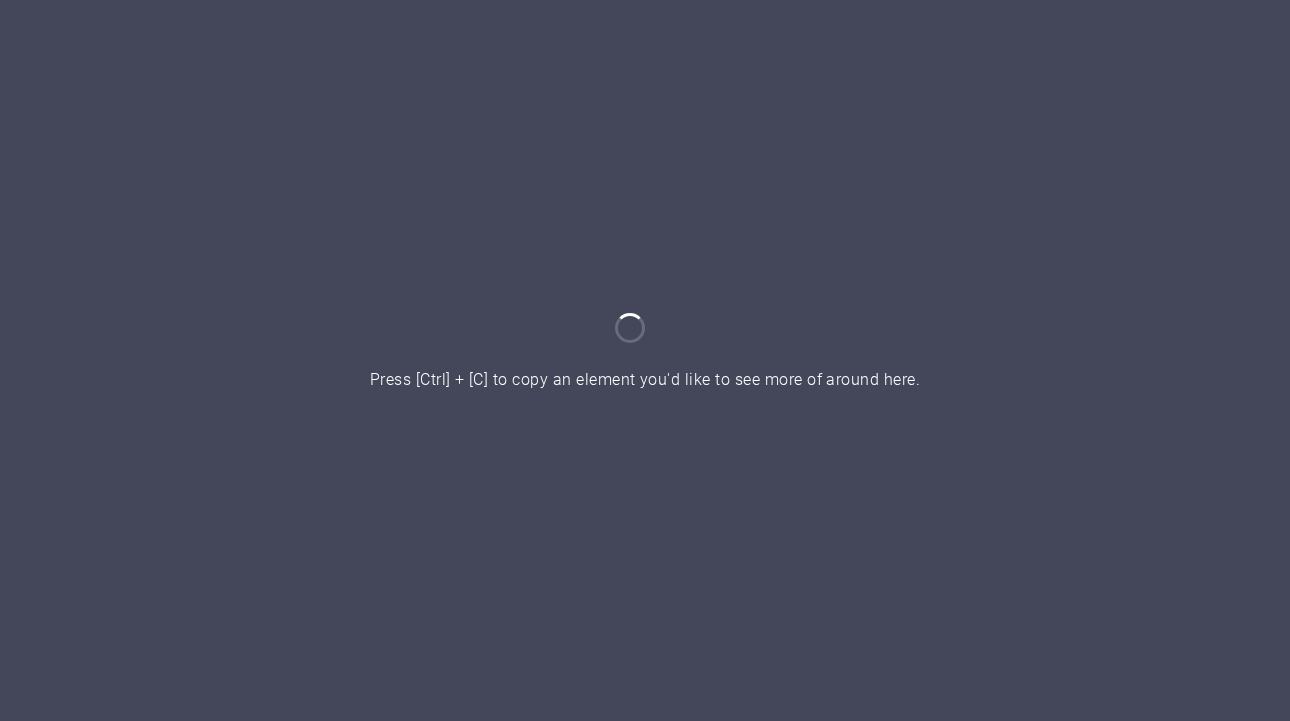 scroll, scrollTop: 0, scrollLeft: 0, axis: both 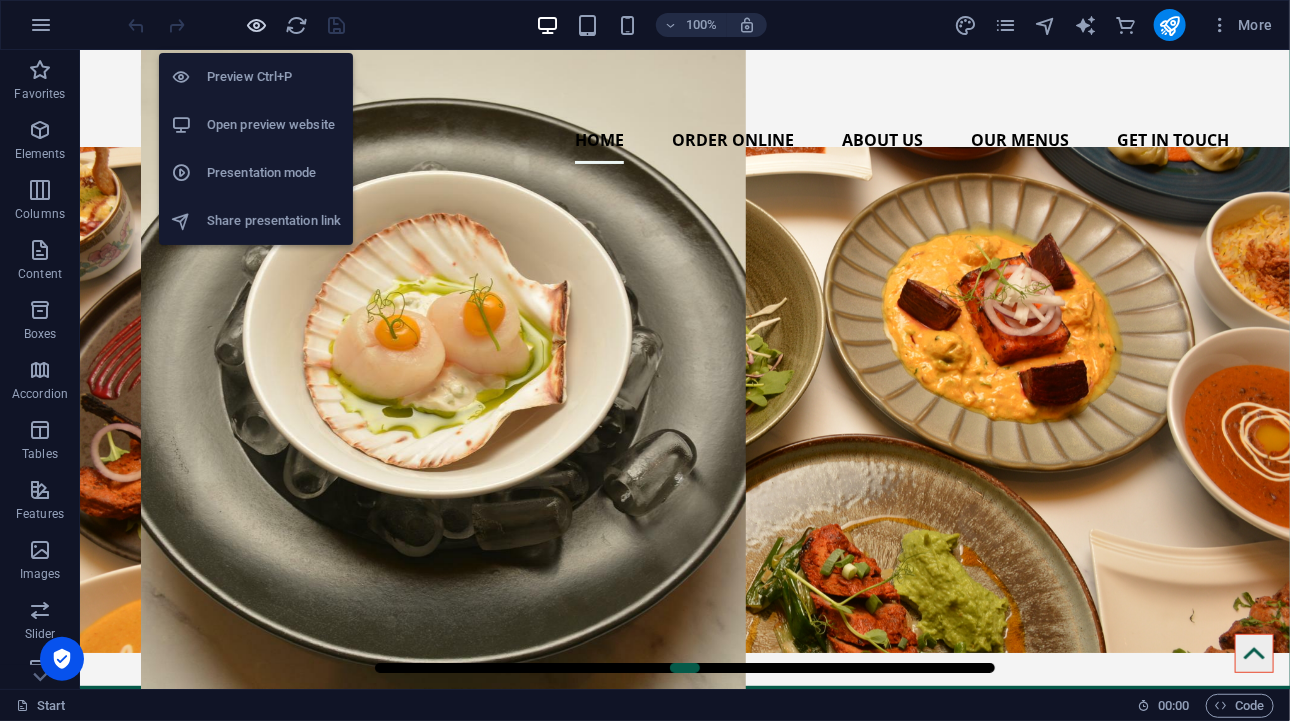 click at bounding box center [257, 25] 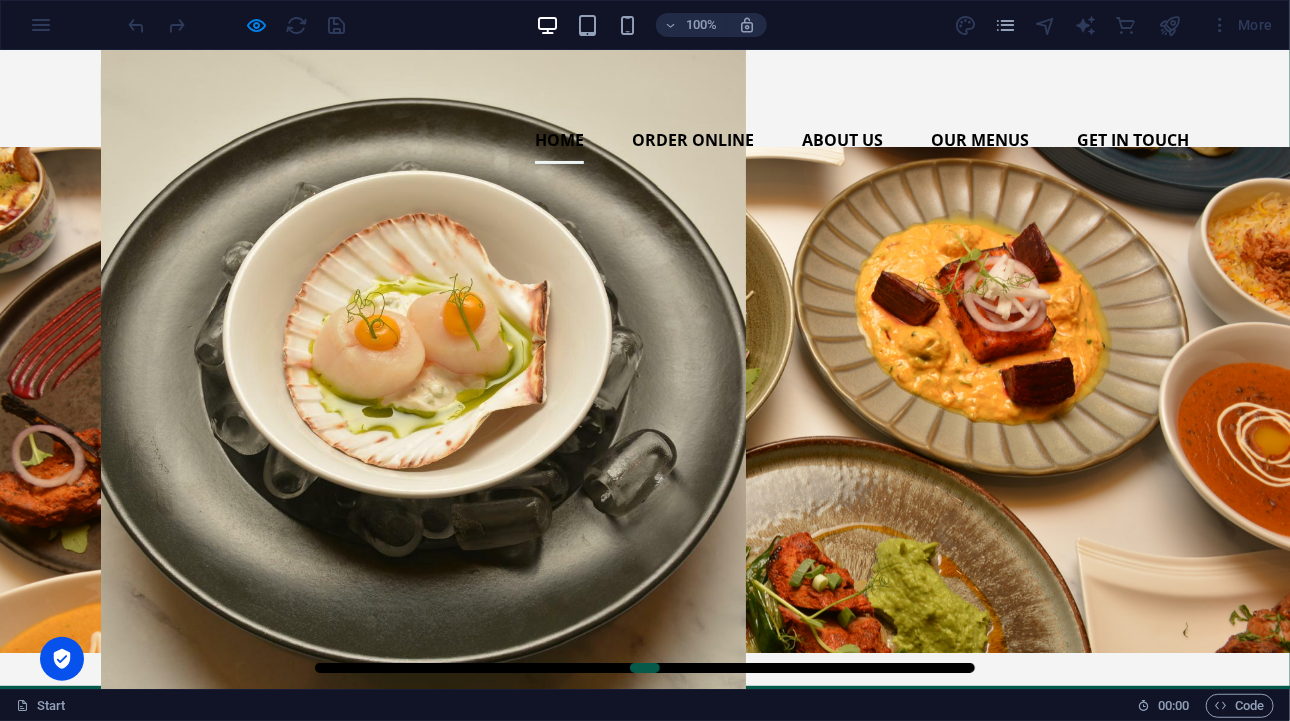 click on "Home" at bounding box center [559, 139] 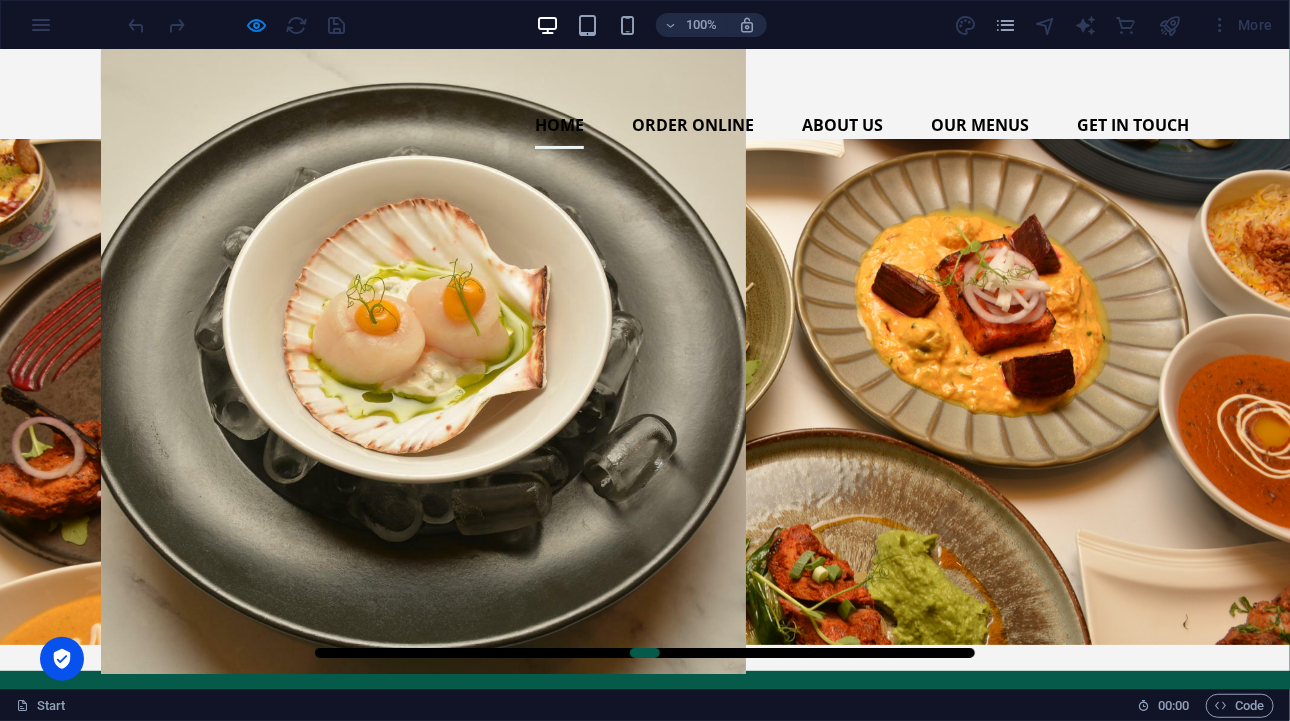scroll, scrollTop: 17, scrollLeft: 0, axis: vertical 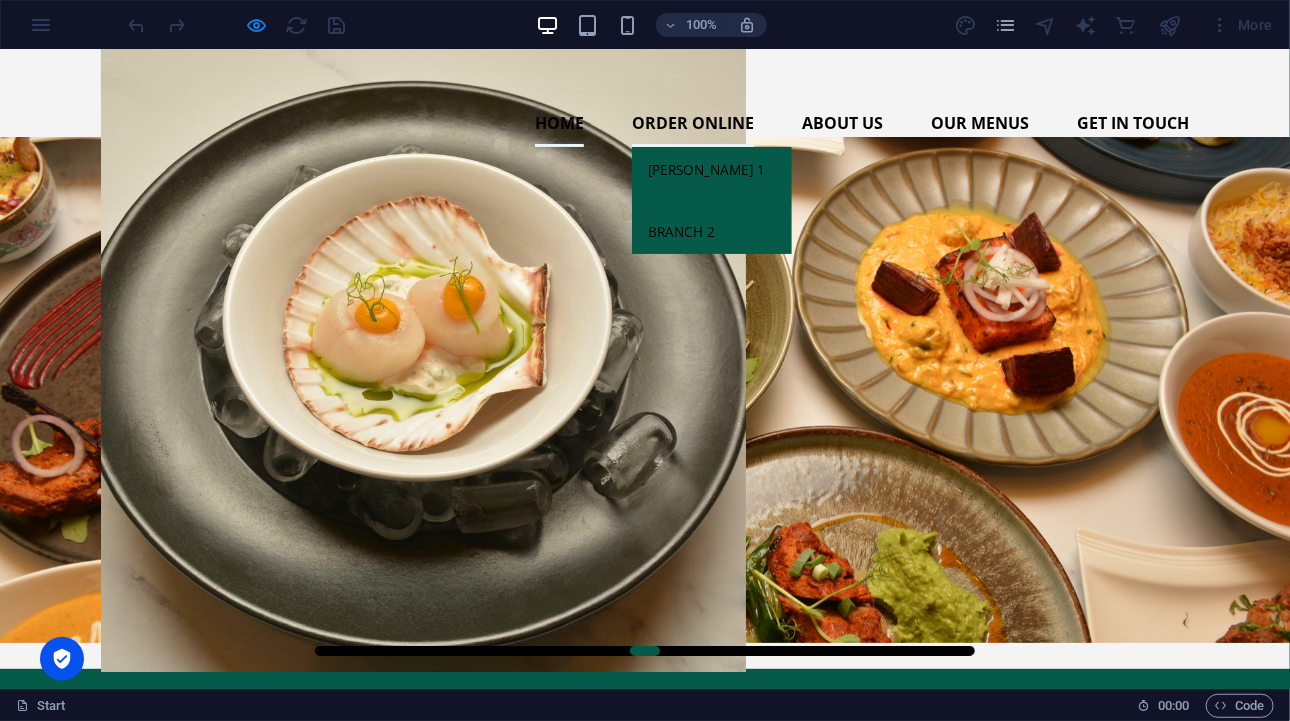 click on "Order Online" at bounding box center (693, 122) 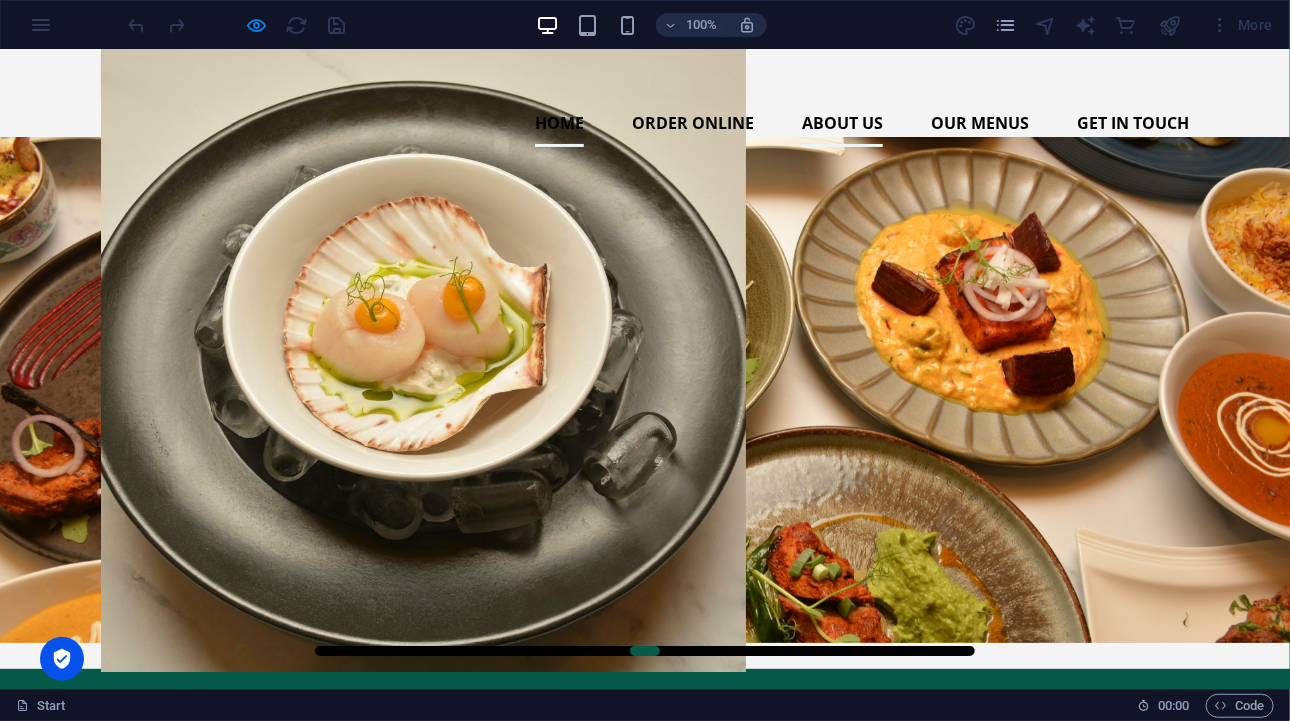 click on "About us" at bounding box center (842, 122) 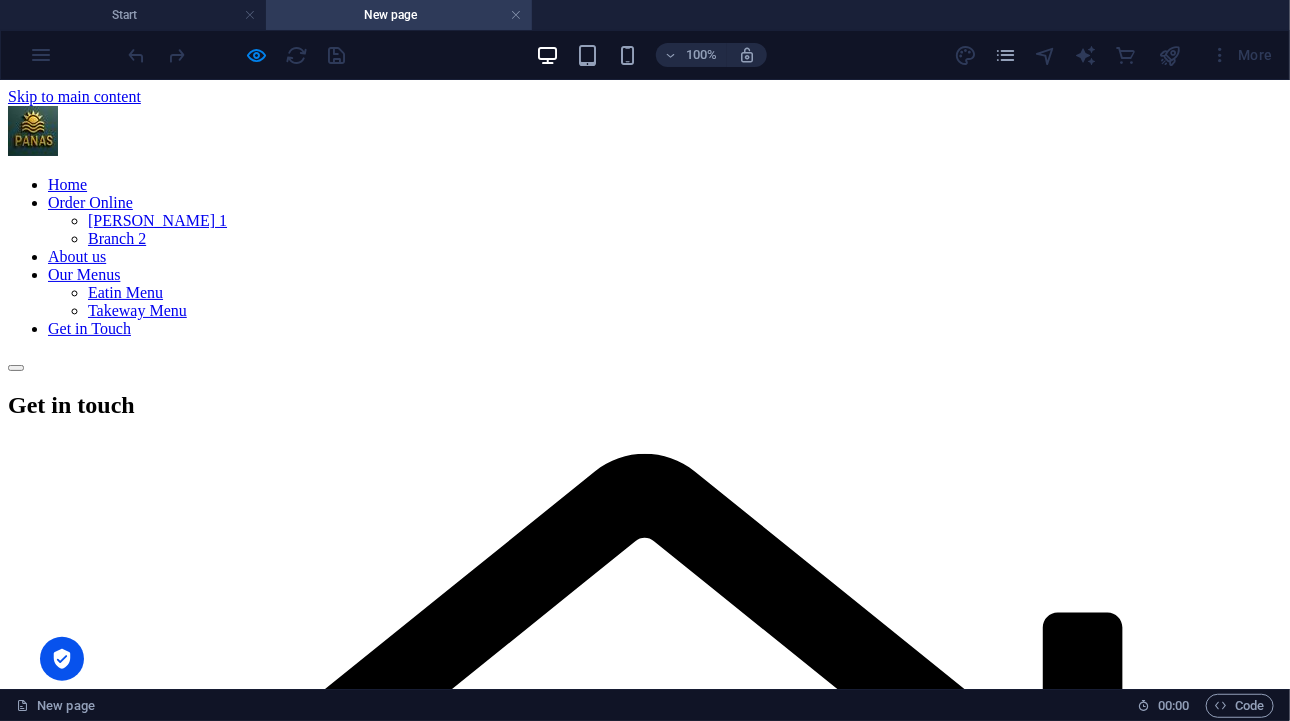scroll, scrollTop: 0, scrollLeft: 0, axis: both 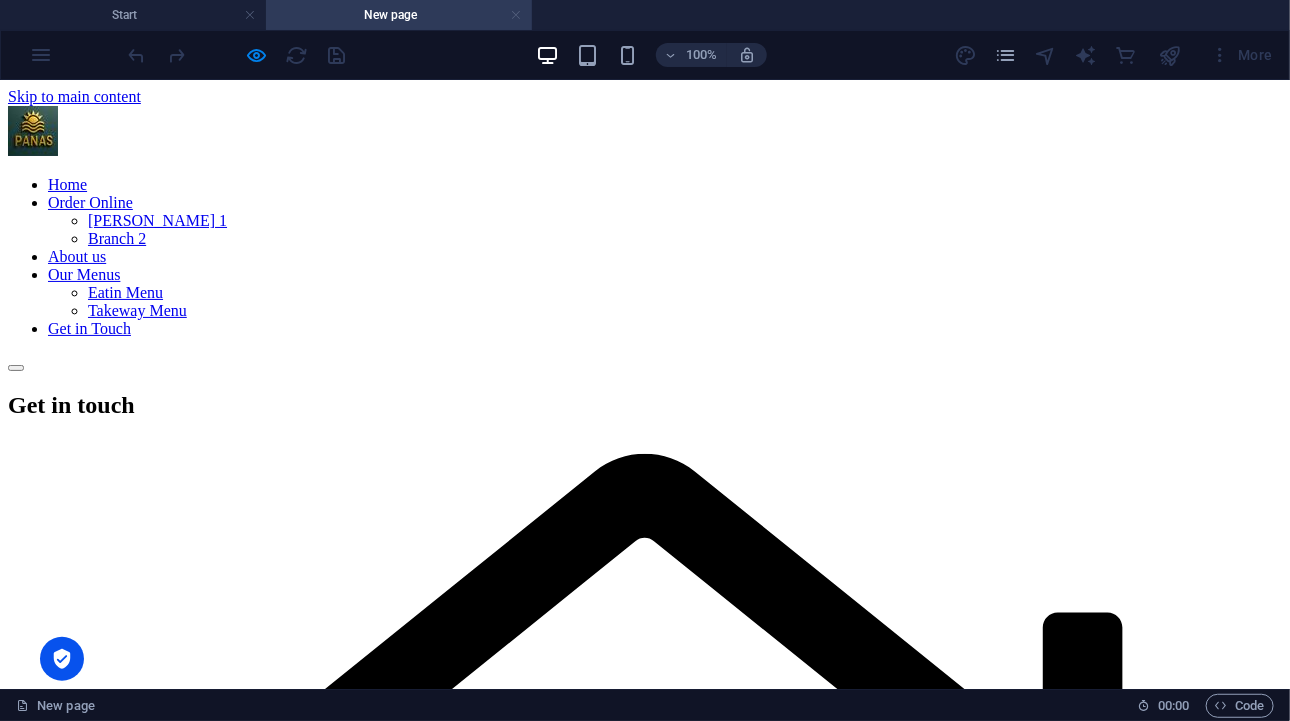 click at bounding box center (516, 15) 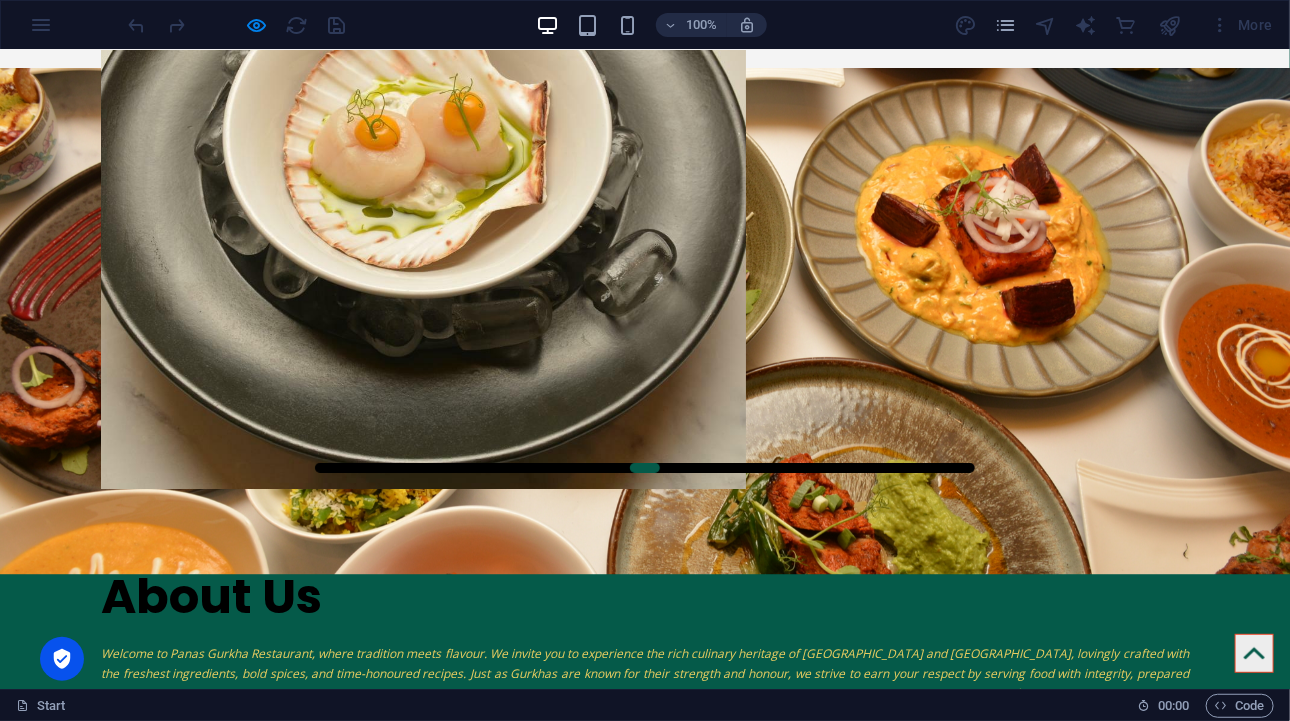 scroll, scrollTop: 400, scrollLeft: 0, axis: vertical 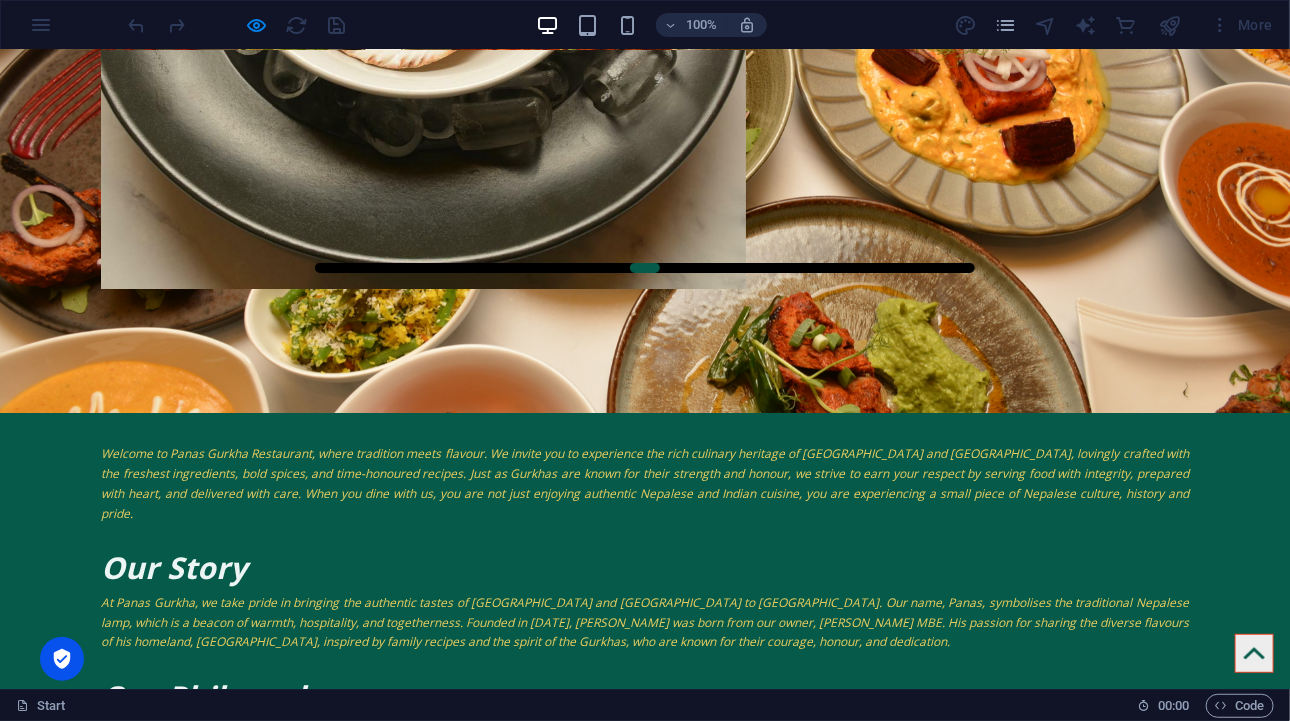 click at bounding box center [645, 435] 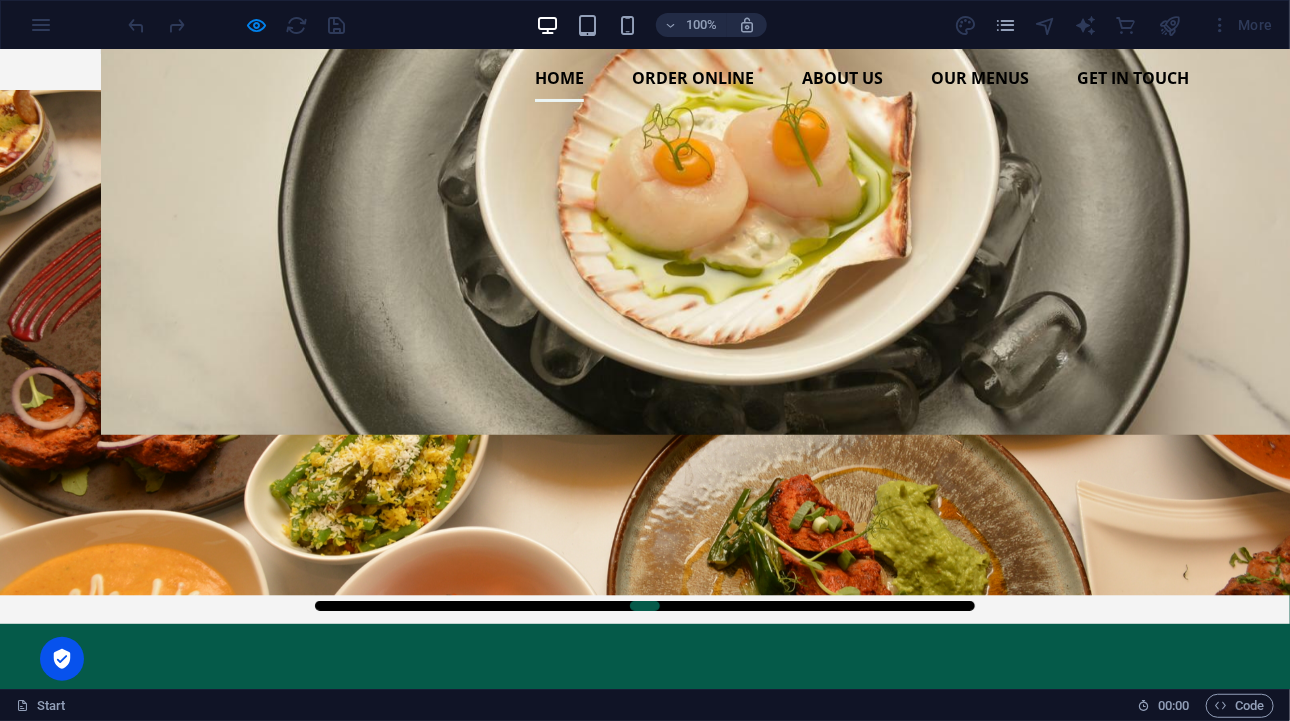 scroll, scrollTop: 0, scrollLeft: 0, axis: both 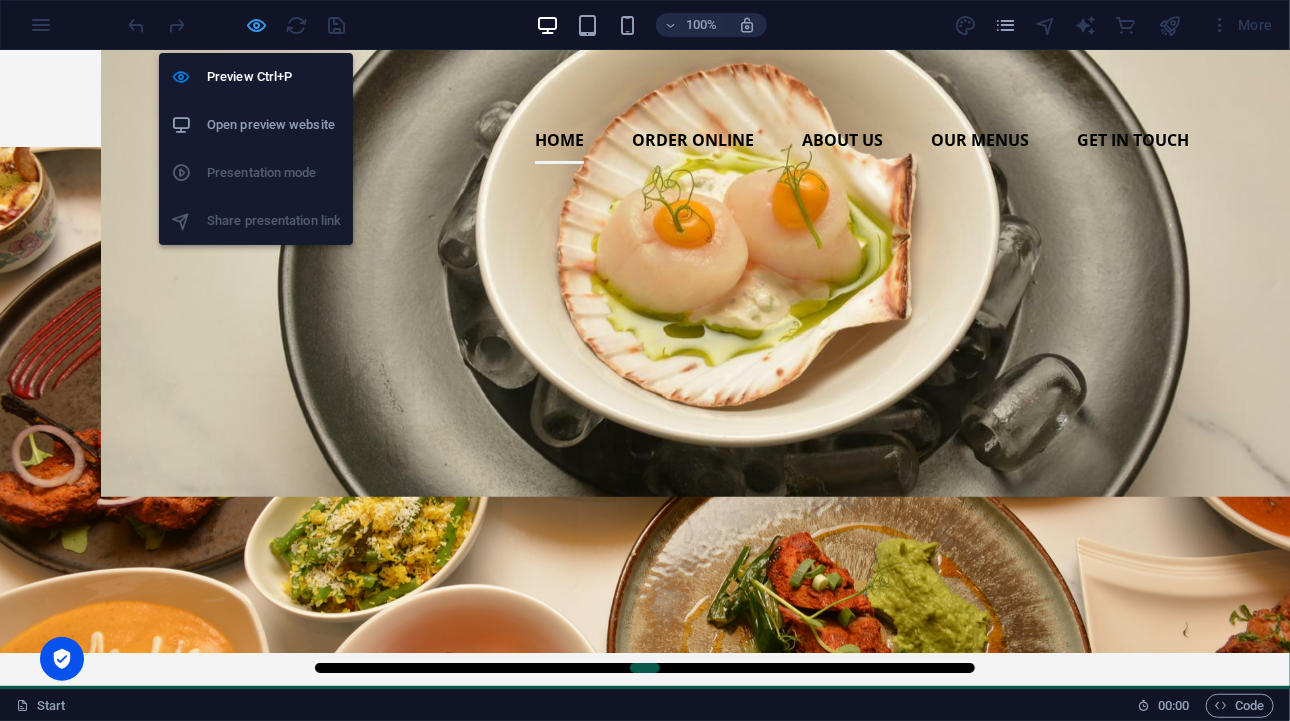 click at bounding box center (257, 25) 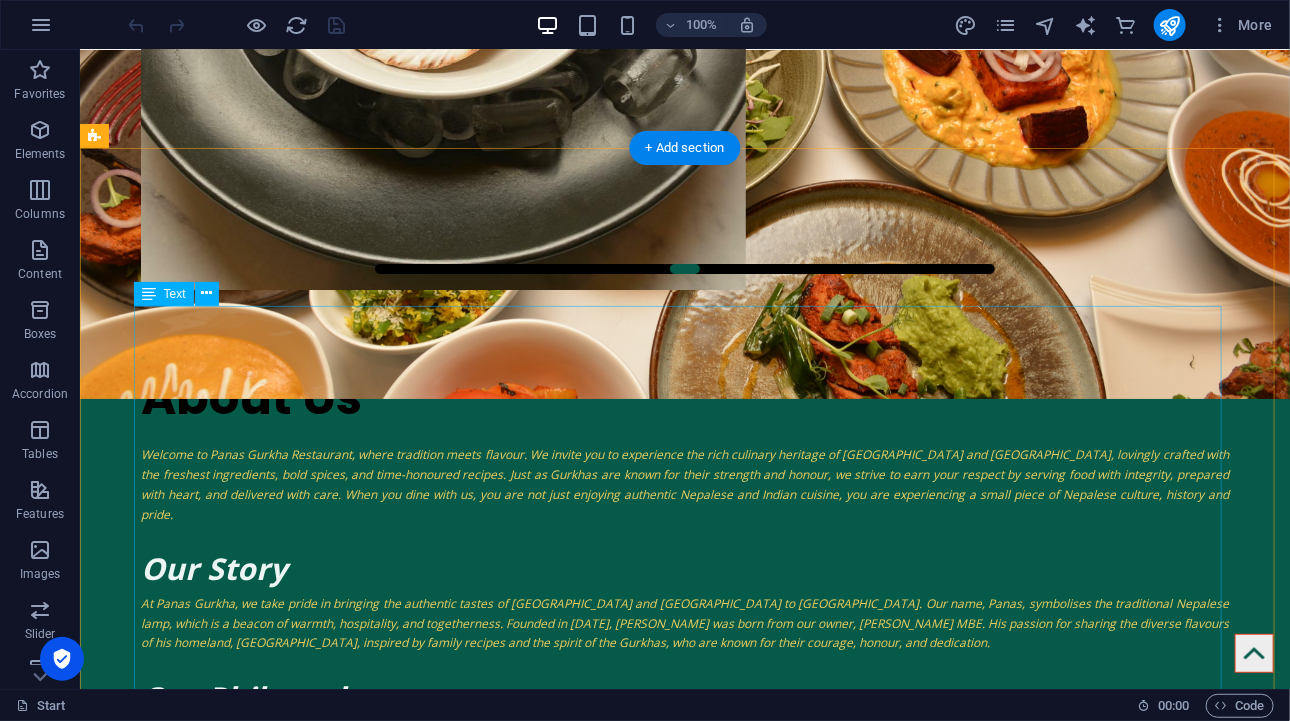 scroll, scrollTop: 400, scrollLeft: 0, axis: vertical 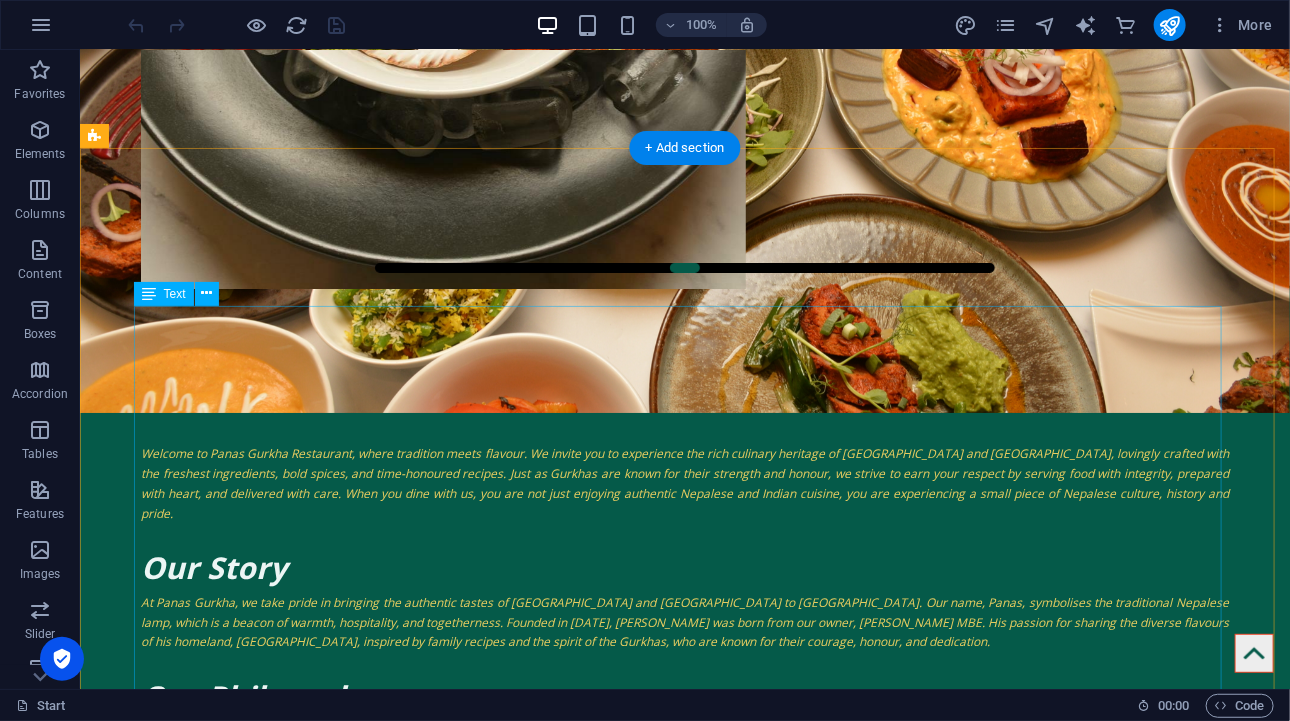 click on "Welcome to Panas Gurkha Restaurant, where tradition meets flavour. We invite you to experience the rich culinary heritage of [GEOGRAPHIC_DATA] and [GEOGRAPHIC_DATA], lovingly crafted with the freshest ingredients, bold spices, and time-honoured recipes. Just as Gurkhas are known for their strength and honour, we strive to earn your respect by serving food with integrity, prepared with heart, and delivered with care. When you dine with us, you are not just enjoying authentic Nepalese and Indian cuisine, you are experiencing a small piece of Nepalese culture, history and pride.  Our Story   Our Philosophy" at bounding box center [684, 651] 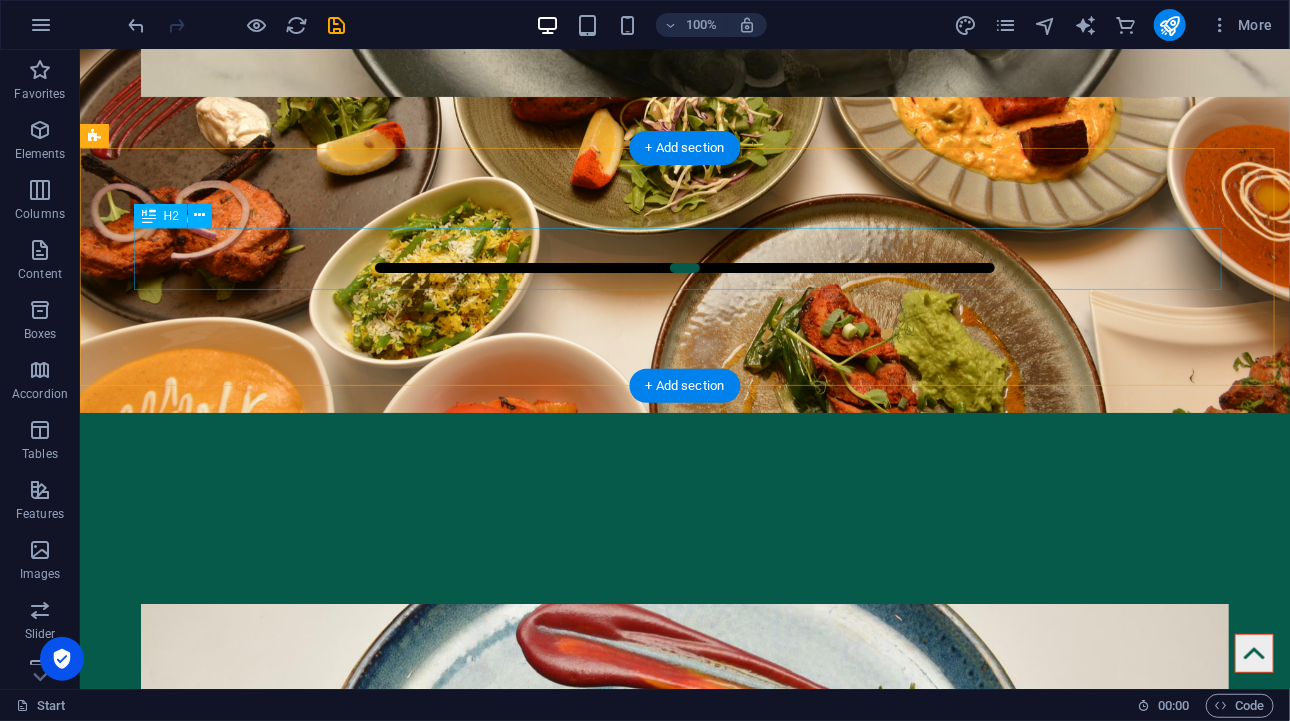 click on "About Us" at bounding box center (684, 396) 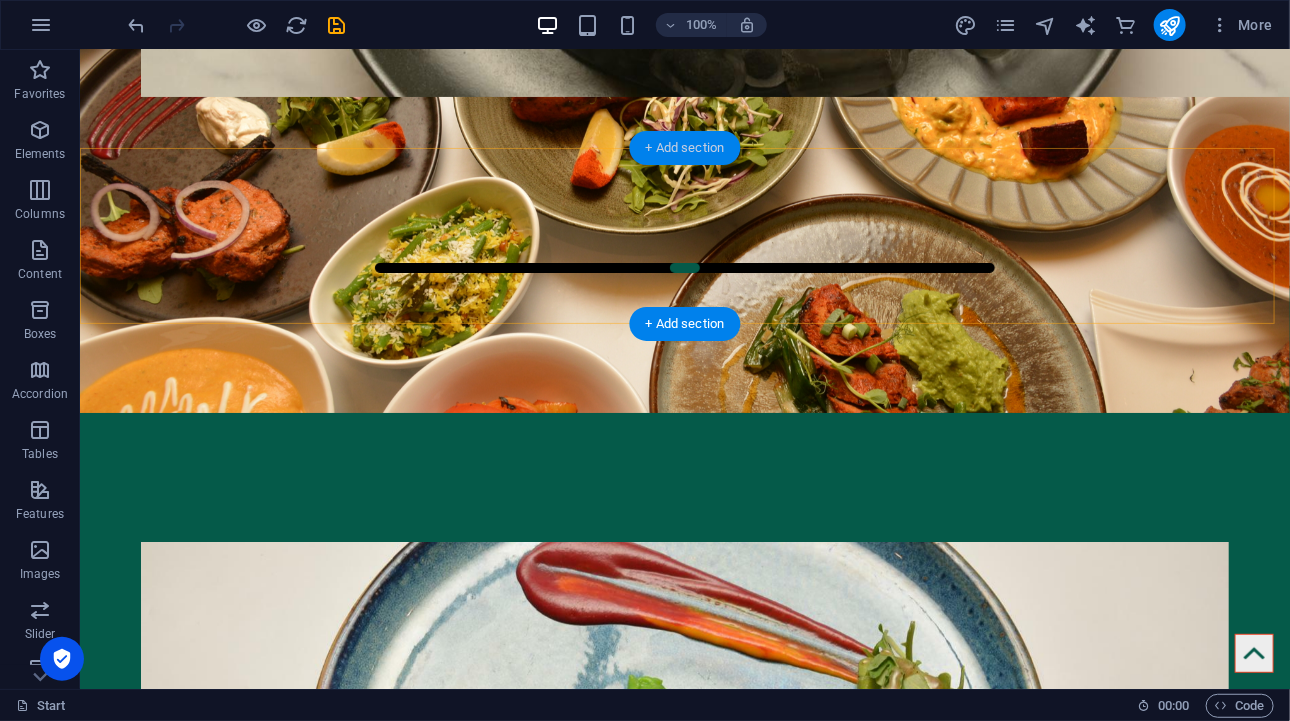 click on "+ Add section" at bounding box center [685, 148] 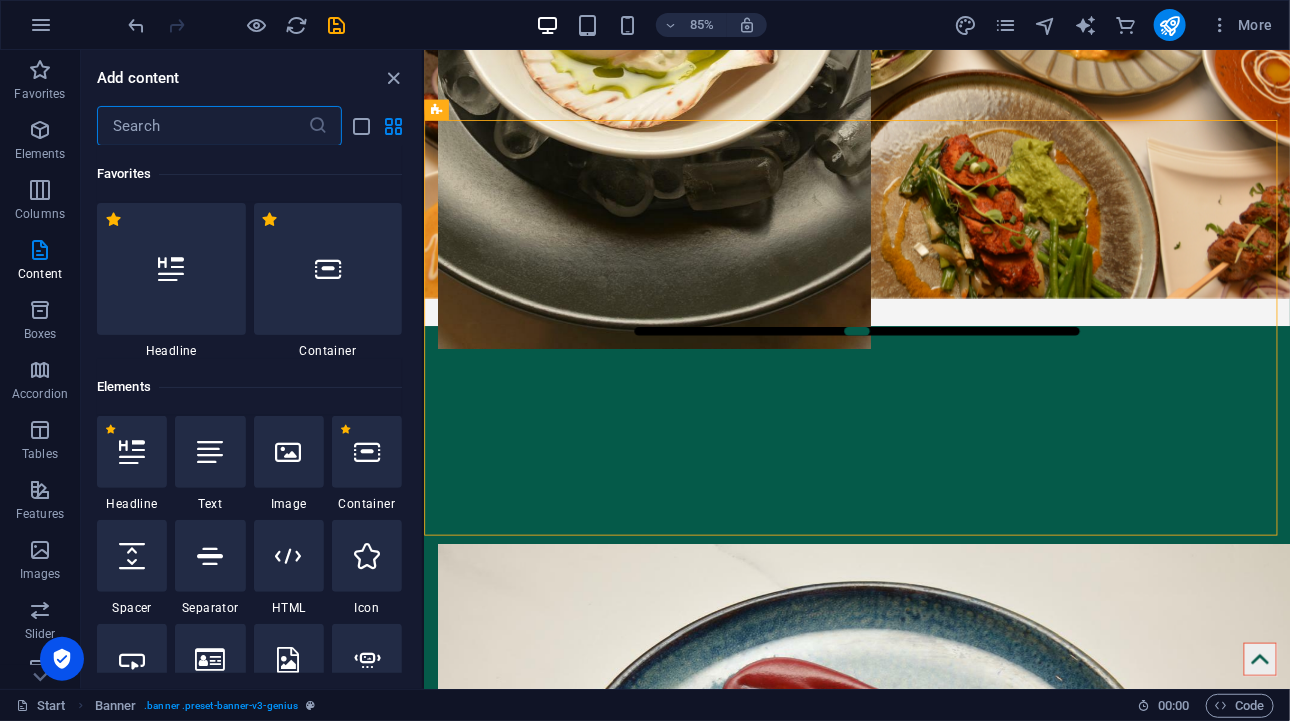 scroll, scrollTop: 0, scrollLeft: 0, axis: both 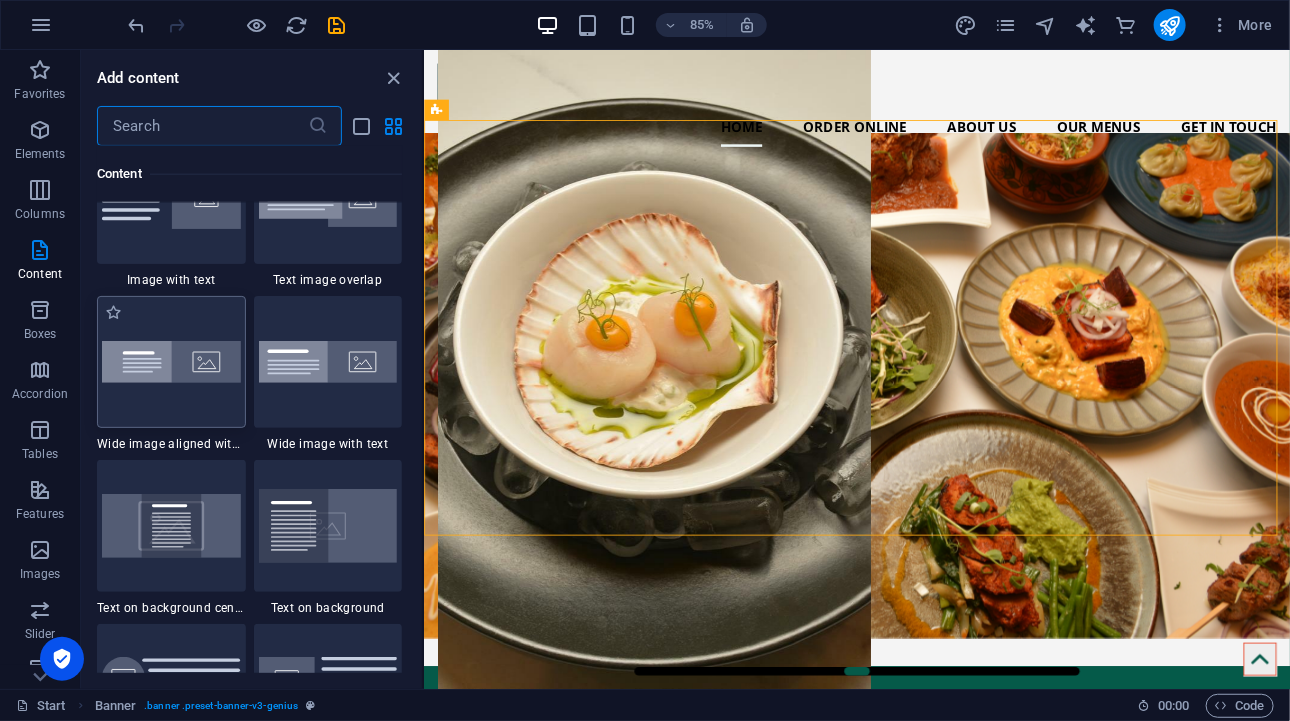 click at bounding box center (171, 362) 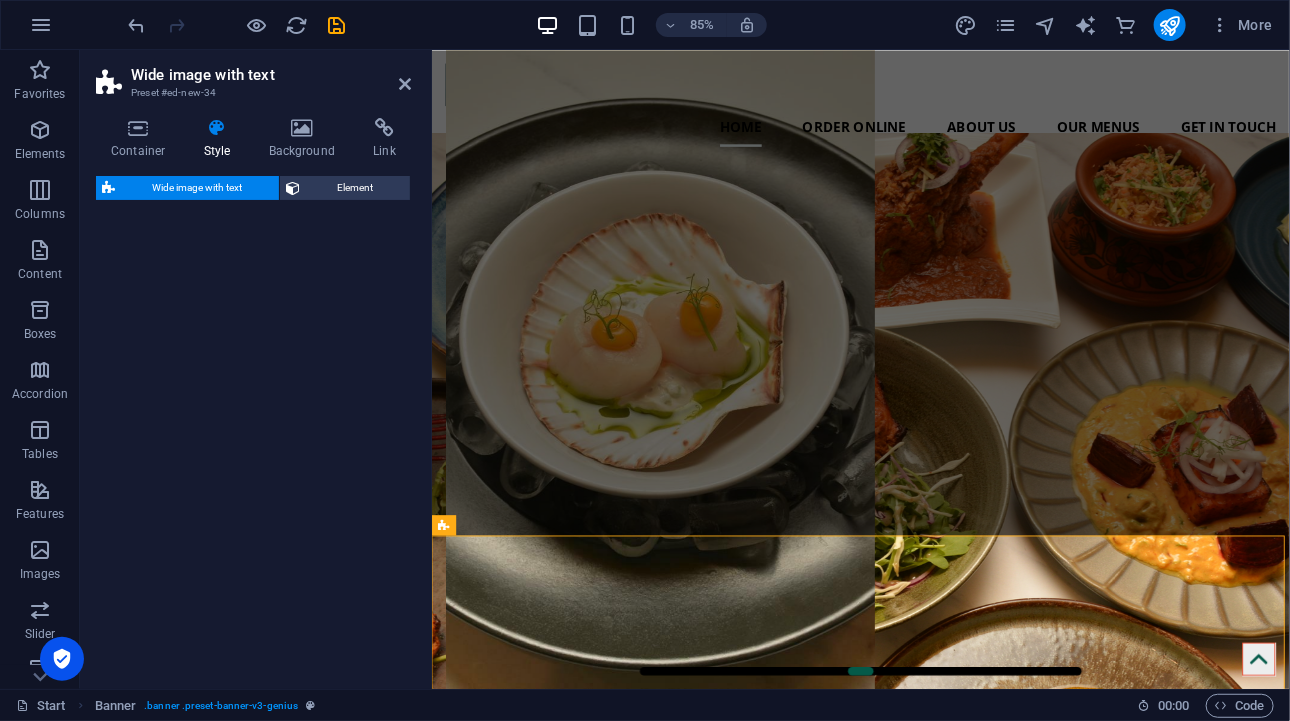 click on "Wide image with text Element" at bounding box center [253, 424] 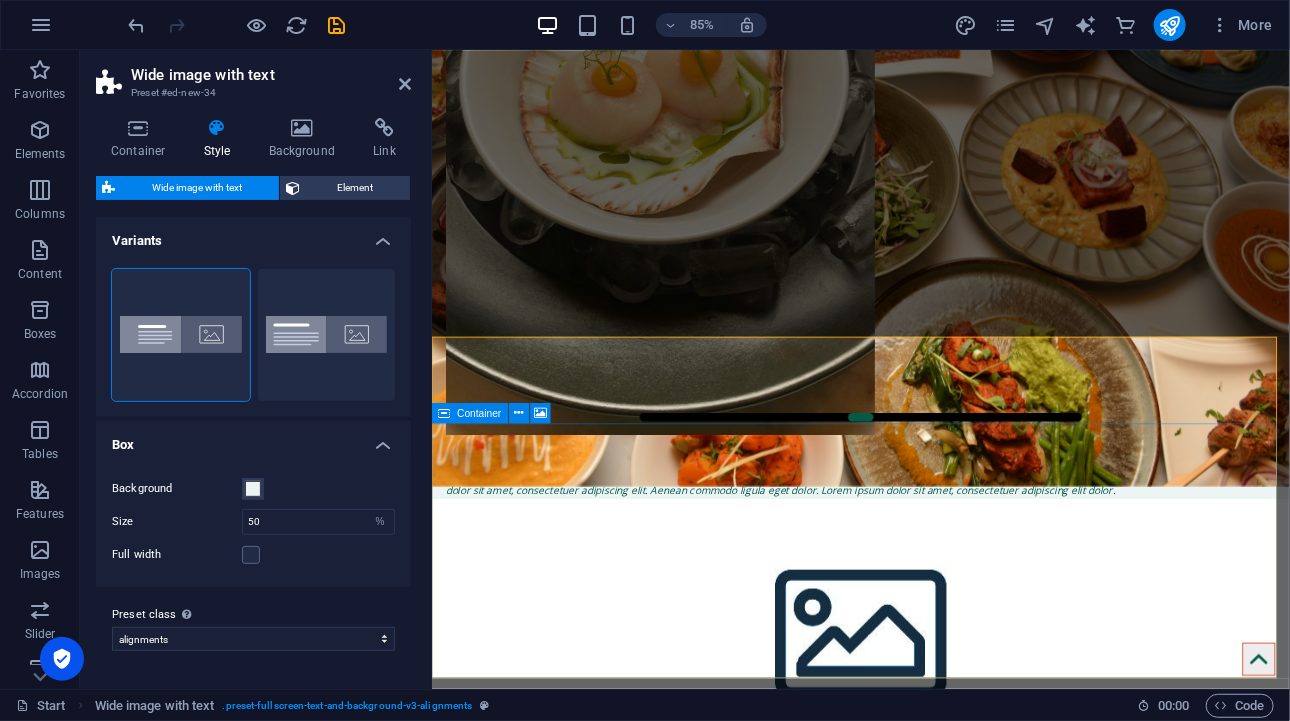 scroll, scrollTop: 300, scrollLeft: 0, axis: vertical 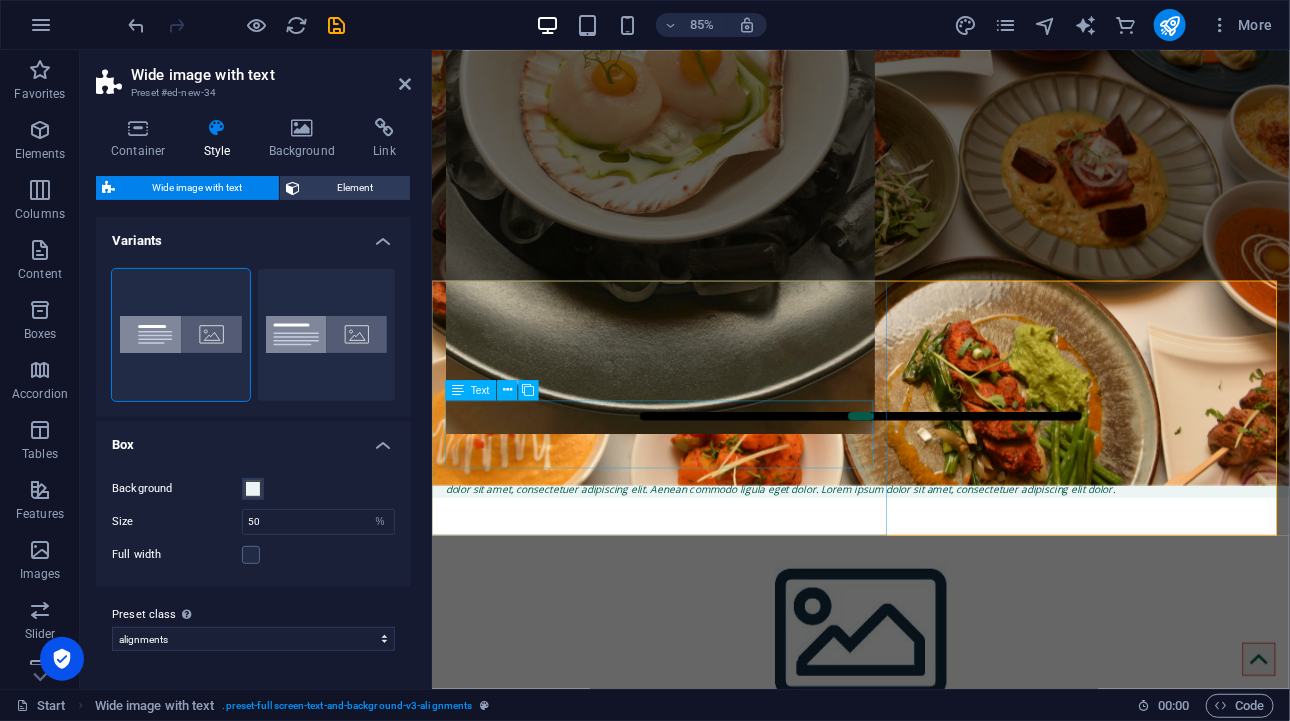 click on "Lorem ipsum dolor sit amet, consectetuer adipiscing elit. Aenean commodo ligula eget dolor. Lorem ipsum dolor sit amet, consectetuer adipiscing elit leget dolor. Lorem ipsum dolor sit amet, consectetuer adipiscing elit. Aenean commodo ligula eget dolor. Lorem ipsum dolor sit amet, consectetuer adipiscing elit dolor." at bounding box center (935, 556) 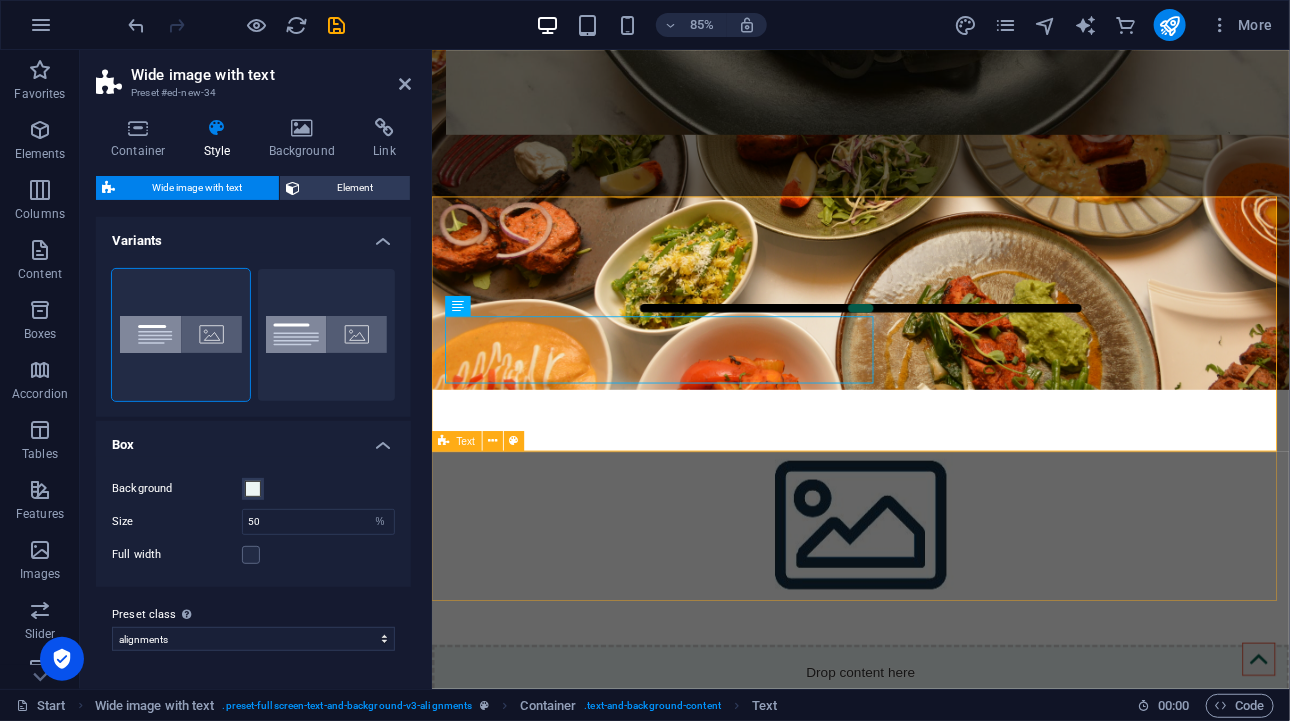 scroll, scrollTop: 500, scrollLeft: 0, axis: vertical 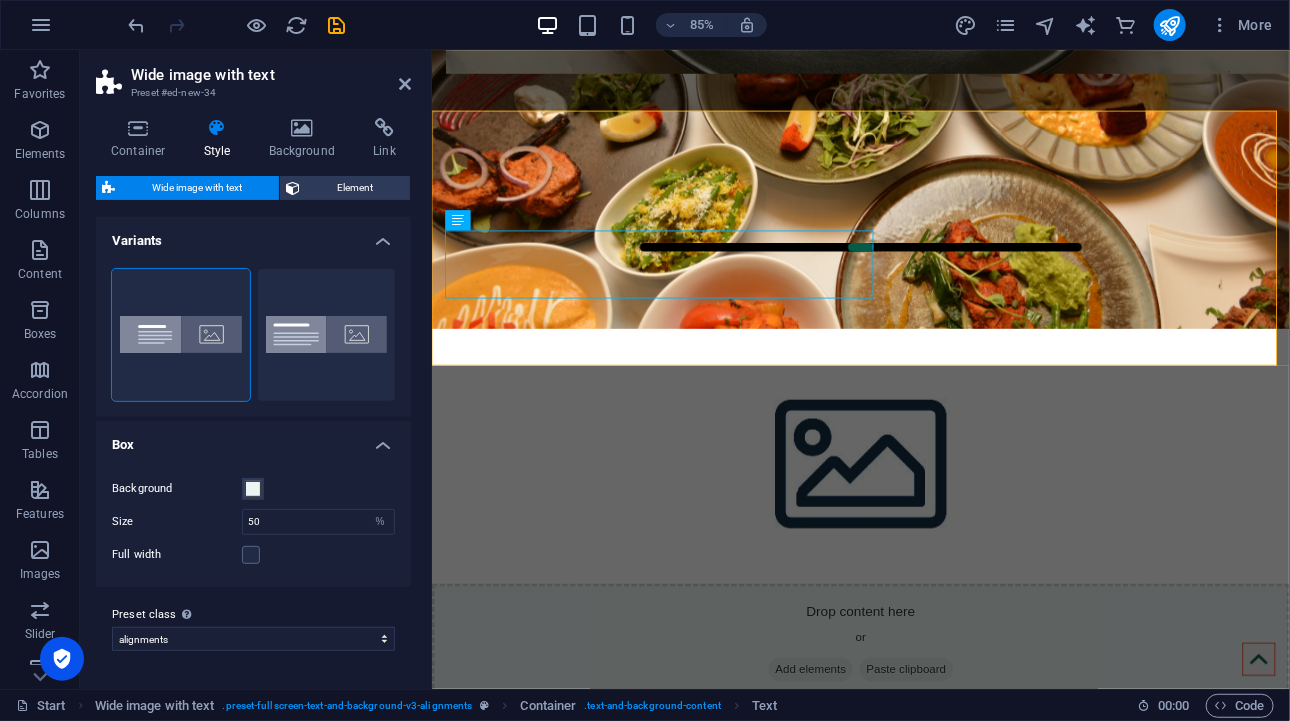 click at bounding box center [935, 526] 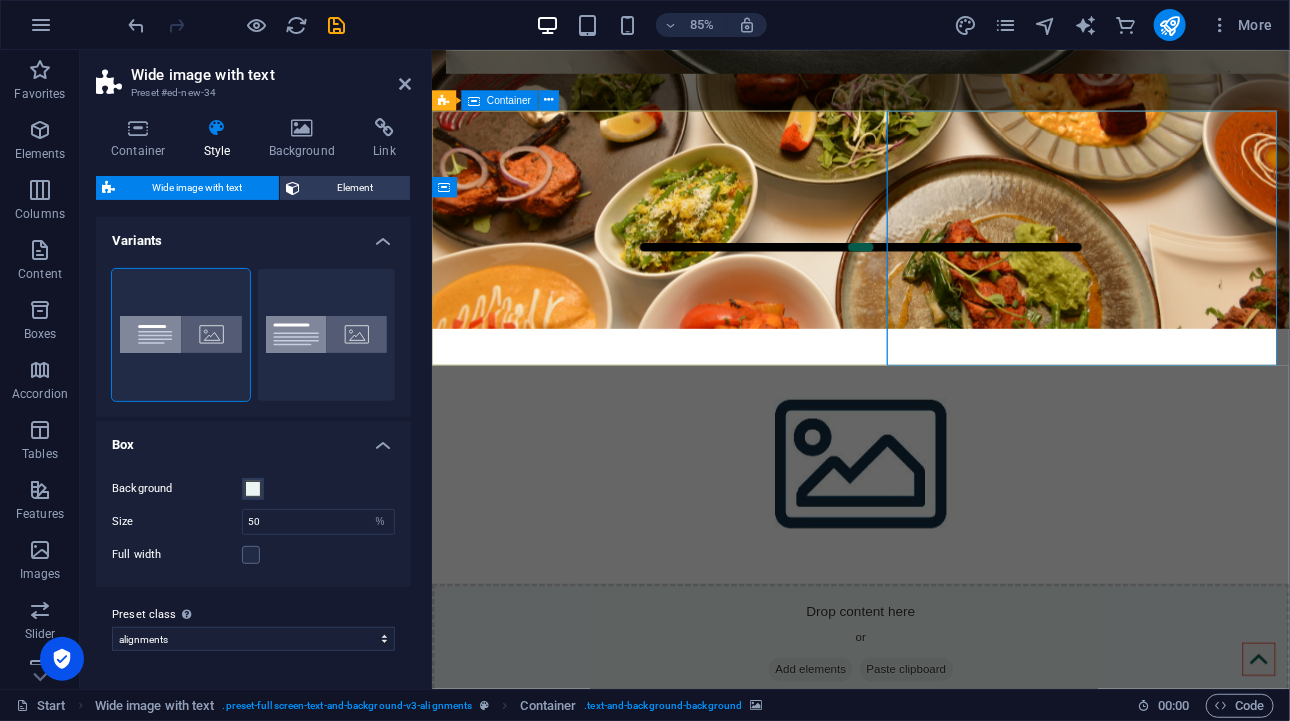 click on "Headline Lorem ipsum dolor sit amet, consectetuer adipiscing elit. Aenean commodo ligula eget dolor. Lorem ipsum dolor sit amet, consectetuer adipiscing elit leget dolor. Lorem ipsum dolor sit amet, consectetuer adipiscing elit. Aenean commodo ligula eget dolor. Lorem ipsum dolor sit amet, consectetuer adipiscing elit dolor." at bounding box center [935, 325] 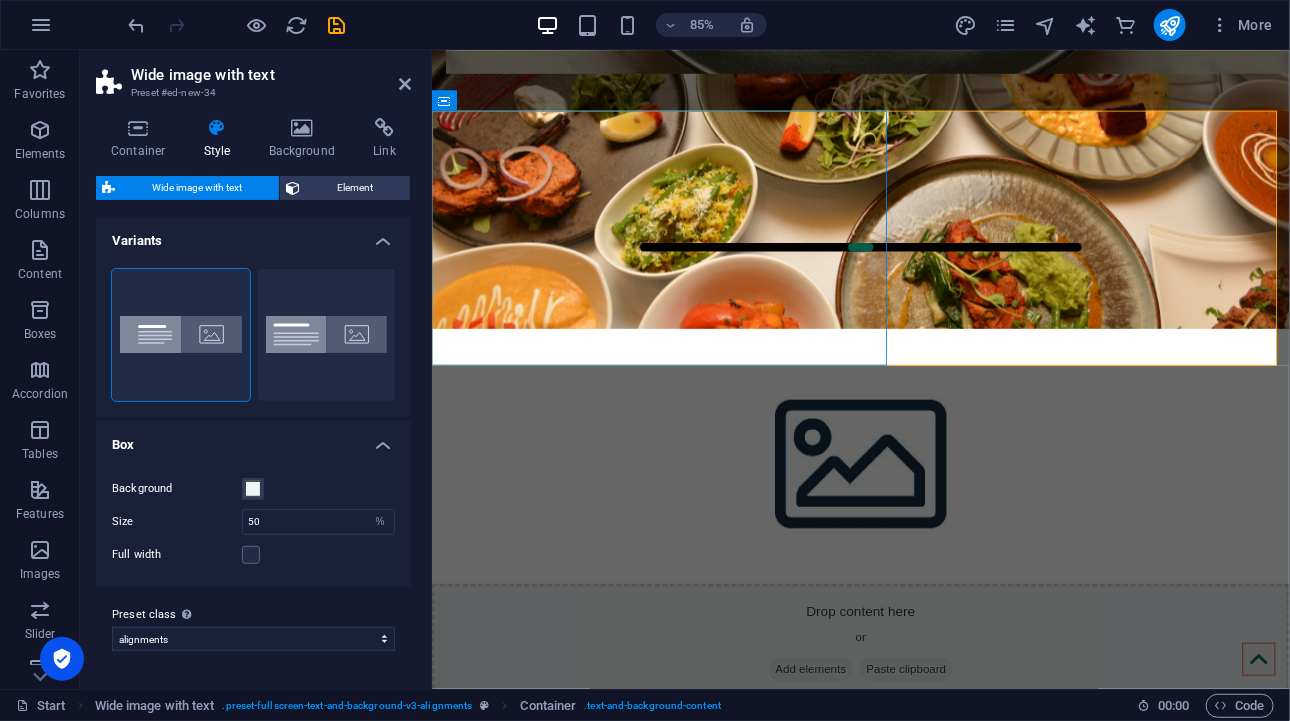 click at bounding box center (935, 526) 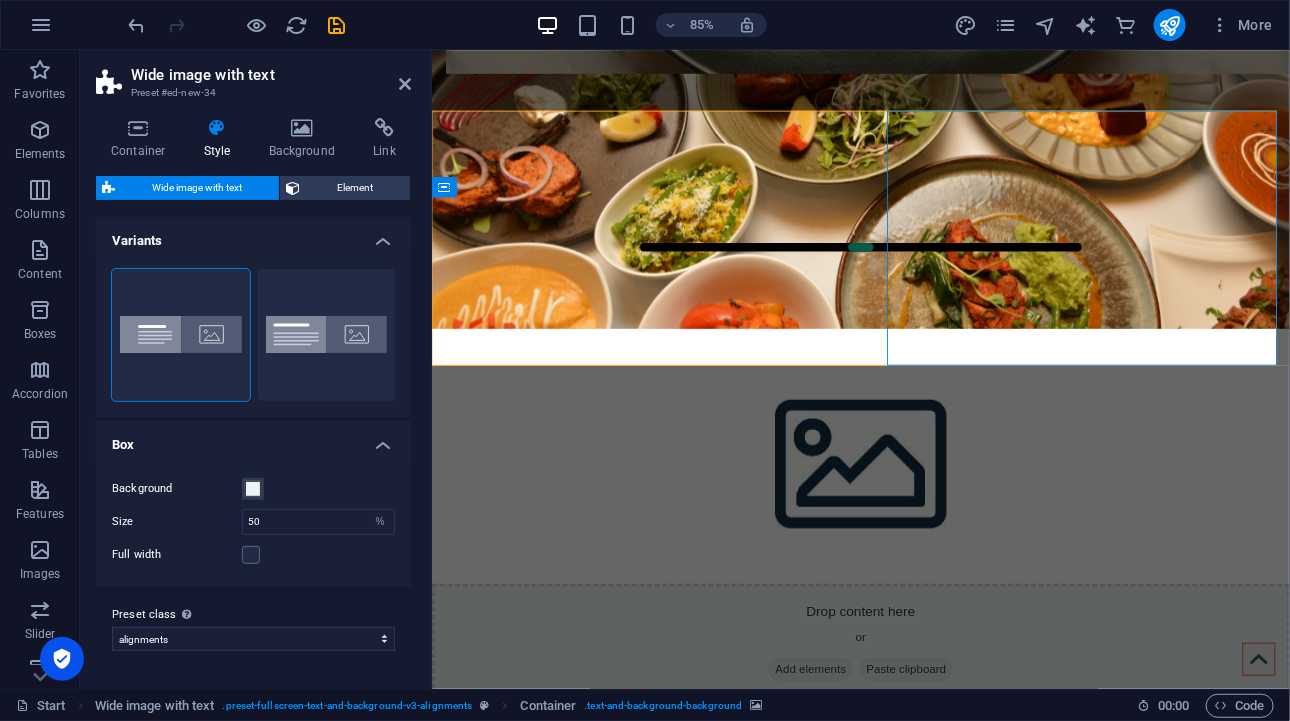 click at bounding box center [935, 526] 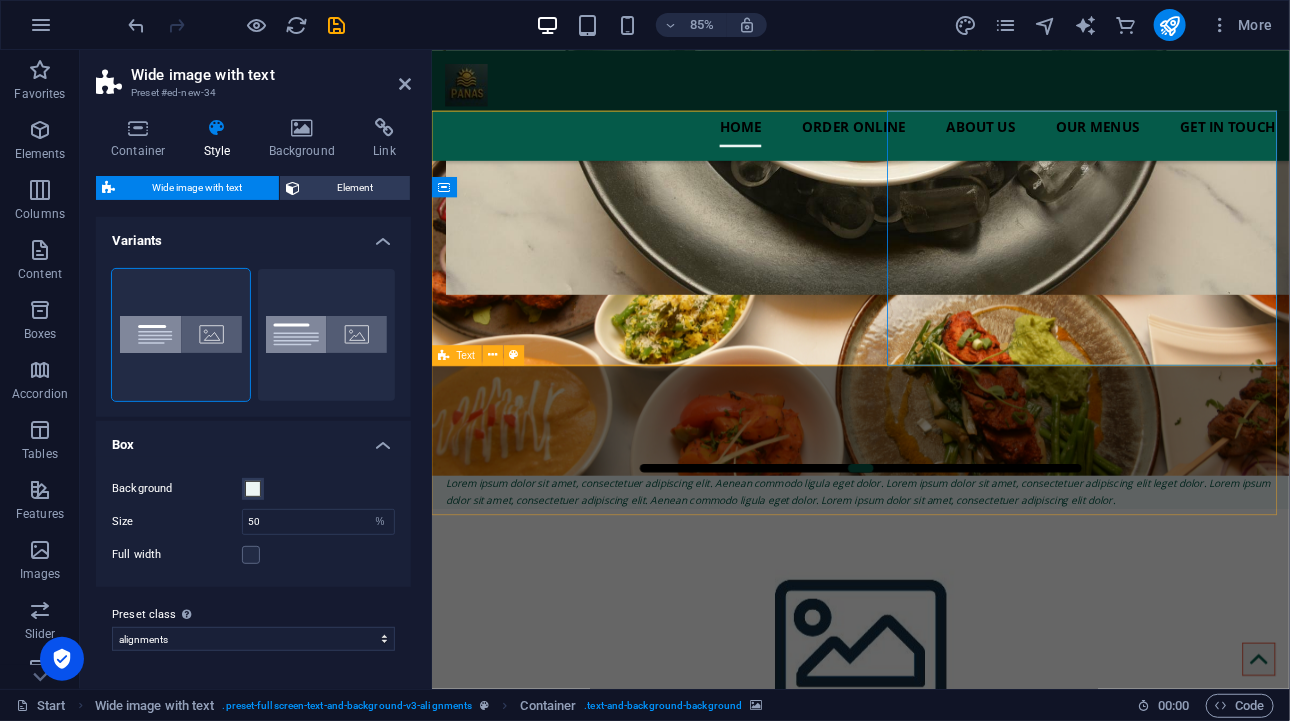 scroll, scrollTop: 200, scrollLeft: 0, axis: vertical 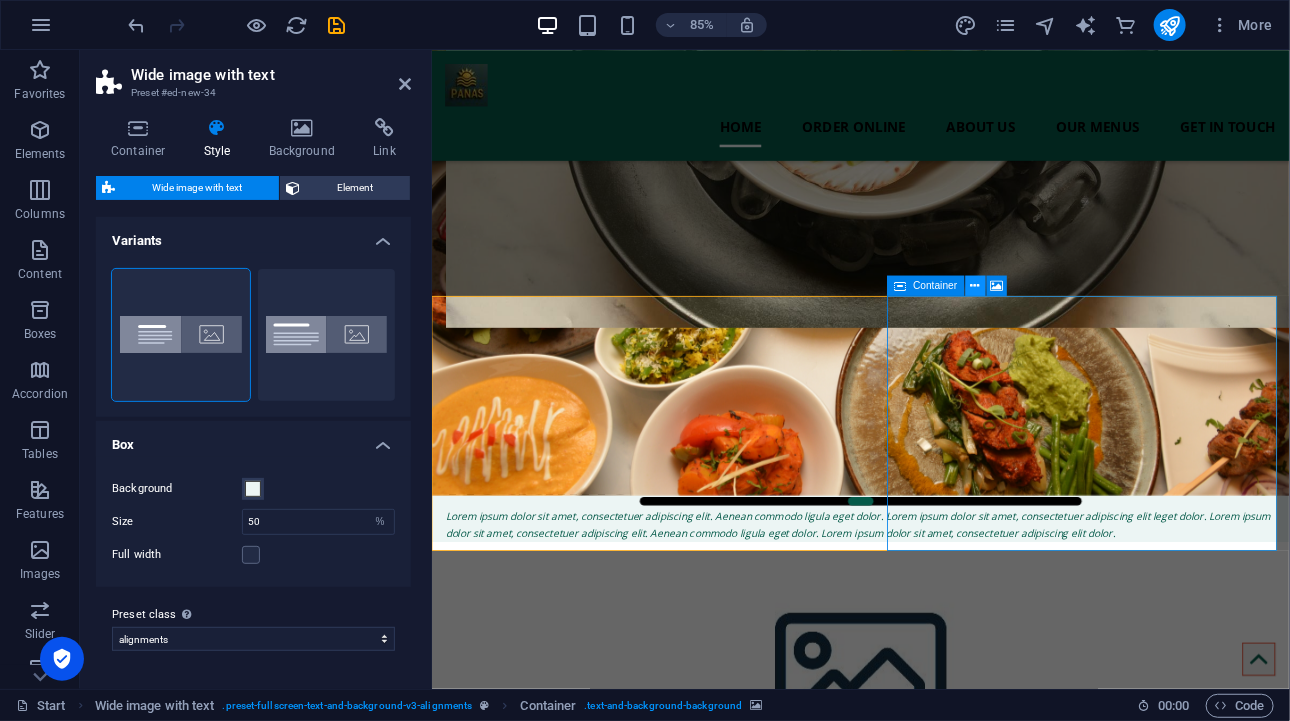 click at bounding box center (975, 286) 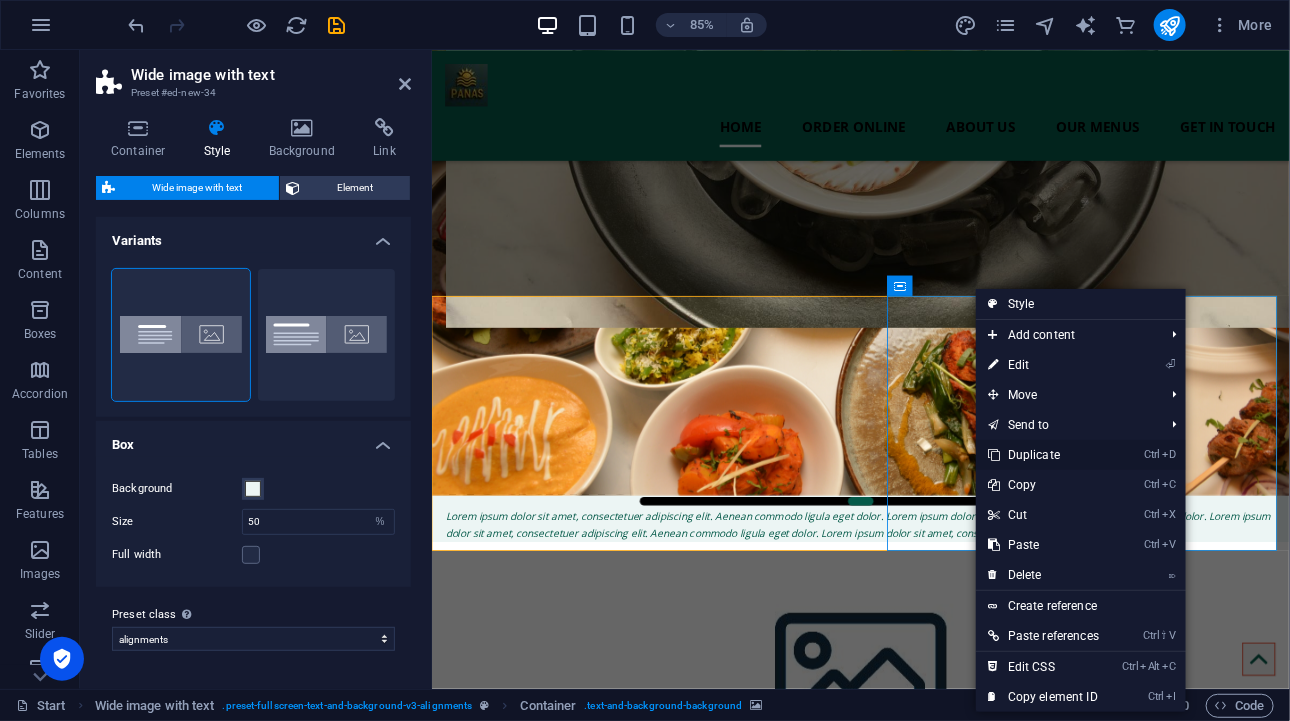 click on "Ctrl D  Duplicate" at bounding box center (1043, 455) 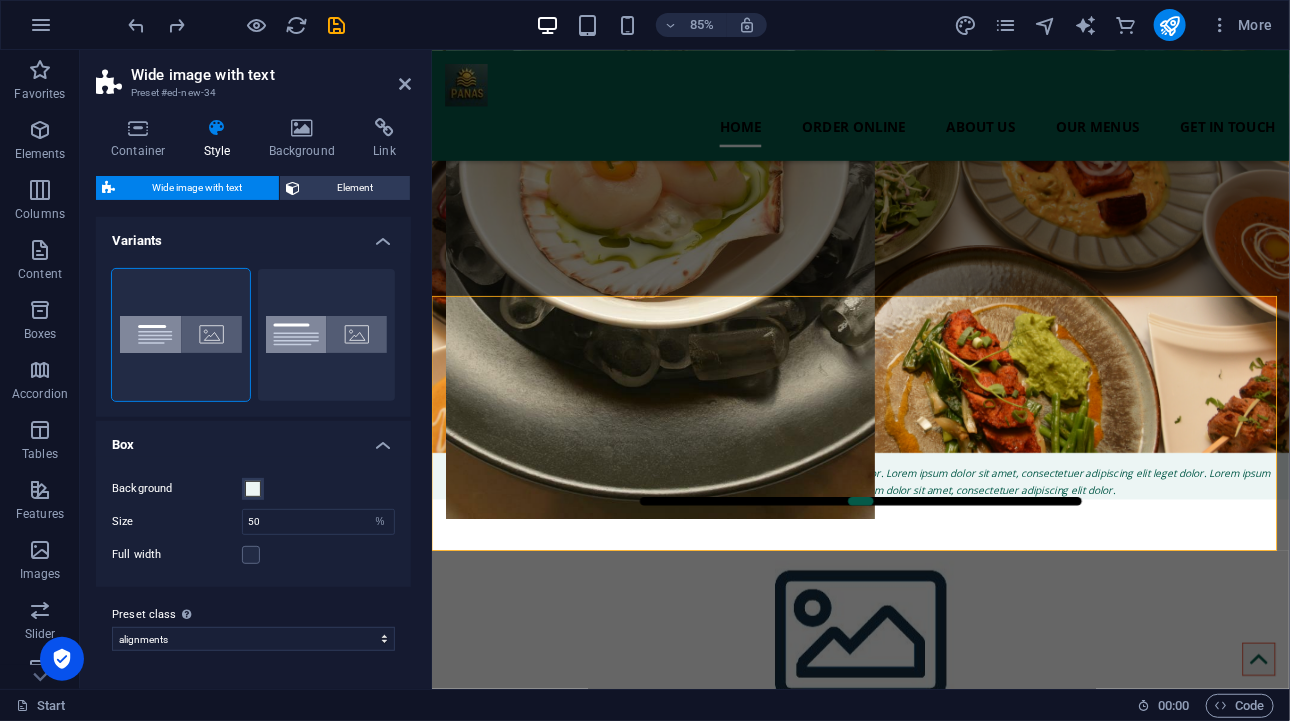 scroll, scrollTop: 400, scrollLeft: 0, axis: vertical 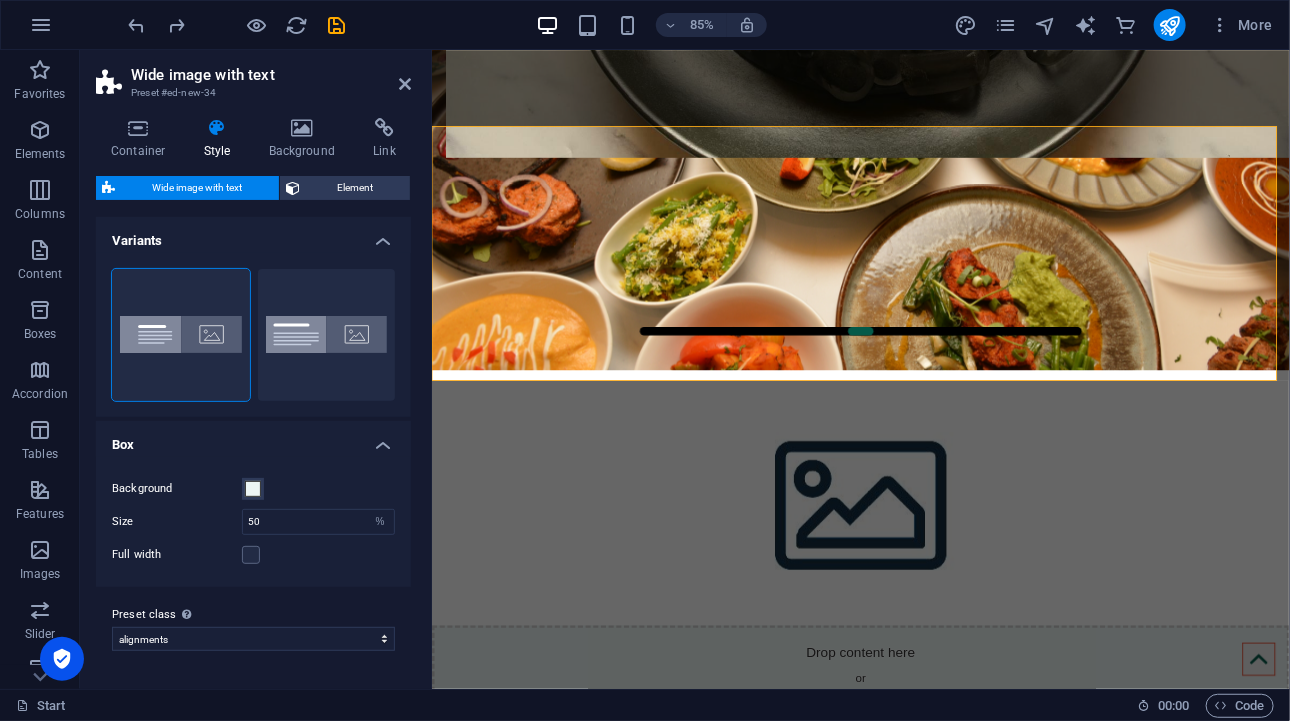 click at bounding box center [935, 576] 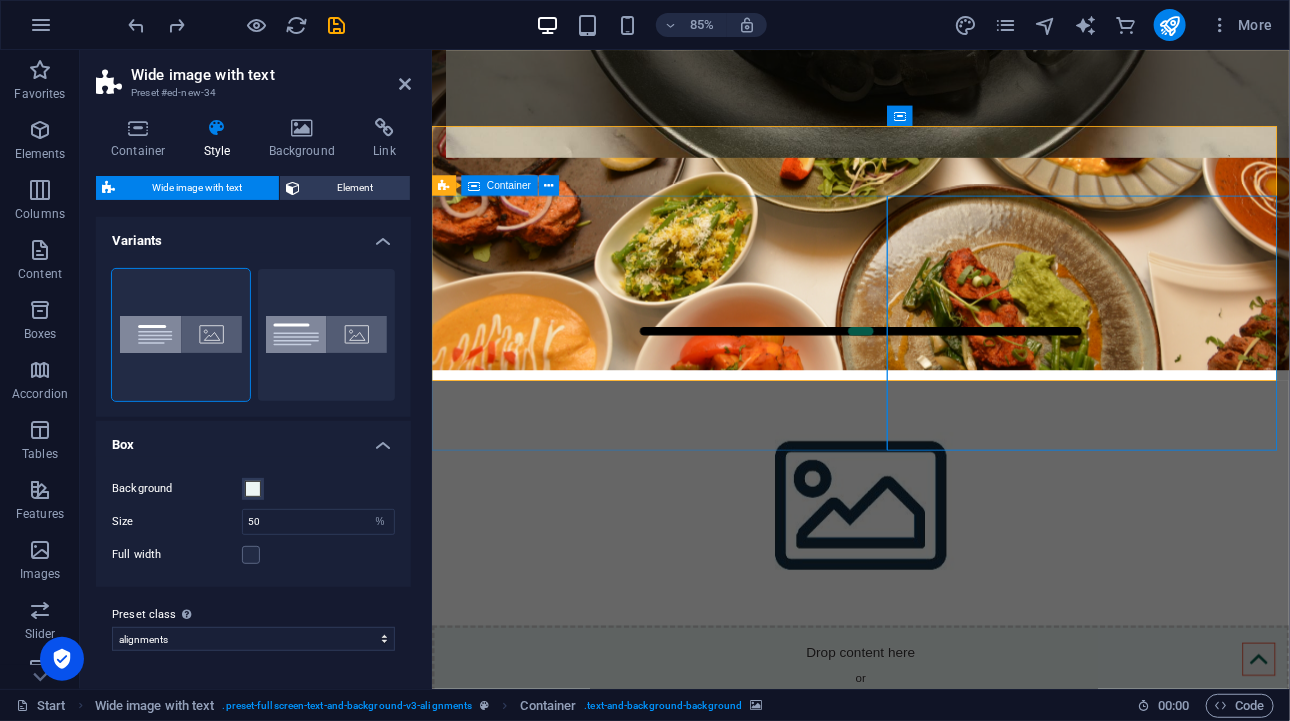 click on "Headline Lorem ipsum dolor sit amet, consectetuer adipiscing elit. Aenean commodo ligula eget dolor. Lorem ipsum dolor sit amet, consectetuer adipiscing elit leget dolor. Lorem ipsum dolor sit amet, consectetuer adipiscing elit. Aenean commodo ligula eget dolor. Lorem ipsum dolor sit amet, consectetuer adipiscing elit dolor." at bounding box center [935, 375] 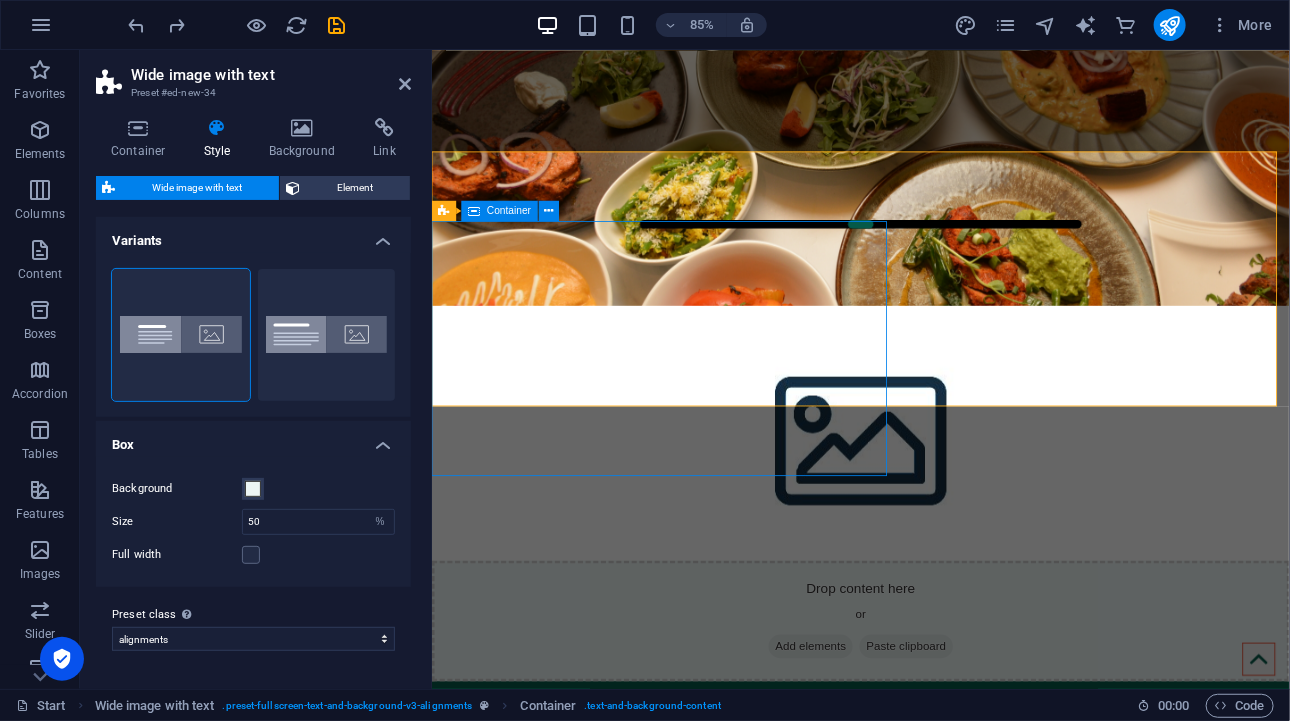 scroll, scrollTop: 600, scrollLeft: 0, axis: vertical 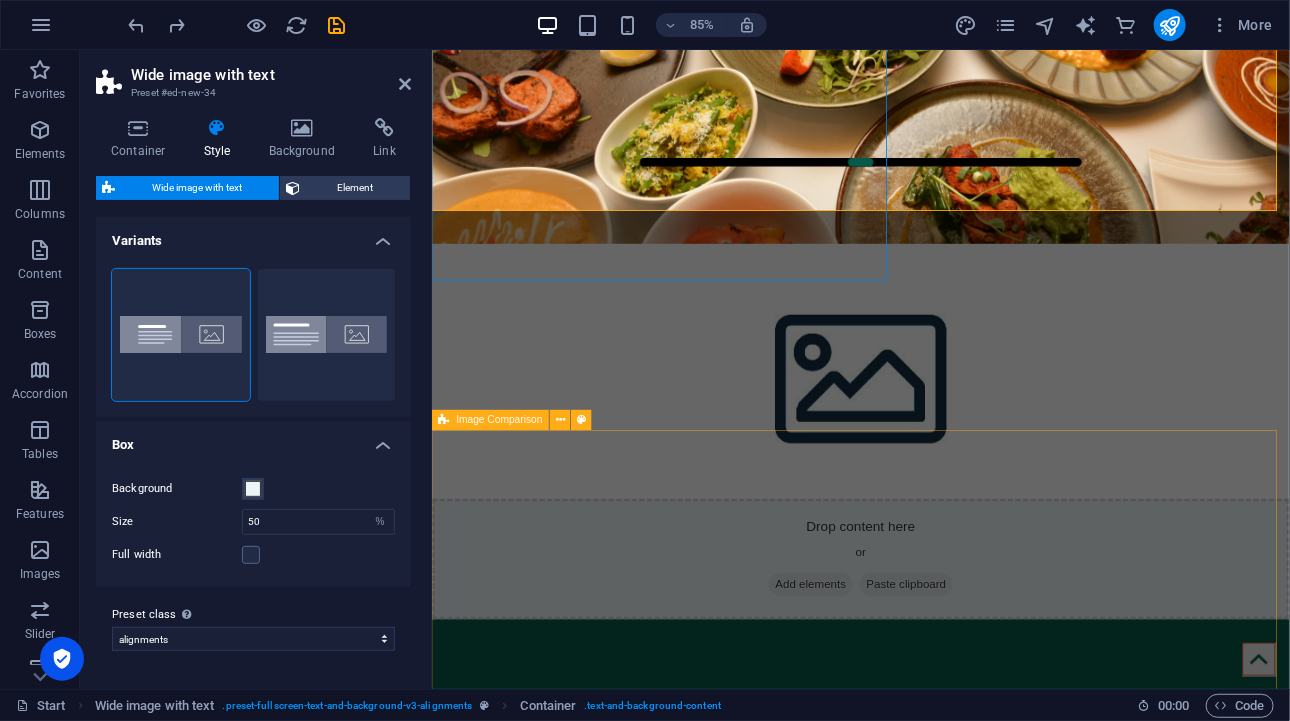 click at bounding box center [935, 1237] 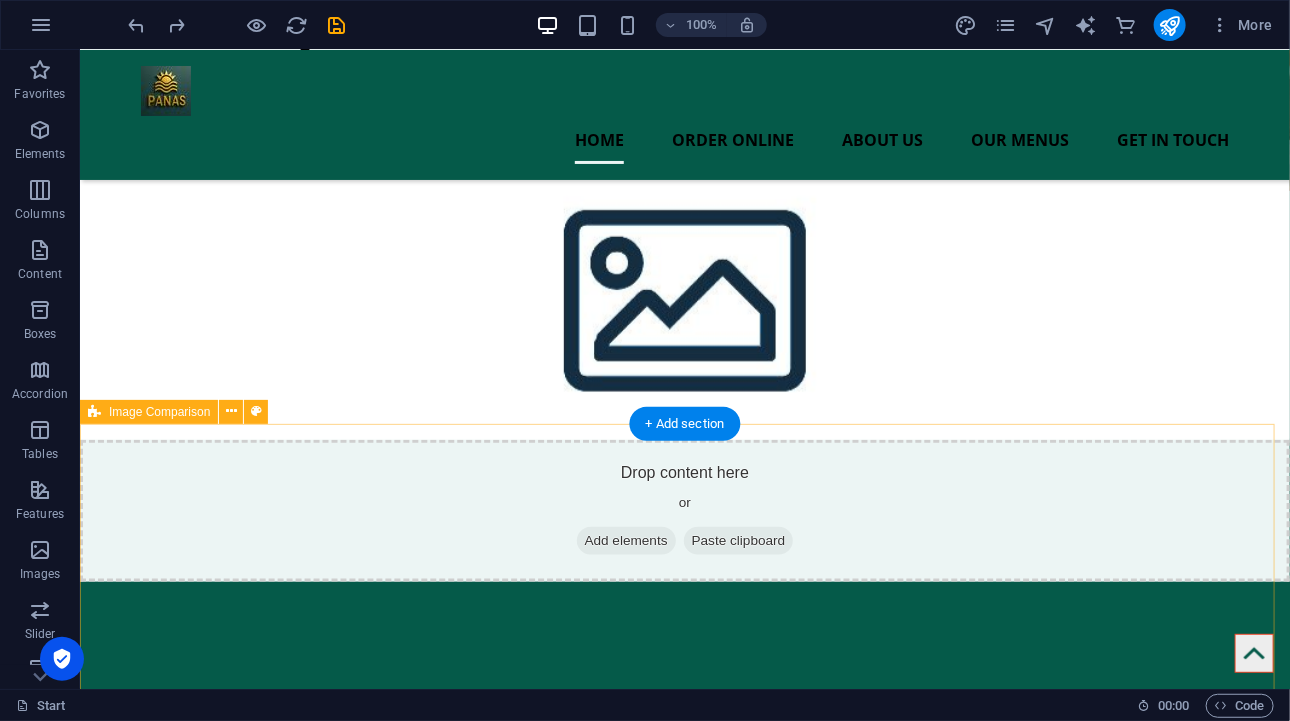 scroll, scrollTop: 500, scrollLeft: 0, axis: vertical 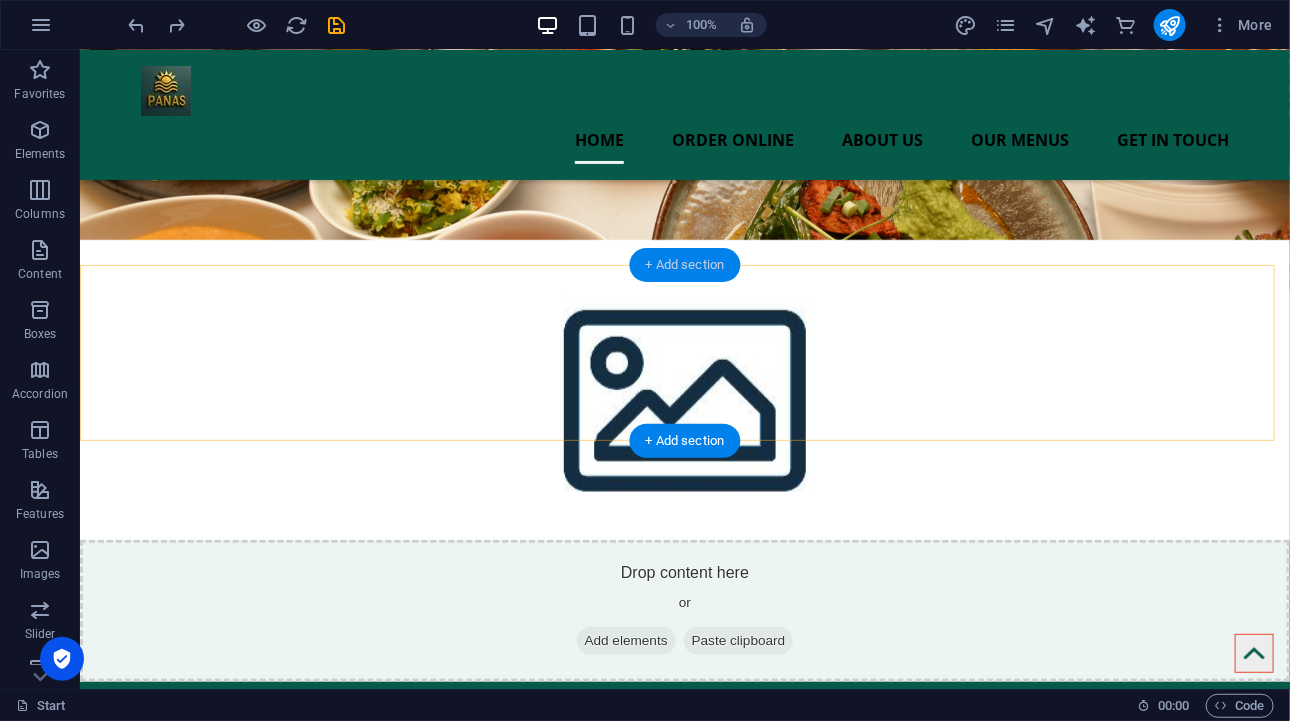 click on "+ Add section" at bounding box center [685, 265] 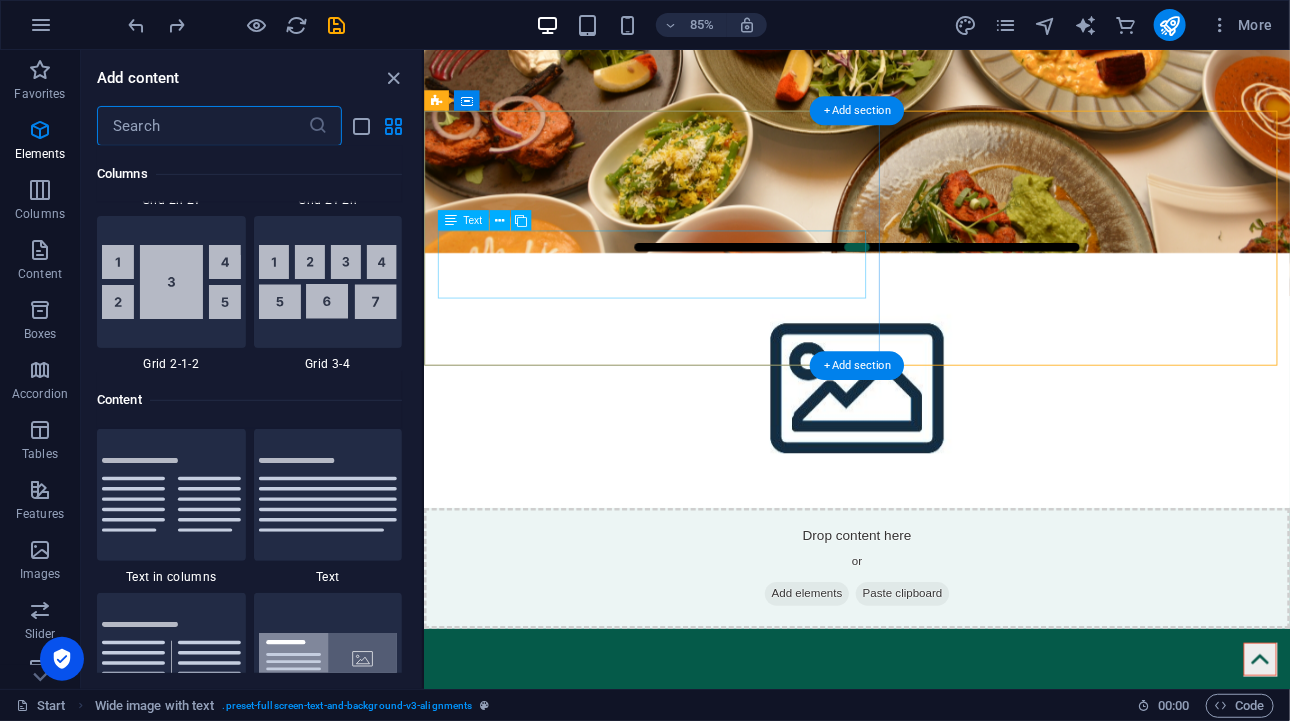 scroll, scrollTop: 3498, scrollLeft: 0, axis: vertical 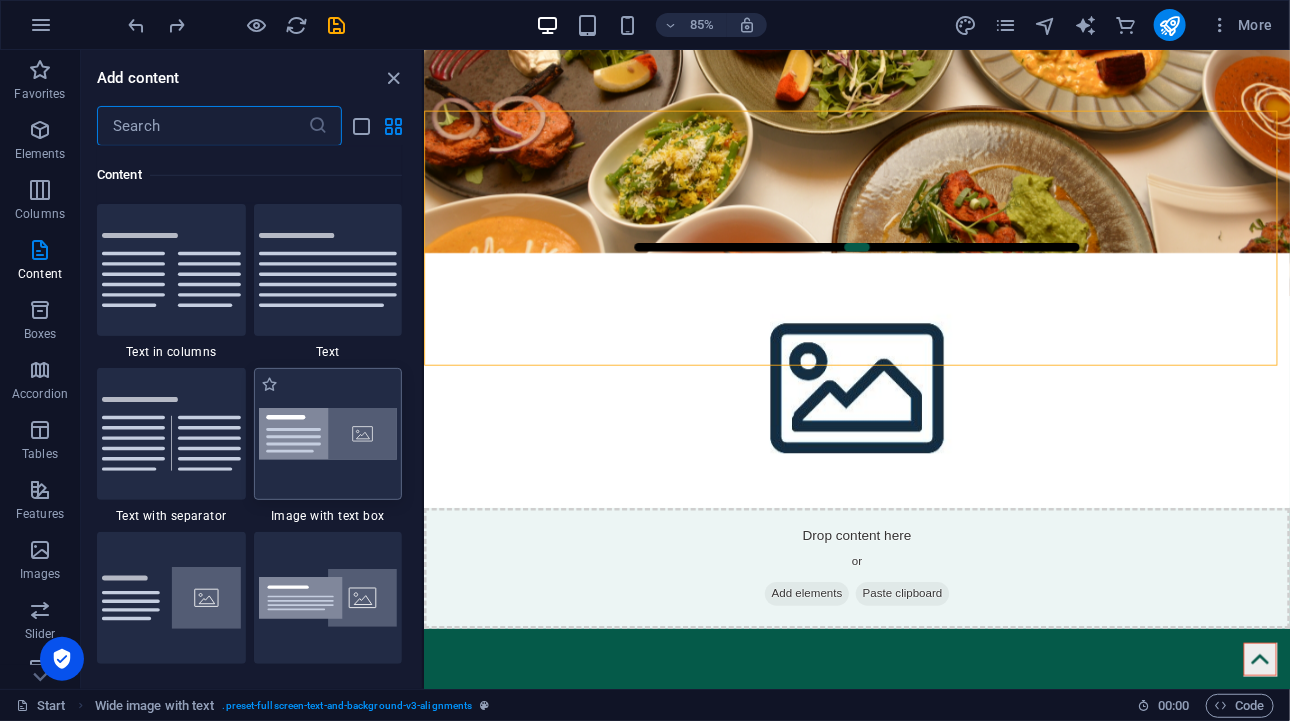 click at bounding box center (328, 434) 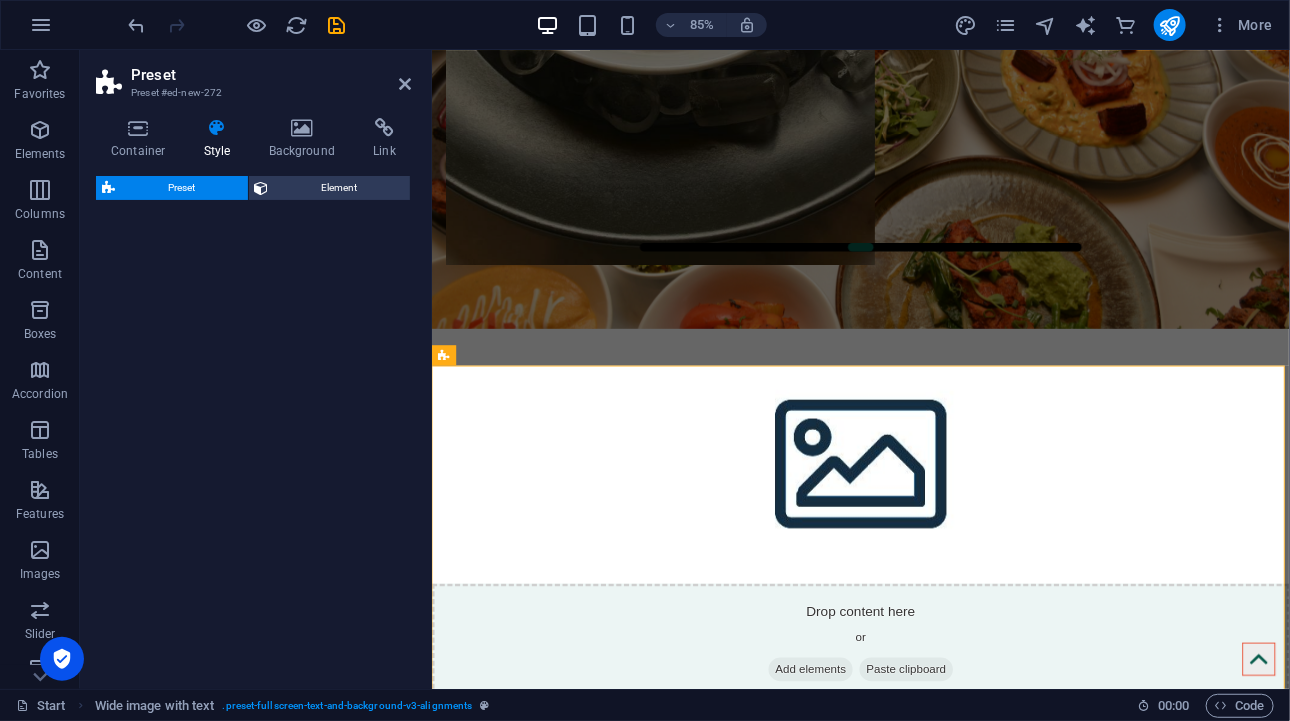 select on "rem" 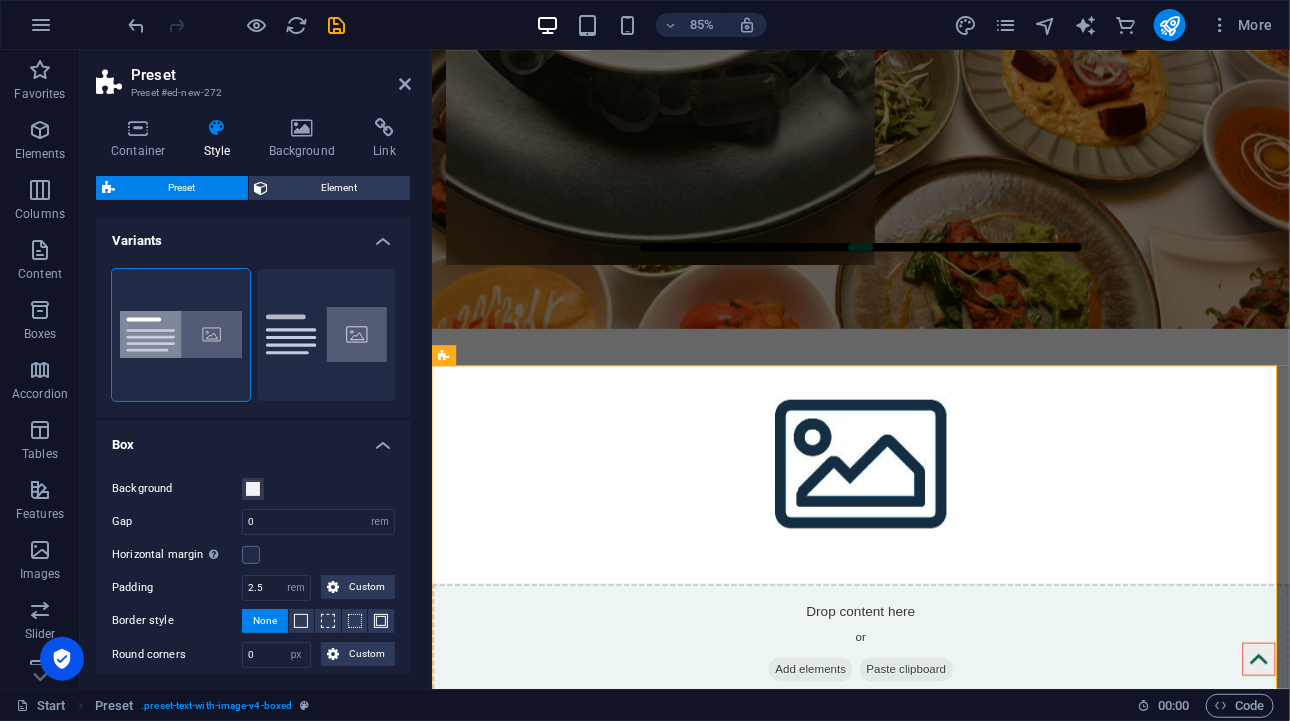click at bounding box center [935, 1230] 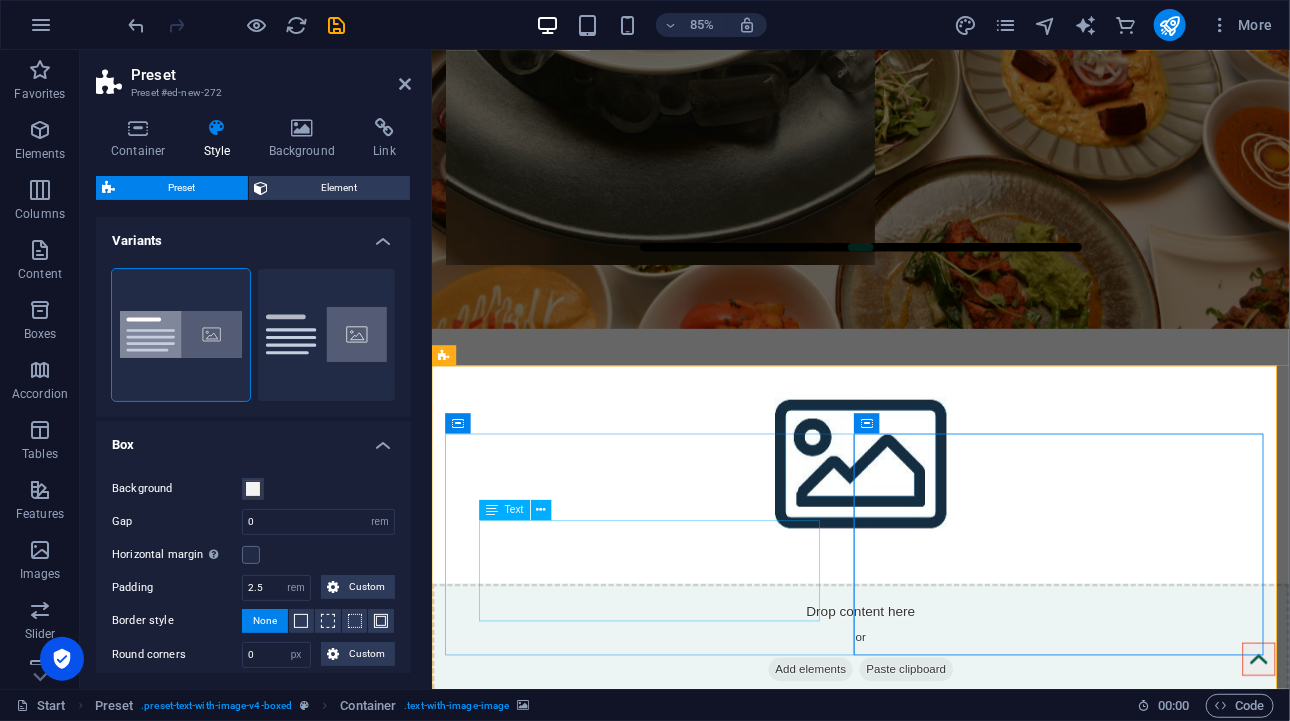 drag, startPoint x: 1054, startPoint y: 701, endPoint x: 730, endPoint y: 705, distance: 324.0247 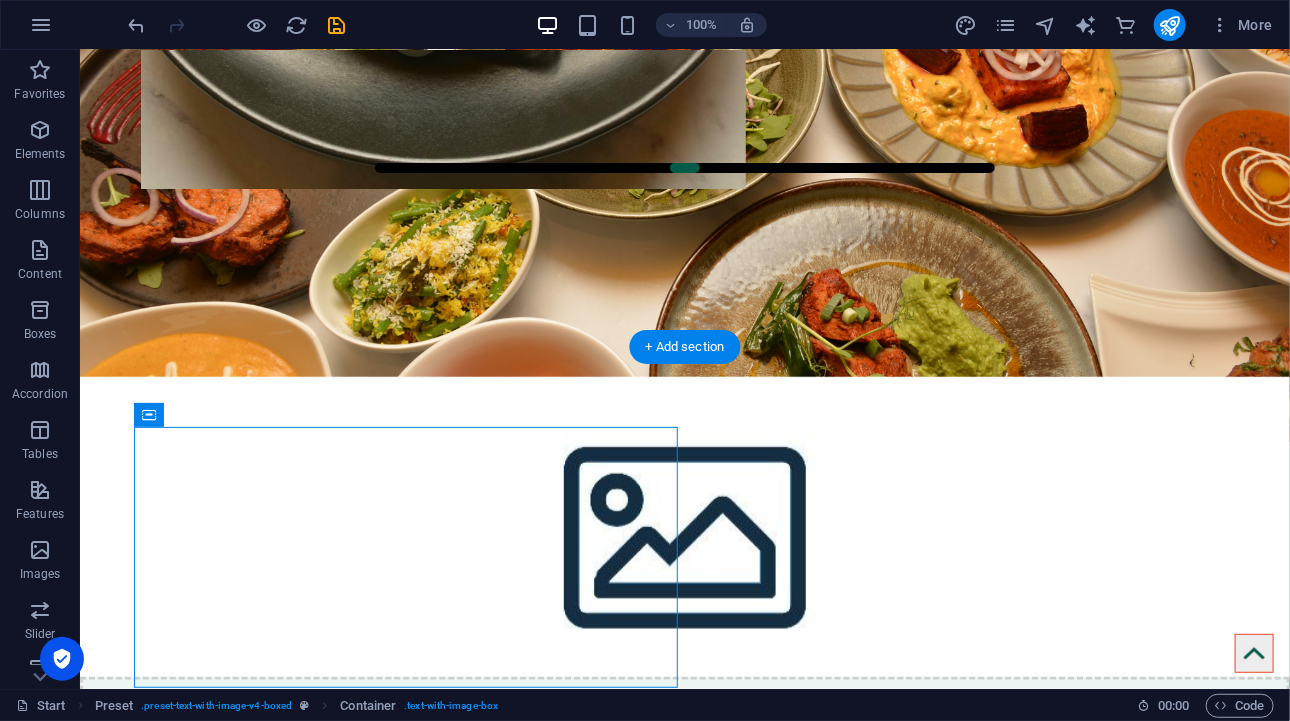 drag, startPoint x: 252, startPoint y: 520, endPoint x: 915, endPoint y: 468, distance: 665.0361 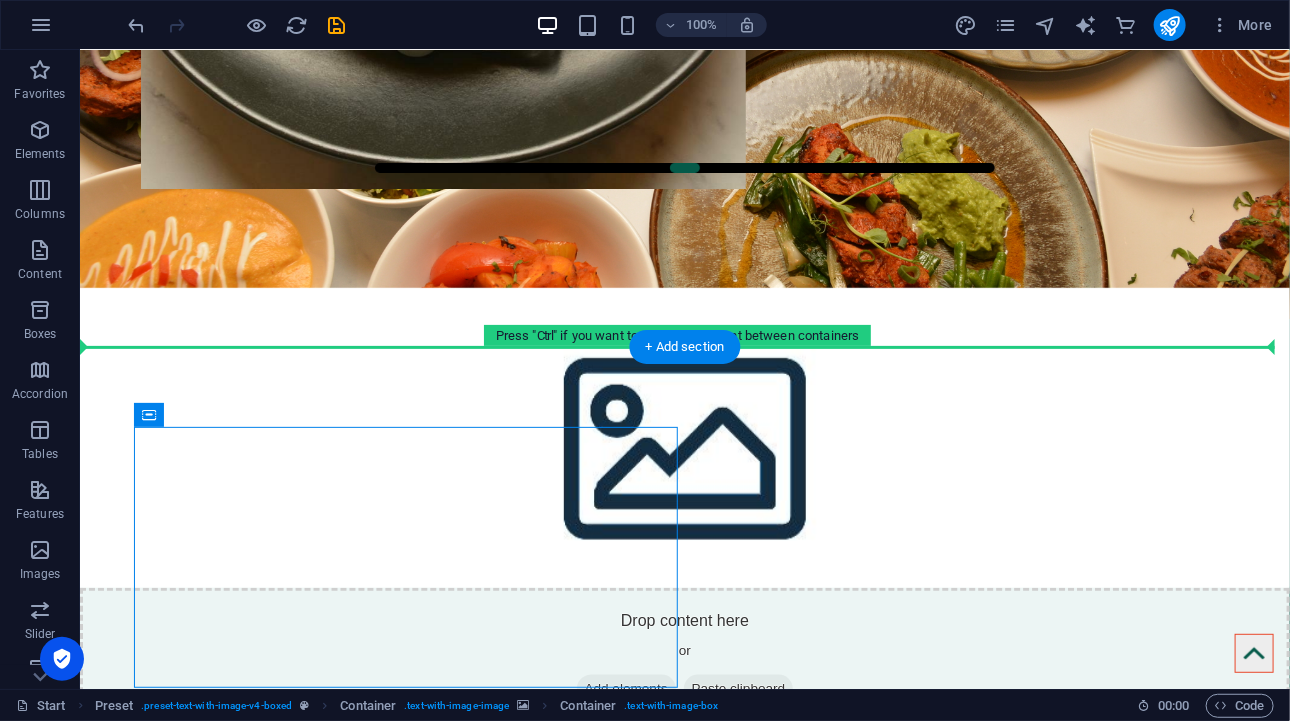 drag, startPoint x: 293, startPoint y: 444, endPoint x: 871, endPoint y: 475, distance: 578.8307 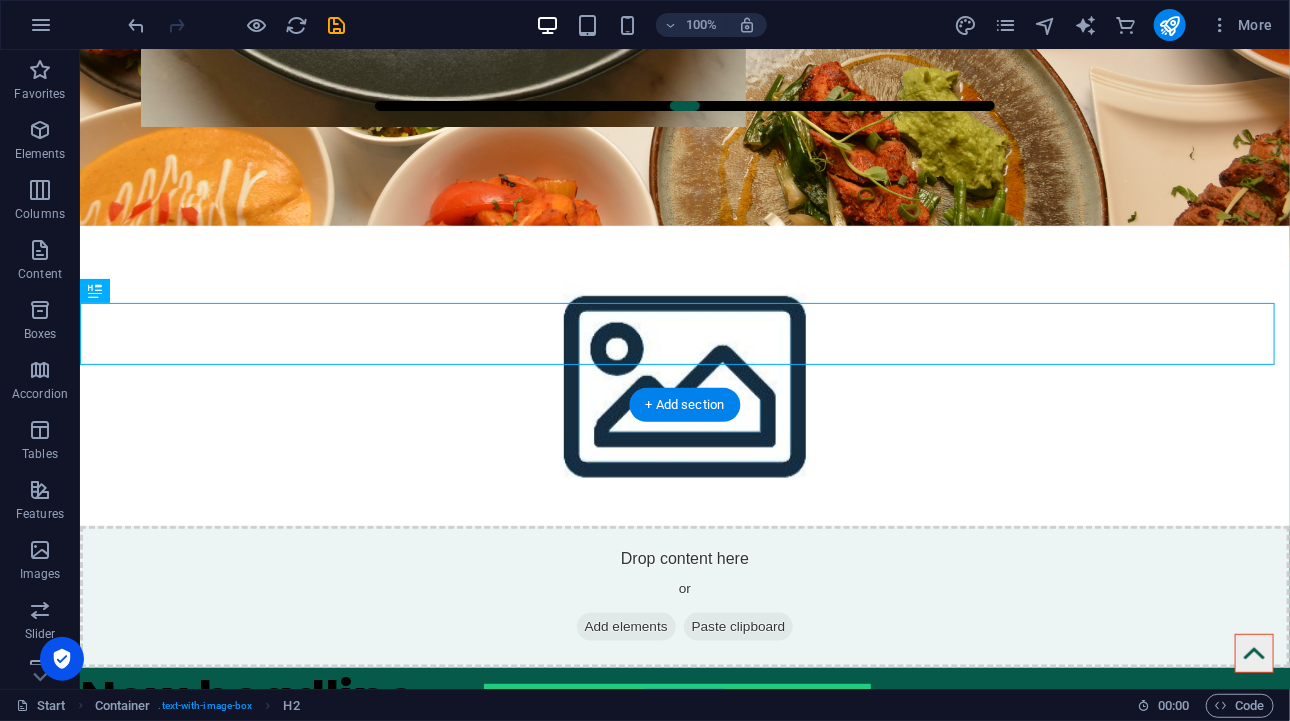 drag, startPoint x: 361, startPoint y: 362, endPoint x: 857, endPoint y: 609, distance: 554.0984 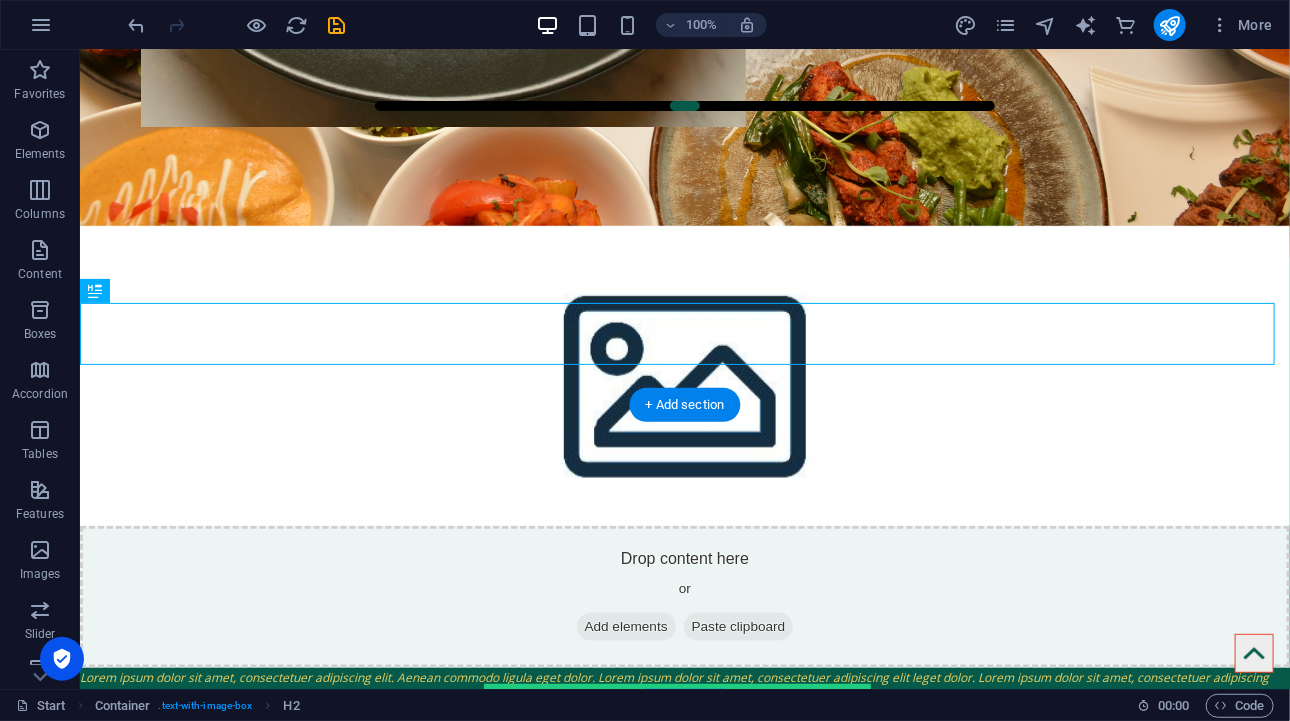 scroll, scrollTop: 570, scrollLeft: 0, axis: vertical 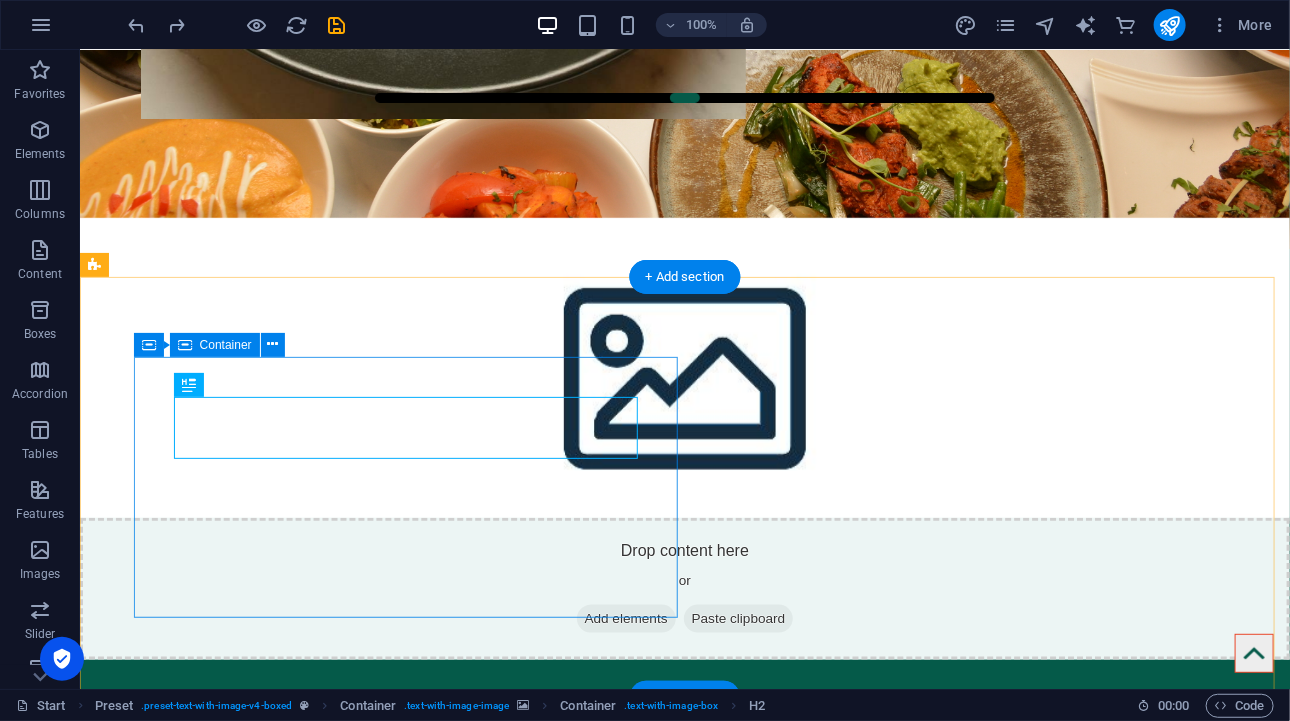 click on "New headline Lorem ipsum dolor sit amet, consectetuer adipiscing elit. Aenean commodo ligula eget dolor. Lorem ipsum dolor sit amet, consectetuer adipiscing elit leget dolor. Lorem ipsum dolor sit amet, consectetuer adipiscing elit. Aenean commodo ligula eget dolor. Lorem ipsum dolor sit amet, consectetuer adipiscing elit dolor consectetuer adipiscing elit leget dolor. Lorem elit saget ipsum dolor sit amet, consectetuer." at bounding box center [639, 1101] 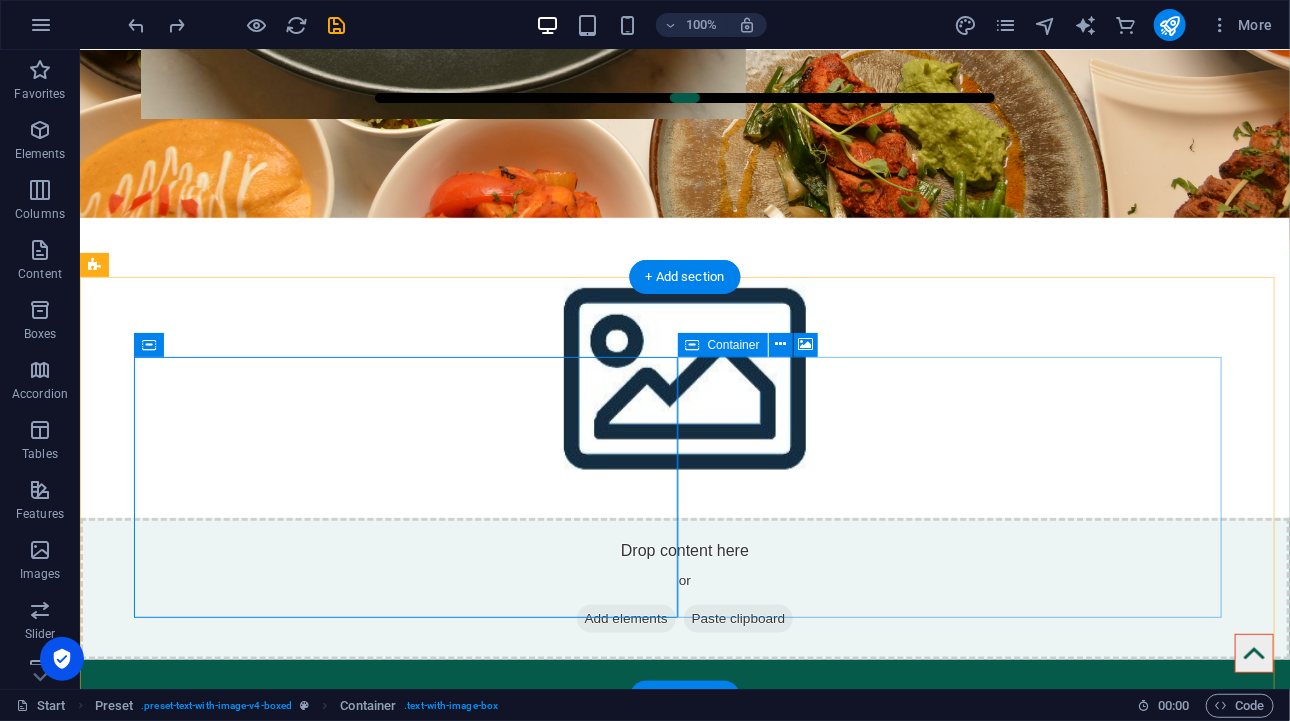 click on "Add elements" at bounding box center [580, 1303] 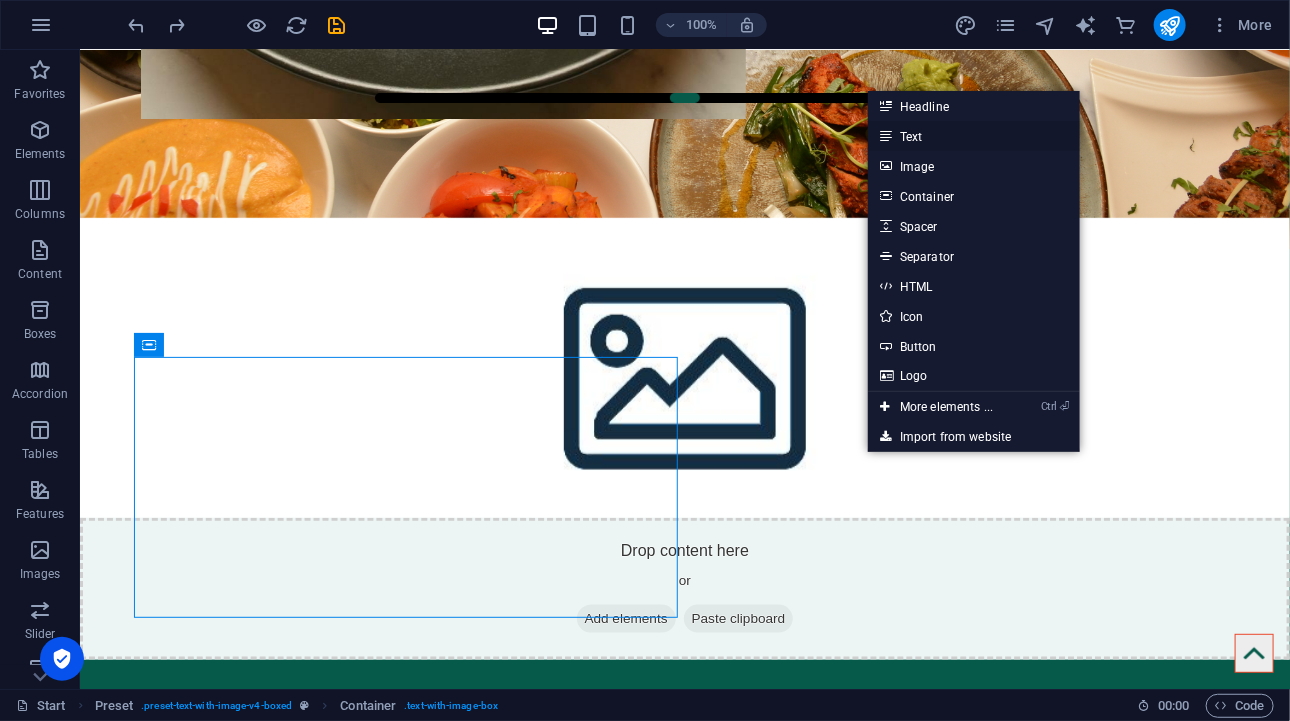 click on "Text" at bounding box center (974, 136) 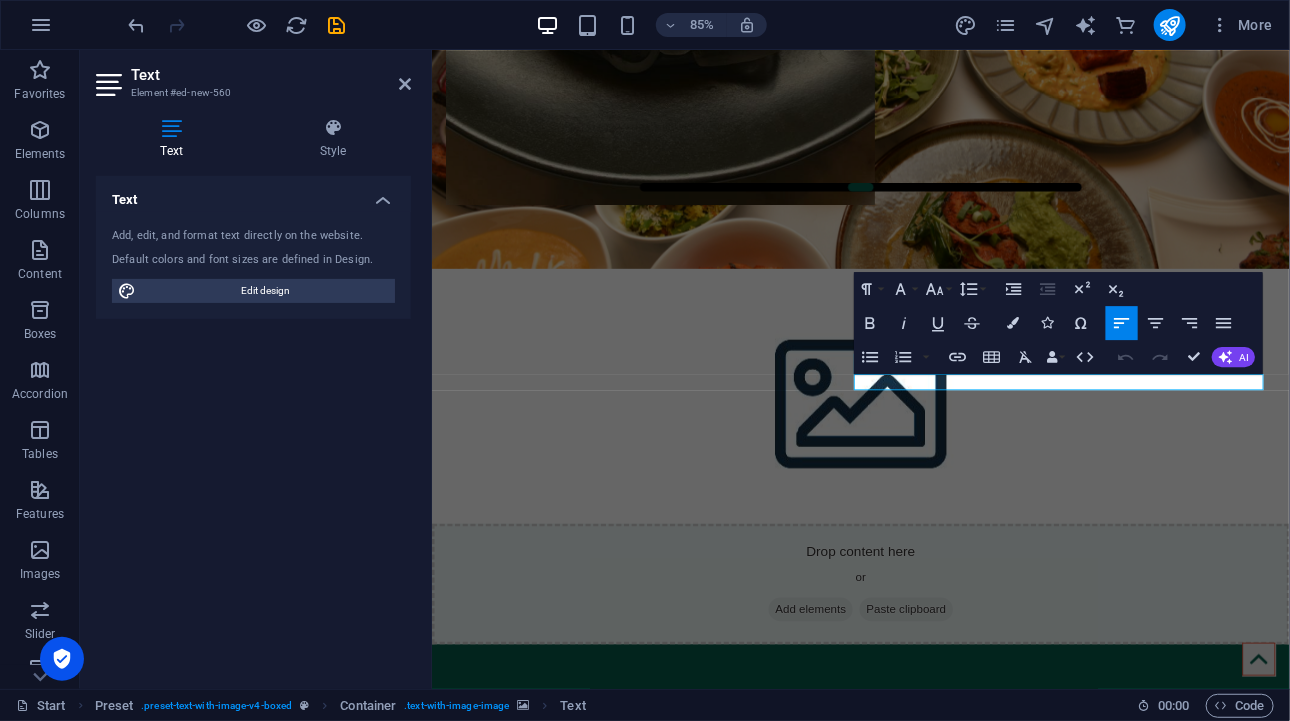 click at bounding box center [935, 1160] 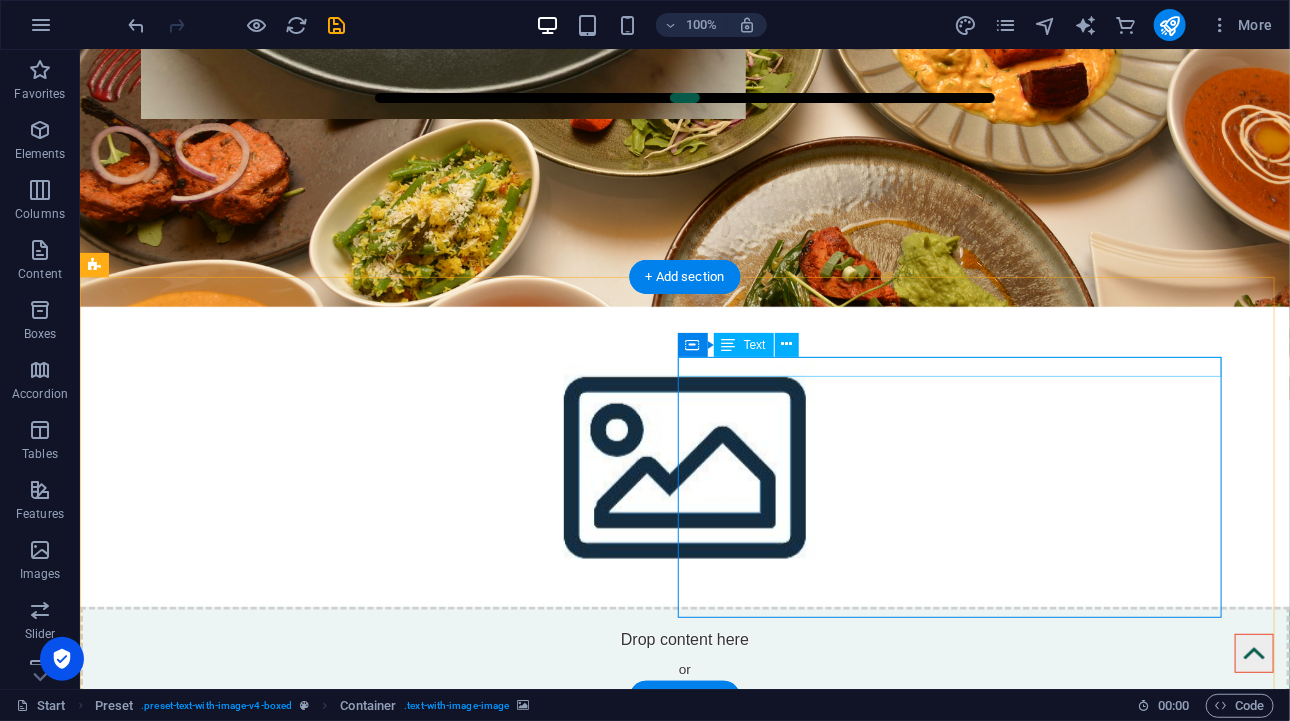 click on "New text element" at bounding box center [639, 1301] 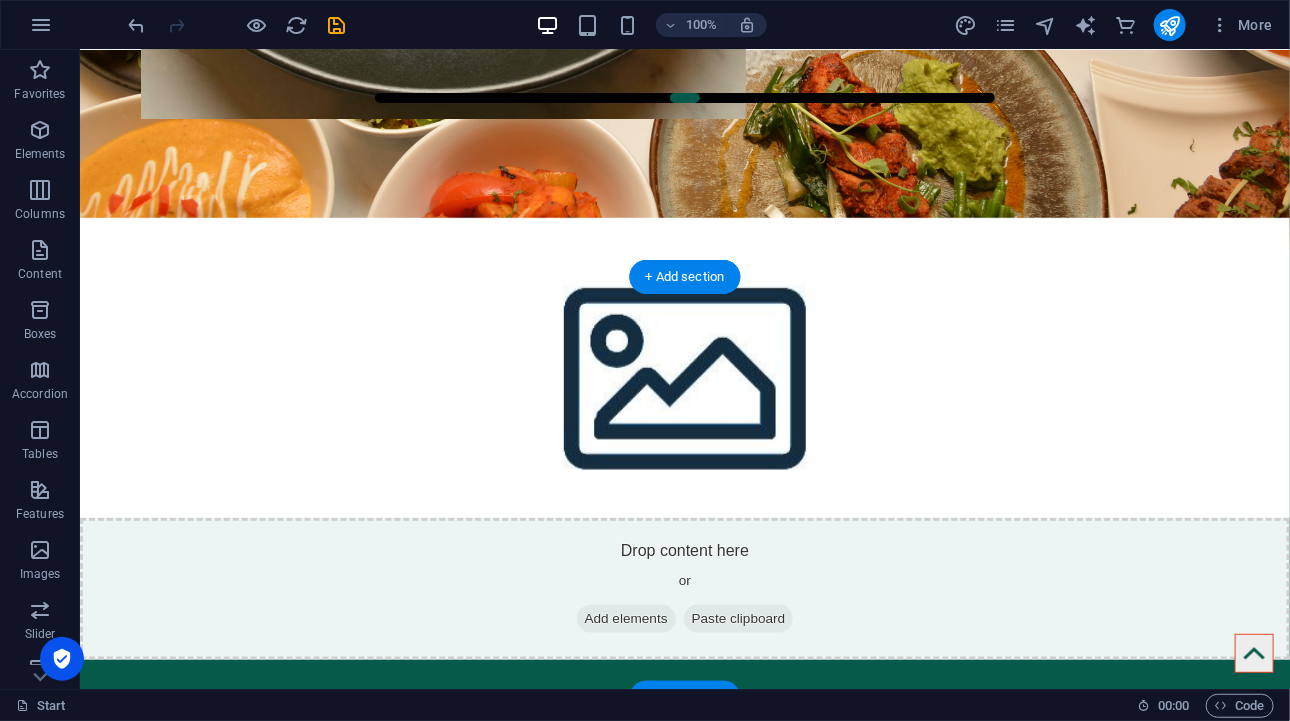 click at bounding box center [639, 1071] 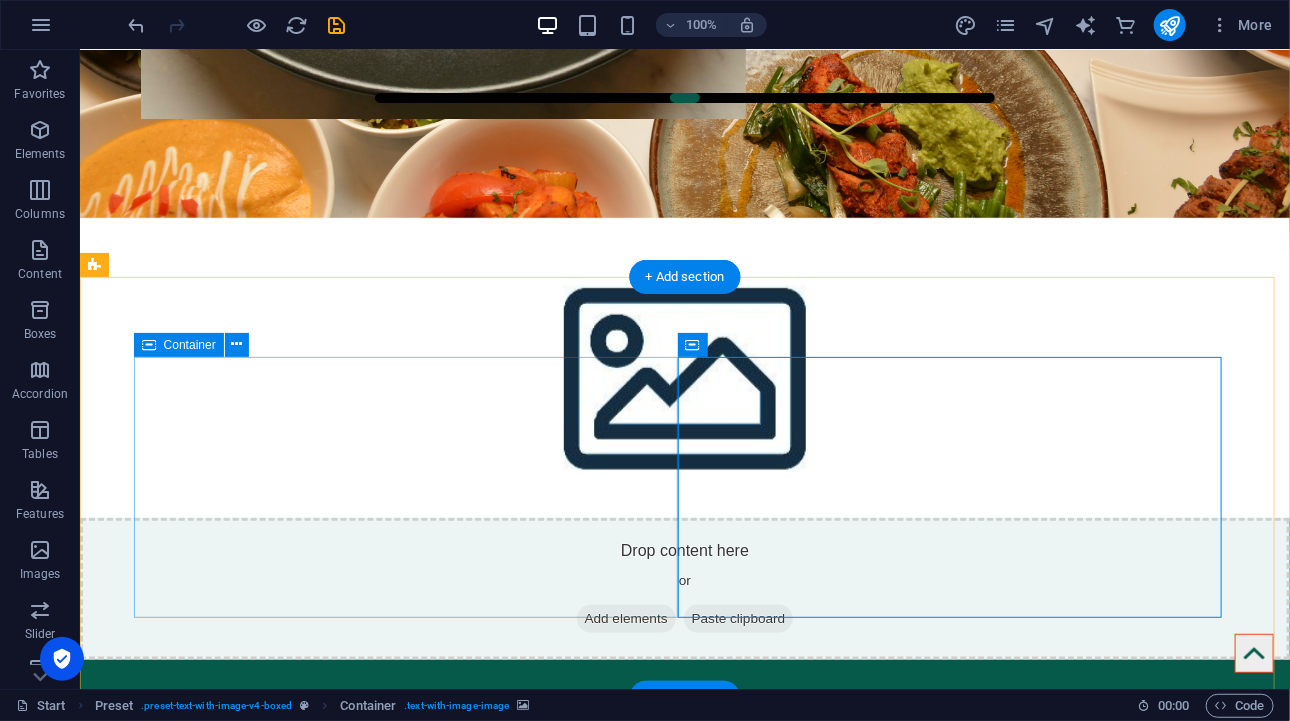 click on "New headline Lorem ipsum dolor sit amet, consectetuer adipiscing elit. Aenean commodo ligula eget dolor. Lorem ipsum dolor sit amet, consectetuer adipiscing elit leget dolor. Lorem ipsum dolor sit amet, consectetuer adipiscing elit. Aenean commodo ligula eget dolor. Lorem ipsum dolor sit amet, consectetuer adipiscing elit dolor consectetuer adipiscing elit leget dolor. Lorem elit saget ipsum dolor sit amet, consectetuer." at bounding box center (639, 840) 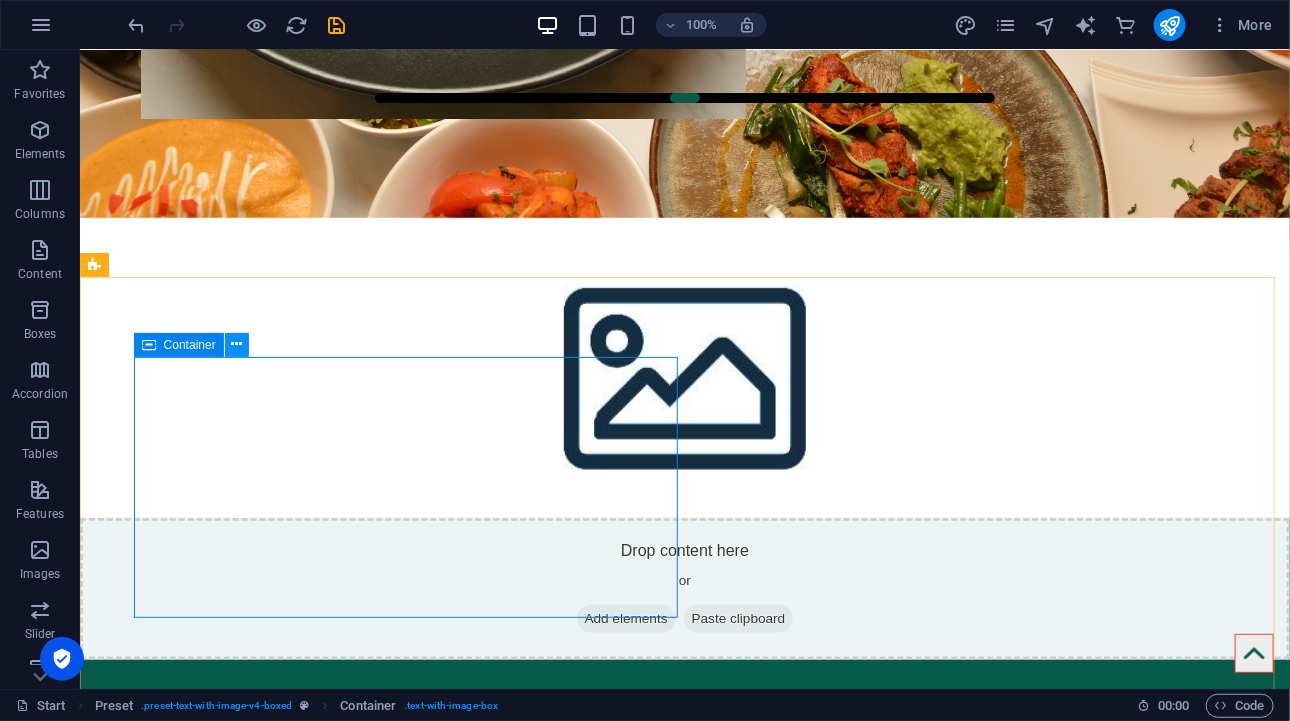 click at bounding box center [236, 344] 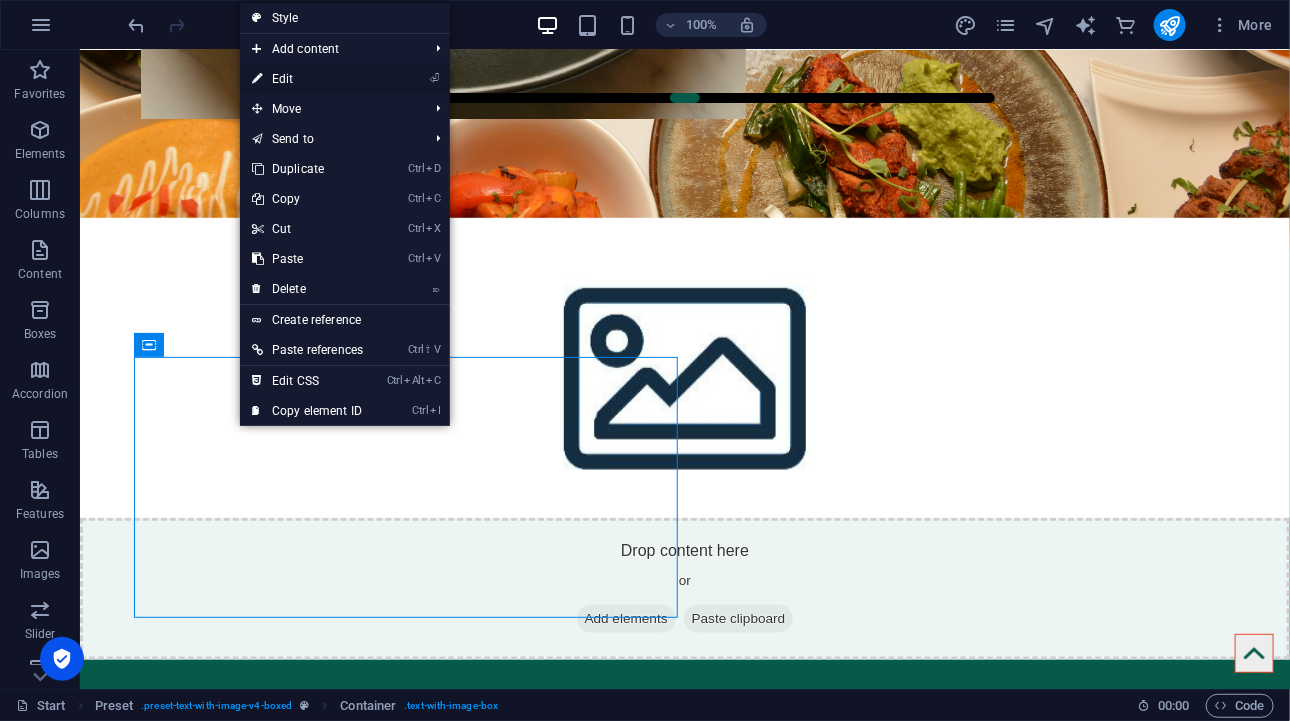 click on "⏎  Edit" at bounding box center [307, 79] 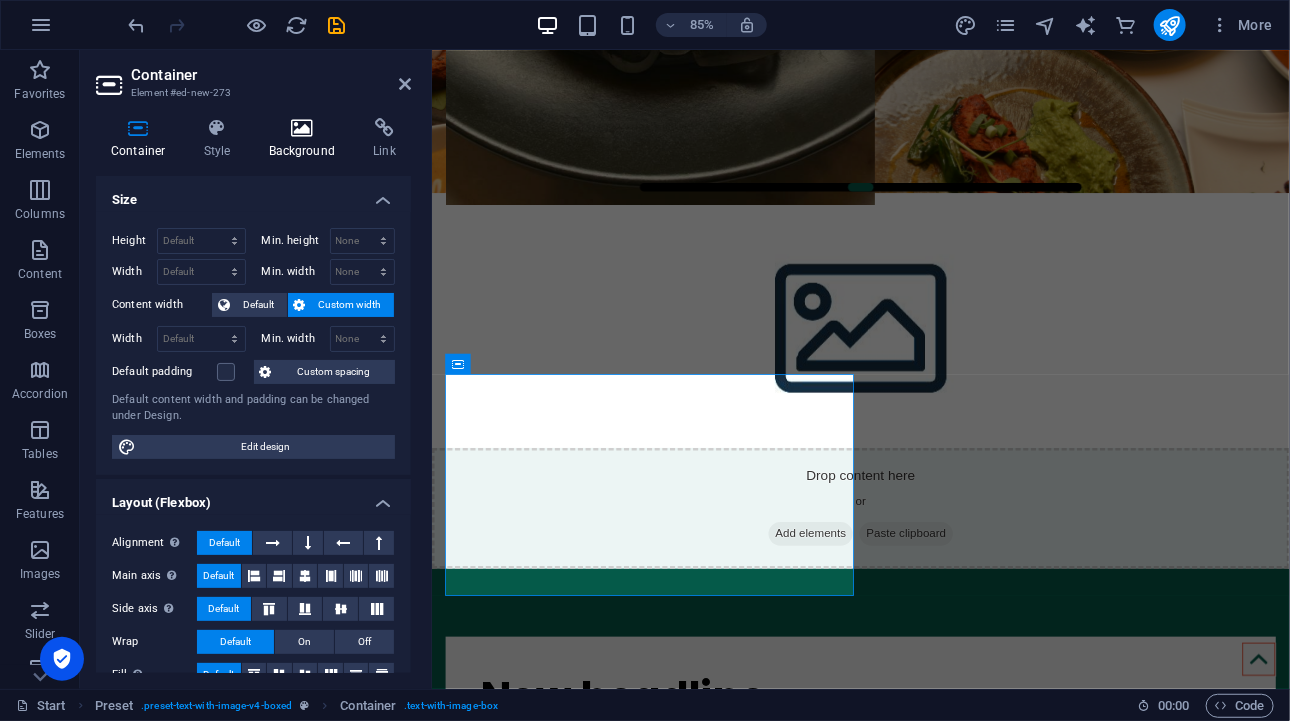 click on "Background" at bounding box center (306, 139) 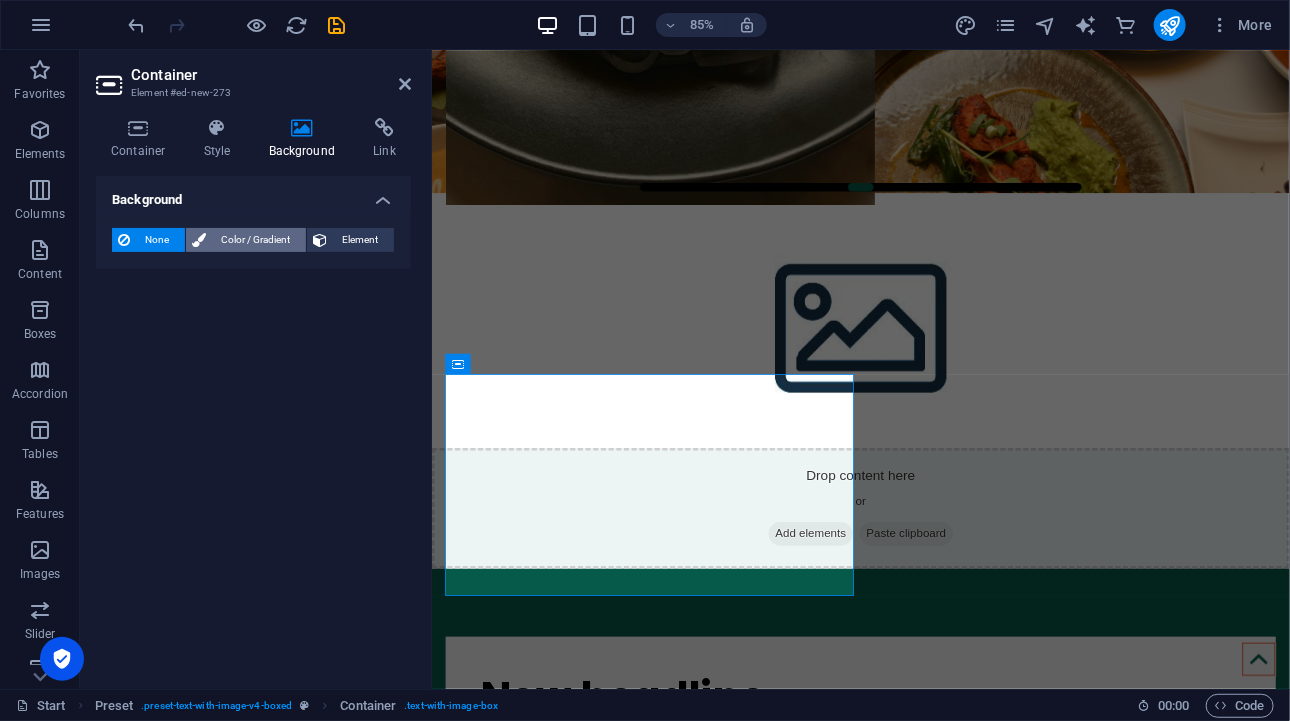 click on "Color / Gradient" at bounding box center [256, 240] 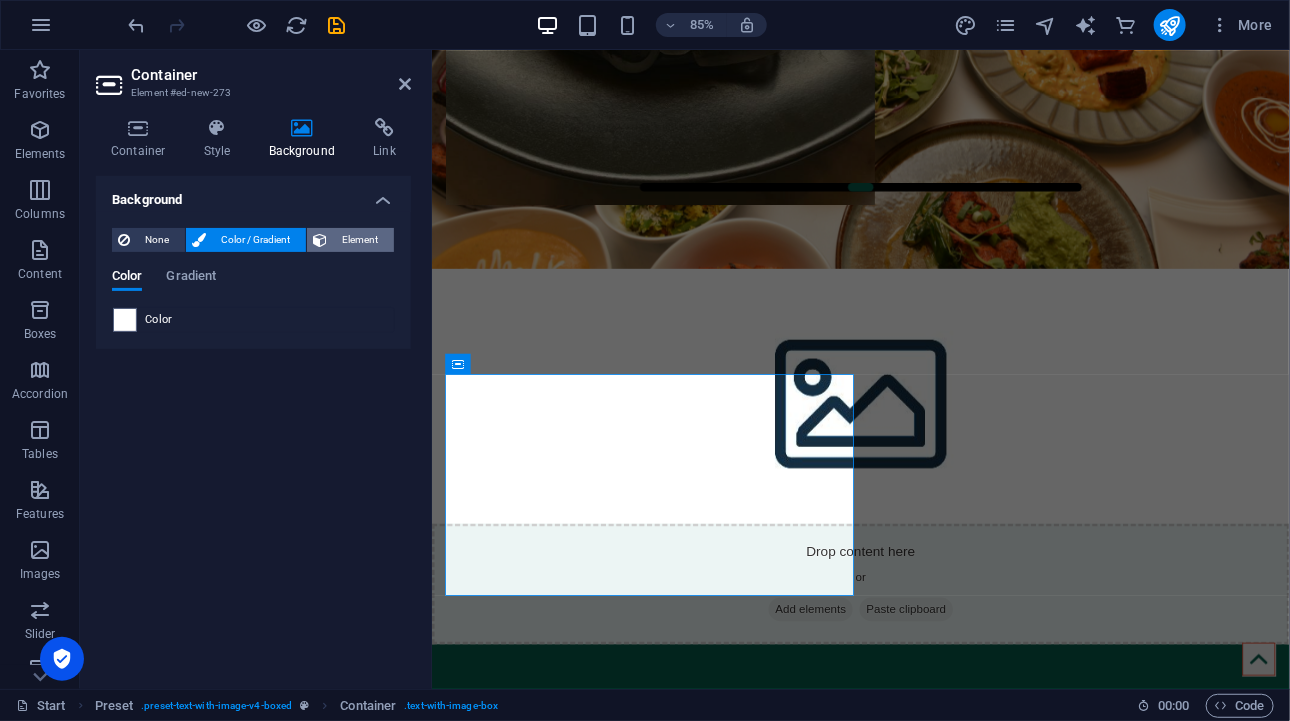click on "Element" at bounding box center [360, 240] 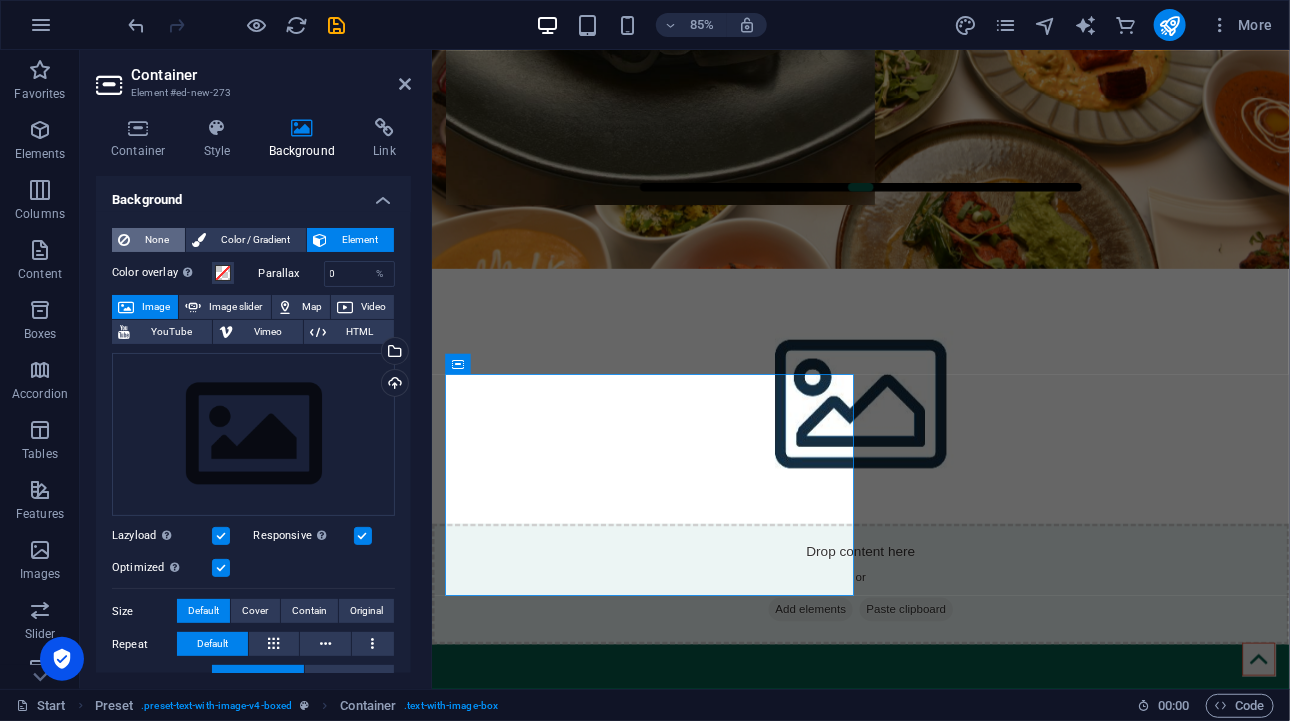 click on "None" at bounding box center (157, 240) 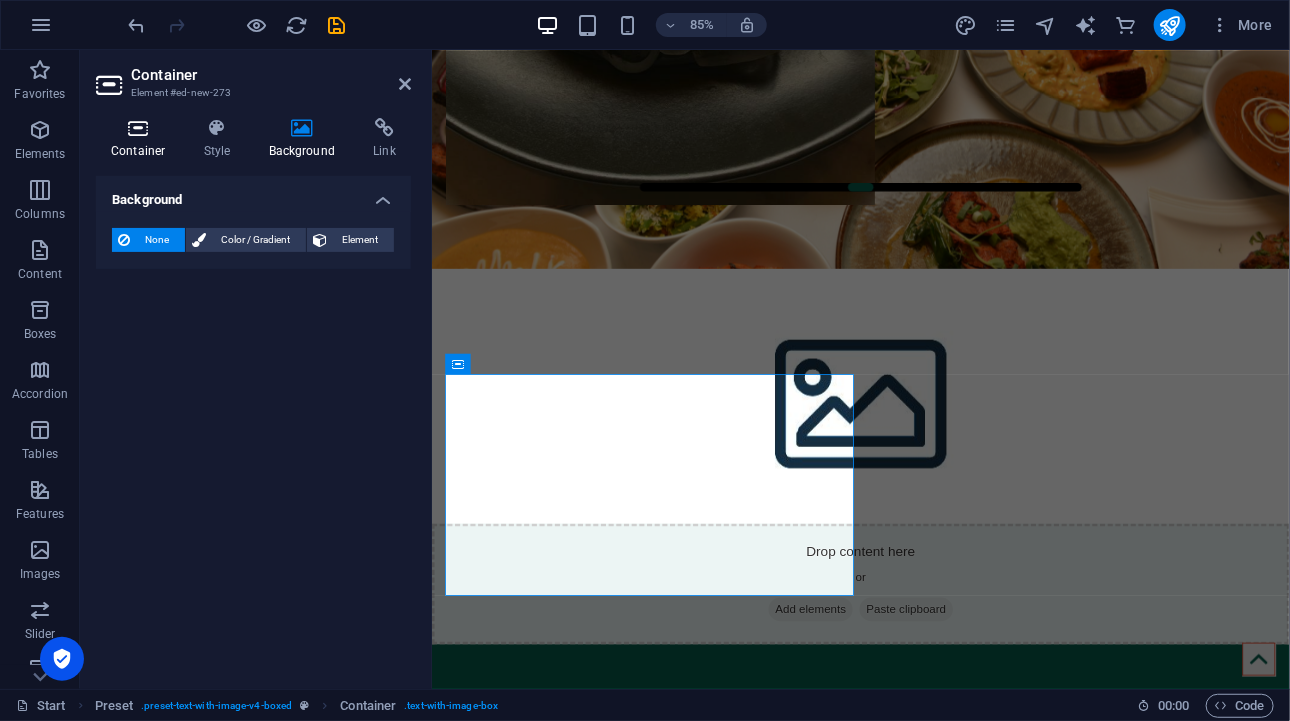 click on "Container" at bounding box center (142, 139) 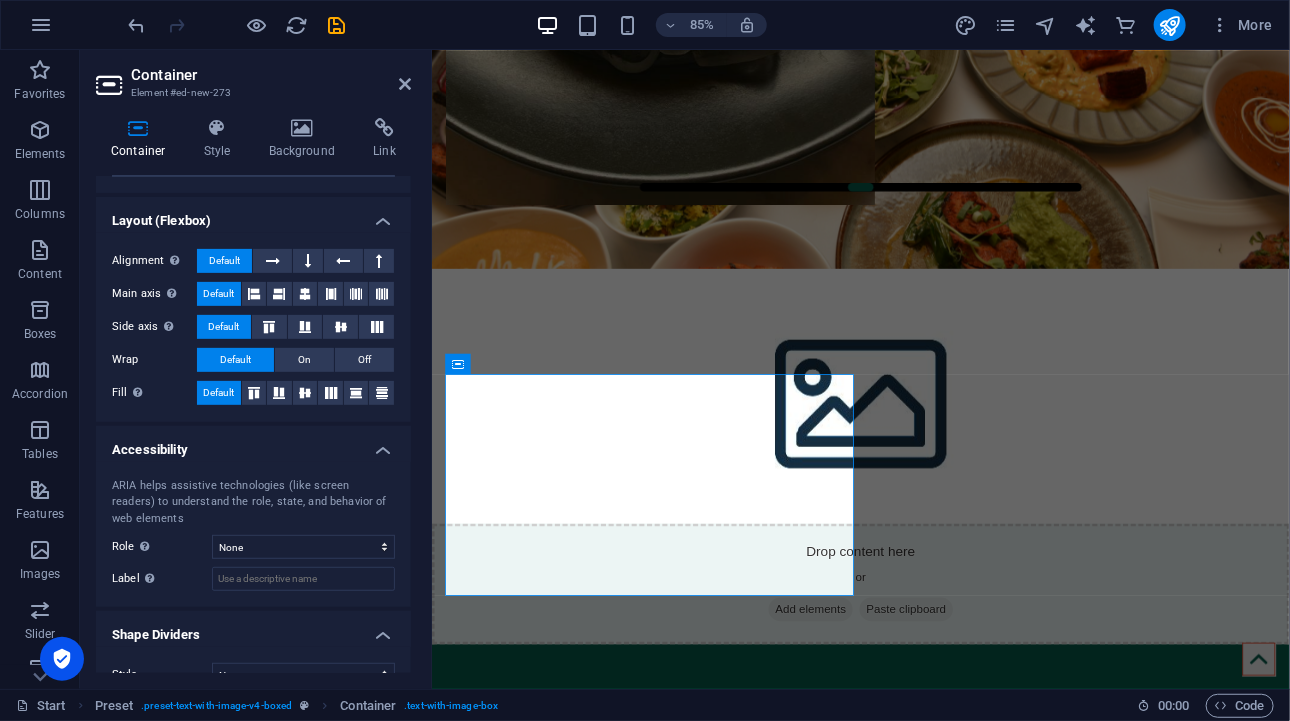 scroll, scrollTop: 300, scrollLeft: 0, axis: vertical 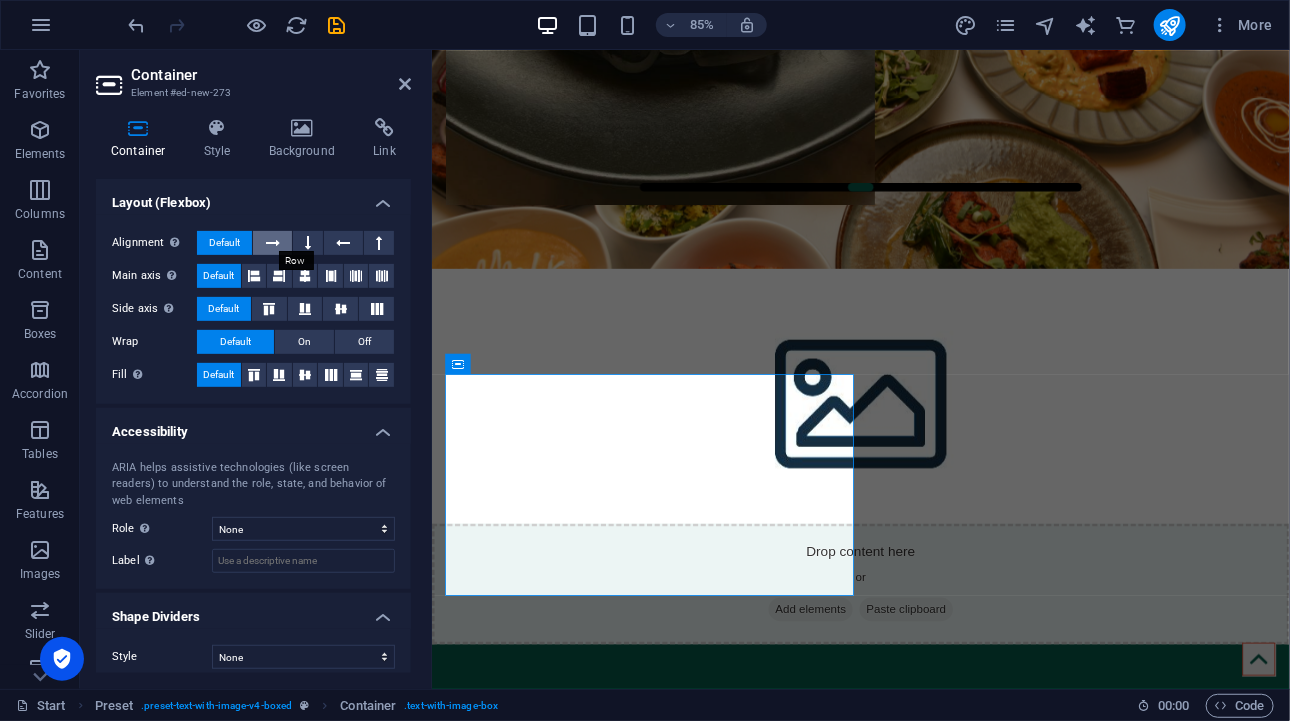 click at bounding box center [273, 243] 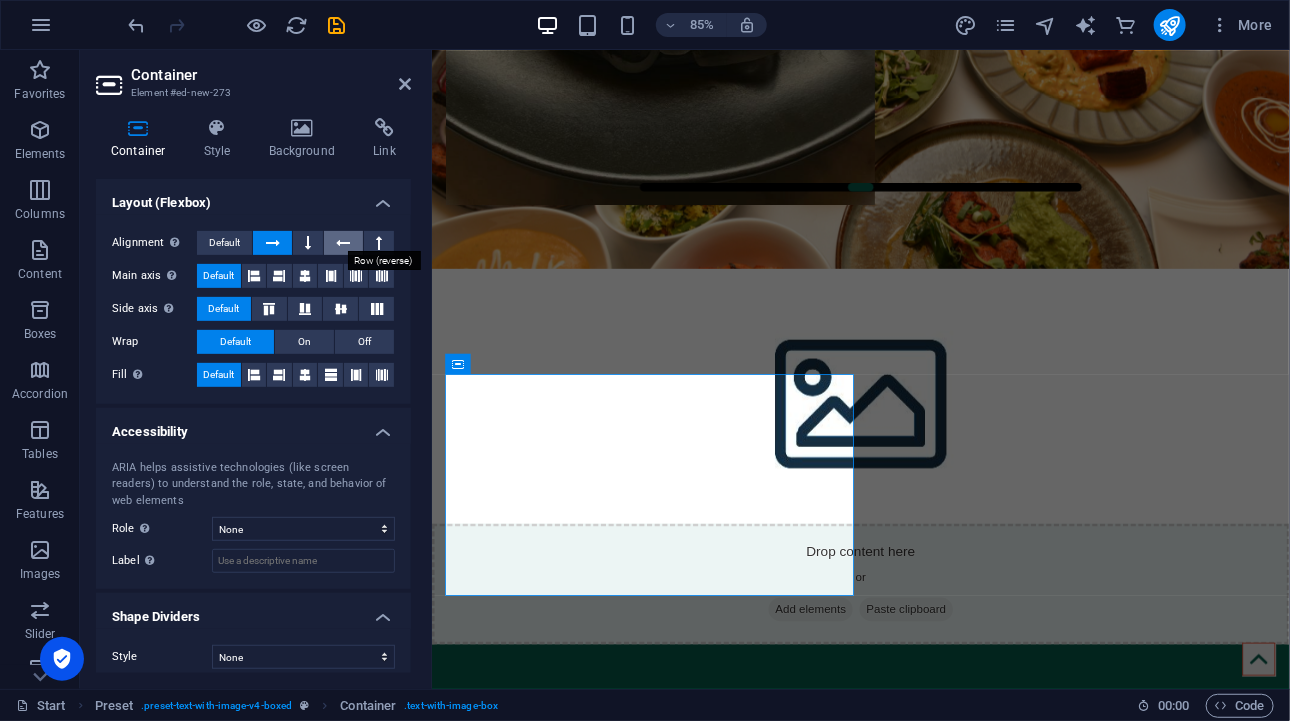 click at bounding box center [343, 243] 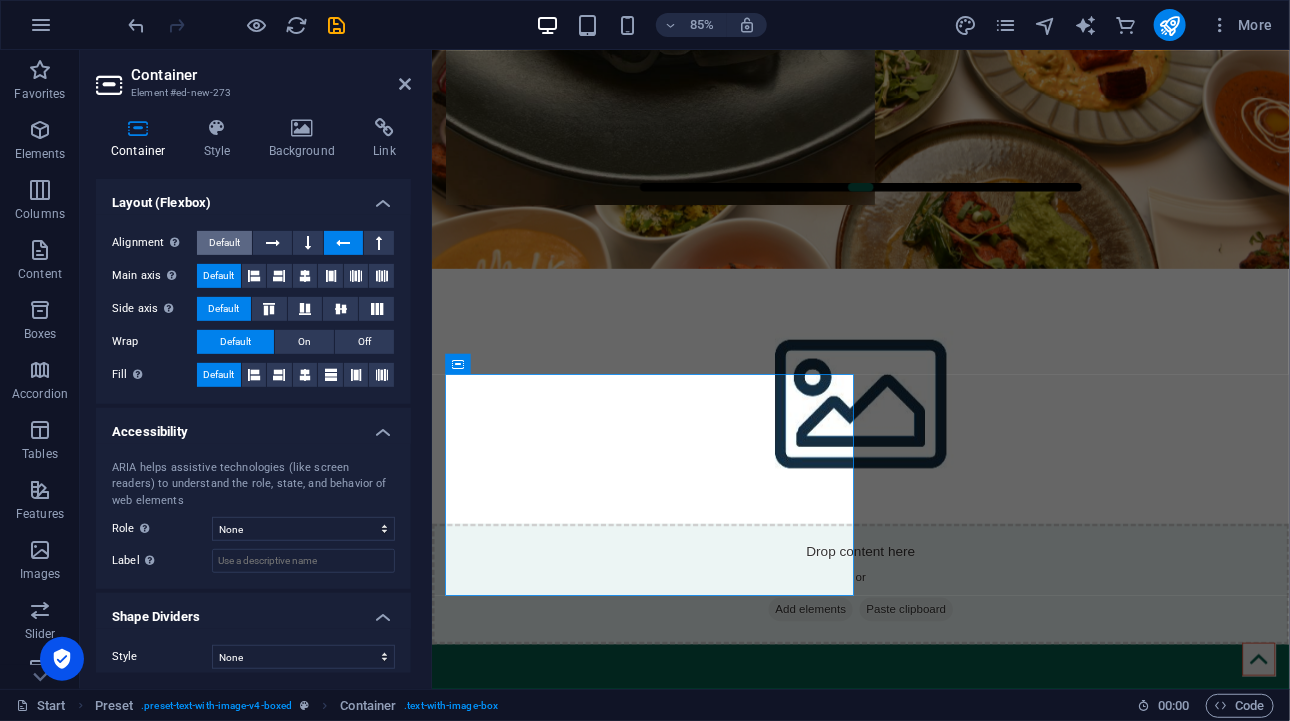 click on "Default" at bounding box center [224, 243] 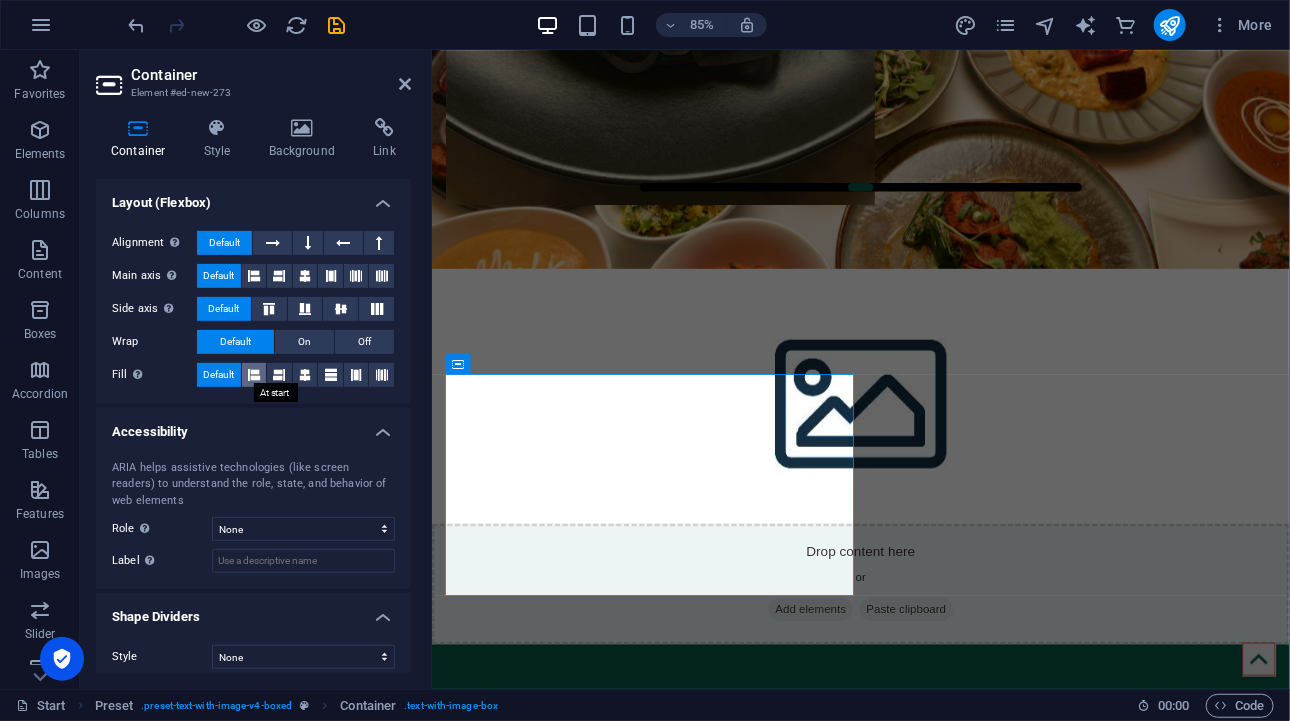 click at bounding box center (254, 375) 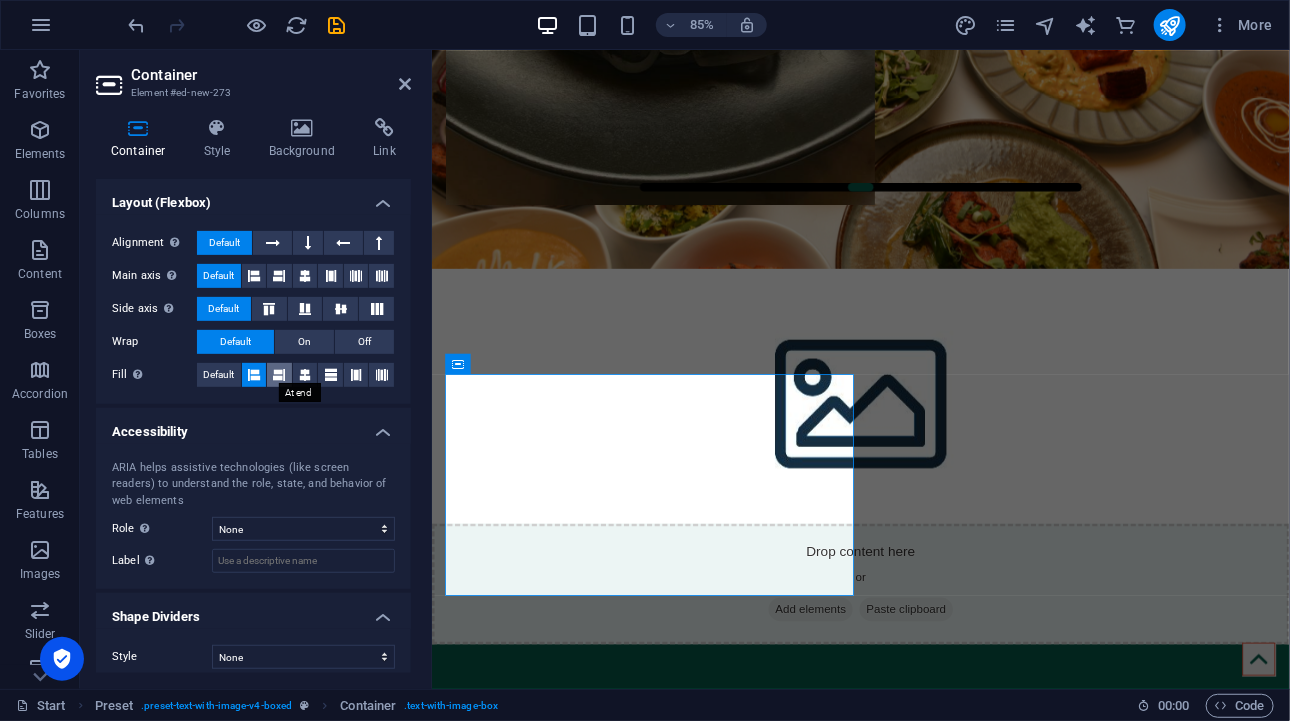 click at bounding box center [279, 375] 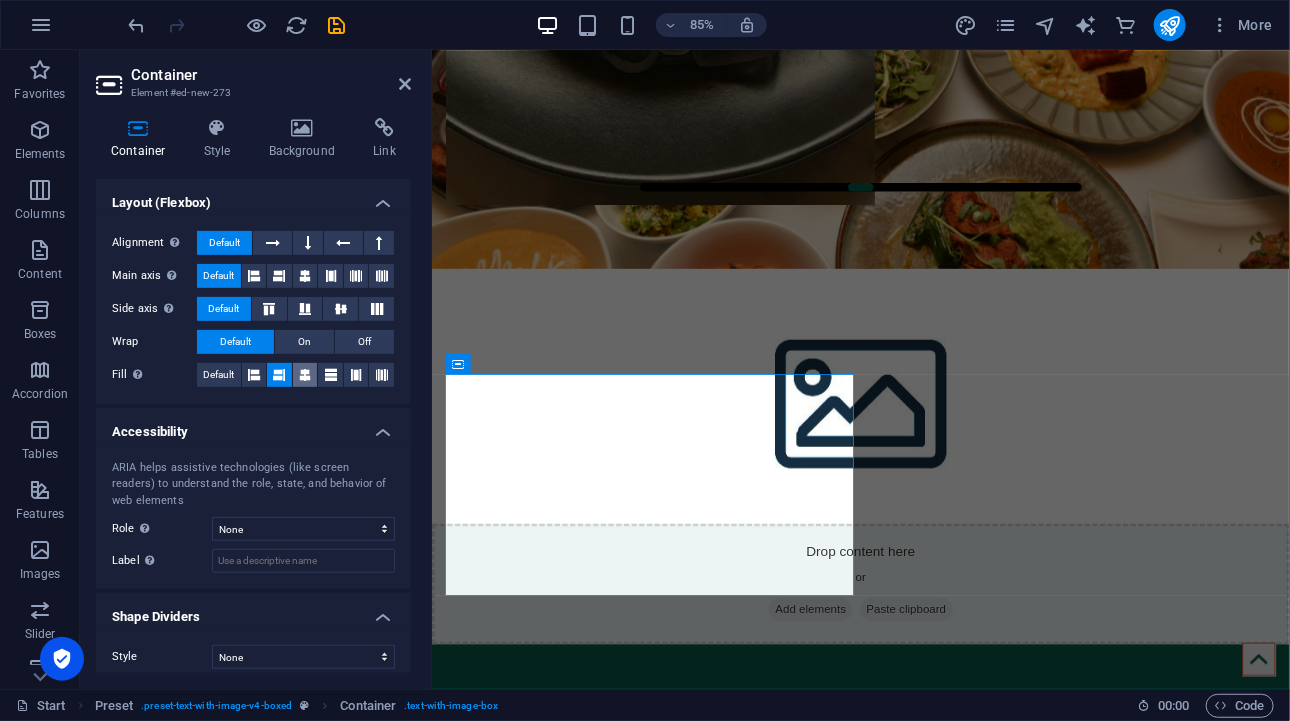 click at bounding box center (305, 375) 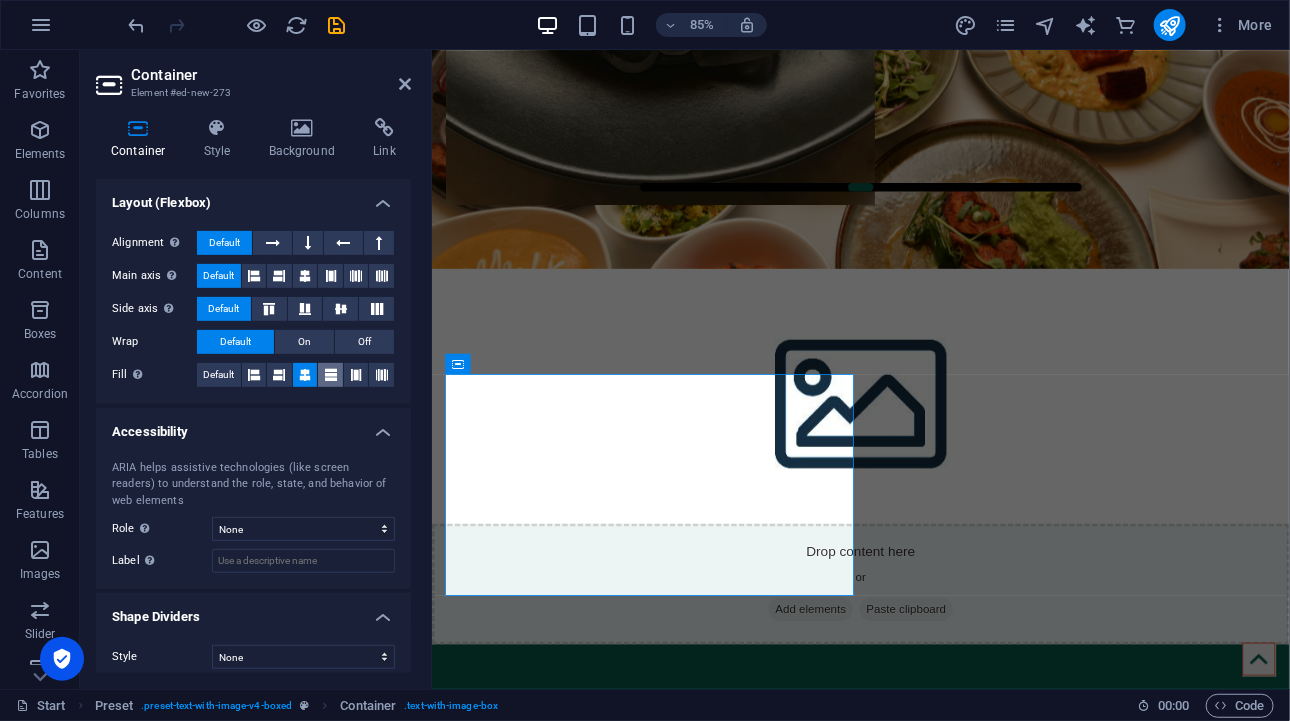 click at bounding box center (331, 375) 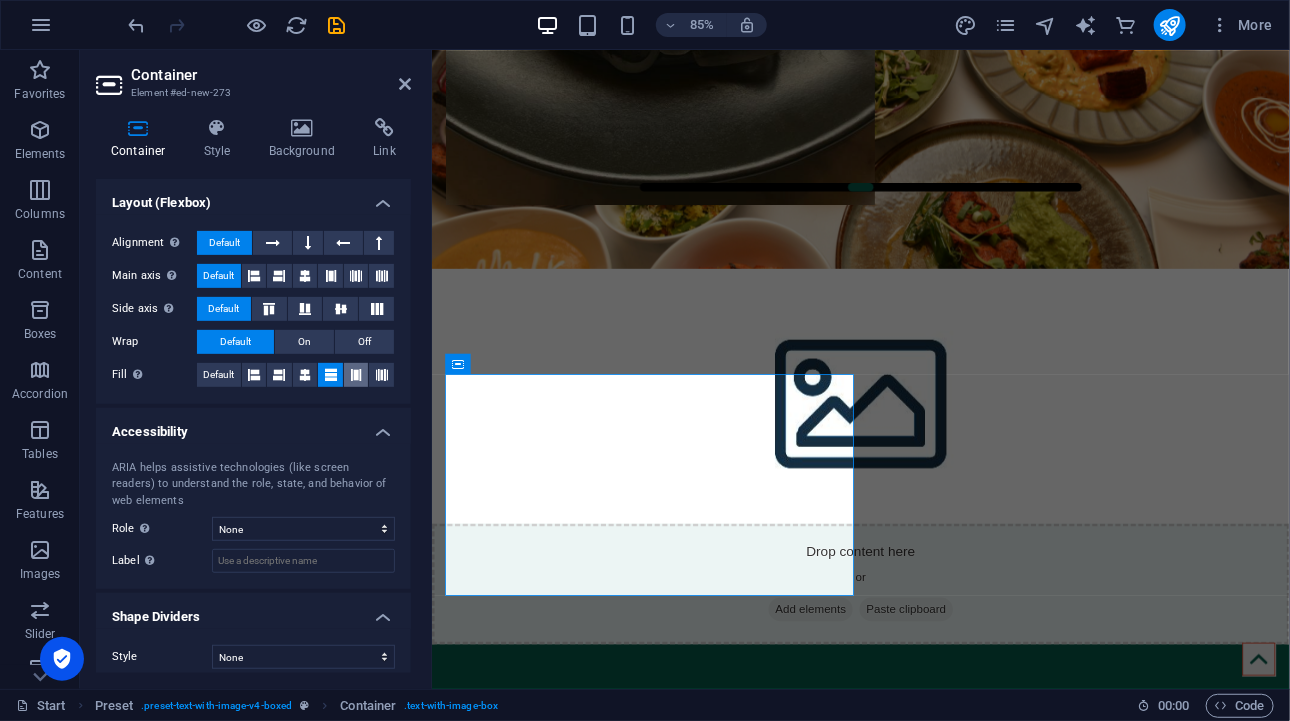 click at bounding box center (356, 375) 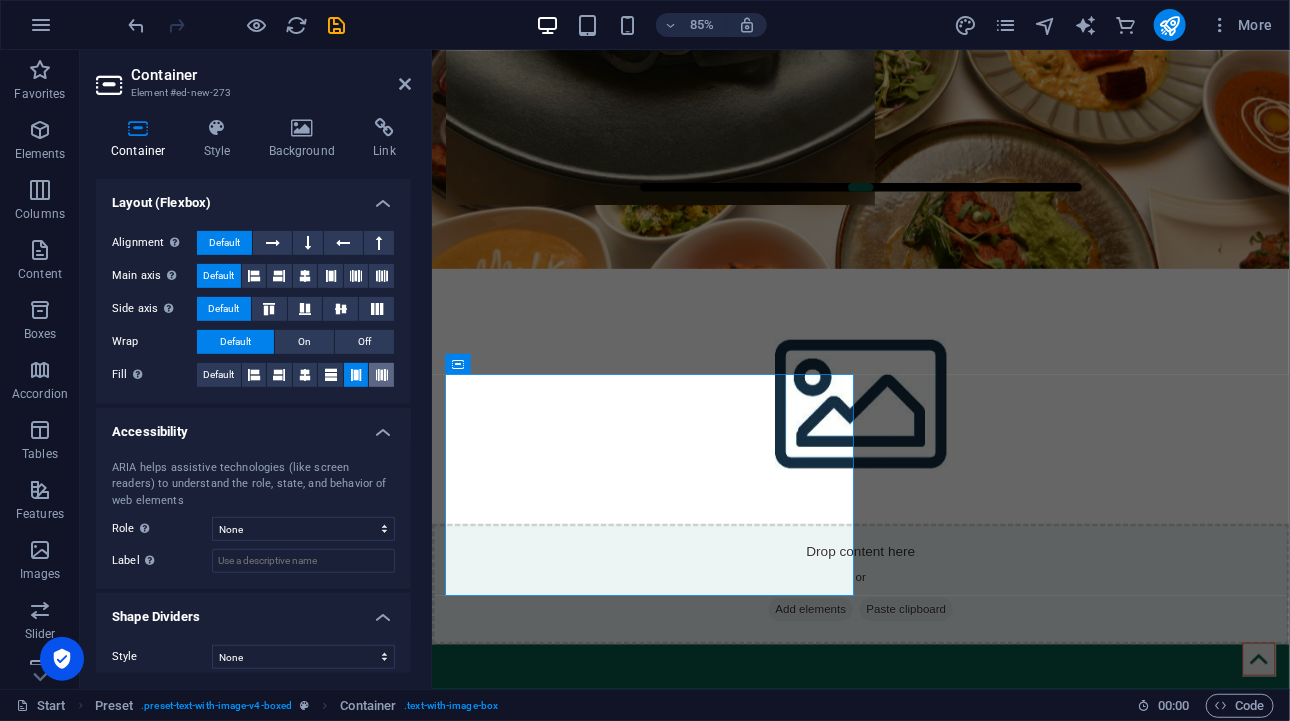click at bounding box center (382, 375) 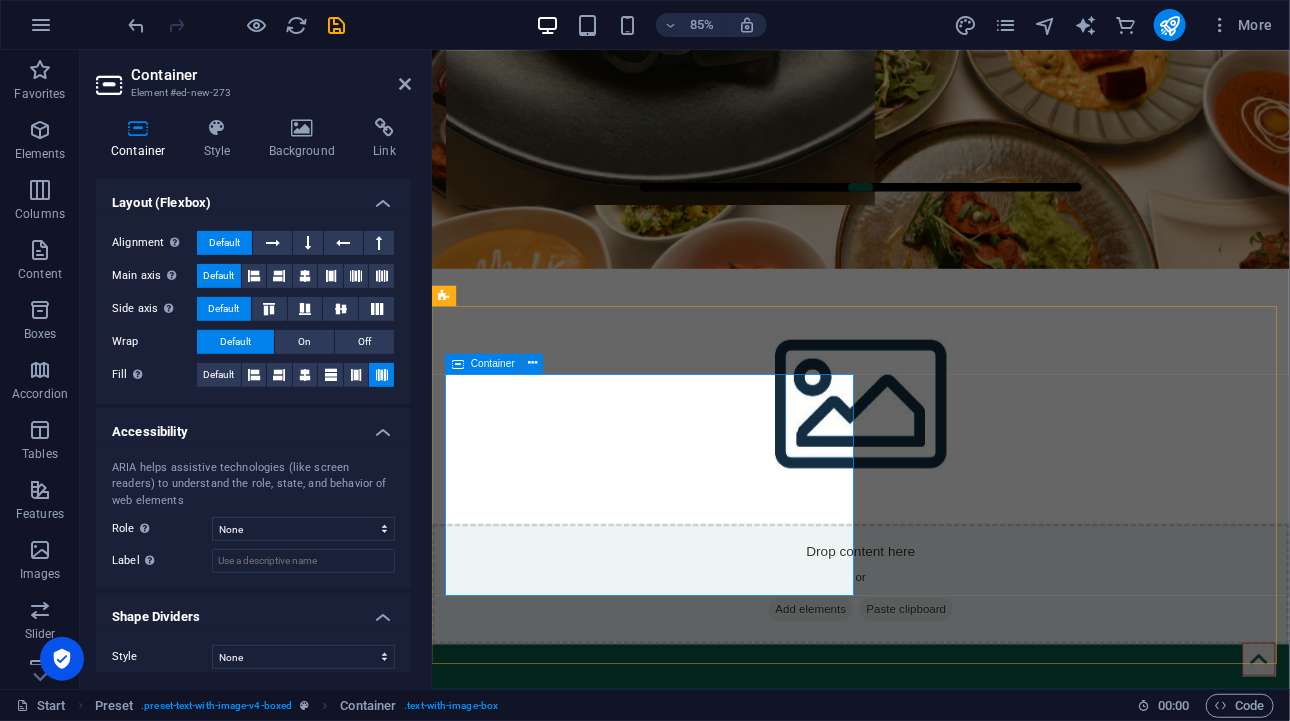 click on "New headline Lorem ipsum dolor sit amet, consectetuer adipiscing elit. Aenean commodo ligula eget dolor. Lorem ipsum dolor sit amet, consectetuer adipiscing elit leget dolor. Lorem ipsum dolor sit amet, consectetuer adipiscing elit. Aenean commodo ligula eget dolor. Lorem ipsum dolor sit amet, consectetuer adipiscing elit dolor consectetuer adipiscing elit leget dolor. Lorem elit saget ipsum dolor sit amet, consectetuer." at bounding box center (935, 929) 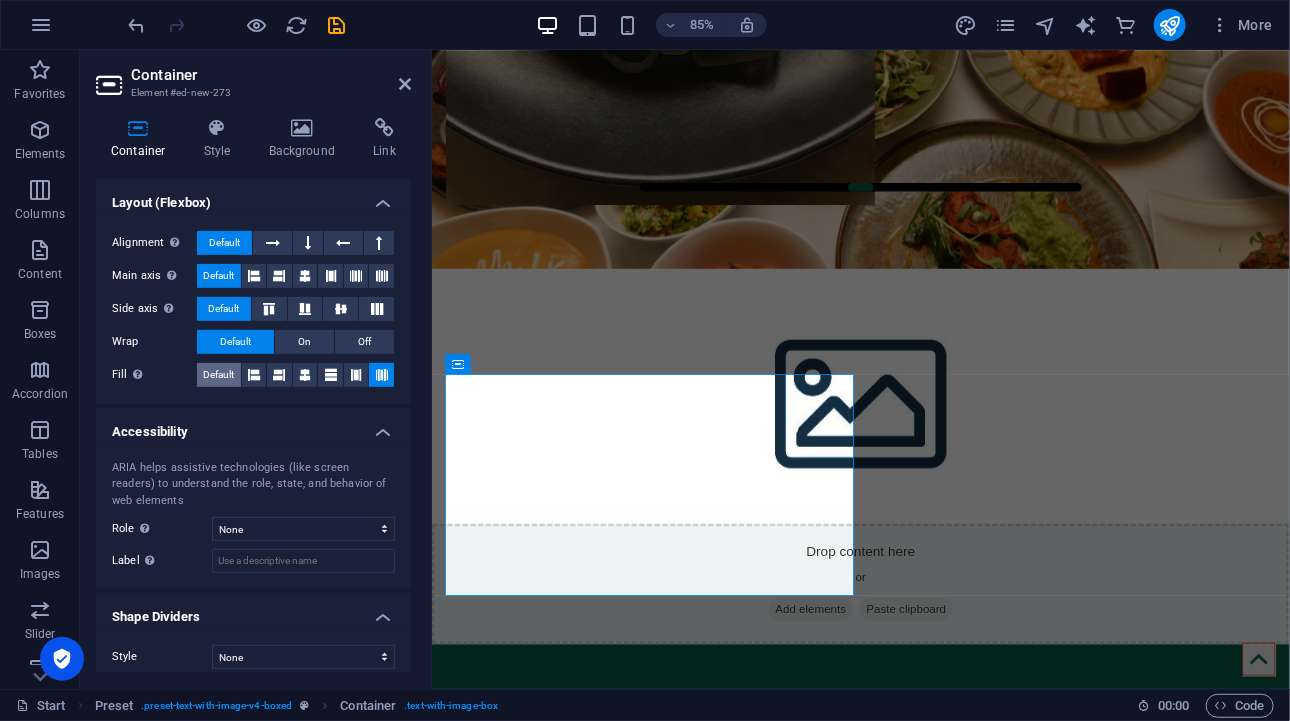 click on "Default" at bounding box center (218, 375) 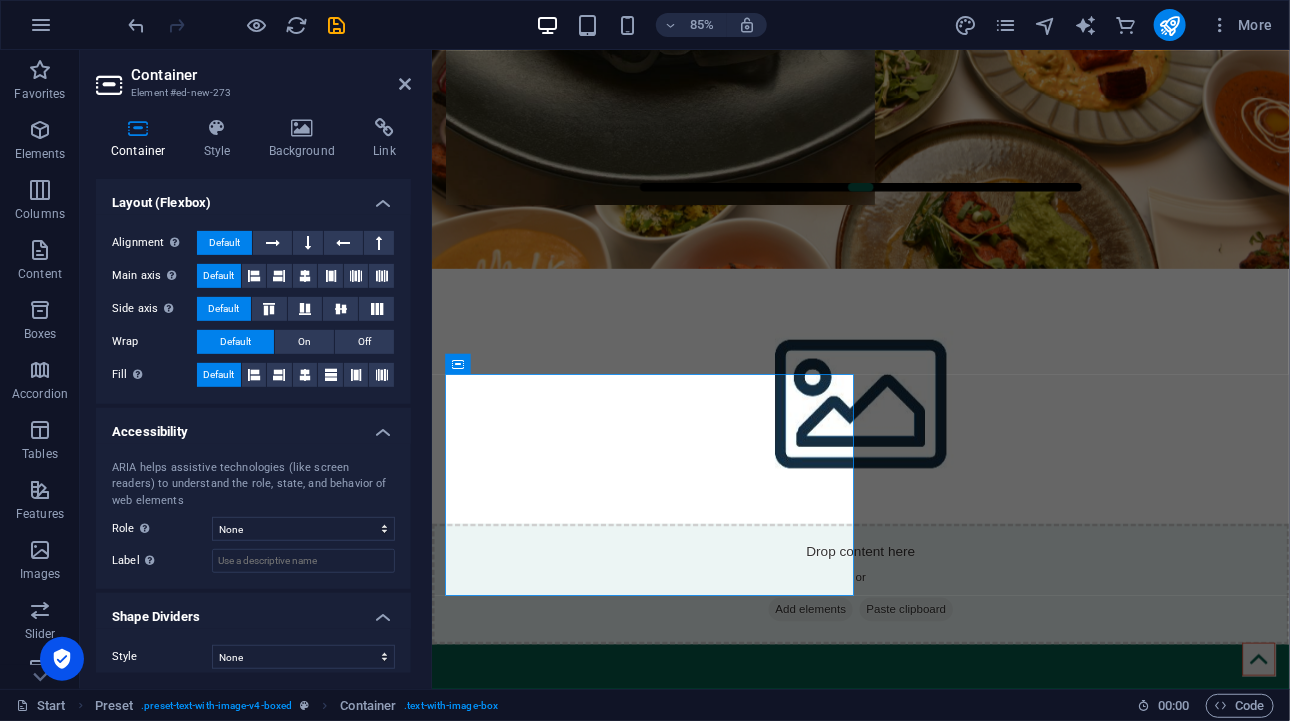 scroll, scrollTop: 308, scrollLeft: 0, axis: vertical 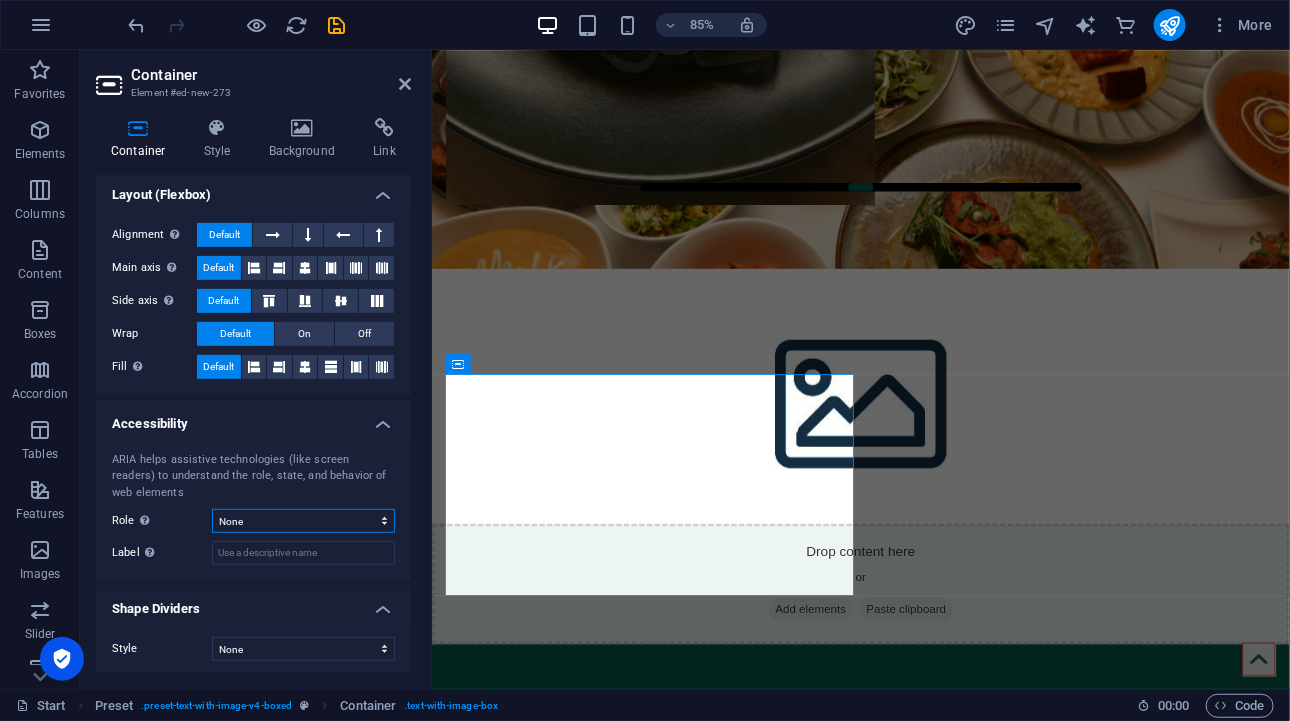 click on "None Alert Article Banner Comment Complementary Dialog Footer Header Marquee Presentation Region Section Separator Status Timer" at bounding box center (303, 521) 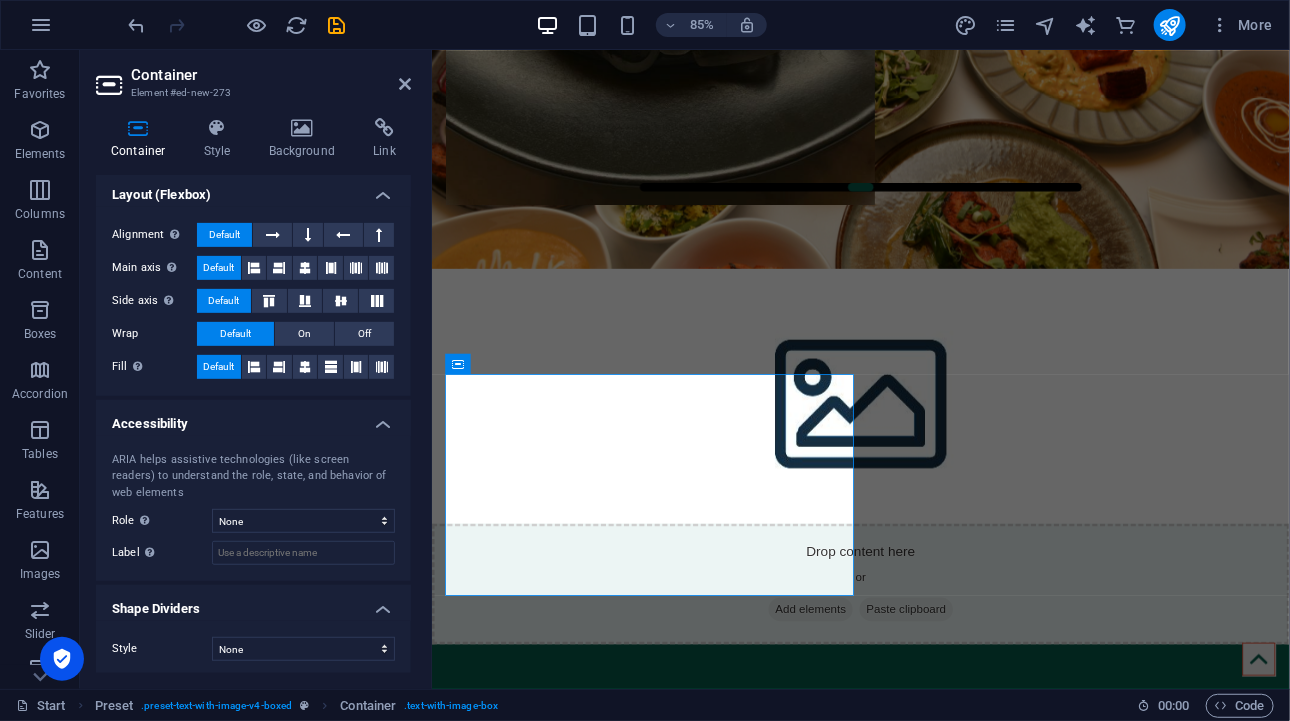click on "Shape Dividers" at bounding box center (253, 603) 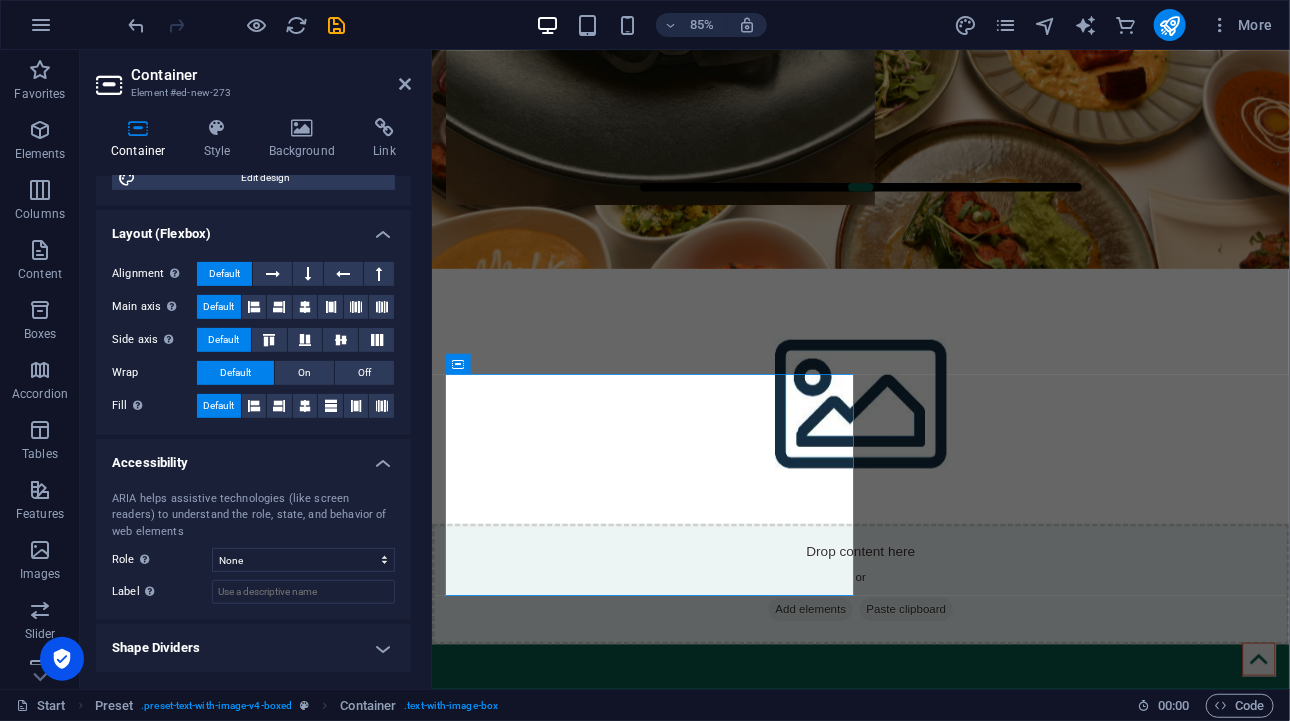 scroll, scrollTop: 264, scrollLeft: 0, axis: vertical 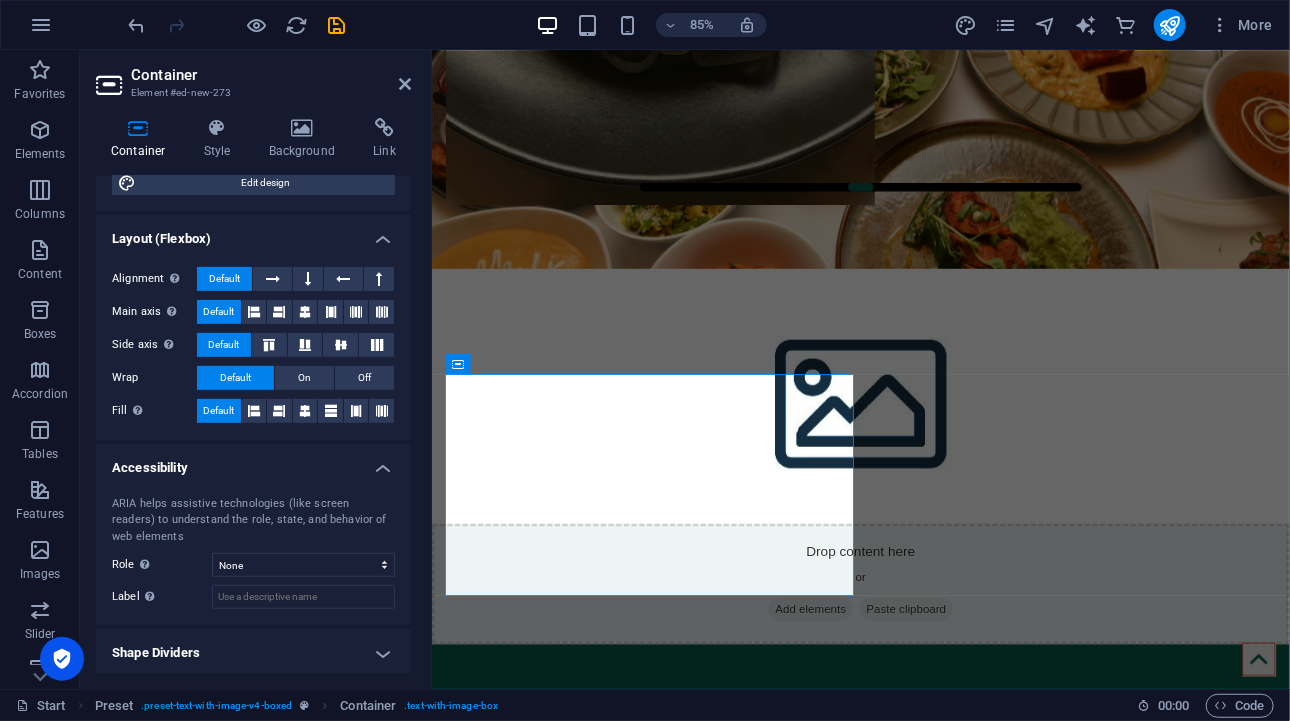 click on "Shape Dividers" at bounding box center [253, 653] 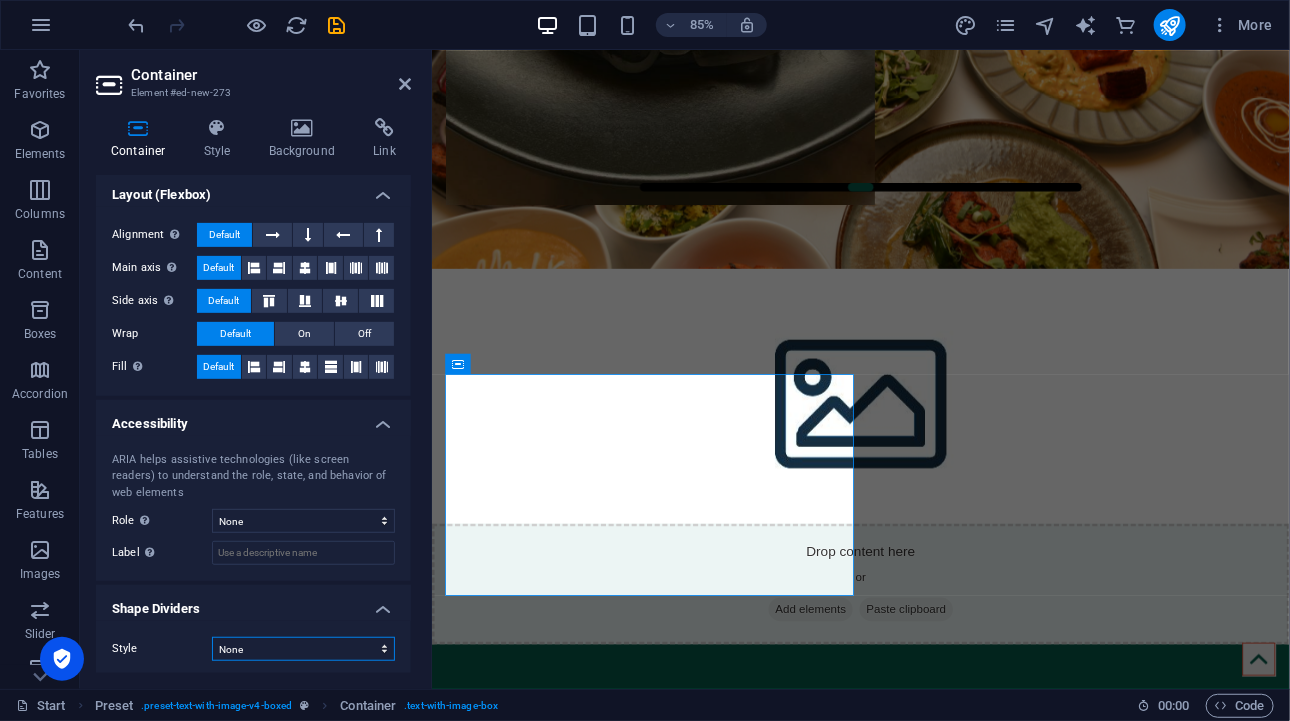 click on "None Triangle Square Diagonal Polygon 1 Polygon 2 Zigzag Multiple Zigzags Waves Multiple Waves Half Circle Circle Circle Shadow Blocks Hexagons Clouds Multiple Clouds Fan Pyramids Book Paint Drip Fire Shredded Paper Arrow" at bounding box center (303, 649) 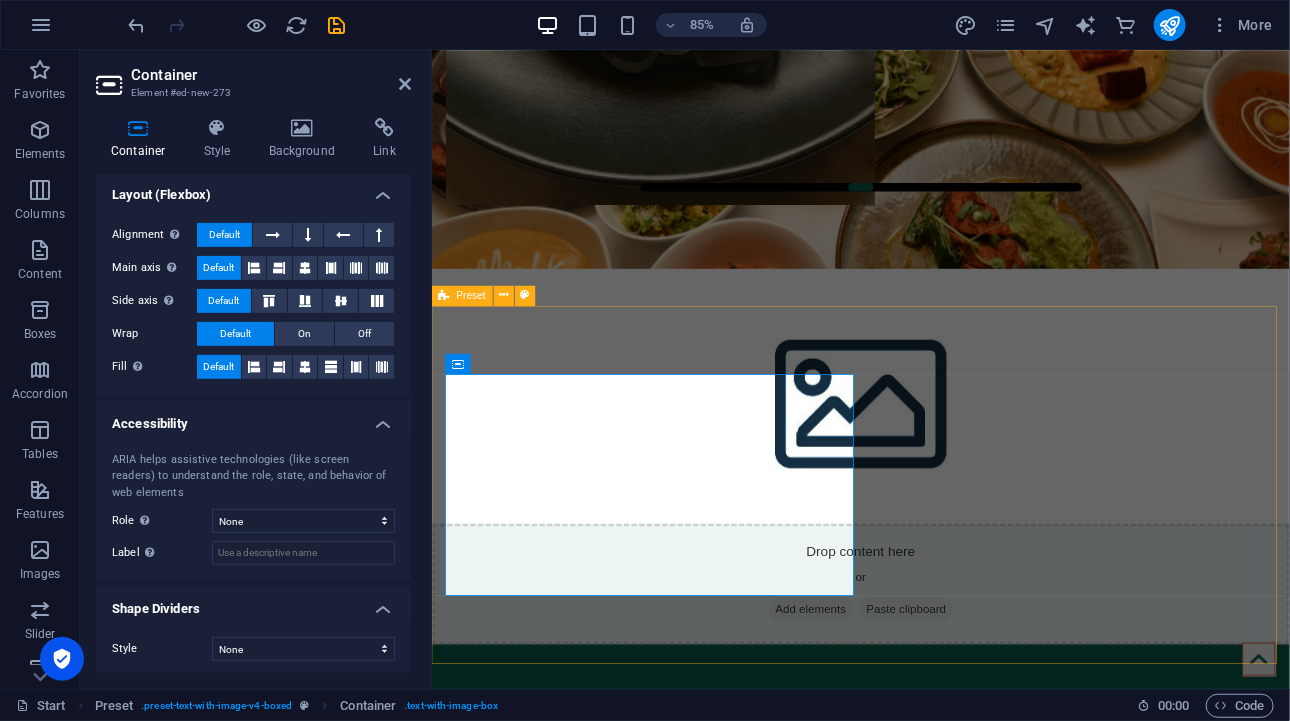 click on "New headline Lorem ipsum dolor sit amet, consectetuer adipiscing elit. Aenean commodo ligula eget dolor. Lorem ipsum dolor sit amet, consectetuer adipiscing elit leget dolor. Lorem ipsum dolor sit amet, consectetuer adipiscing elit. Aenean commodo ligula eget dolor. Lorem ipsum dolor sit amet, consectetuer adipiscing elit dolor consectetuer adipiscing elit leget dolor. Lorem elit saget ipsum dolor sit amet, consectetuer. Drop content here or  Add elements  Paste clipboard" at bounding box center [935, 1130] 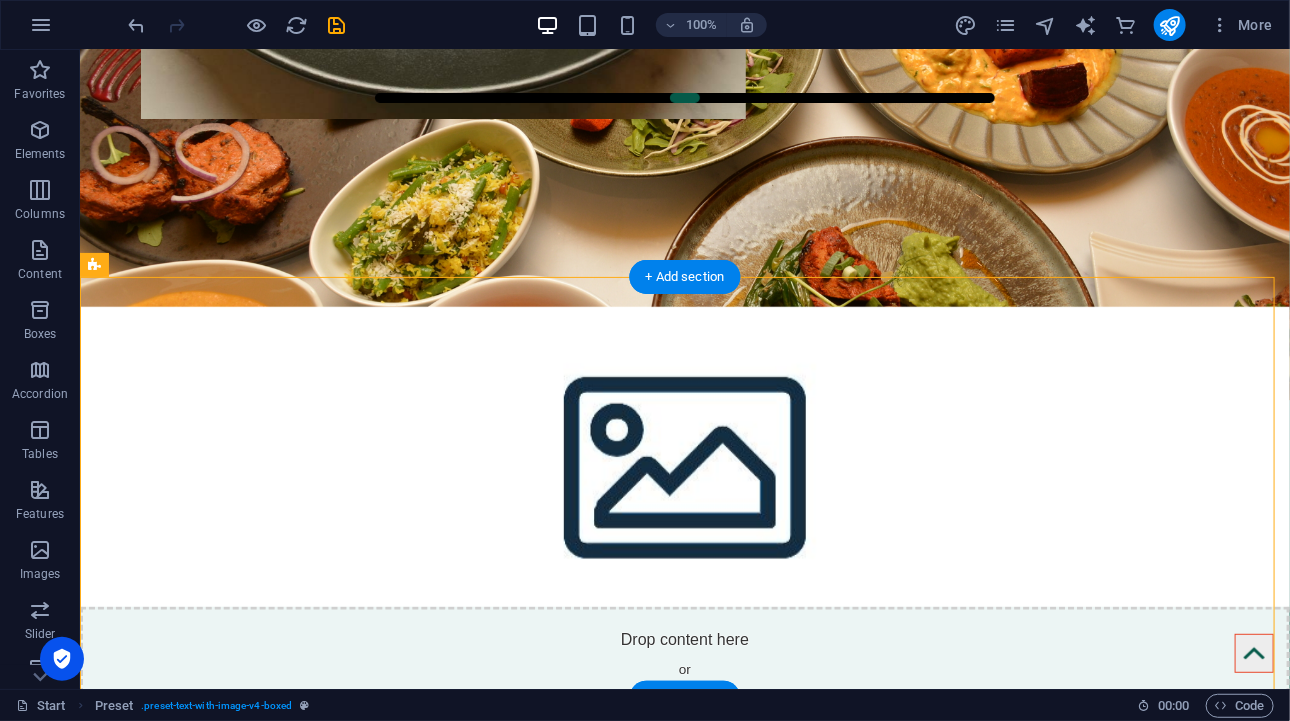 click at bounding box center [639, 1160] 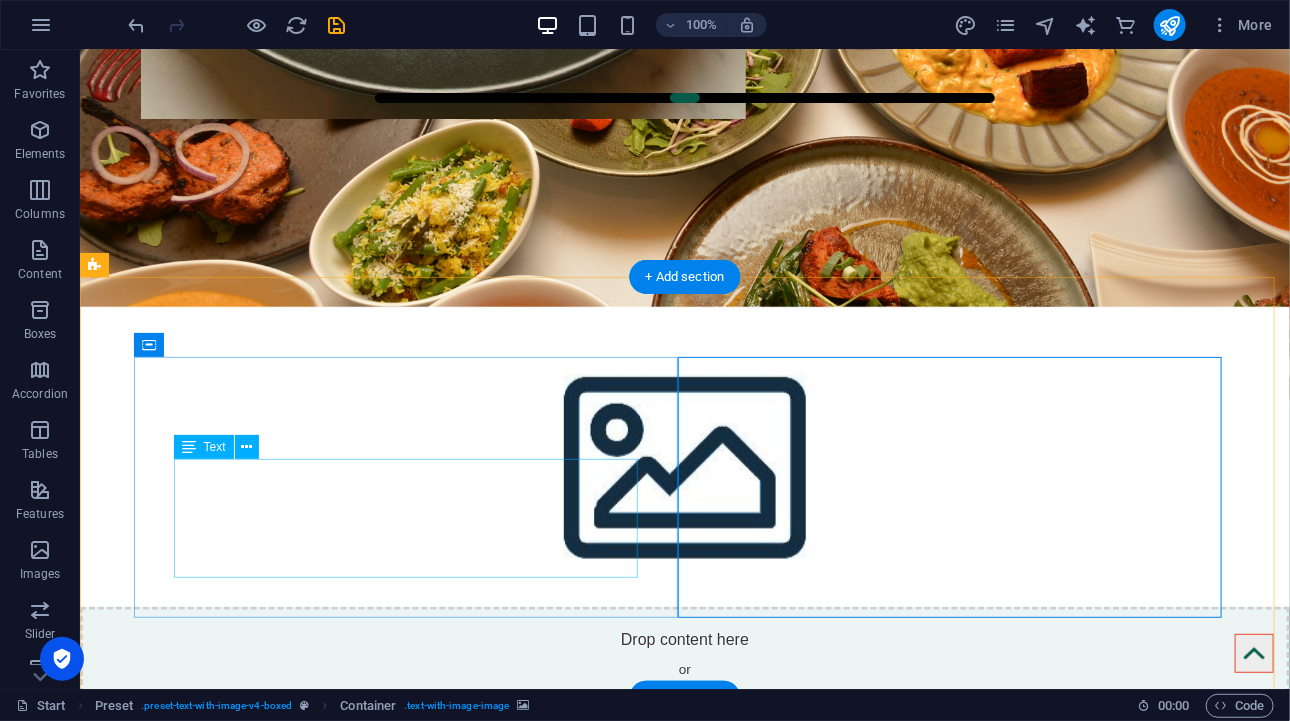 click on "Lorem ipsum dolor sit amet, consectetuer adipiscing elit. Aenean commodo ligula eget dolor. Lorem ipsum dolor sit amet, consectetuer adipiscing elit leget dolor. Lorem ipsum dolor sit amet, consectetuer adipiscing elit. Aenean commodo ligula eget dolor. Lorem ipsum dolor sit amet, consectetuer adipiscing elit dolor consectetuer adipiscing elit leget dolor. Lorem elit saget ipsum dolor sit amet, consectetuer." at bounding box center [639, 959] 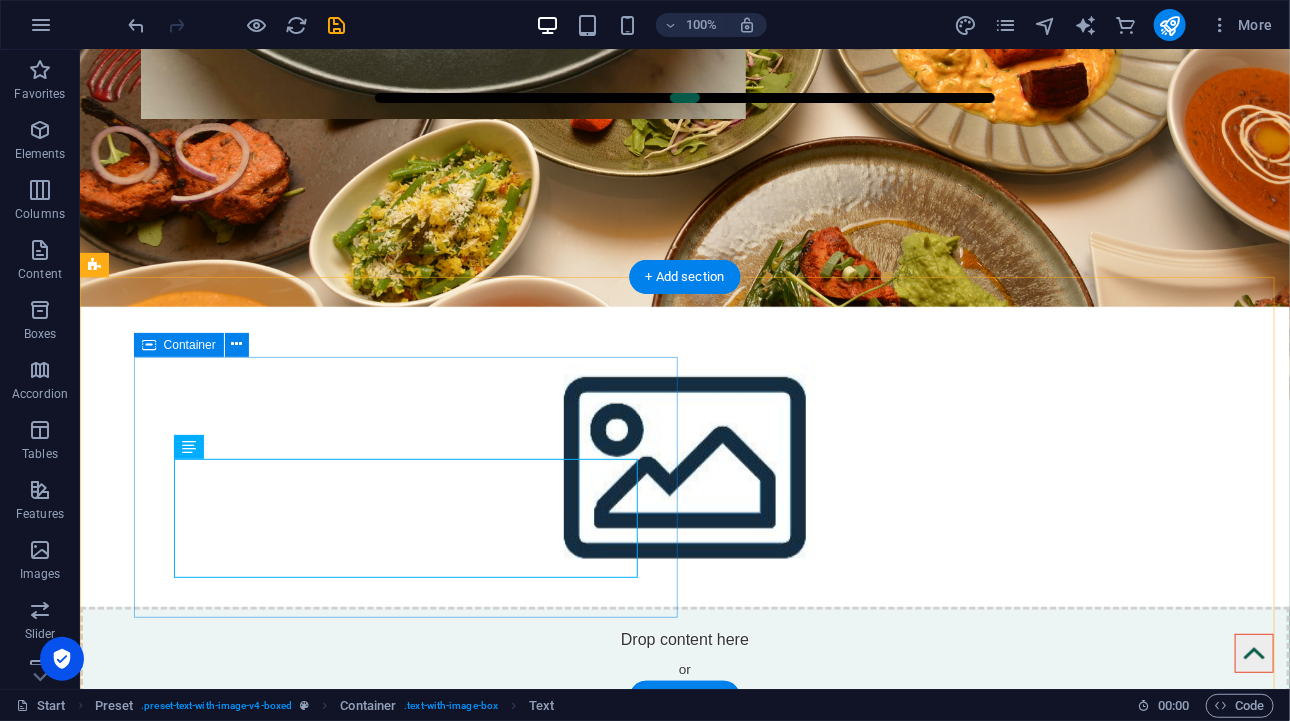 click on "New headline Lorem ipsum dolor sit amet, consectetuer adipiscing elit. Aenean commodo ligula eget dolor. Lorem ipsum dolor sit amet, consectetuer adipiscing elit leget dolor. Lorem ipsum dolor sit amet, consectetuer adipiscing elit. Aenean commodo ligula eget dolor. Lorem ipsum dolor sit amet, consectetuer adipiscing elit dolor consectetuer adipiscing elit leget dolor. Lorem elit saget ipsum dolor sit amet, consectetuer." at bounding box center (639, 929) 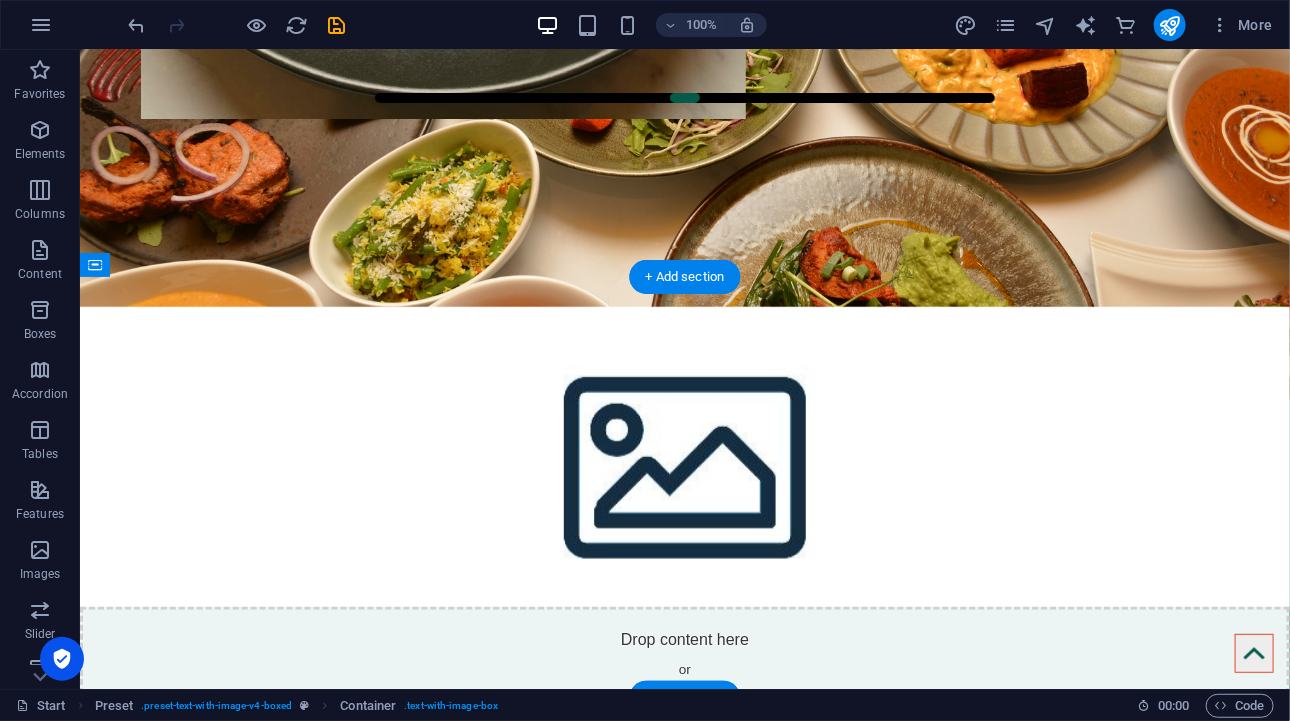 drag, startPoint x: 554, startPoint y: 367, endPoint x: 755, endPoint y: 547, distance: 269.8166 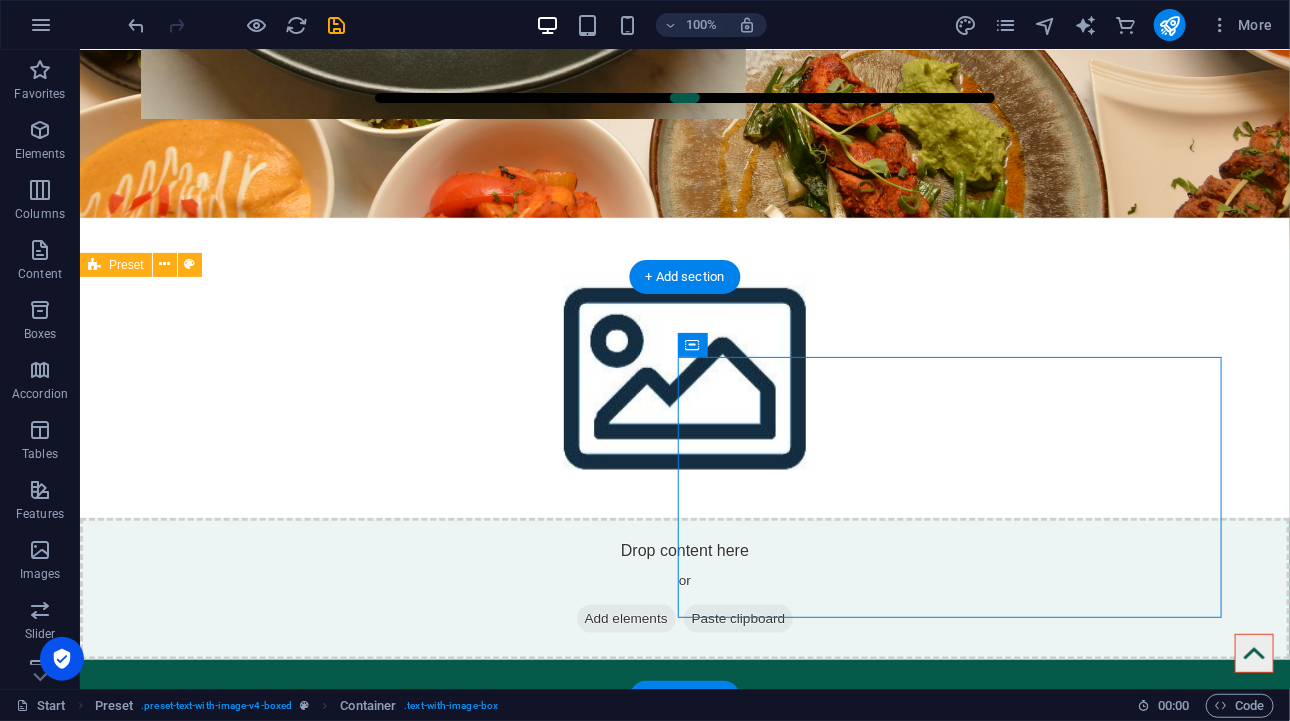 click on "Drop content here or  Add elements  Paste clipboard New headline Lorem ipsum dolor sit amet, consectetuer adipiscing elit. Aenean commodo ligula eget dolor. Lorem ipsum dolor sit amet, consectetuer adipiscing elit leget dolor. Lorem ipsum dolor sit amet, consectetuer adipiscing elit. Aenean commodo ligula eget dolor. Lorem ipsum dolor sit amet, consectetuer adipiscing elit dolor consectetuer adipiscing elit leget dolor. Lorem elit saget ipsum dolor sit amet, consectetuer." at bounding box center (684, 1041) 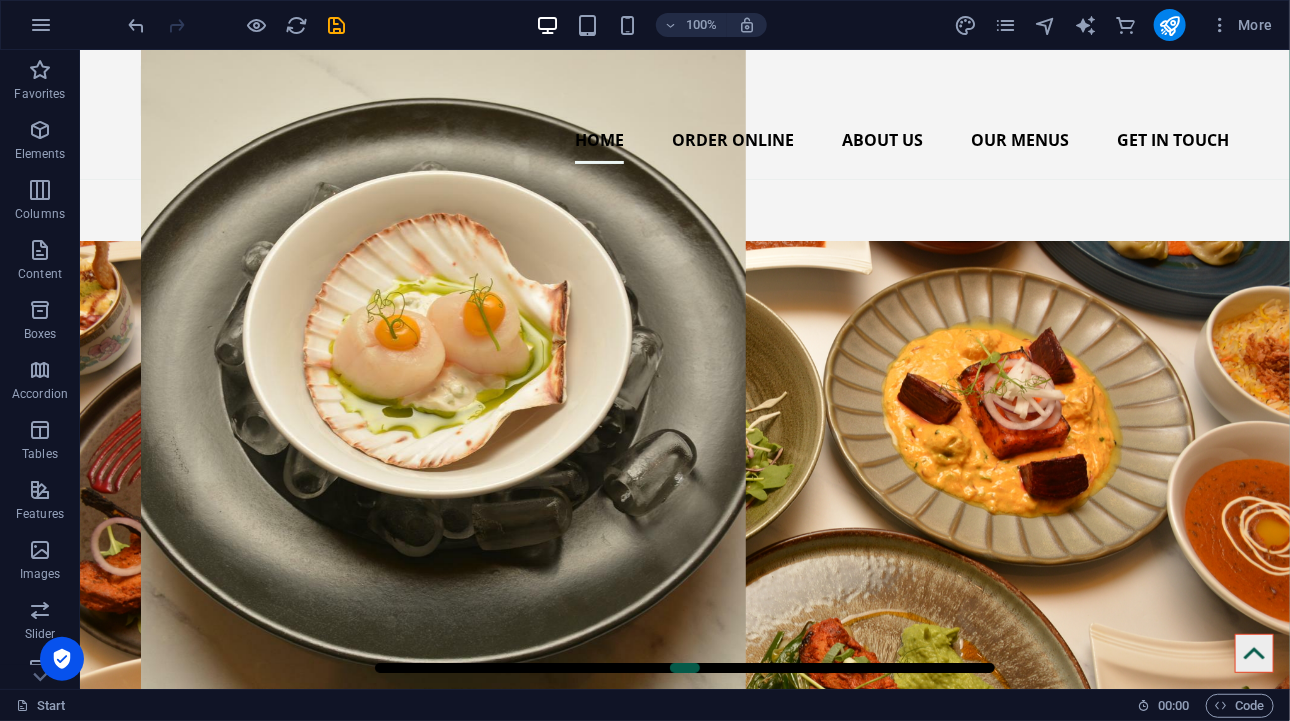 scroll, scrollTop: 400, scrollLeft: 0, axis: vertical 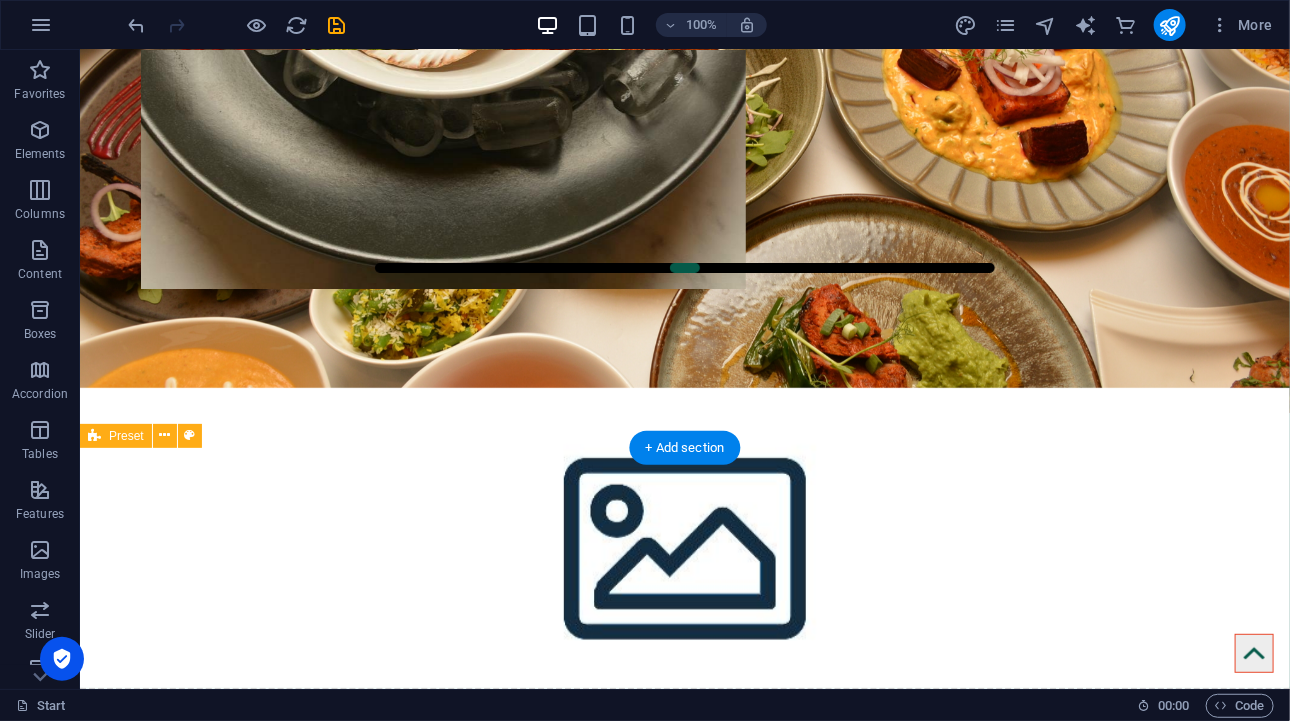 click on "Drop content here or  Add elements  Paste clipboard New headline Lorem ipsum dolor sit amet, consectetuer adipiscing elit. Aenean commodo ligula eget dolor. Lorem ipsum dolor sit amet, consectetuer adipiscing elit leget dolor. Lorem ipsum dolor sit amet, consectetuer adipiscing elit. Aenean commodo ligula eget dolor. Lorem ipsum dolor sit amet, consectetuer adipiscing elit dolor consectetuer adipiscing elit leget dolor. Lorem elit saget ipsum dolor sit amet, consectetuer." at bounding box center [684, 1211] 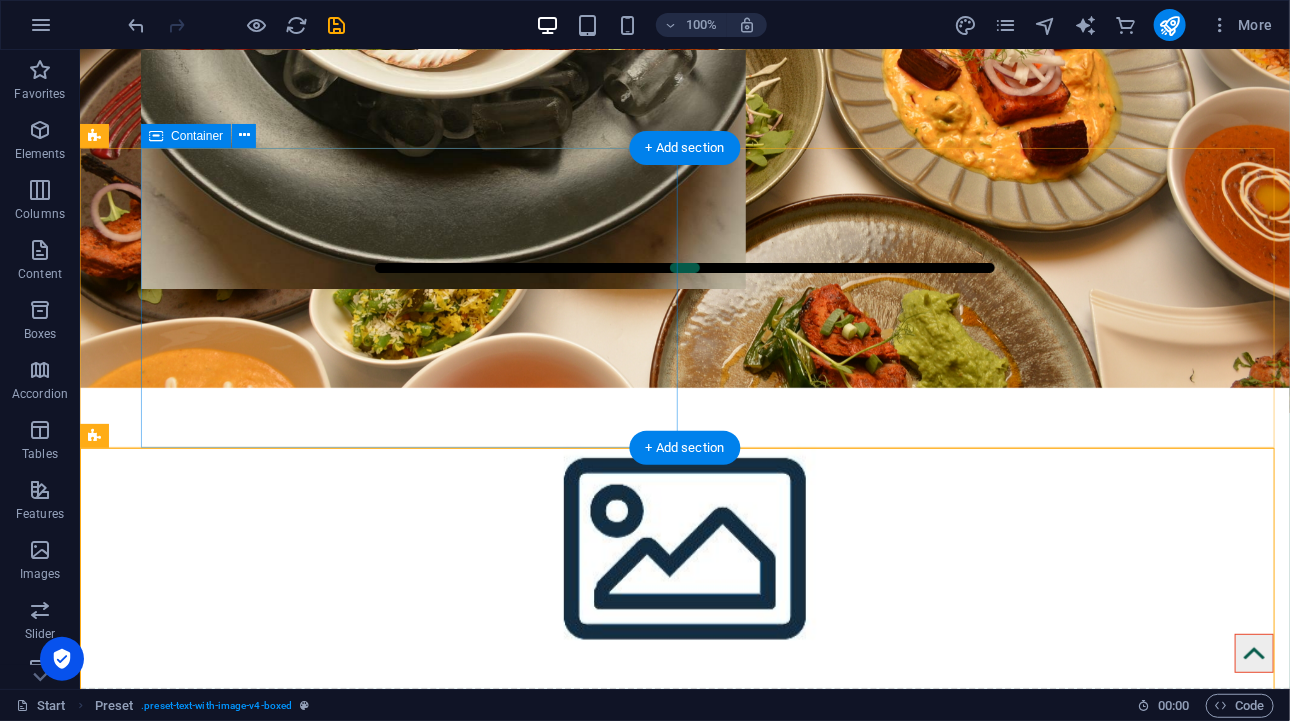 click on "Headline Lorem ipsum dolor sit amet, consectetuer adipiscing elit. Aenean commodo ligula eget dolor. Lorem ipsum dolor sit amet, consectetuer adipiscing elit leget dolor. Lorem ipsum dolor sit amet, consectetuer adipiscing elit. Aenean commodo ligula eget dolor. Lorem ipsum dolor sit amet, consectetuer adipiscing elit dolor." at bounding box center (714, 336) 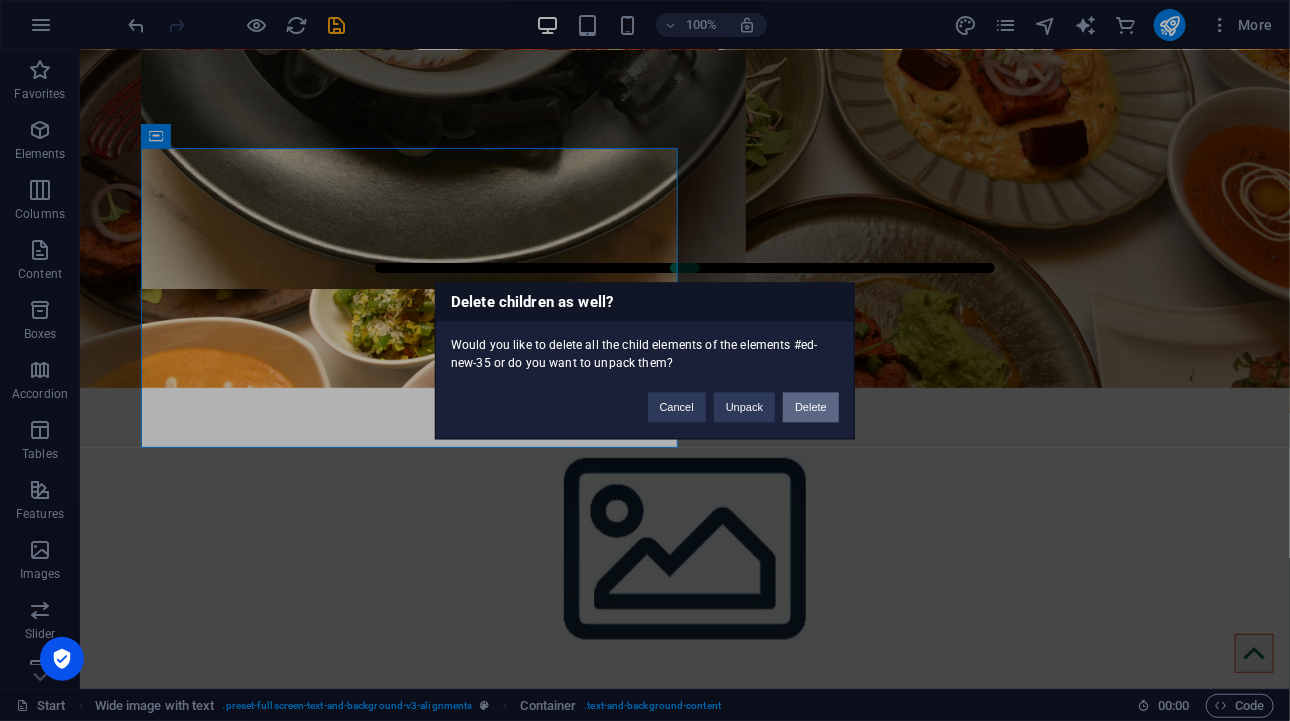 click on "Delete" at bounding box center (811, 407) 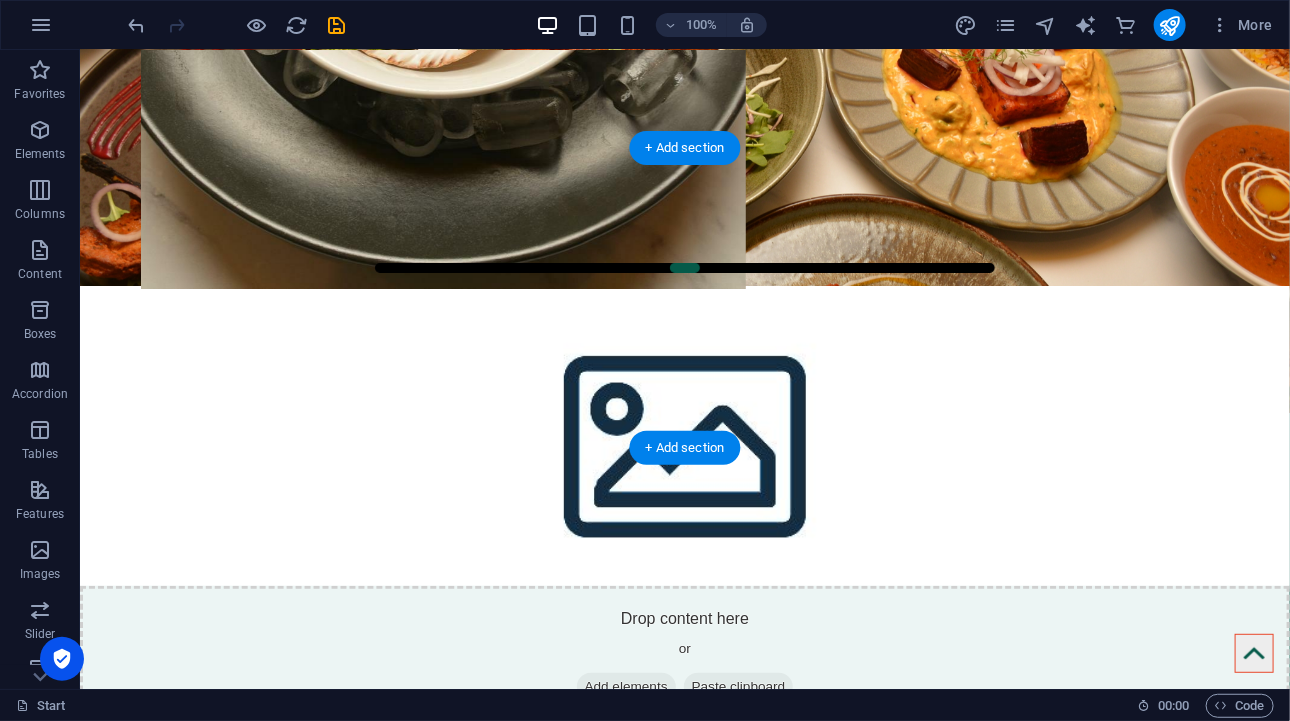 click at bounding box center (684, 435) 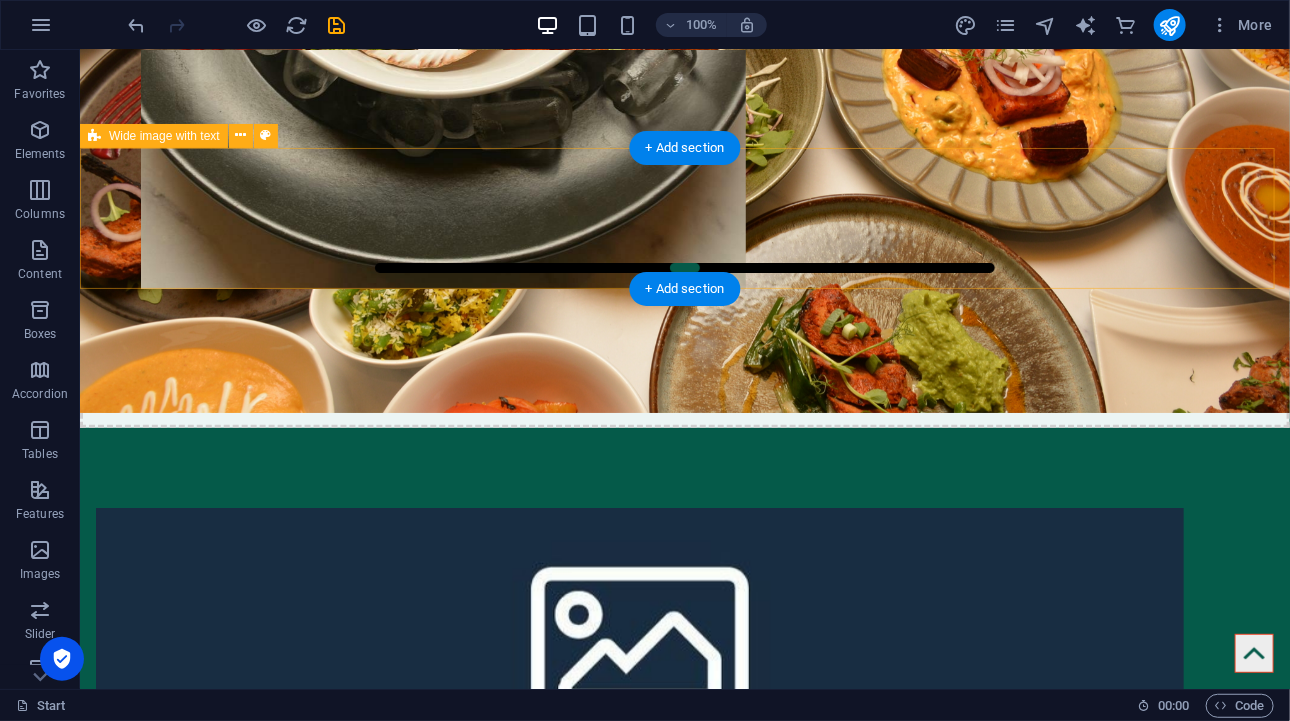 click on "Drop content here or  Add elements  Paste clipboard" at bounding box center (684, 356) 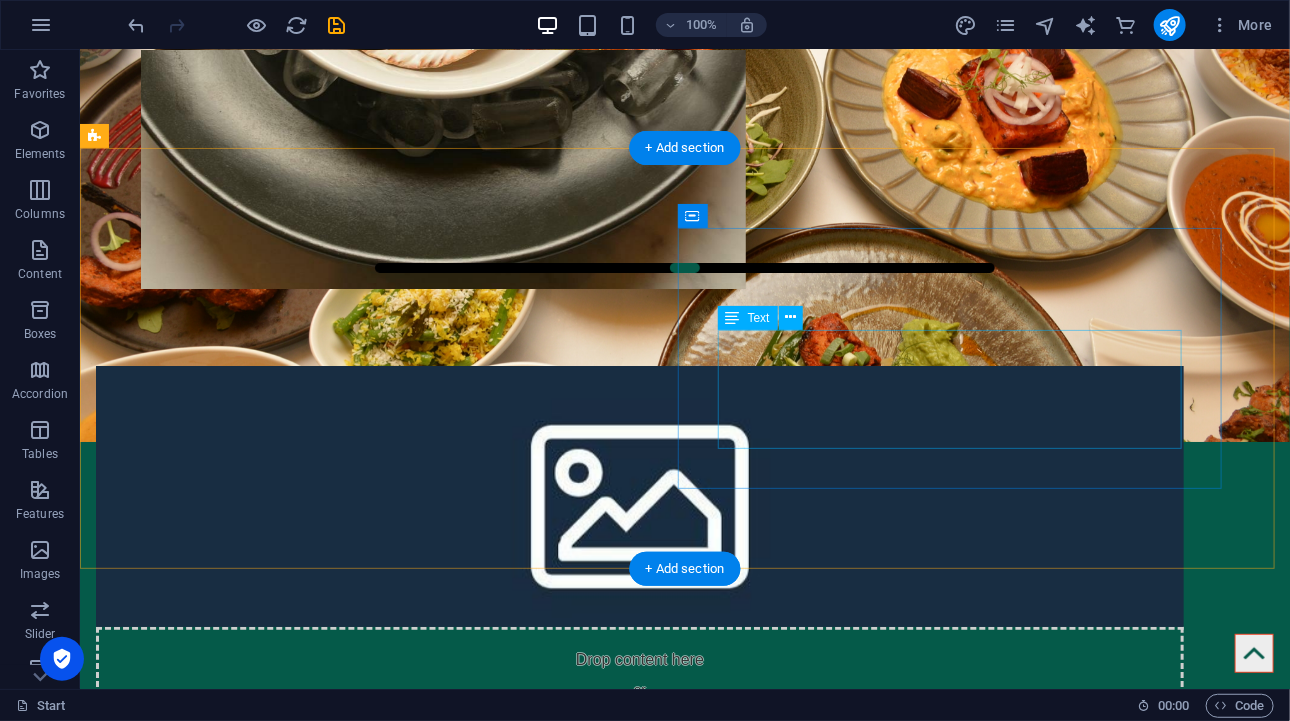 scroll, scrollTop: 600, scrollLeft: 0, axis: vertical 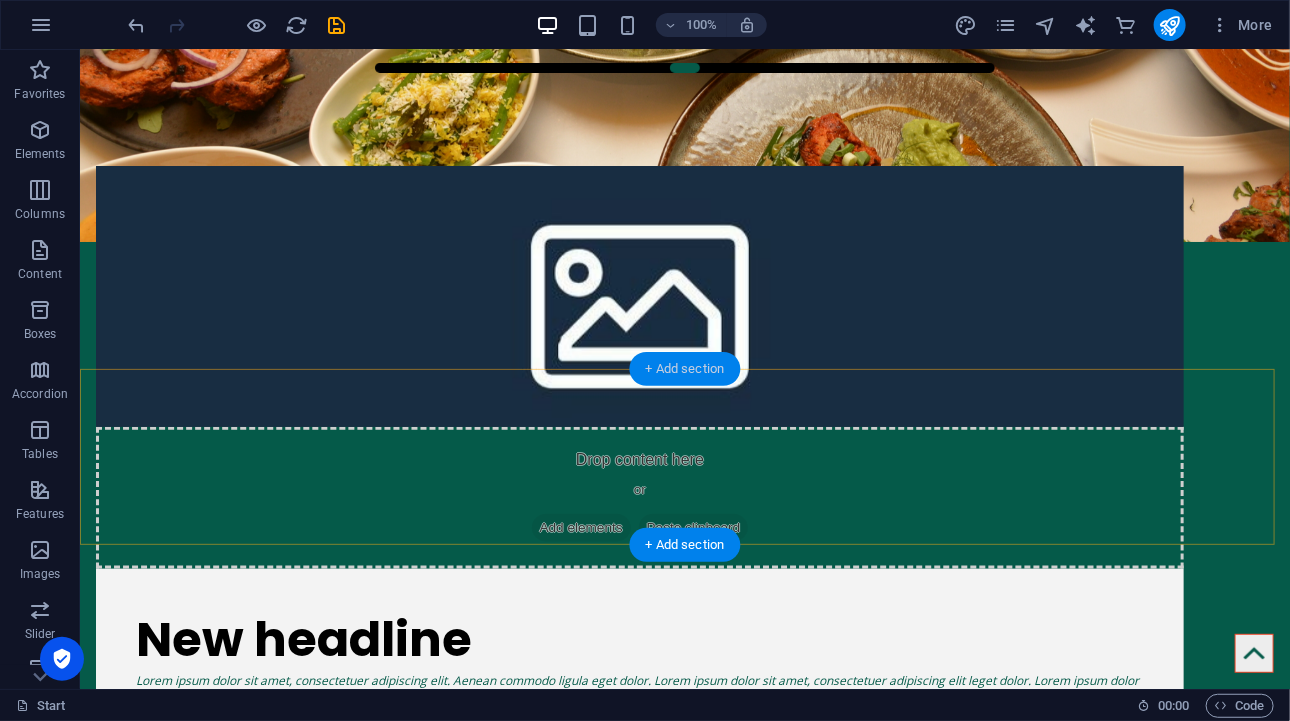 click on "+ Add section" at bounding box center (685, 369) 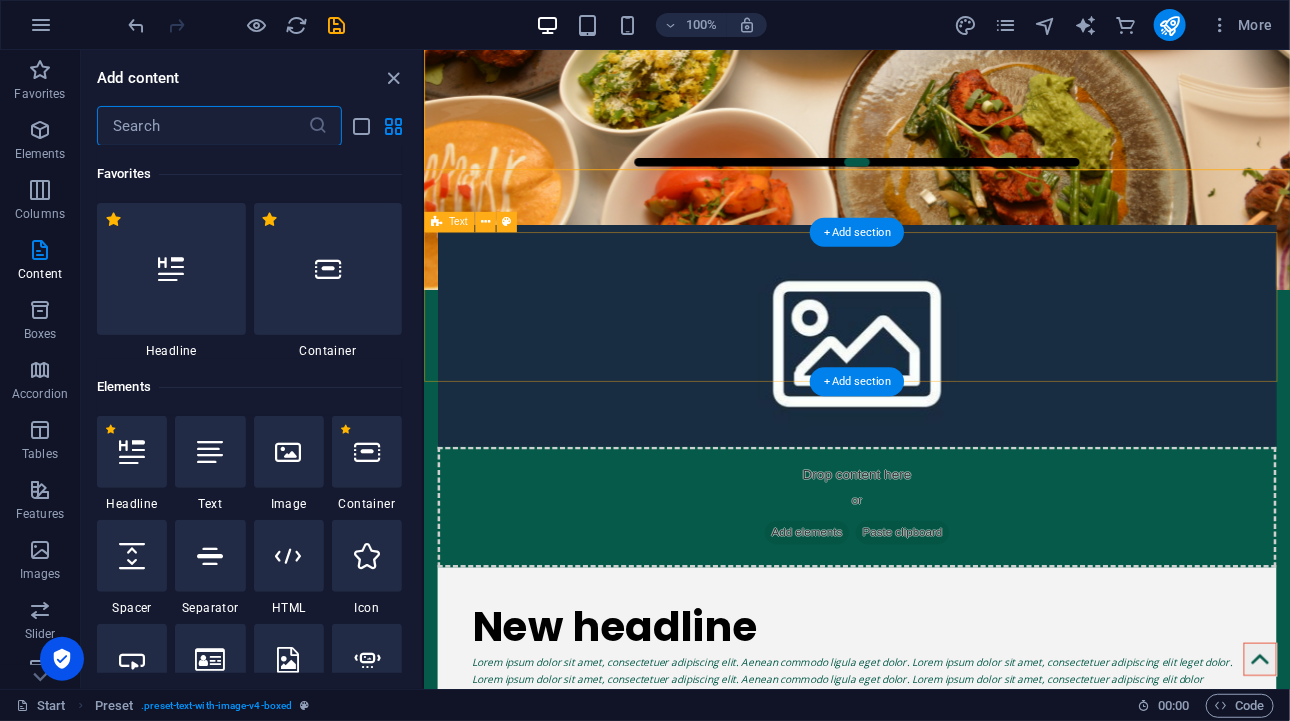 scroll, scrollTop: 777, scrollLeft: 0, axis: vertical 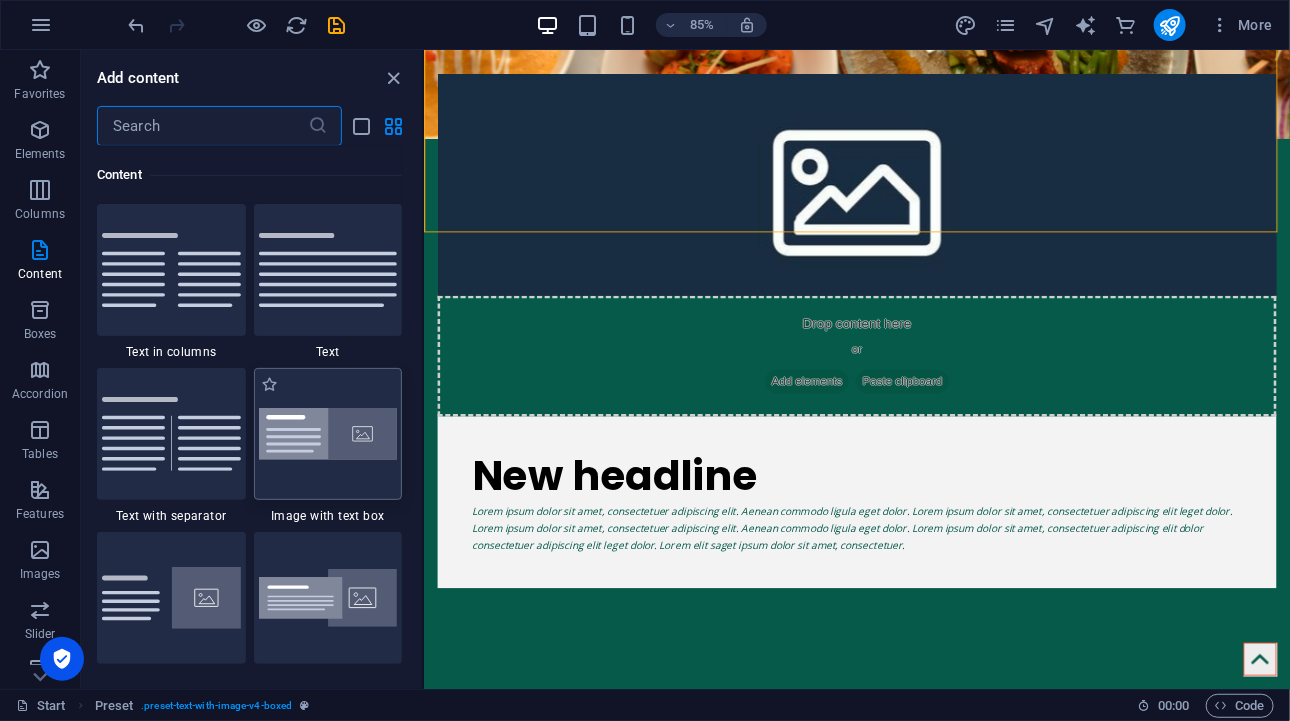 click at bounding box center [328, 434] 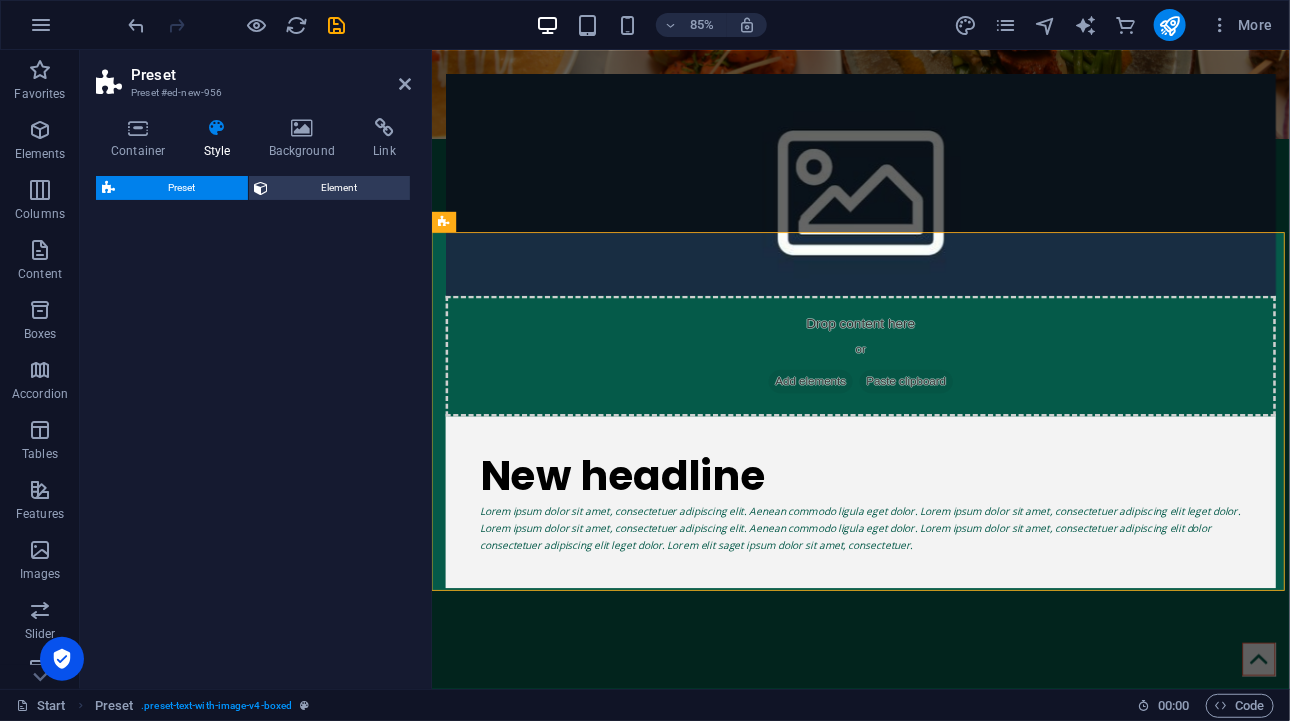 select on "rem" 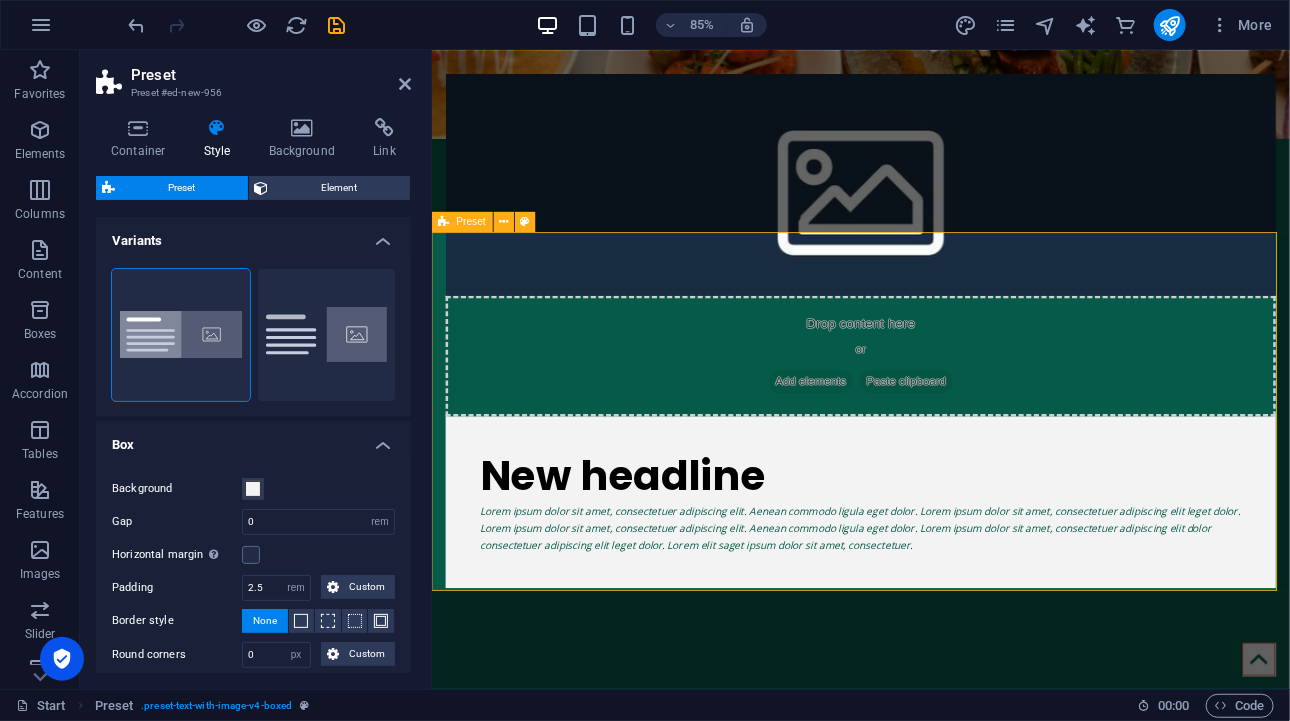 click on "New headline Lorem ipsum dolor sit amet, consectetuer adipiscing elit. Aenean commodo ligula eget dolor. Lorem ipsum dolor sit amet, consectetuer adipiscing elit leget dolor. Lorem ipsum dolor sit amet, consectetuer adipiscing elit. Aenean commodo ligula eget dolor. Lorem ipsum dolor sit amet, consectetuer adipiscing elit dolor consectetuer adipiscing elit leget dolor. Lorem elit saget ipsum dolor sit amet, consectetuer. Drop content here or  Add elements  Paste clipboard" at bounding box center (935, 1144) 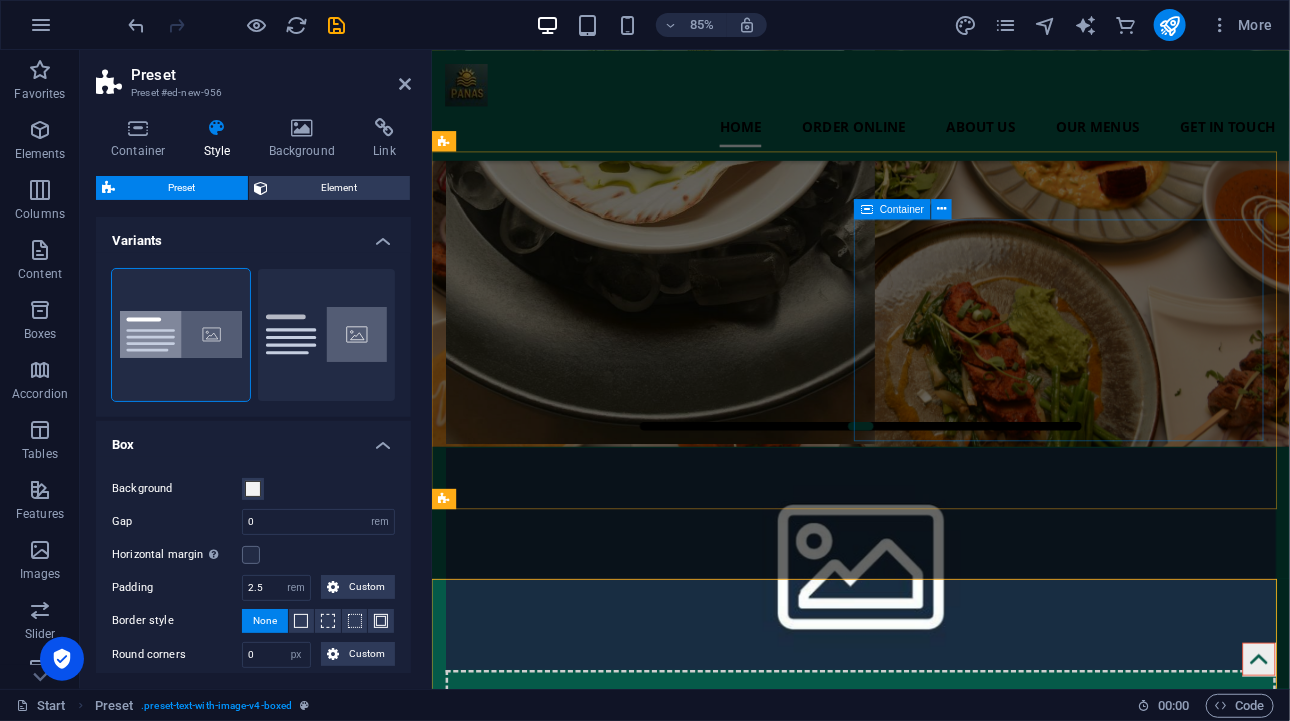 scroll, scrollTop: 278, scrollLeft: 0, axis: vertical 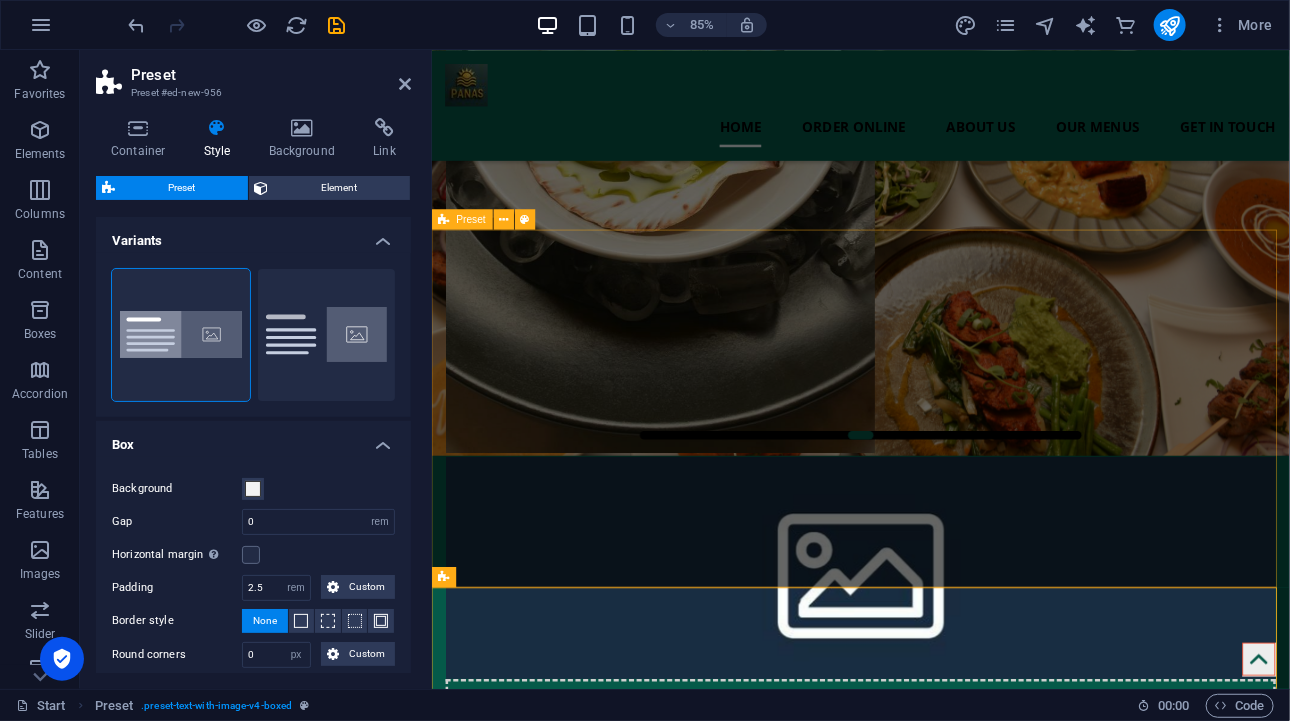 click on "Drop content here or  Add elements  Paste clipboard New headline Lorem ipsum dolor sit amet, consectetuer adipiscing elit. Aenean commodo ligula eget dolor. Lorem ipsum dolor sit amet, consectetuer adipiscing elit leget dolor. Lorem ipsum dolor sit amet, consectetuer adipiscing elit. Aenean commodo ligula eget dolor. Lorem ipsum dolor sit amet, consectetuer adipiscing elit dolor consectetuer adipiscing elit leget dolor. Lorem elit saget ipsum dolor sit amet, consectetuer." at bounding box center (935, 830) 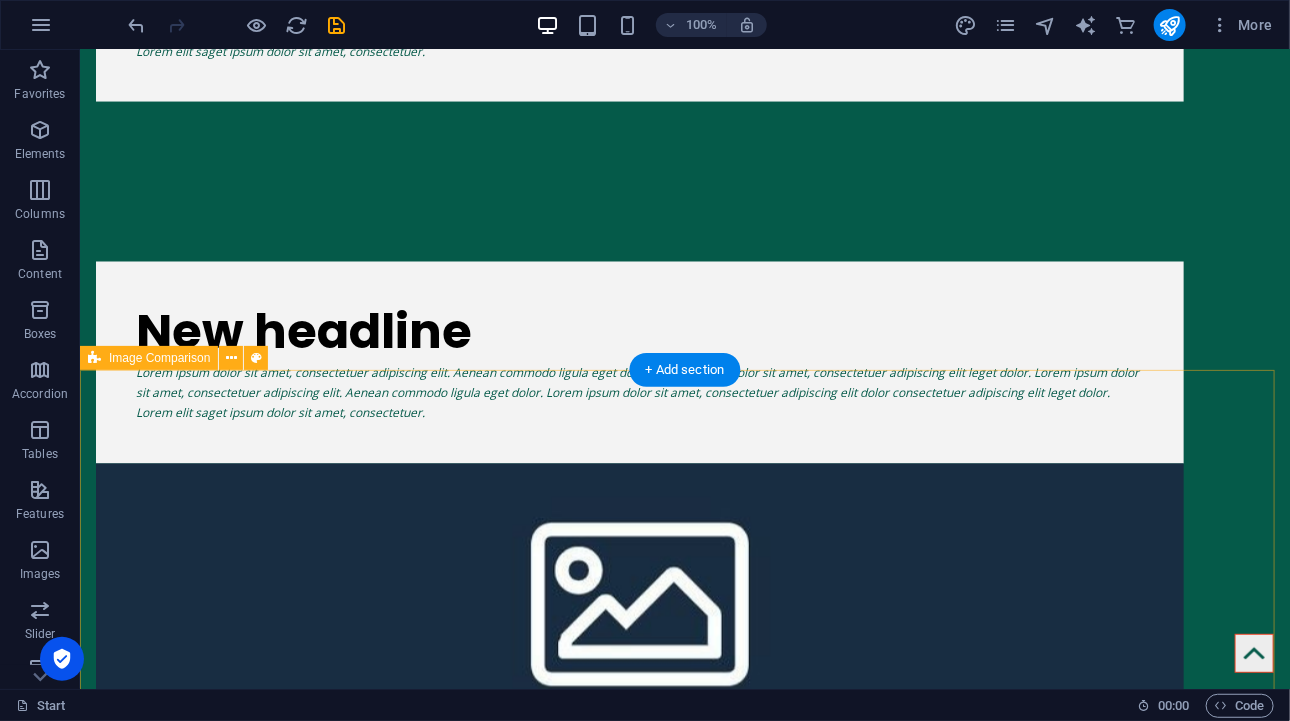 scroll, scrollTop: 1377, scrollLeft: 0, axis: vertical 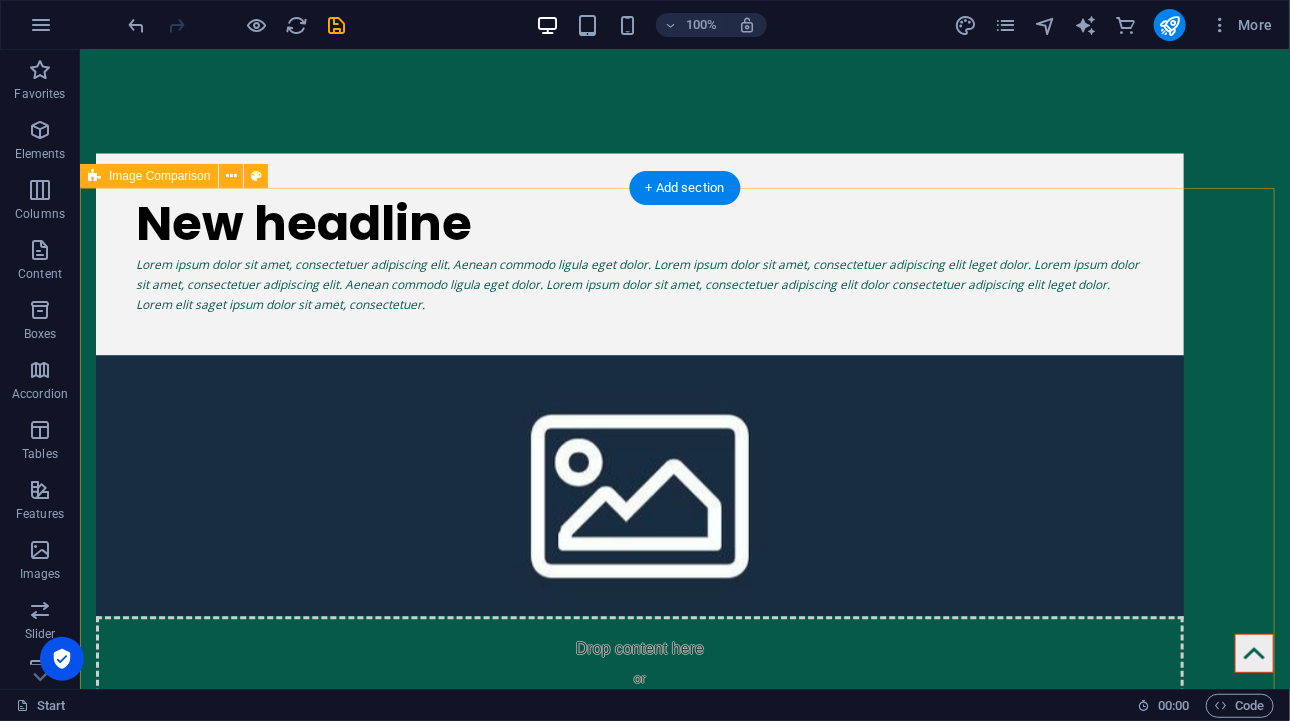click at bounding box center (684, 1317) 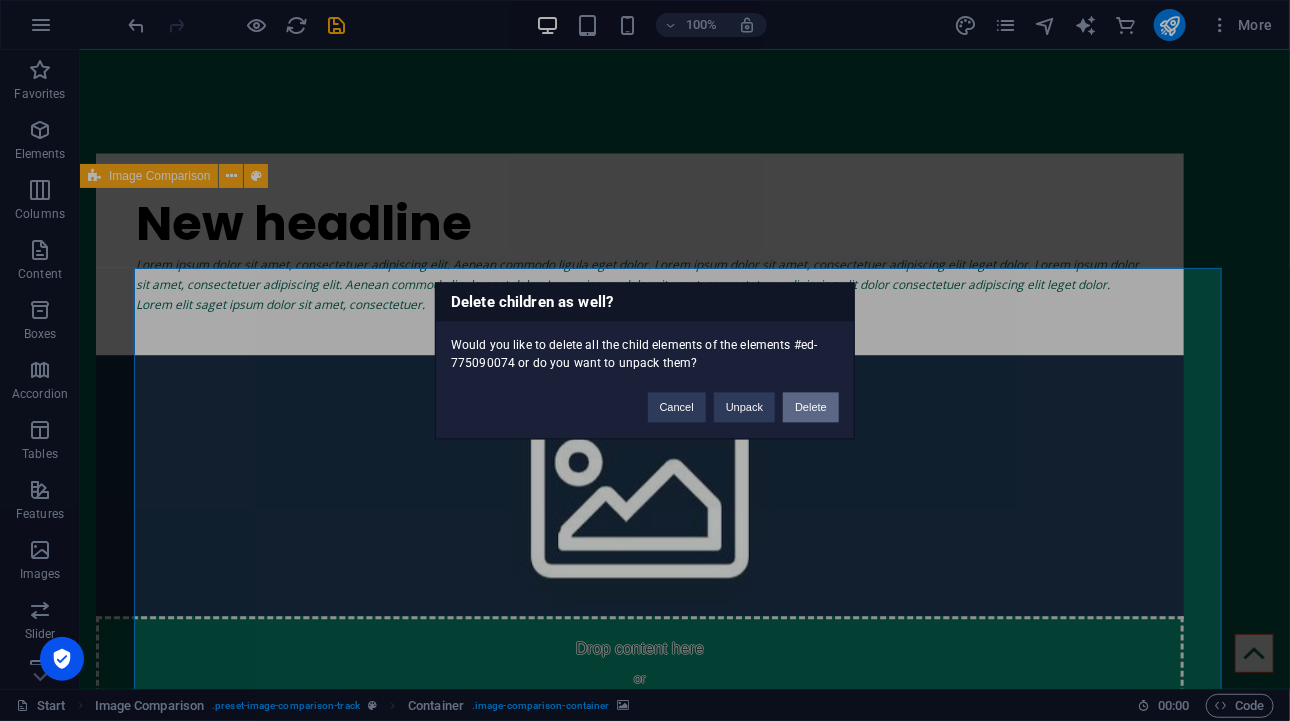 click on "Delete" at bounding box center (811, 407) 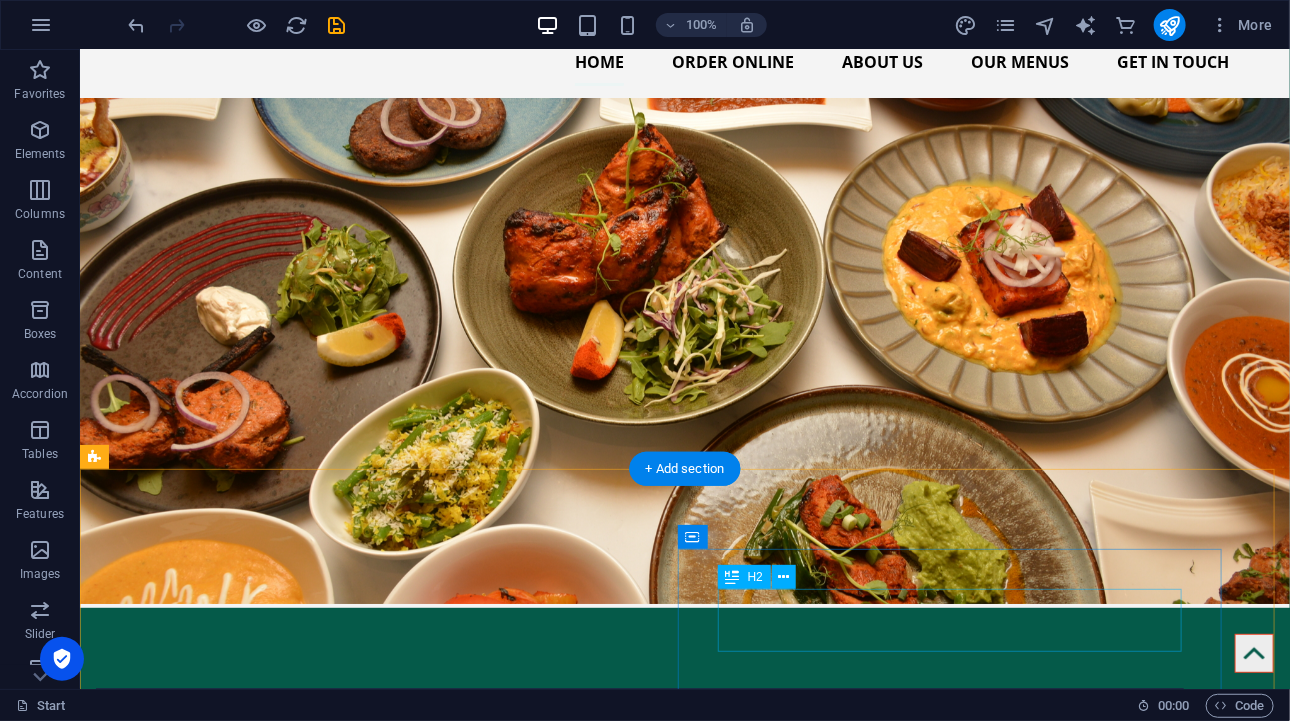 scroll, scrollTop: 0, scrollLeft: 0, axis: both 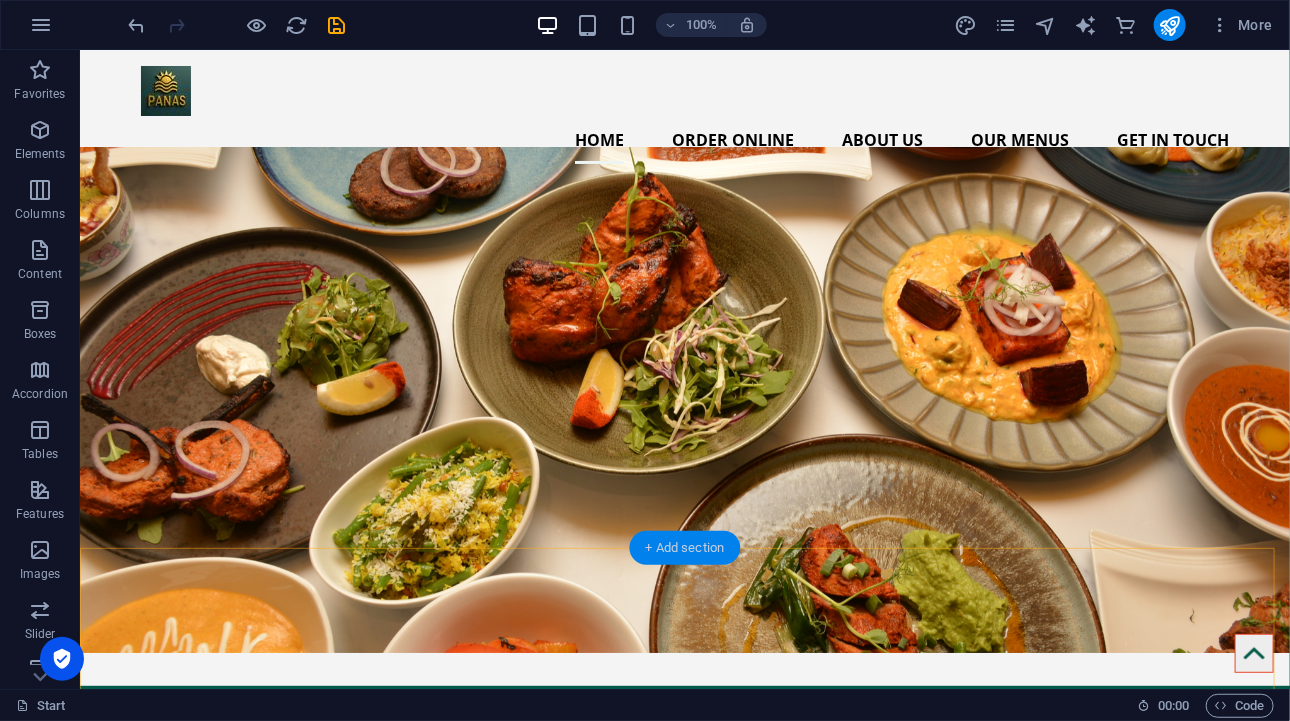 click on "+ Add section" at bounding box center [685, 548] 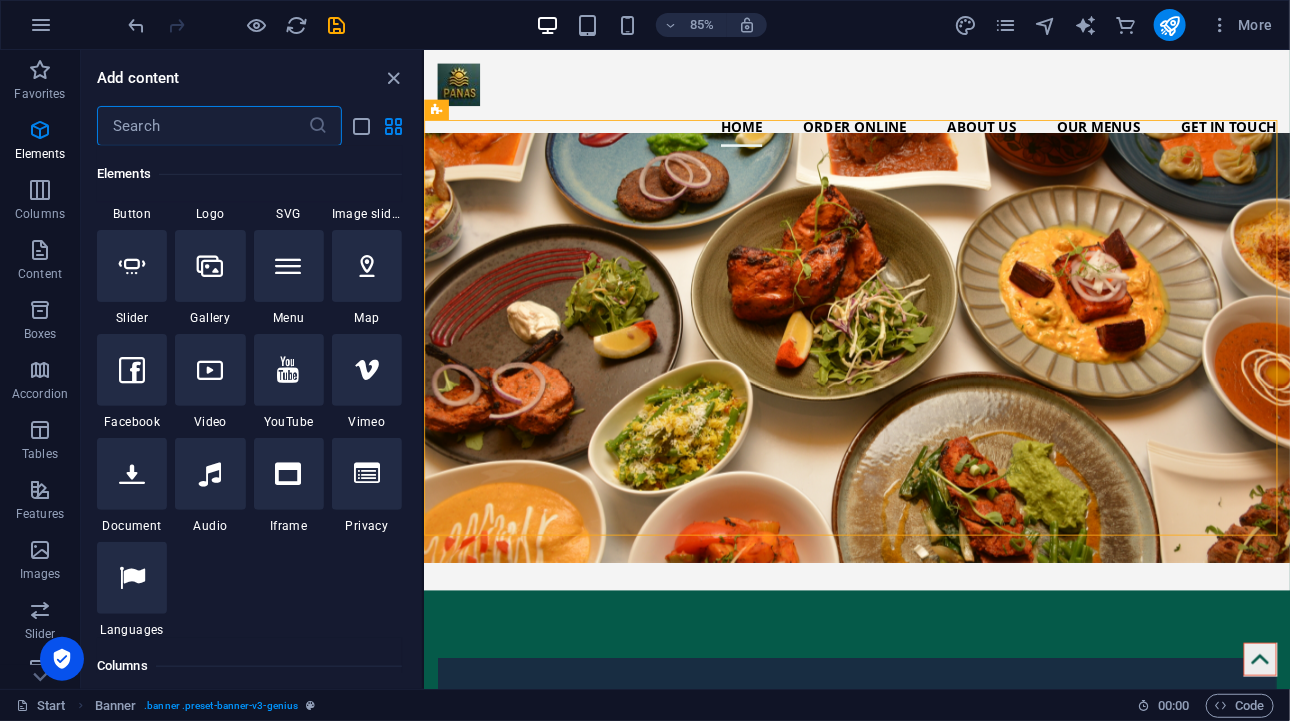 scroll, scrollTop: 198, scrollLeft: 0, axis: vertical 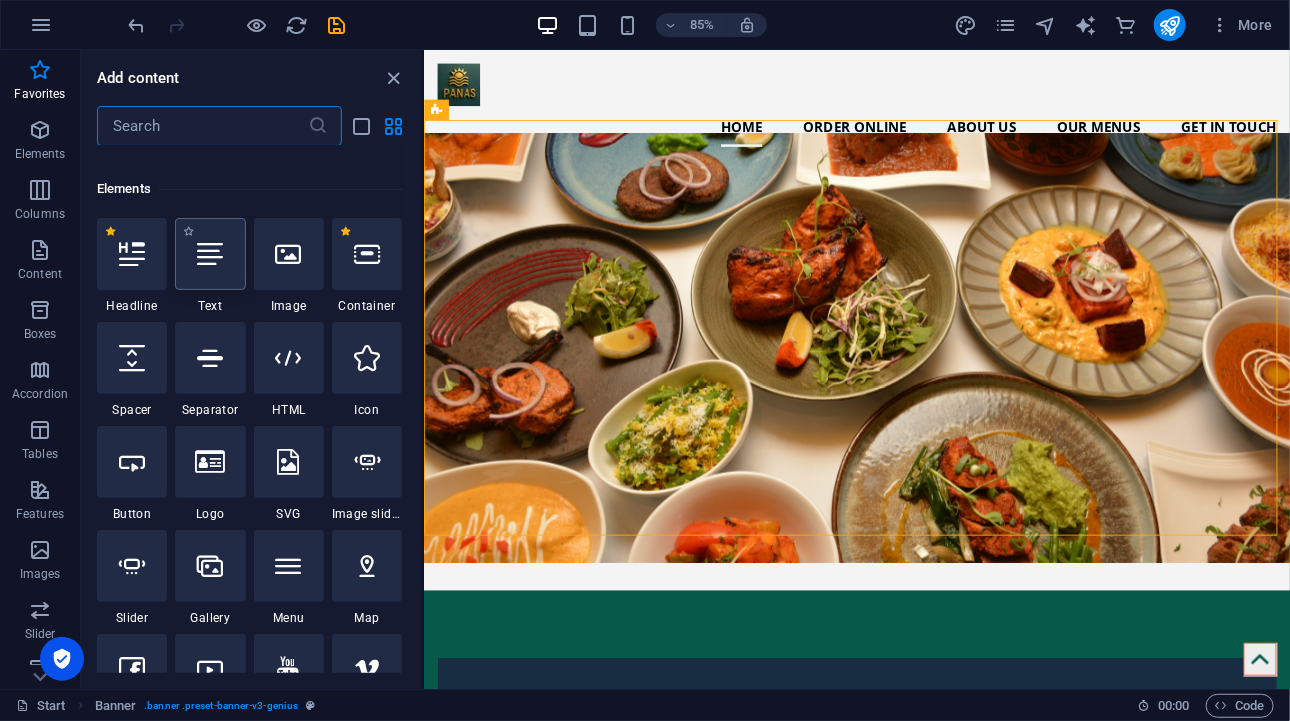 click at bounding box center [210, 254] 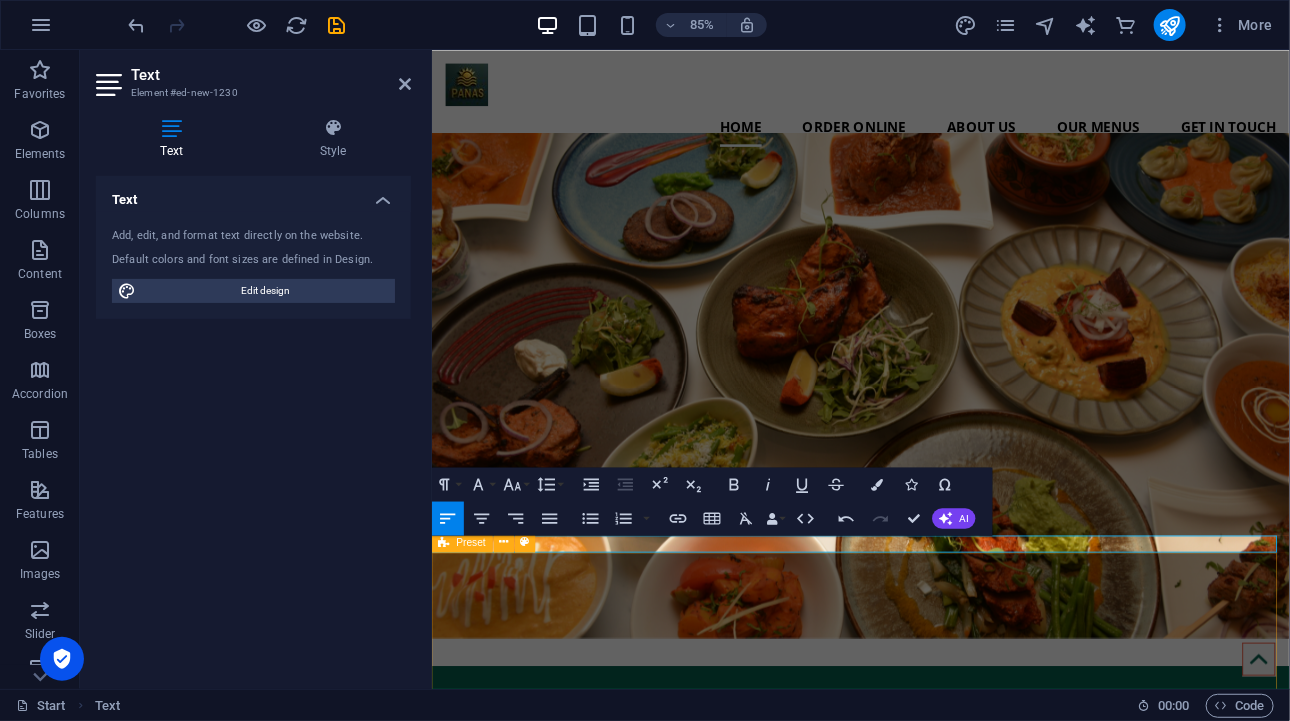 click on "Drop content here or  Add elements  Paste clipboard New headline Lorem ipsum dolor sit amet, consectetuer adipiscing elit. Aenean commodo ligula eget dolor. Lorem ipsum dolor sit amet, consectetuer adipiscing elit leget dolor. Lorem ipsum dolor sit amet, consectetuer adipiscing elit. Aenean commodo ligula eget dolor. Lorem ipsum dolor sit amet, consectetuer adipiscing elit dolor consectetuer adipiscing elit leget dolor. Lorem elit saget ipsum dolor sit amet, consectetuer." at bounding box center [935, 1176] 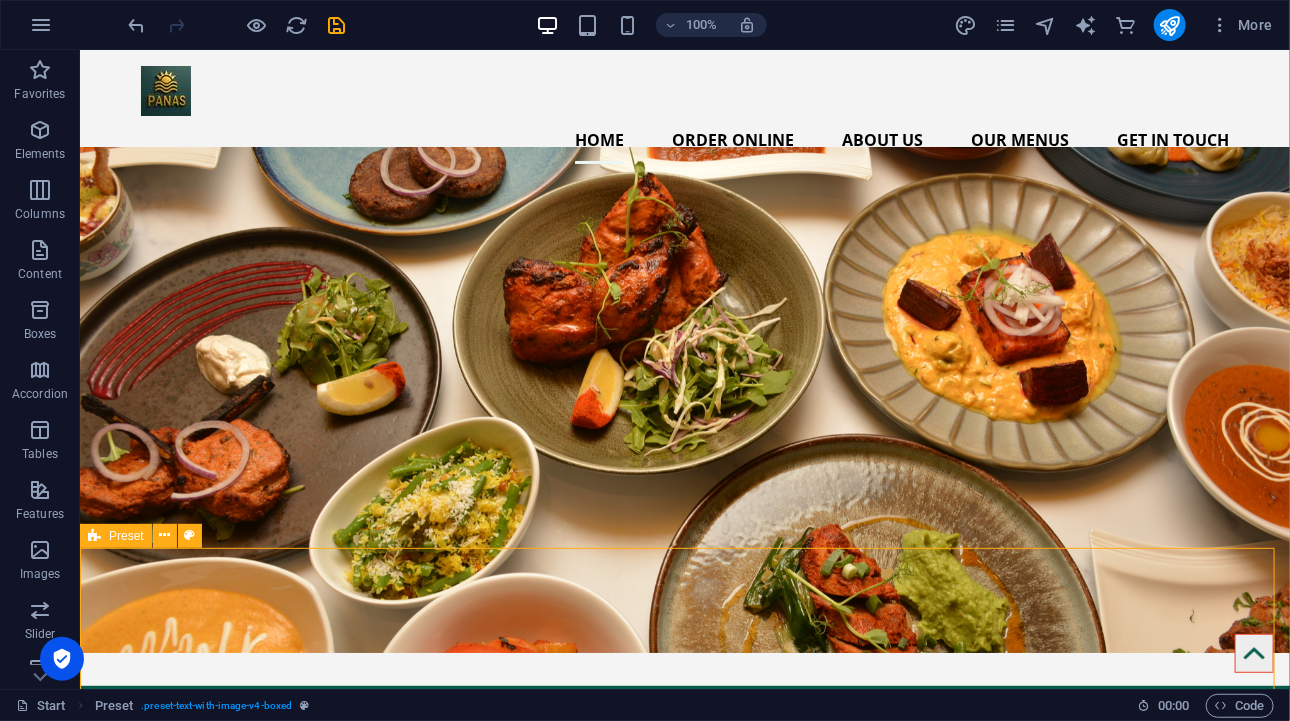 click on "Drop content here or  Add elements  Paste clipboard New headline Lorem ipsum dolor sit amet, consectetuer adipiscing elit. Aenean commodo ligula eget dolor. Lorem ipsum dolor sit amet, consectetuer adipiscing elit leget dolor. Lorem ipsum dolor sit amet, consectetuer adipiscing elit. Aenean commodo ligula eget dolor. Lorem ipsum dolor sit amet, consectetuer adipiscing elit dolor consectetuer adipiscing elit leget dolor. Lorem elit saget ipsum dolor sit amet, consectetuer." at bounding box center (684, 1067) 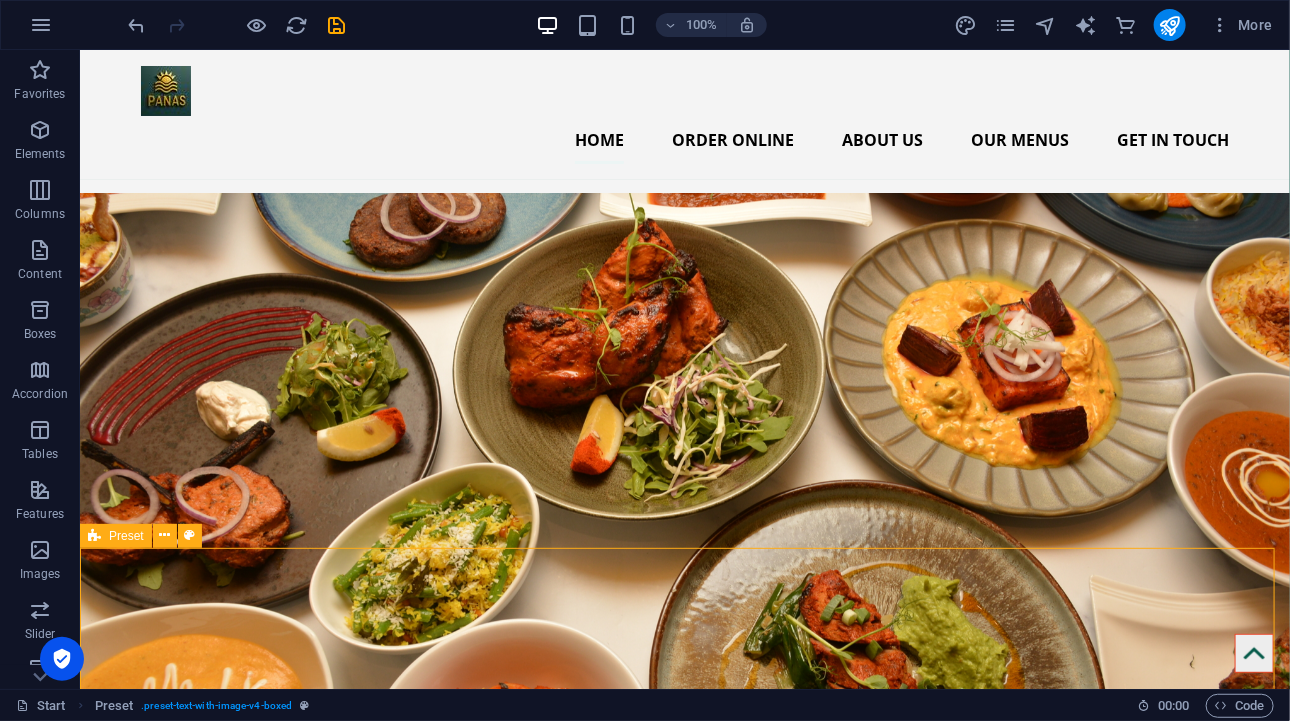 scroll, scrollTop: 200, scrollLeft: 0, axis: vertical 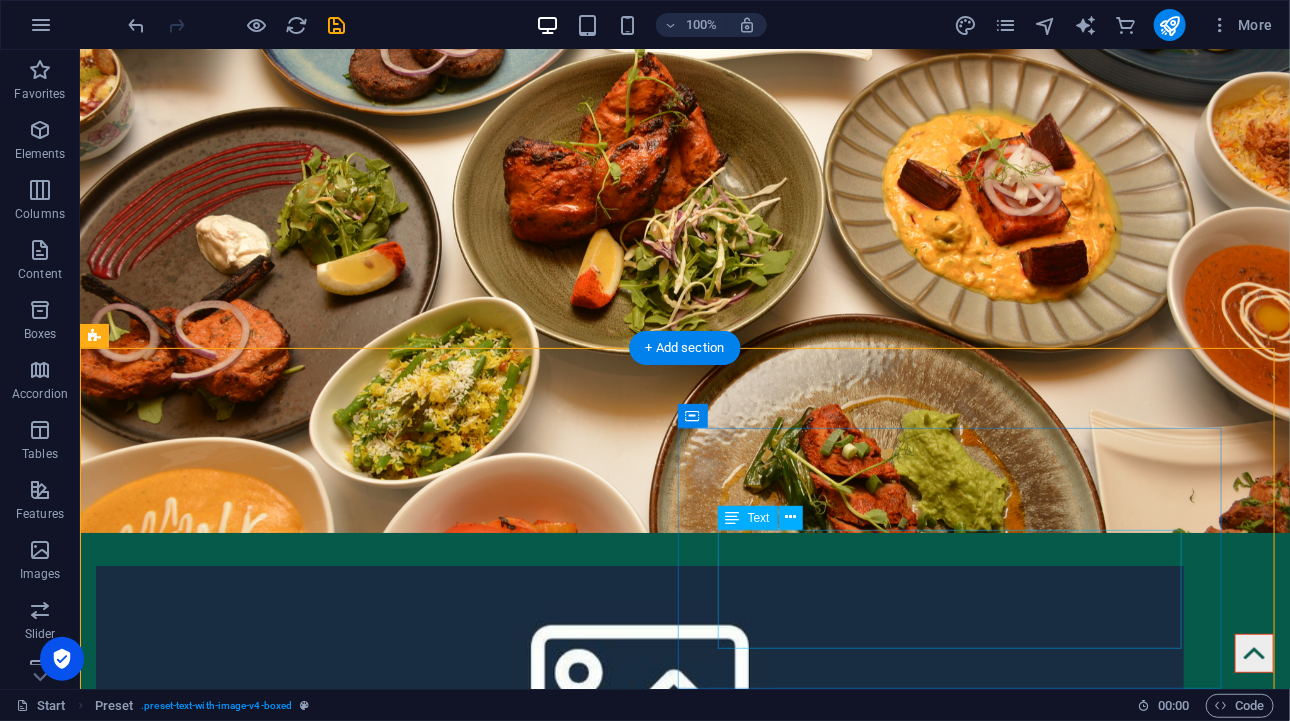 click on "Lorem ipsum dolor sit amet, consectetuer adipiscing elit. Aenean commodo ligula eget dolor. Lorem ipsum dolor sit amet, consectetuer adipiscing elit leget dolor. Lorem ipsum dolor sit amet, consectetuer adipiscing elit. Aenean commodo ligula eget dolor. Lorem ipsum dolor sit amet, consectetuer adipiscing elit dolor consectetuer adipiscing elit leget dolor. Lorem elit saget ipsum dolor sit amet, consectetuer." at bounding box center [639, 1099] 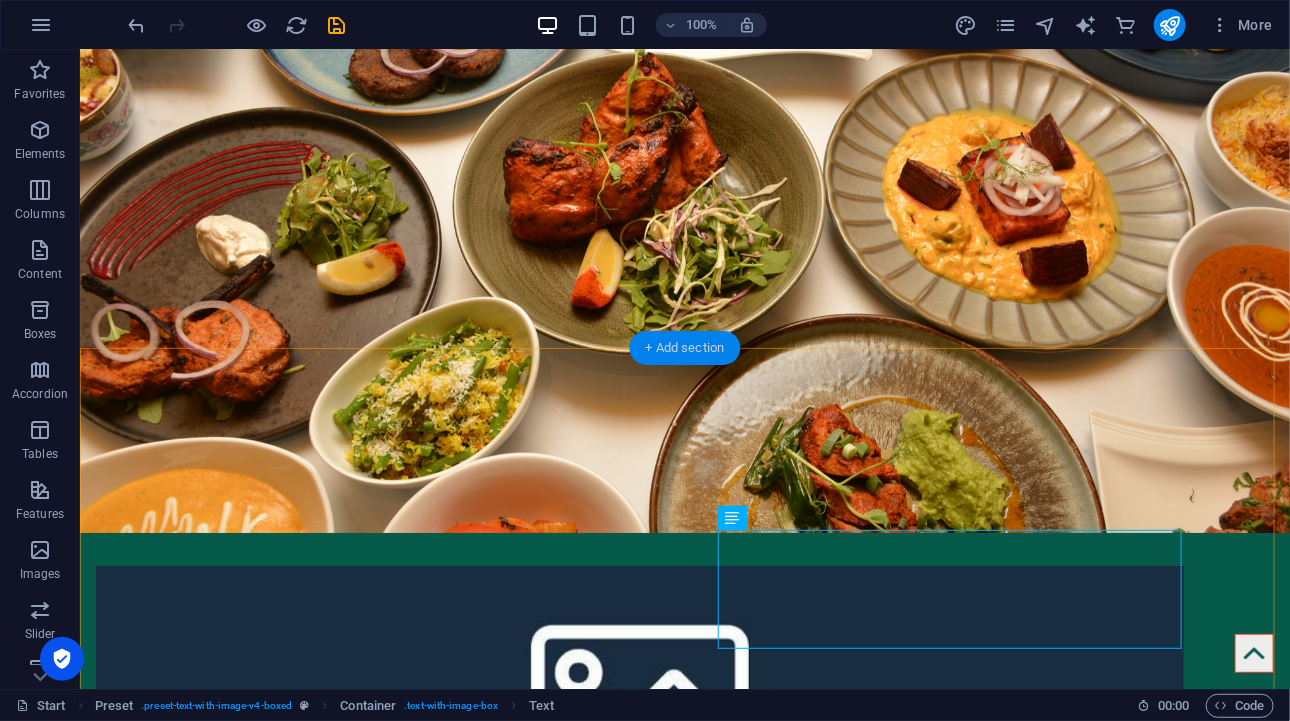 click on "+ Add section" at bounding box center (685, 348) 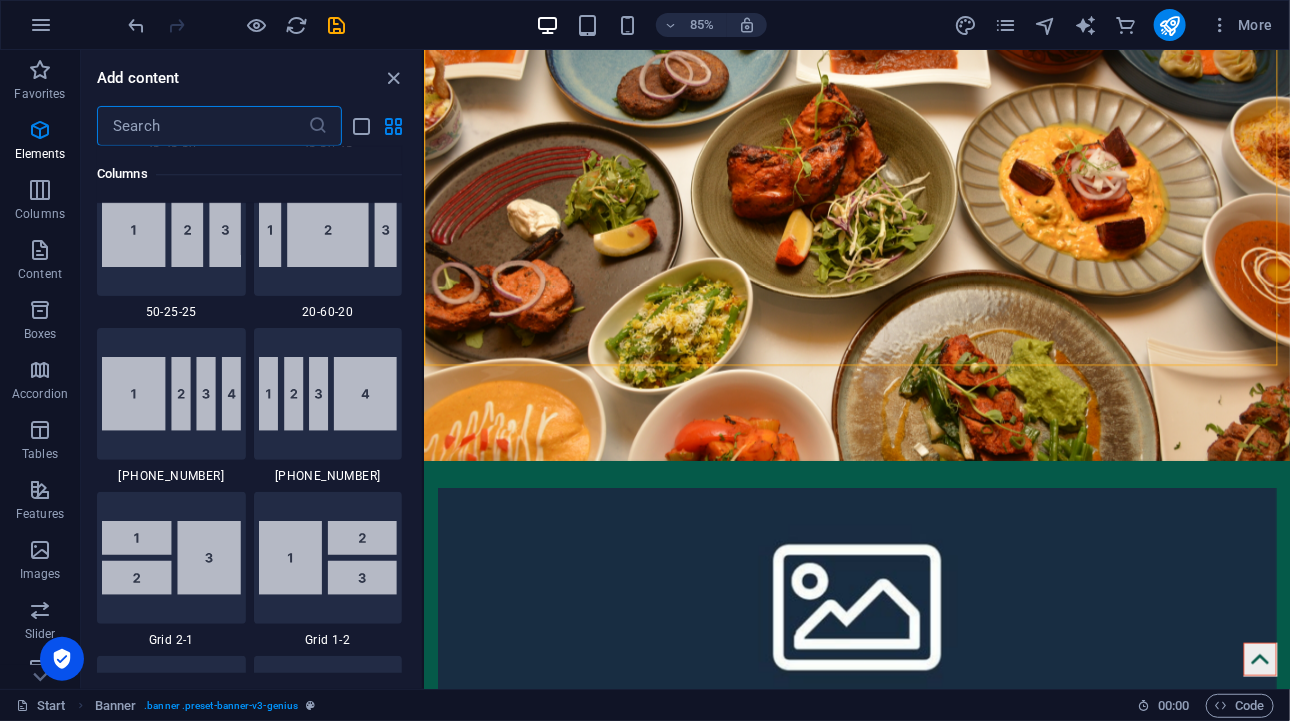 scroll, scrollTop: 3498, scrollLeft: 0, axis: vertical 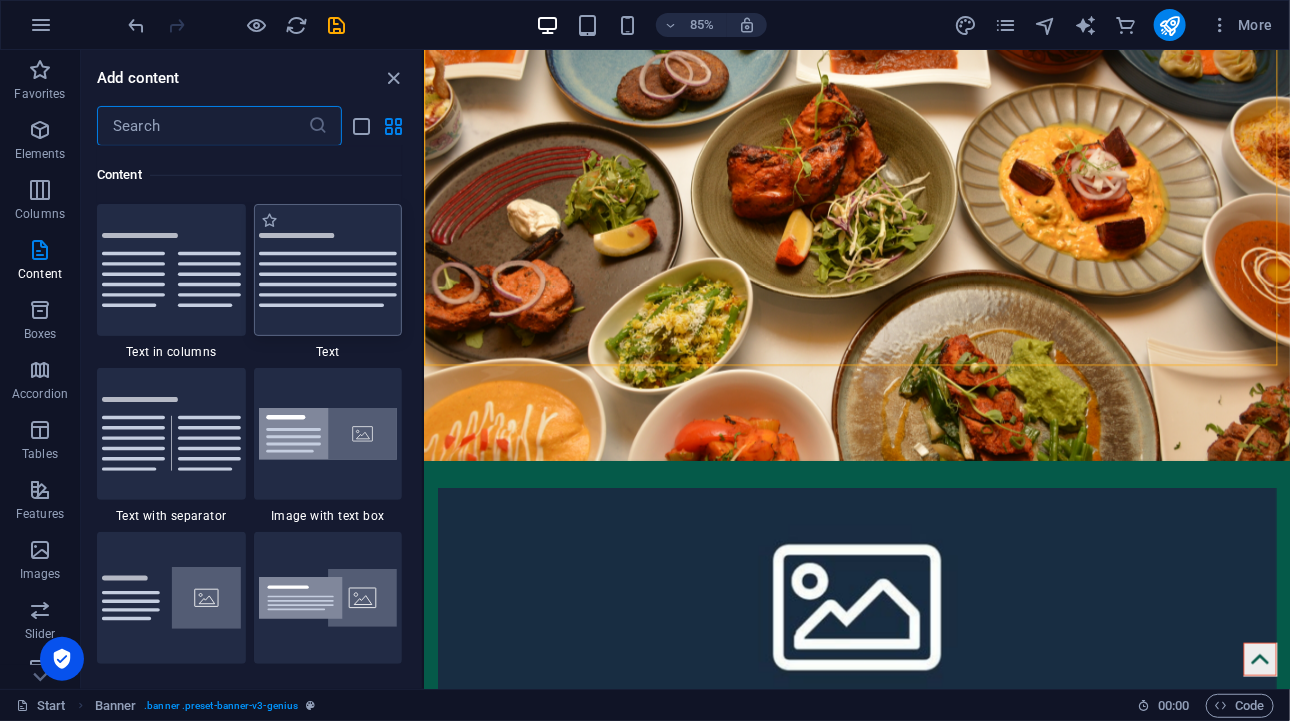 click at bounding box center (328, 270) 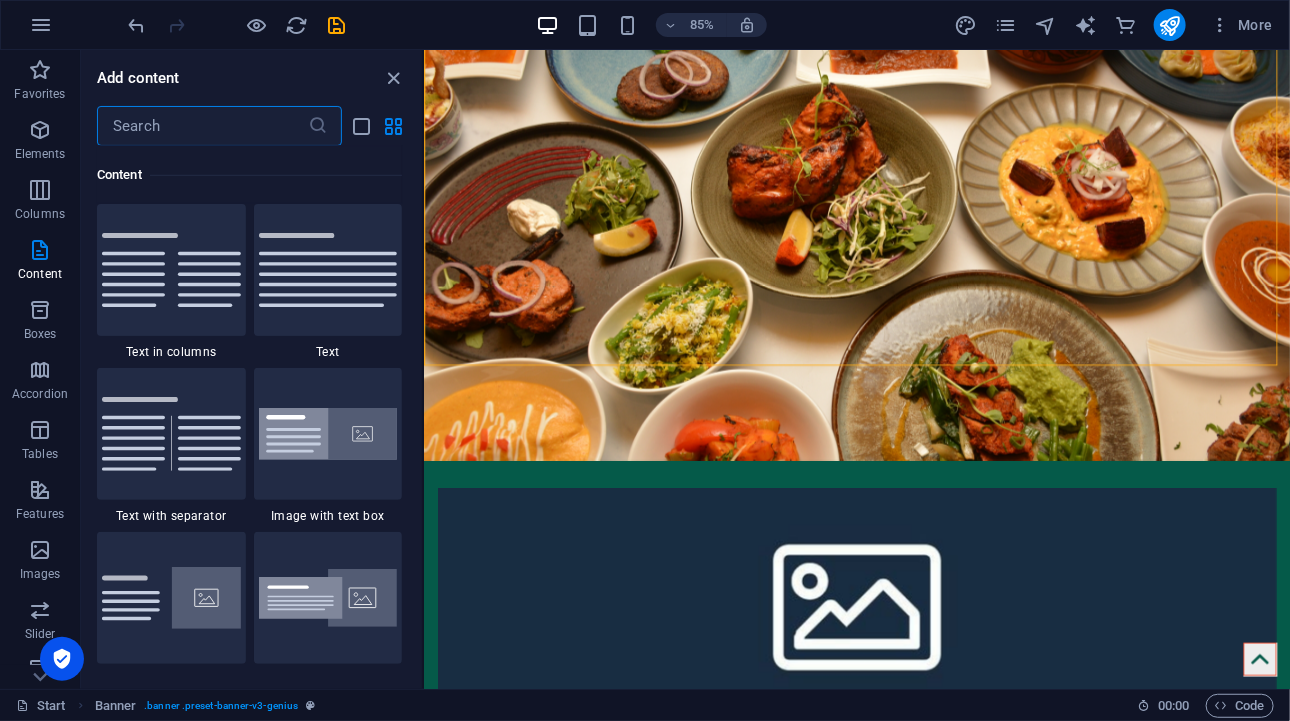click on "H2   Text   Spacer   Text   Menu   Menu Bar   Banner   Wide image with text   H2   Container   Placeholder   Container   Text   Image Comparison   Container   Preset   Container   Container   Placeholder   Container   Text   H2   Text   Placeholder   Preset   Text   Container   H2   Placeholder   Container   Container   Placeholder   Text   Spacer   Text   Text" at bounding box center (857, 369) 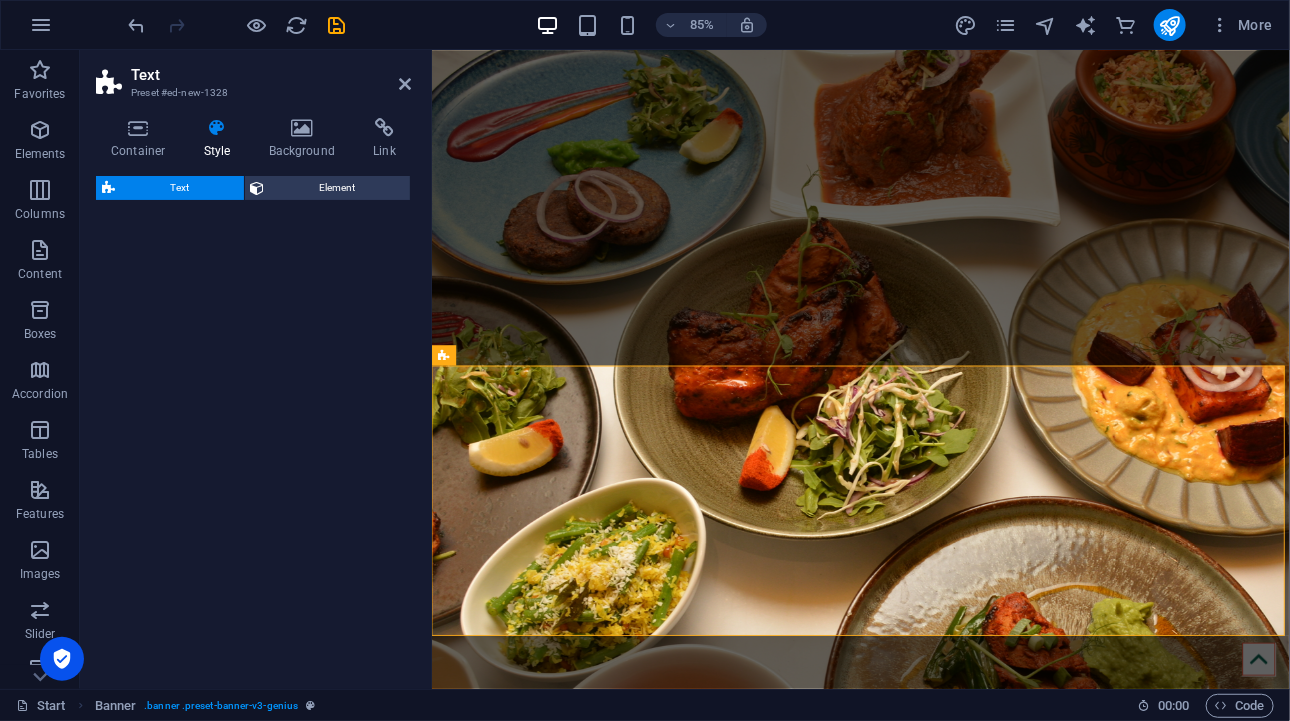 select on "preset-text-v2-default" 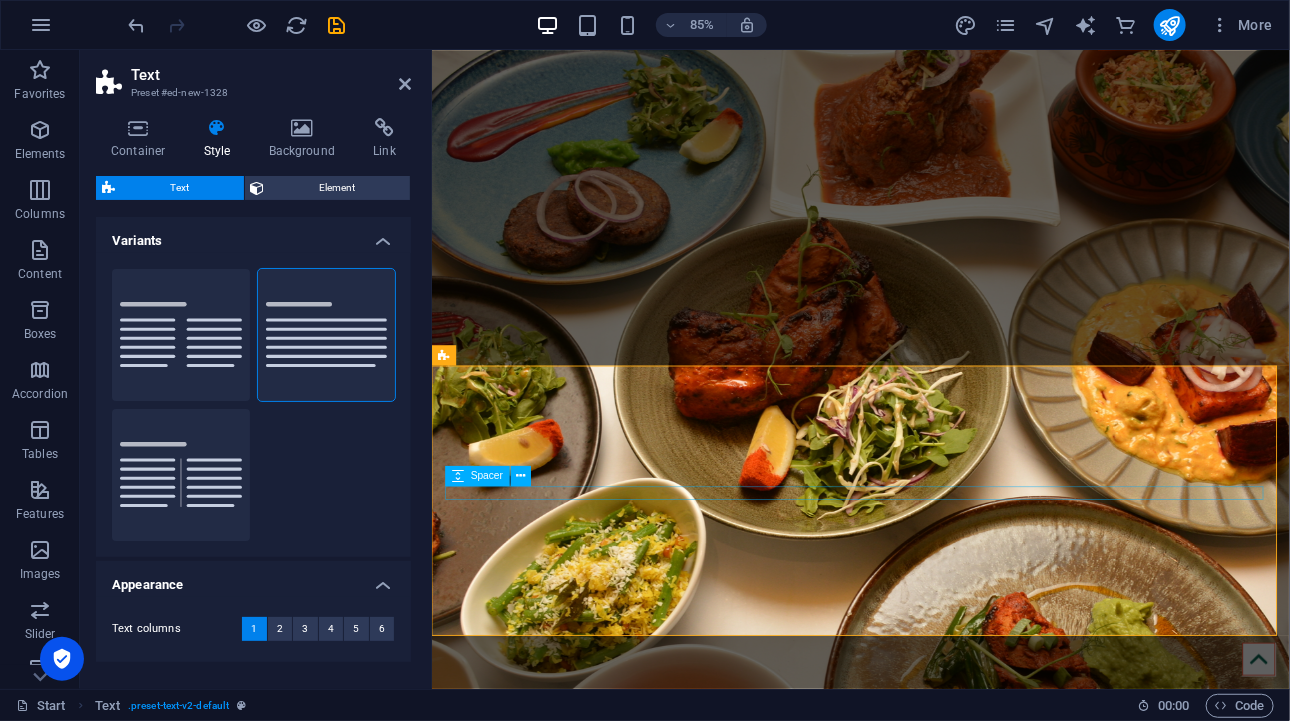 click at bounding box center (935, 1140) 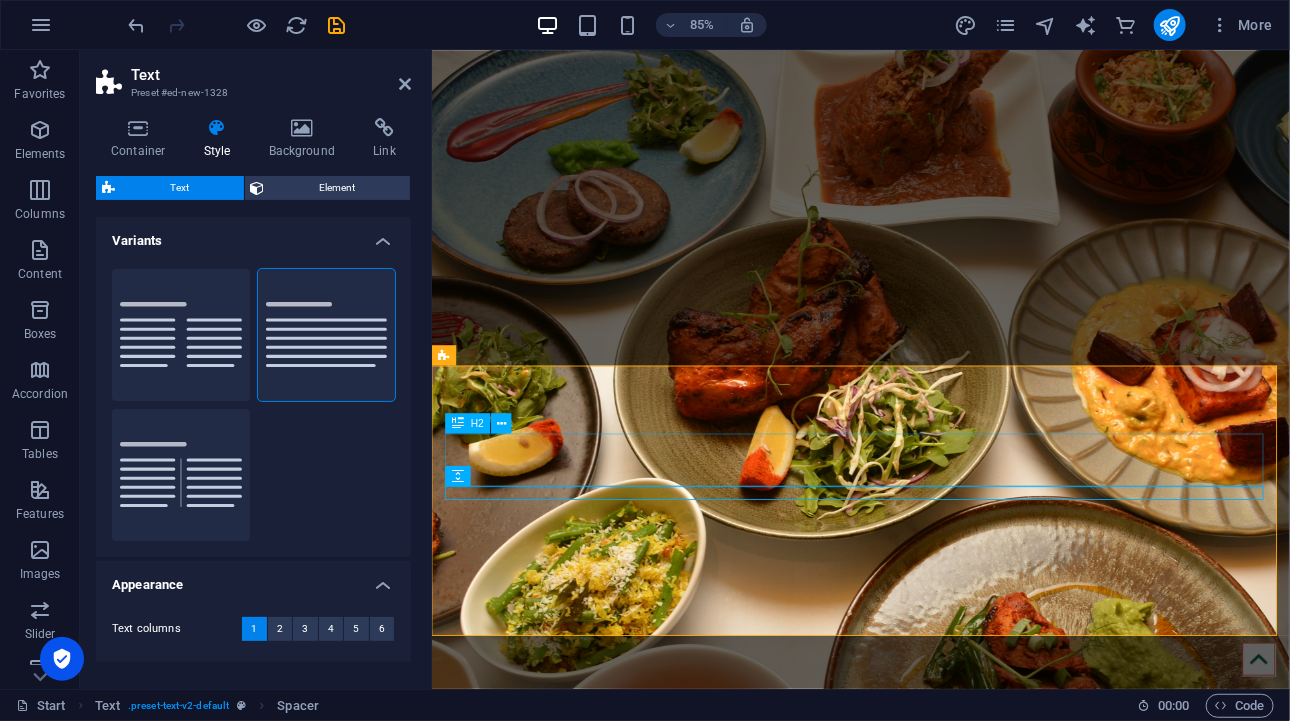 click on "Headline" at bounding box center (935, 1101) 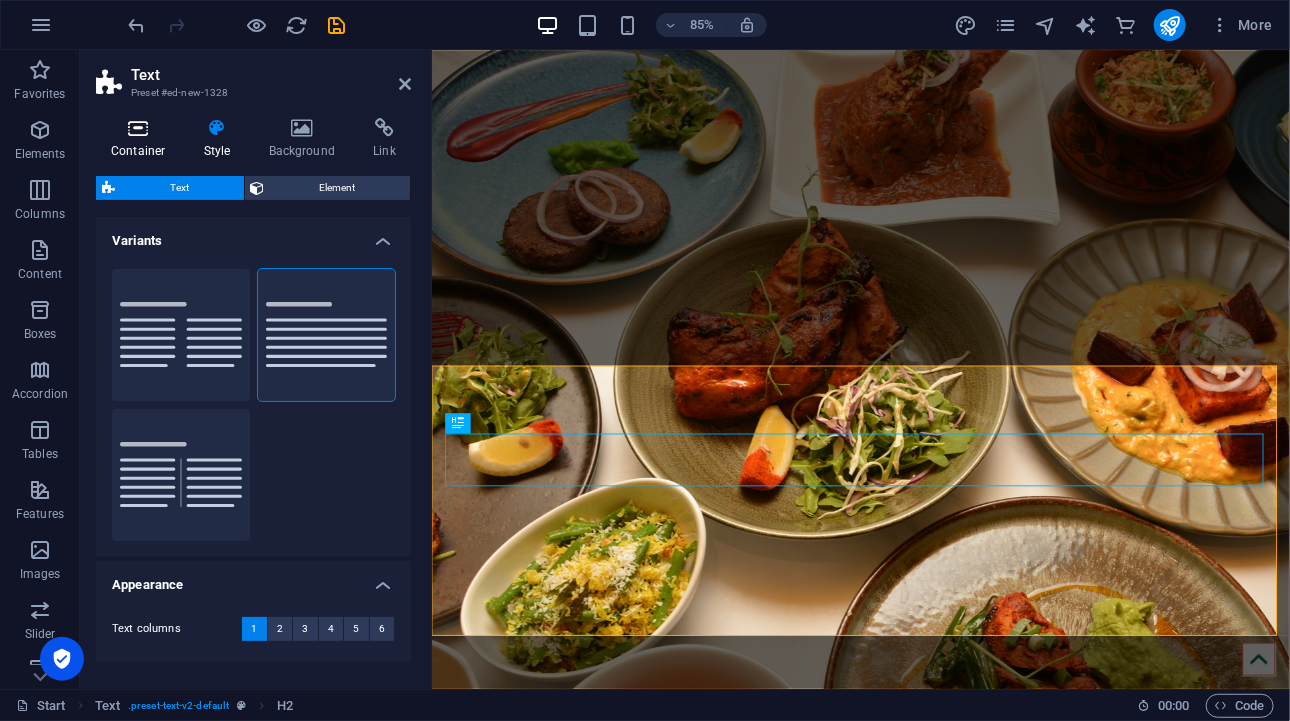 click at bounding box center (138, 128) 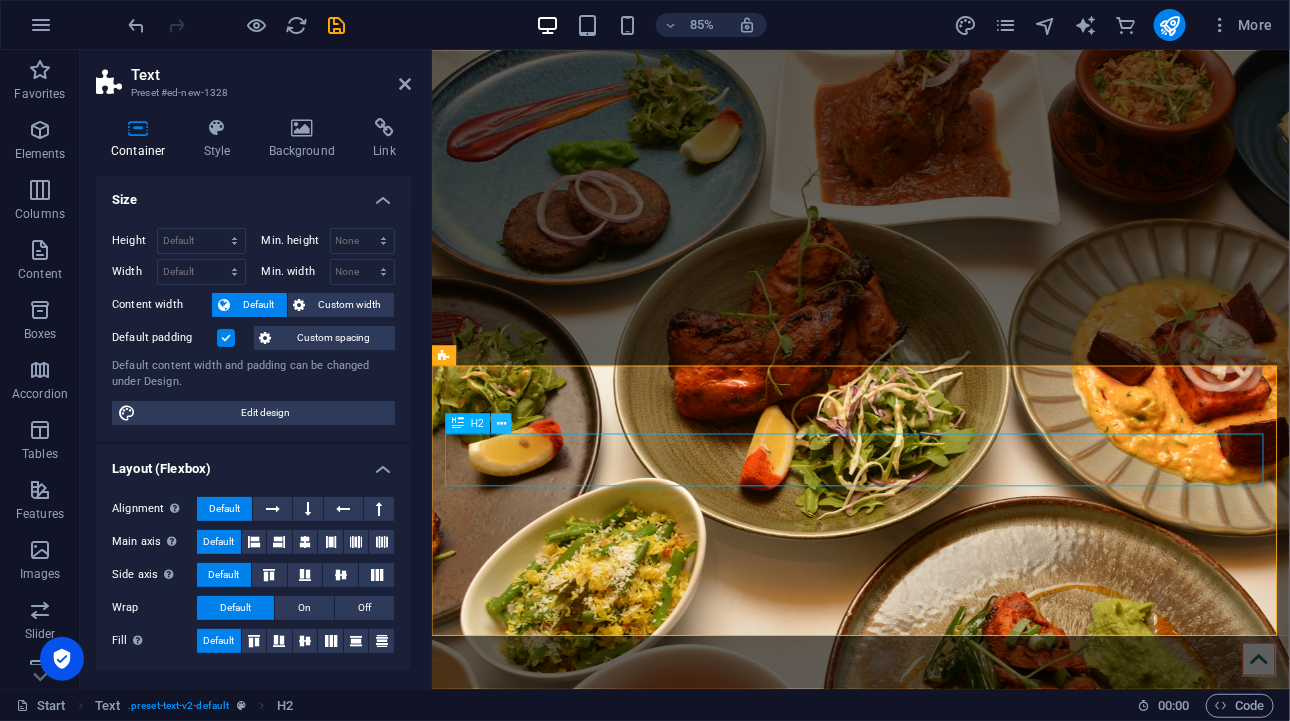 click at bounding box center (501, 423) 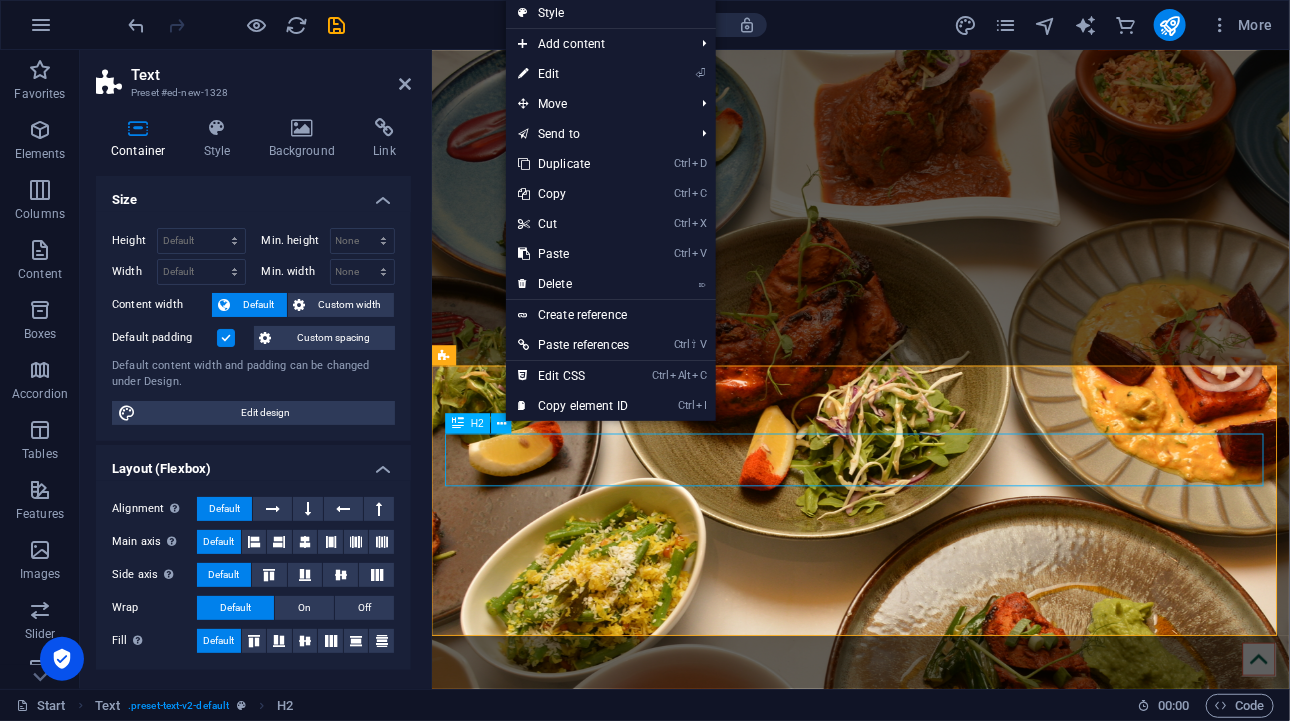 click on "Headline" at bounding box center (935, 1101) 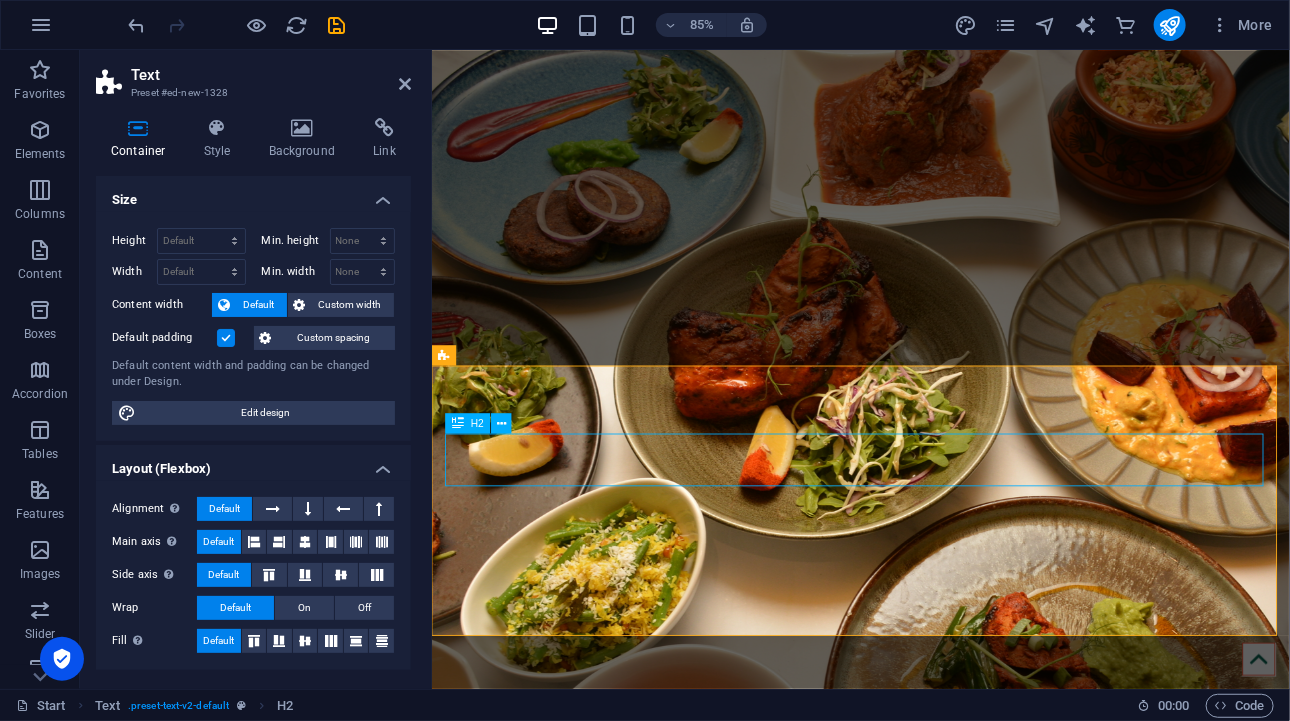 click on "Headline" at bounding box center (935, 1101) 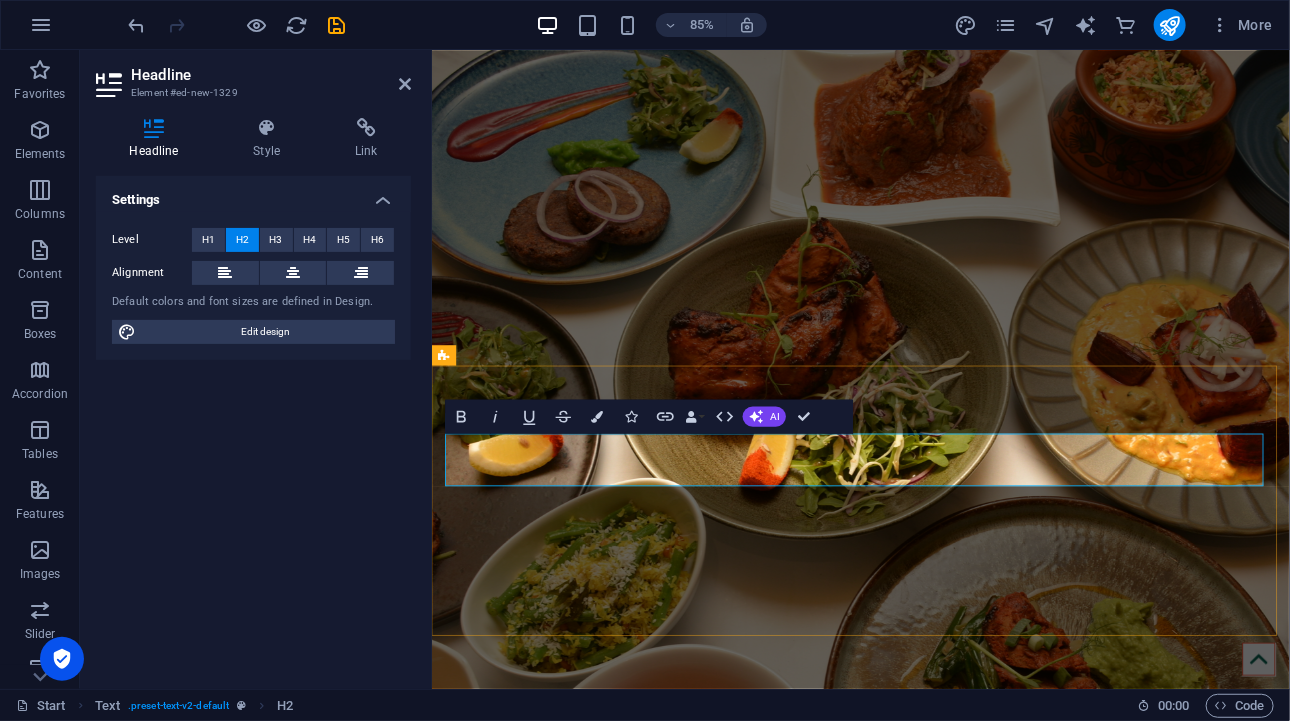 click on "Headline" at bounding box center [935, 1101] 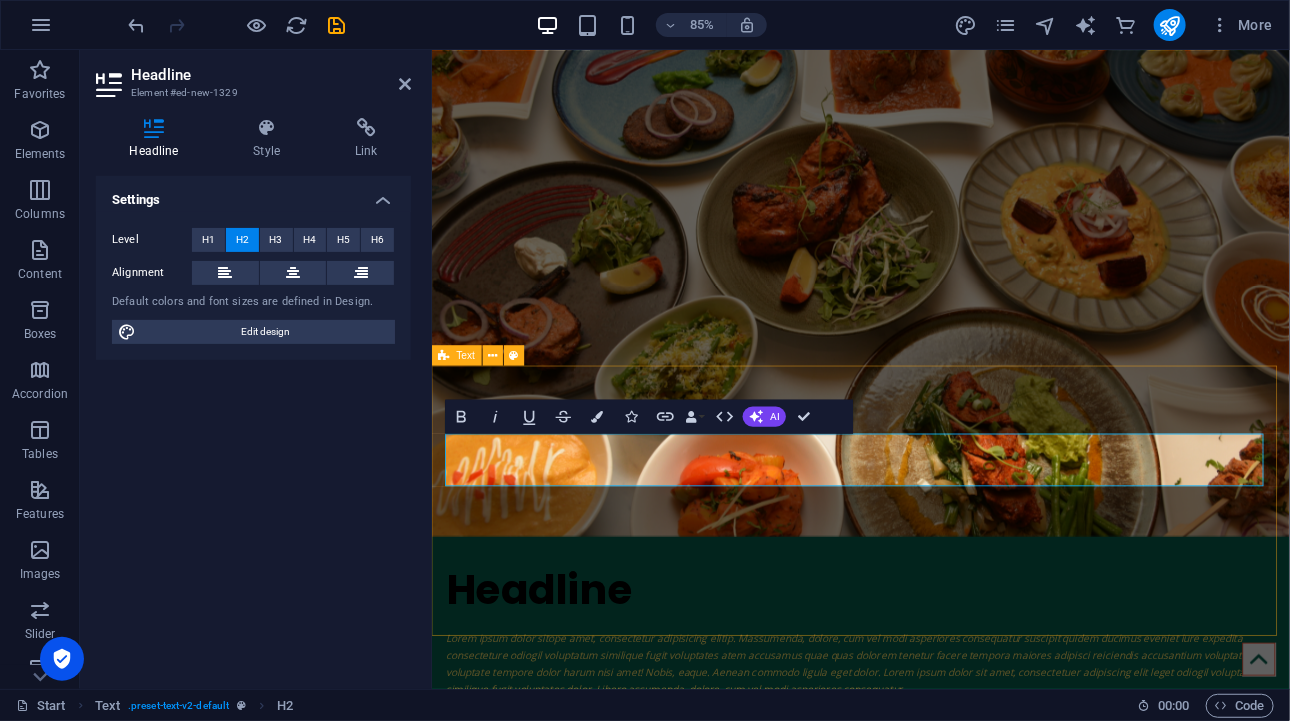 click on "Headline Lorem ipsum dolor sitope amet, consectetur adipisicing elitip. Massumenda, dolore, cum vel modi asperiores consequatur suscipit quidem ducimus eveniet iure expedita consecteture odiogil voluptatum similique fugit voluptates atem accusamus quae quas dolorem tenetur facere tempora maiores adipisci reiciendis accusantium voluptatibus id voluptate tempore dolor harum nisi amet! Nobis, eaque. Aenean commodo ligula eget dolor. Lorem ipsum dolor sit amet, consectetuer adipiscing elit leget odiogil voluptatum similique fugit voluptates dolor. Libero assumenda, dolore, cum vel modi asperiores consequatur." at bounding box center (935, 733) 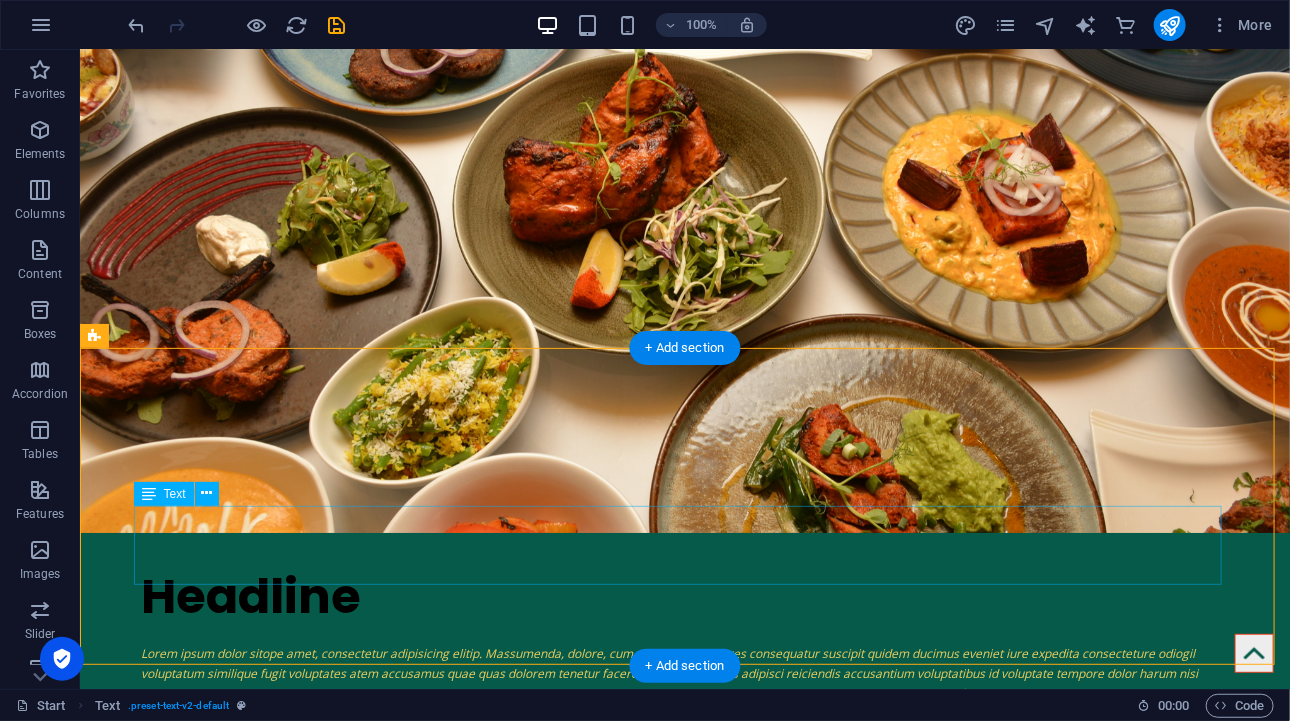 click on "Lorem ipsum dolor sitope amet, consectetur adipisicing elitip. Massumenda, dolore, cum vel modi asperiores consequatur suscipit quidem ducimus eveniet iure expedita consecteture odiogil voluptatum similique fugit voluptates atem accusamus quae quas dolorem tenetur facere tempora maiores adipisci reiciendis accusantium voluptatibus id voluptate tempore dolor harum nisi amet! Nobis, eaque. Aenean commodo ligula eget dolor. Lorem ipsum dolor sit amet, consectetuer adipiscing elit leget odiogil voluptatum similique fugit voluptates dolor. Libero assumenda, dolore, cum vel modi asperiores consequatur." at bounding box center [684, 682] 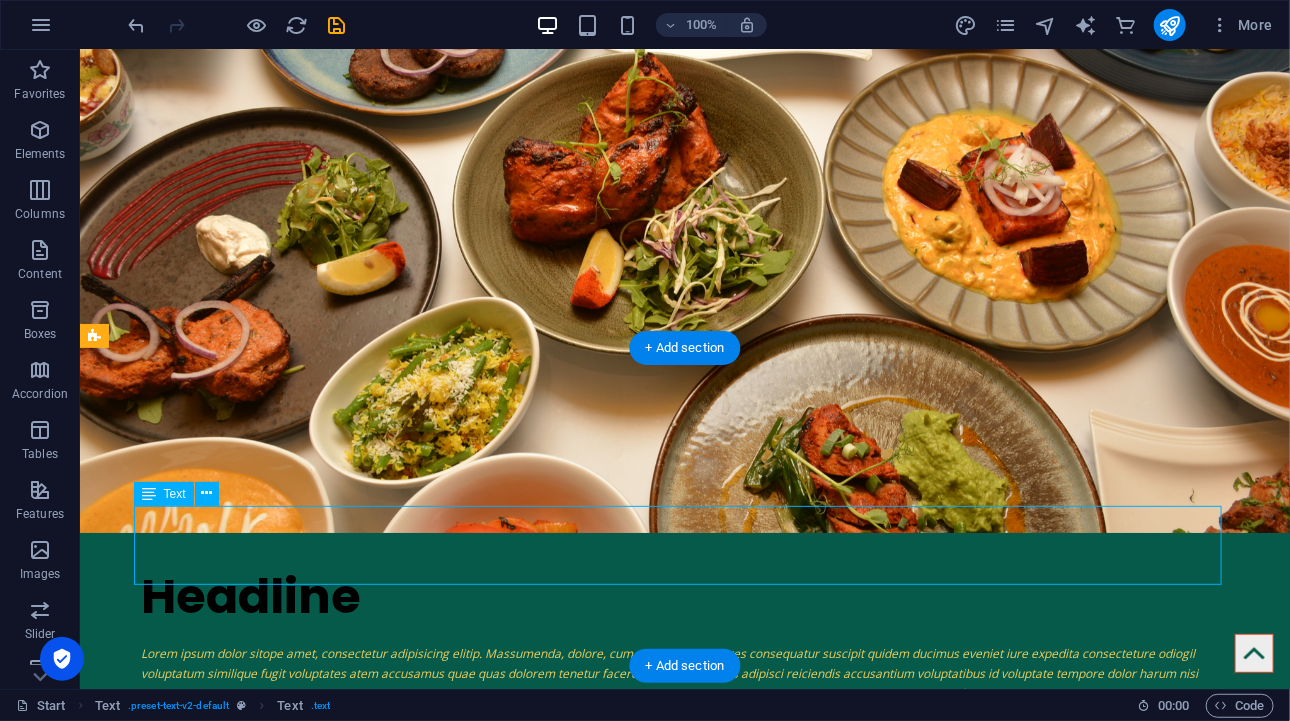 click on "Lorem ipsum dolor sitope amet, consectetur adipisicing elitip. Massumenda, dolore, cum vel modi asperiores consequatur suscipit quidem ducimus eveniet iure expedita consecteture odiogil voluptatum similique fugit voluptates atem accusamus quae quas dolorem tenetur facere tempora maiores adipisci reiciendis accusantium voluptatibus id voluptate tempore dolor harum nisi amet! Nobis, eaque. Aenean commodo ligula eget dolor. Lorem ipsum dolor sit amet, consectetuer adipiscing elit leget odiogil voluptatum similique fugit voluptates dolor. Libero assumenda, dolore, cum vel modi asperiores consequatur." at bounding box center (684, 682) 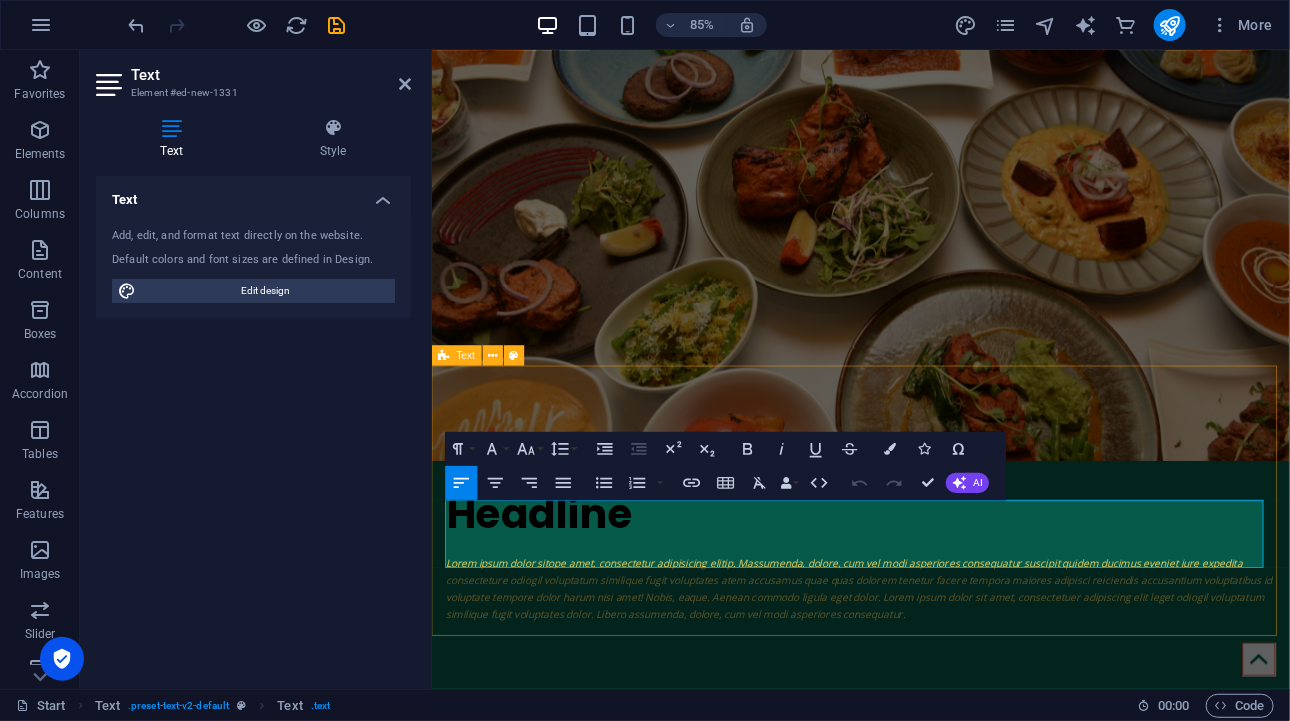 click on "Lorem ipsum dolor sitope amet, consectetur adipisicing elitip. Massumenda, dolore, cum vel modi asperiores consequatur suscipit quidem ducimus eveniet iure expedita consecteture odiogil voluptatum similique fugit voluptates atem accusamus quae quas dolorem tenetur facere tempora maiores adipisci reiciendis accusantium voluptatibus id voluptate tempore dolor harum nisi amet! Nobis, eaque. Aenean commodo ligula eget dolor. Lorem ipsum dolor sit amet, consectetuer adipiscing elit leget odiogil voluptatum similique fugit voluptates dolor. Libero assumenda, dolore, cum vel modi asperiores consequatur." at bounding box center (935, 682) 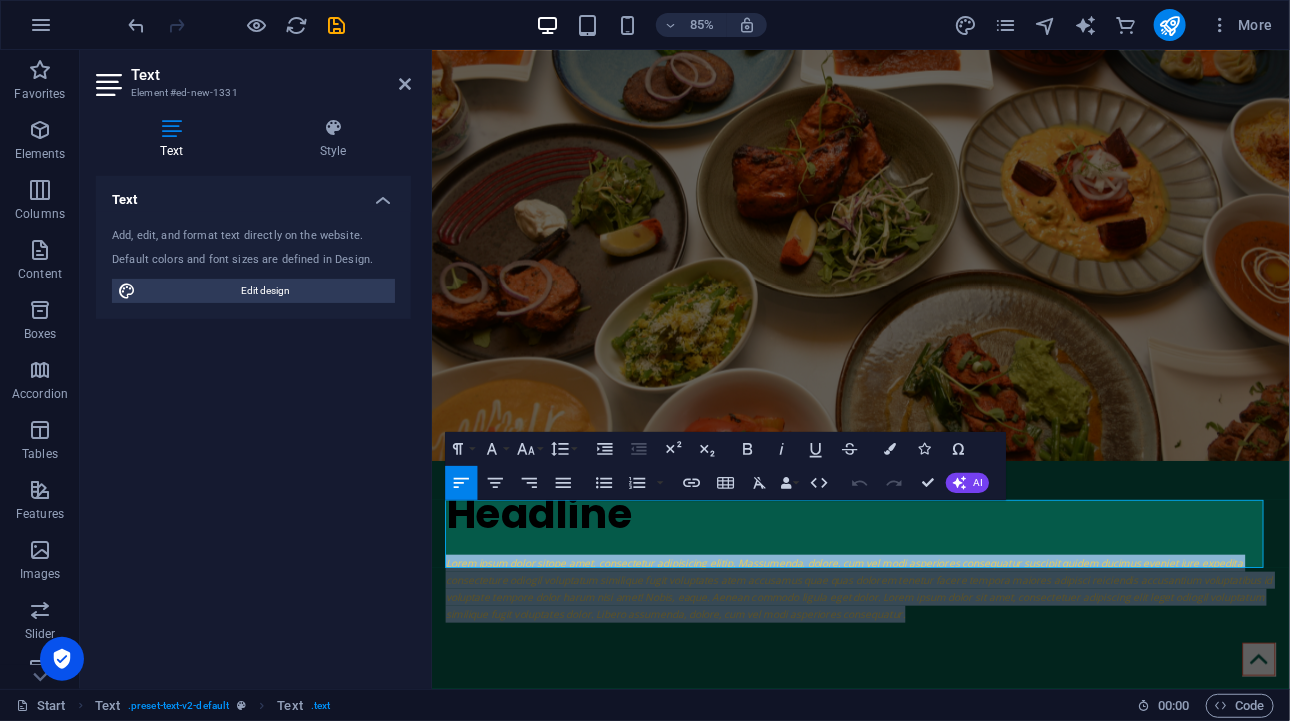 drag, startPoint x: 1116, startPoint y: 649, endPoint x: 354, endPoint y: 588, distance: 764.4377 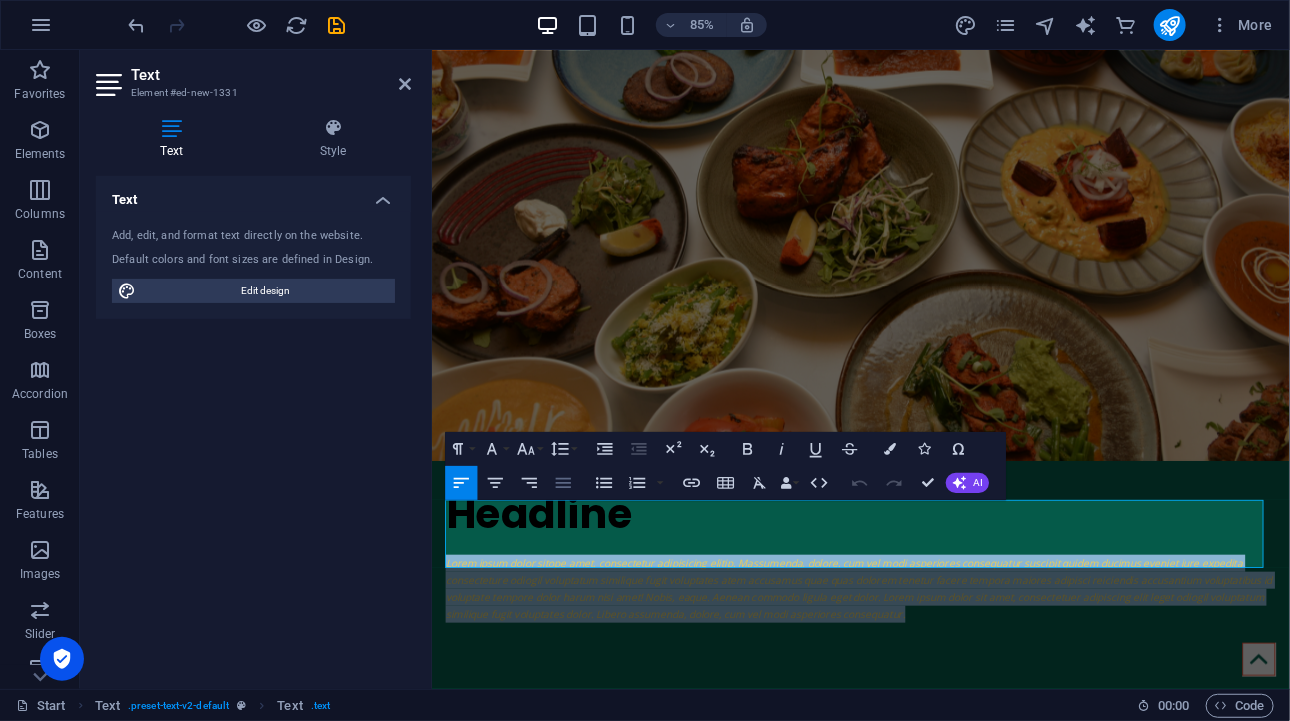 click 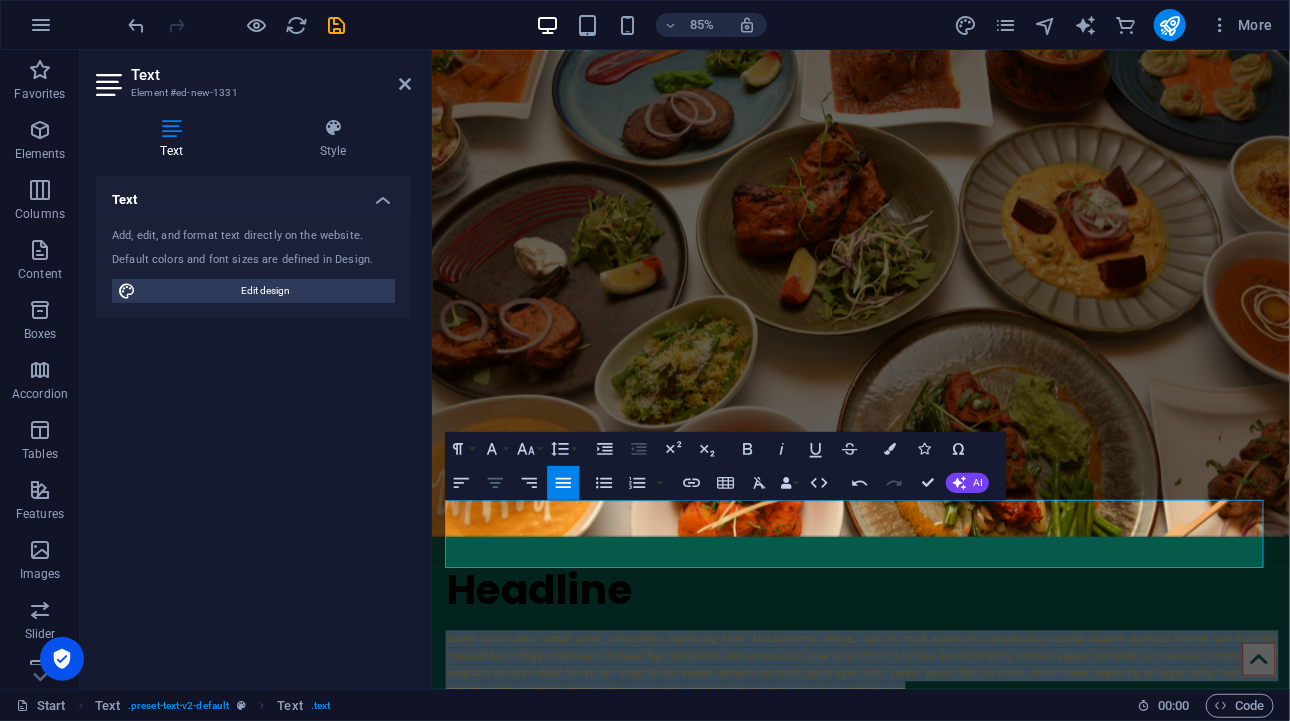 click 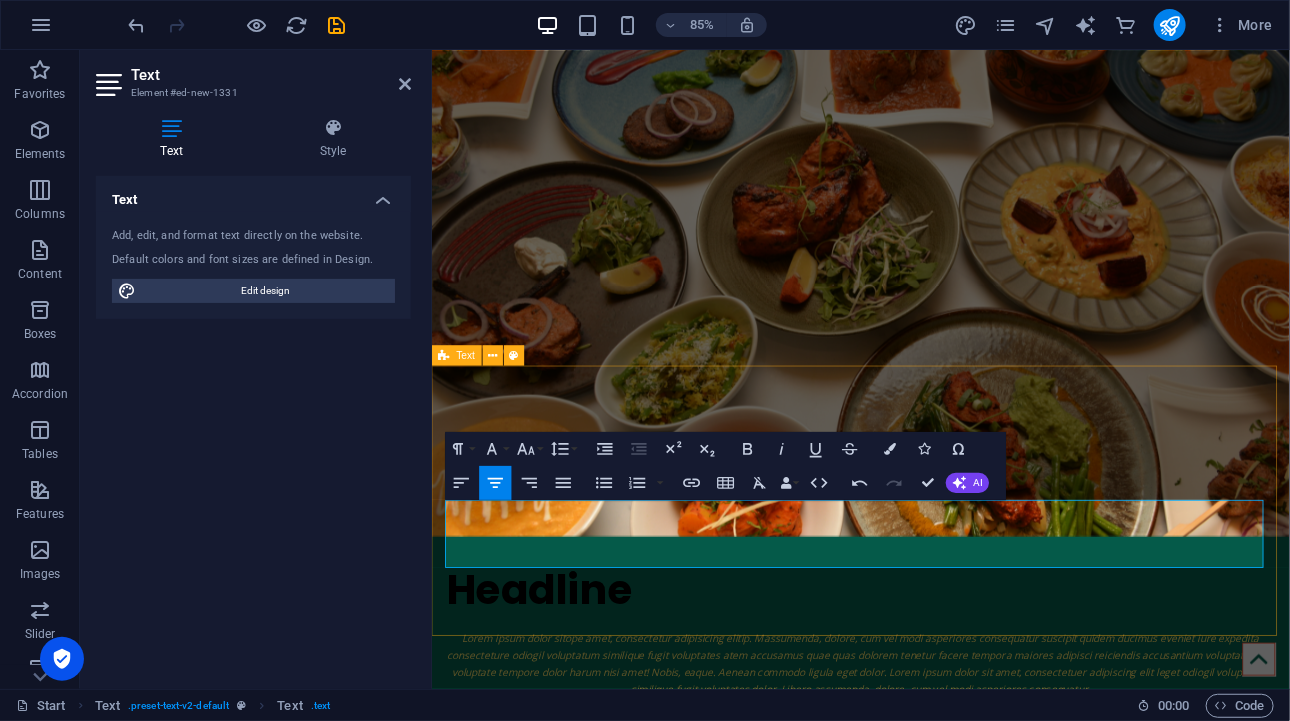 click on "Headline Lorem ipsum dolor sitope amet, consectetur adipisicing elitip. Massumenda, dolore, cum vel modi asperiores consequatur suscipit quidem ducimus eveniet iure expedita consecteture odiogil voluptatum similique fugit voluptates atem accusamus quae quas dolorem tenetur facere tempora maiores adipisci reiciendis accusantium voluptatibus id voluptate tempore dolor harum nisi amet! Nobis, eaque. Aenean commodo ligula eget dolor. Lorem ipsum dolor sit amet, consectetuer adipiscing elit leget odiogil voluptatum similique fugit voluptates dolor. Libero assumenda, dolore, cum vel modi asperiores consequatur." at bounding box center (935, 733) 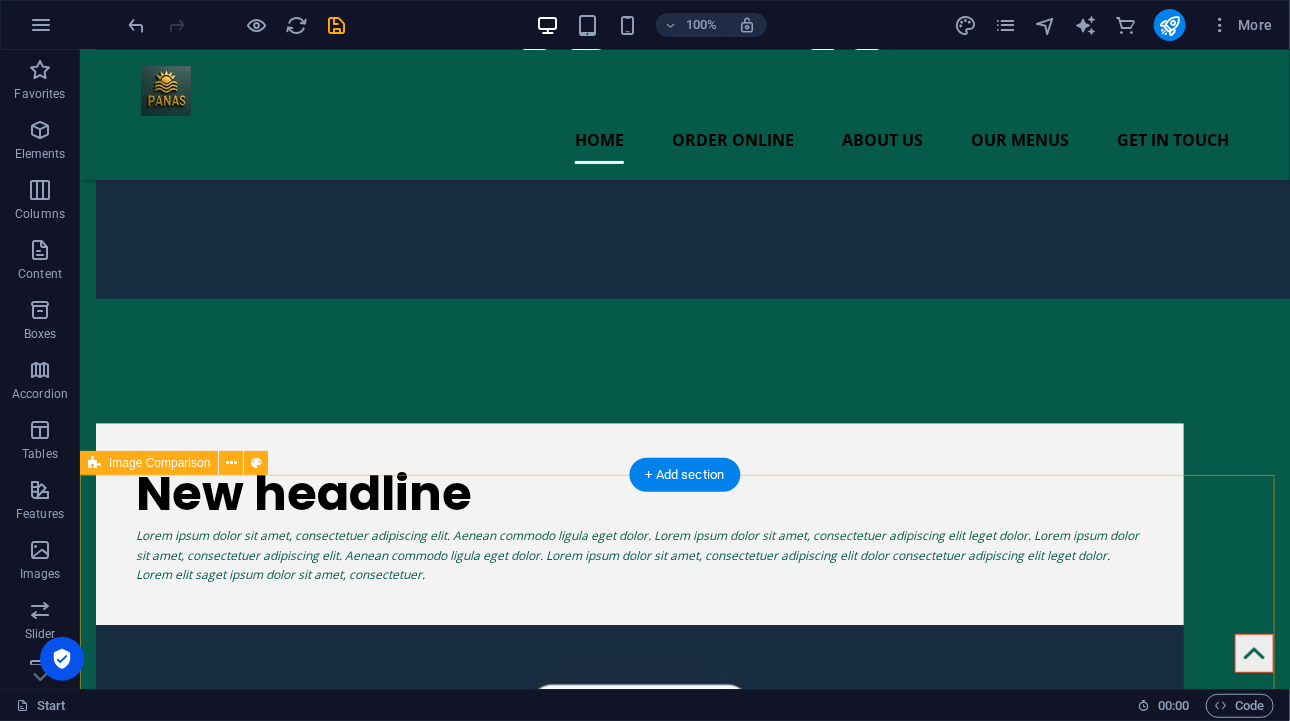scroll, scrollTop: 1126, scrollLeft: 0, axis: vertical 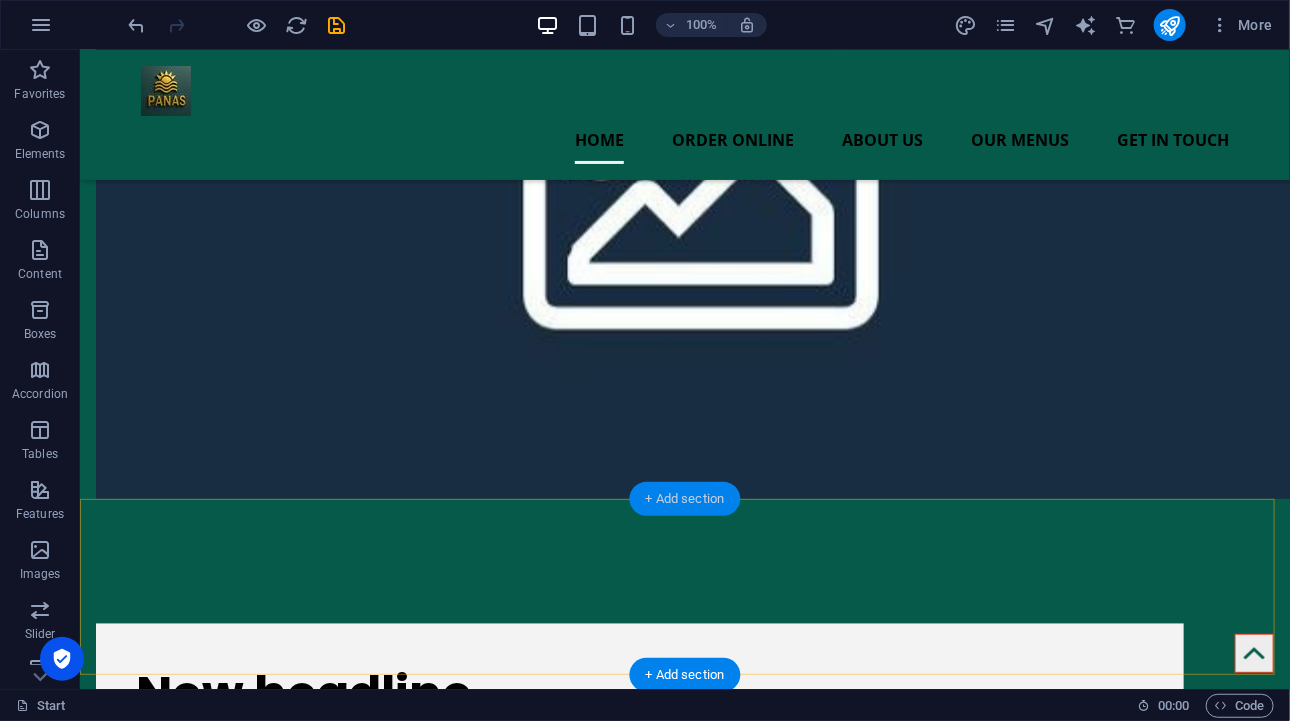 click on "+ Add section" at bounding box center [685, 499] 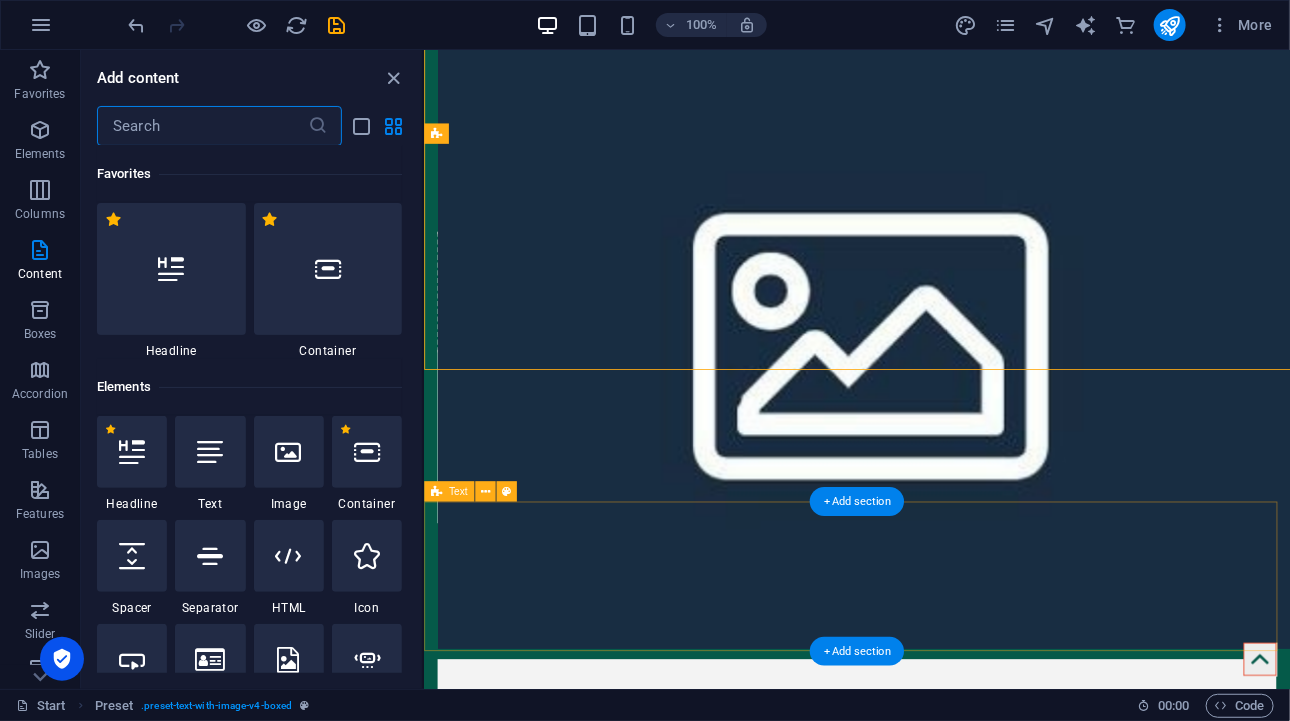 scroll, scrollTop: 1199, scrollLeft: 0, axis: vertical 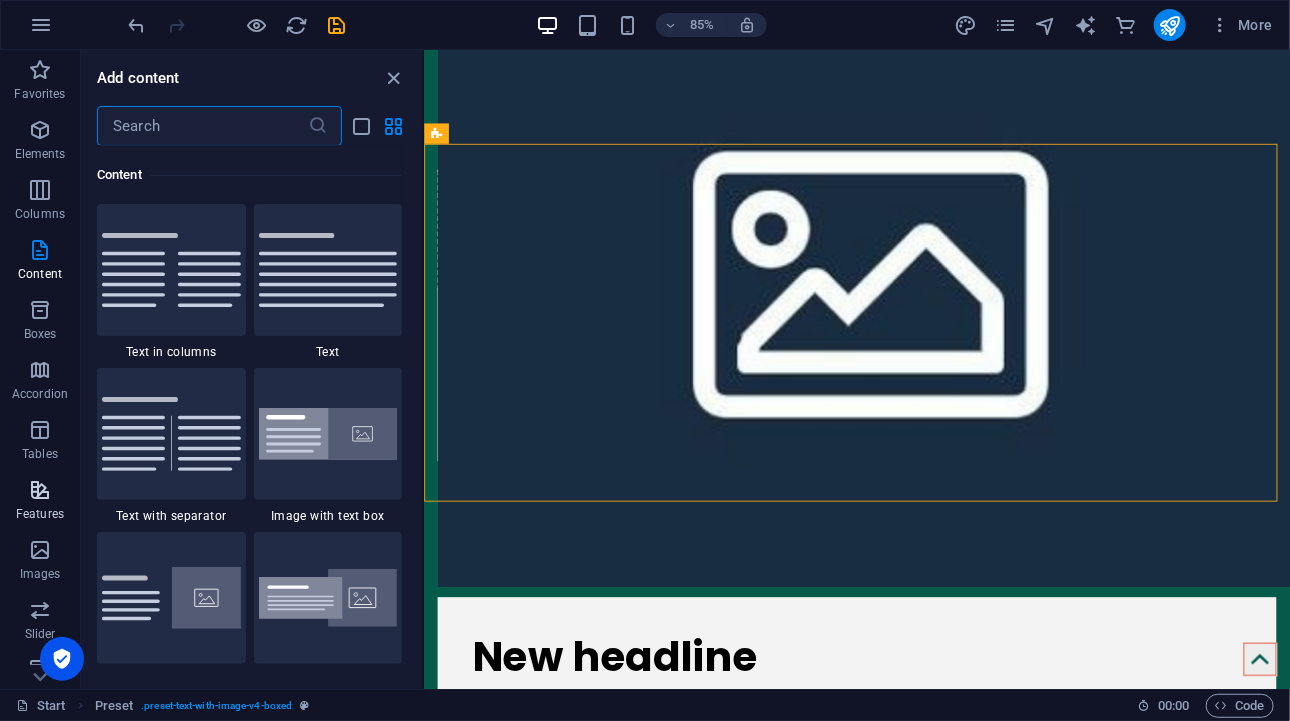 click on "Features" at bounding box center [40, 502] 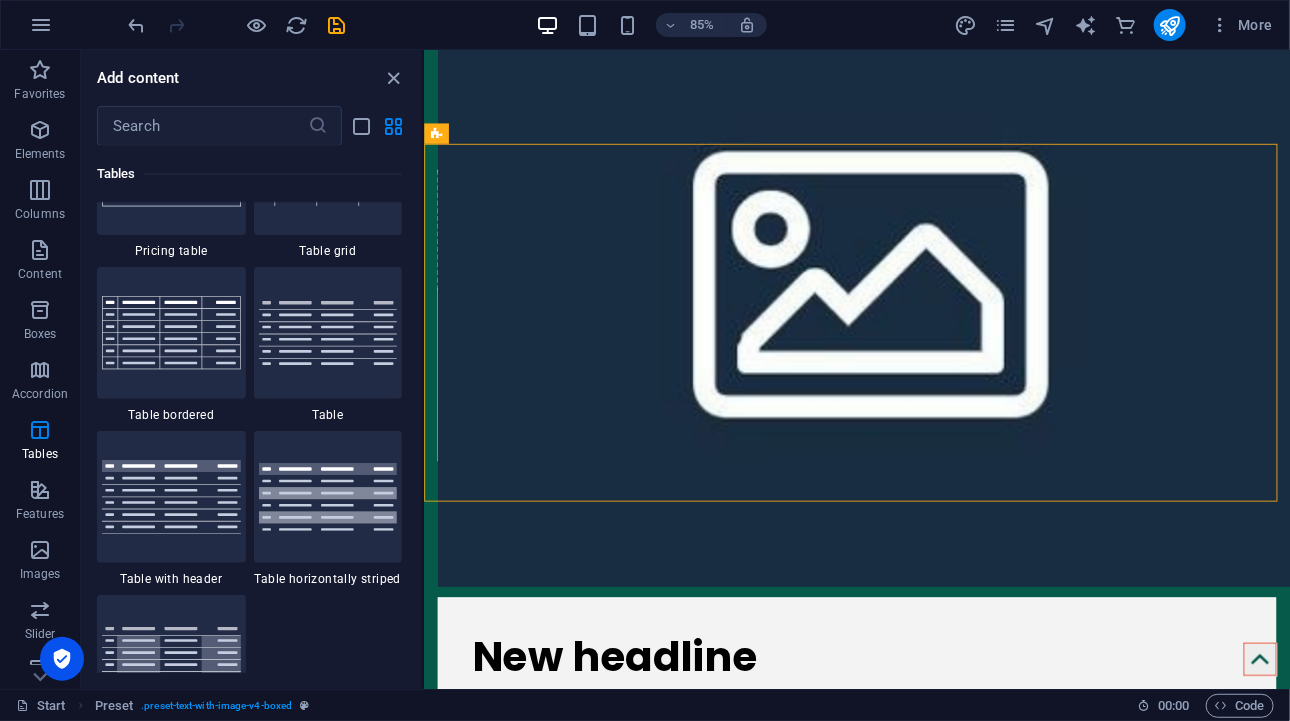 scroll, scrollTop: 6930, scrollLeft: 0, axis: vertical 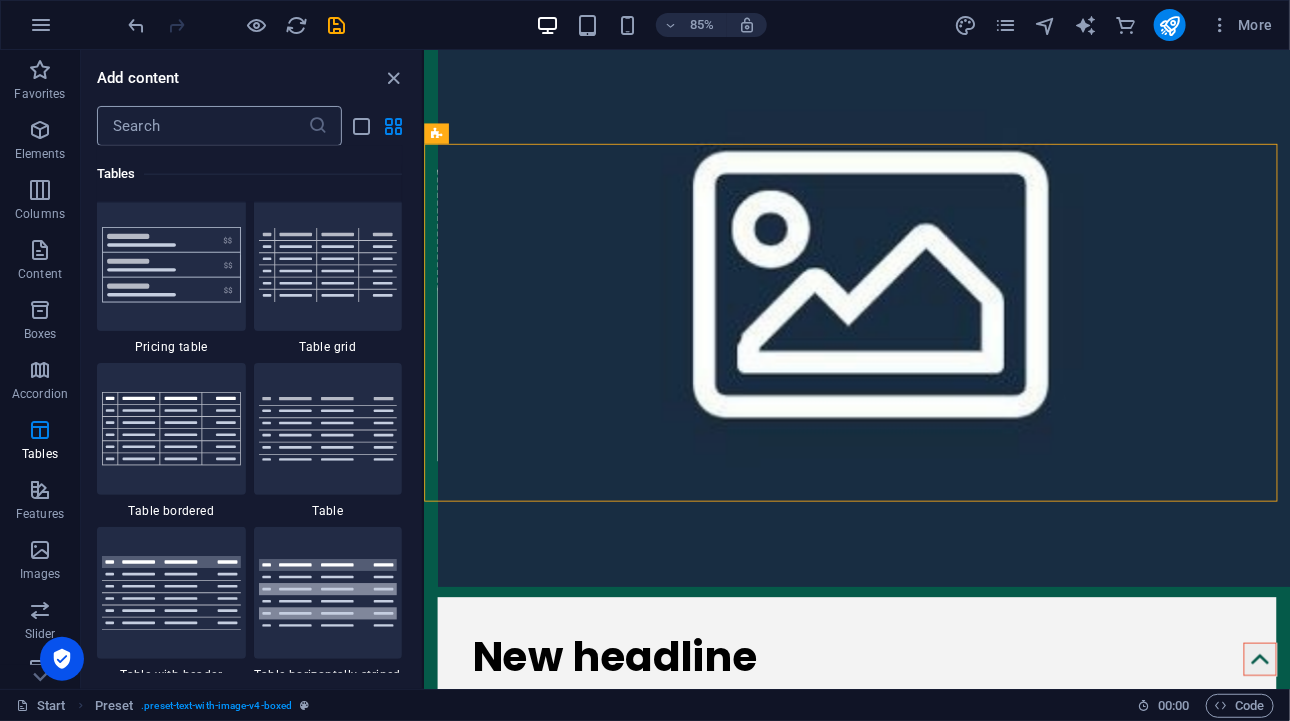 click at bounding box center (202, 126) 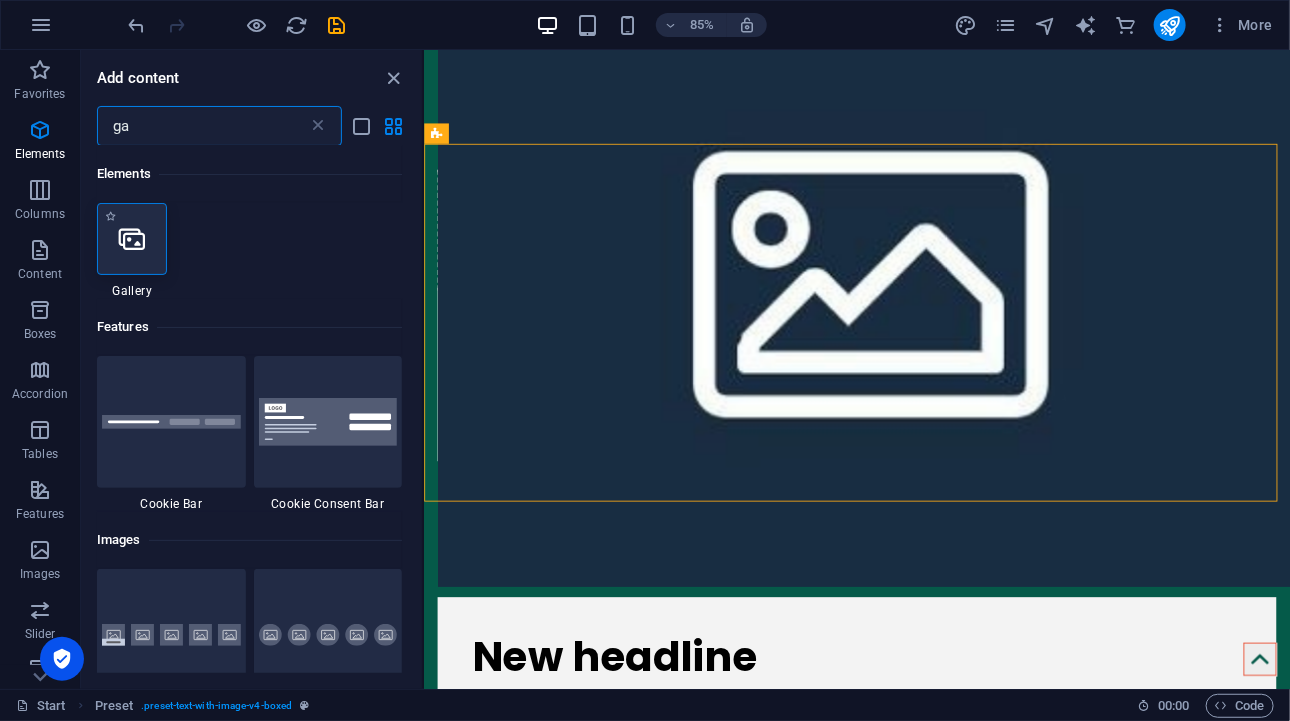 scroll, scrollTop: 0, scrollLeft: 0, axis: both 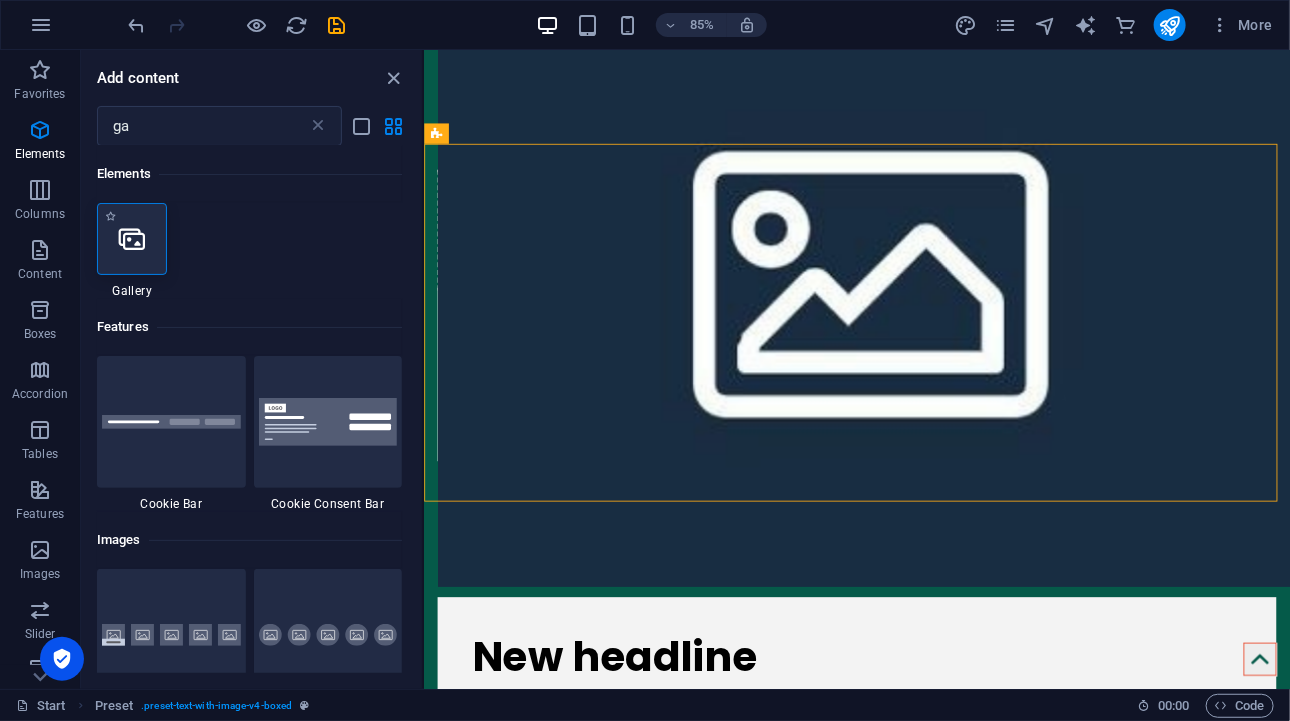 click at bounding box center (132, 239) 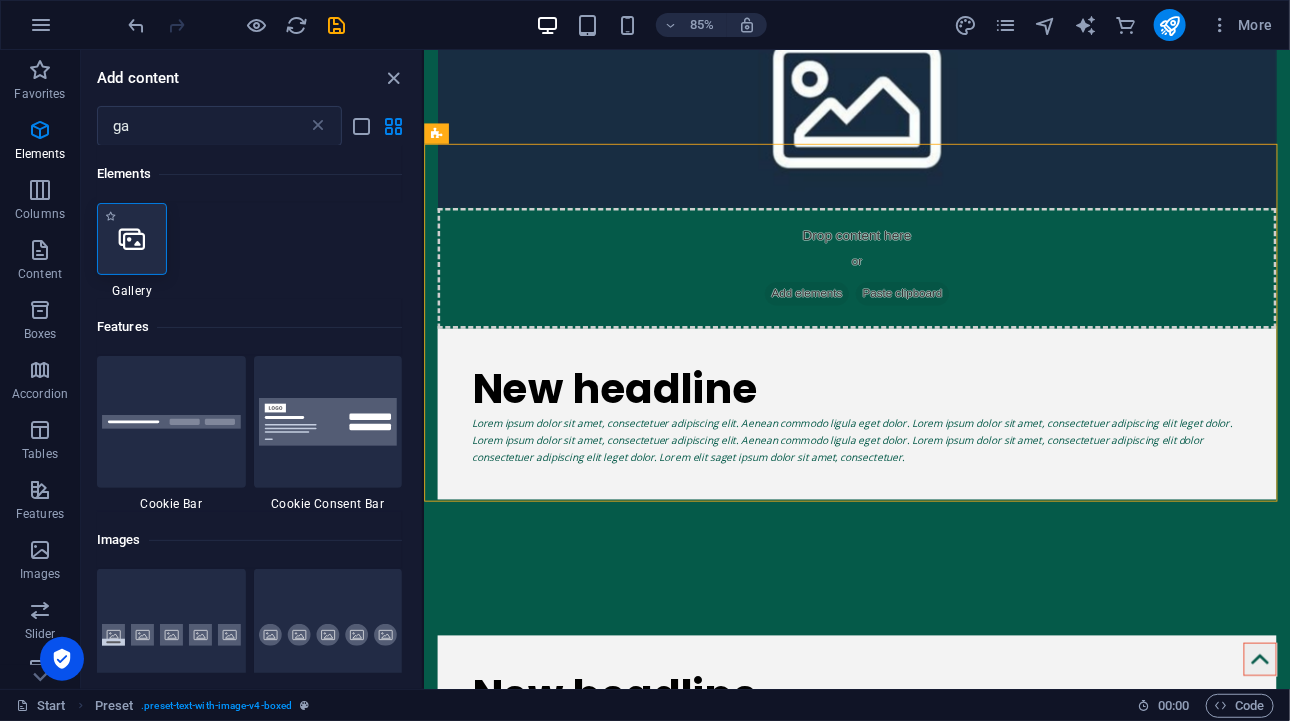 select on "4" 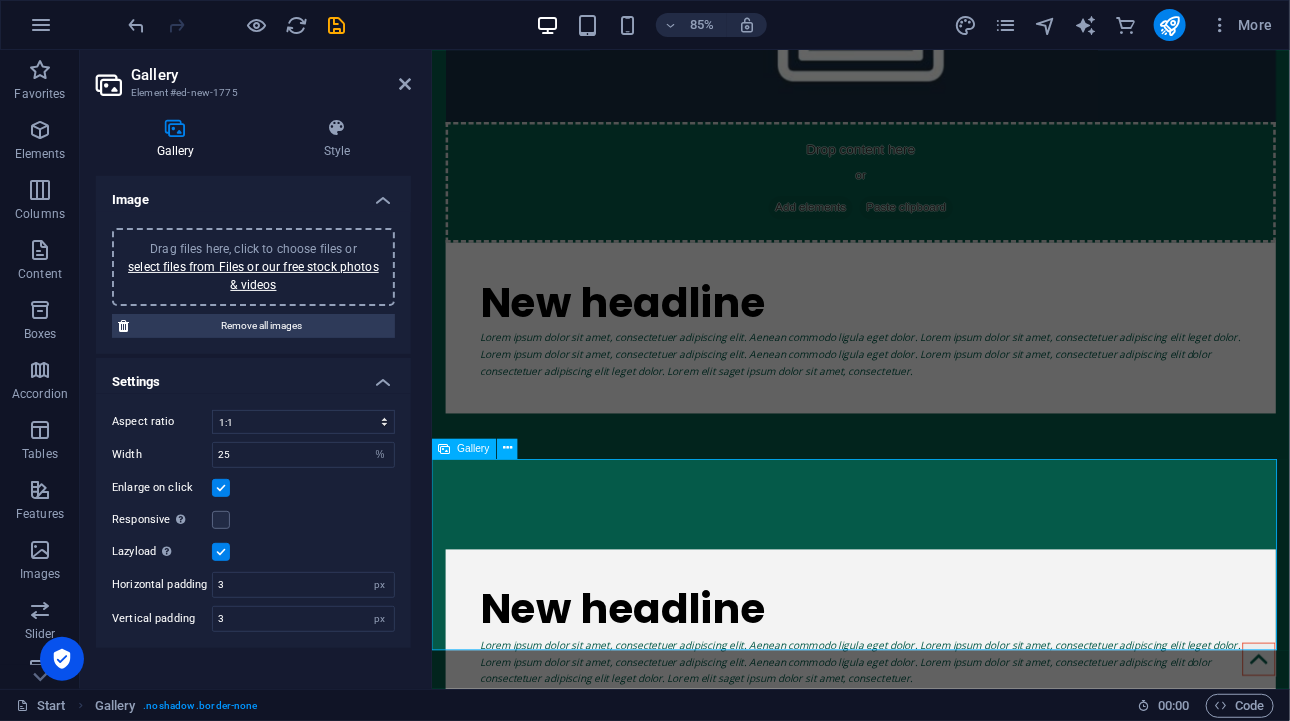 scroll, scrollTop: 1399, scrollLeft: 0, axis: vertical 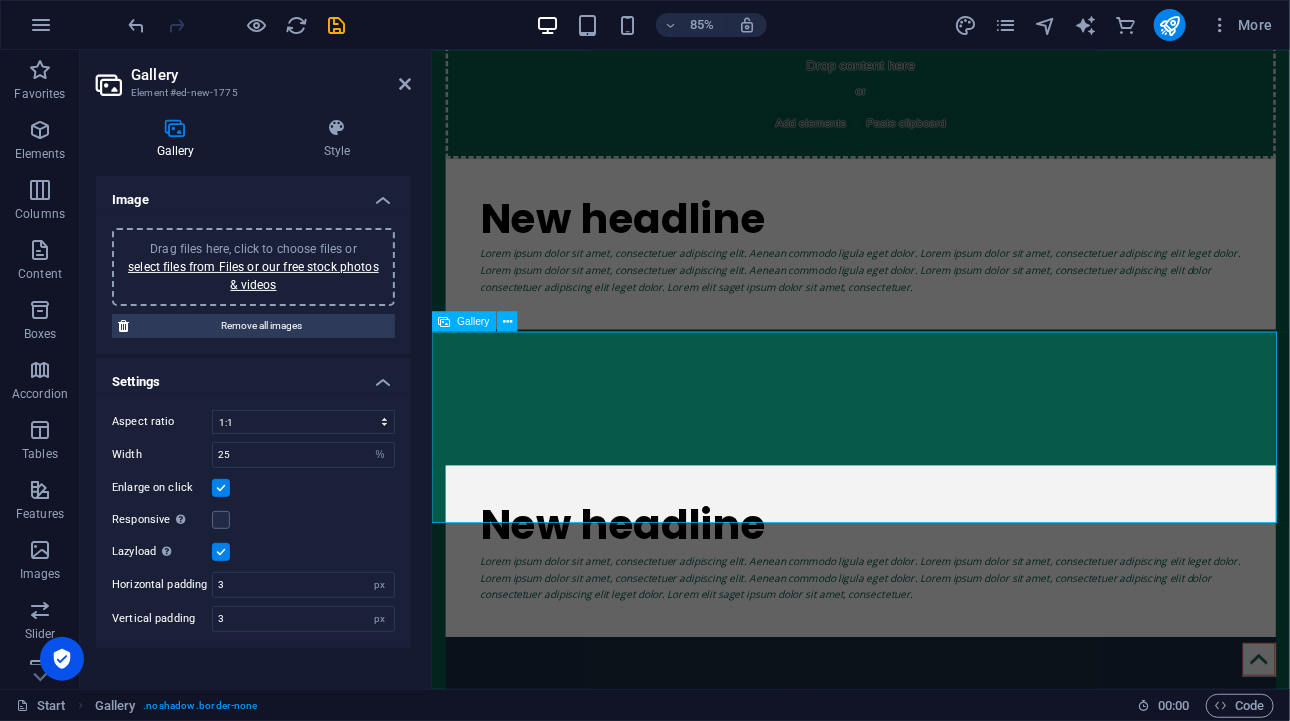 click at bounding box center (631, 1334) 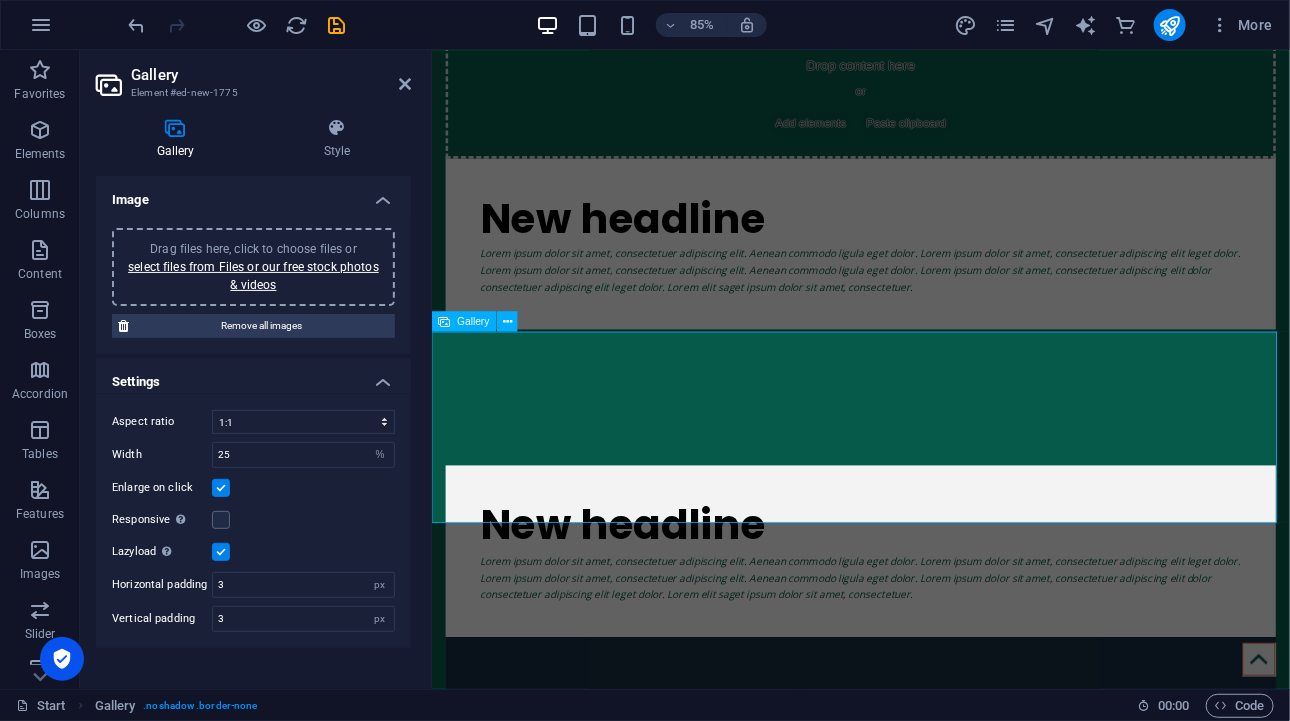 click at bounding box center [631, 1334] 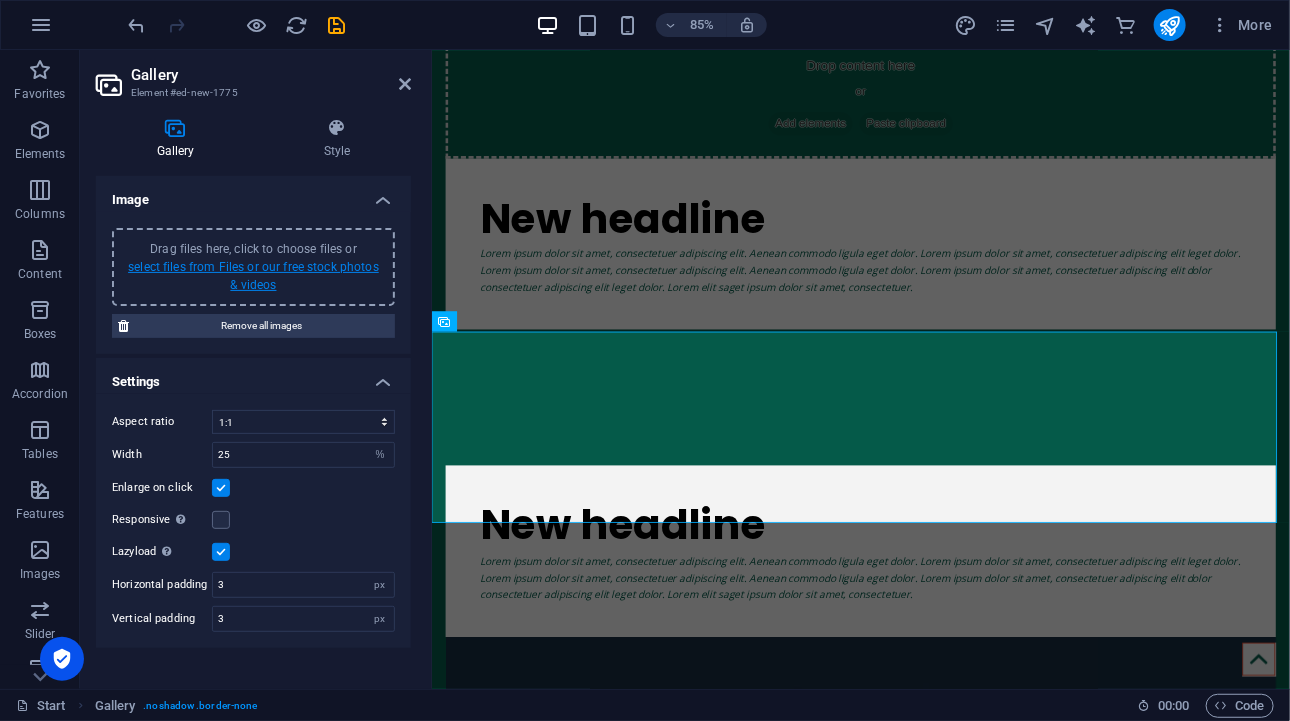 click on "select files from Files or our free stock photos & videos" at bounding box center [253, 276] 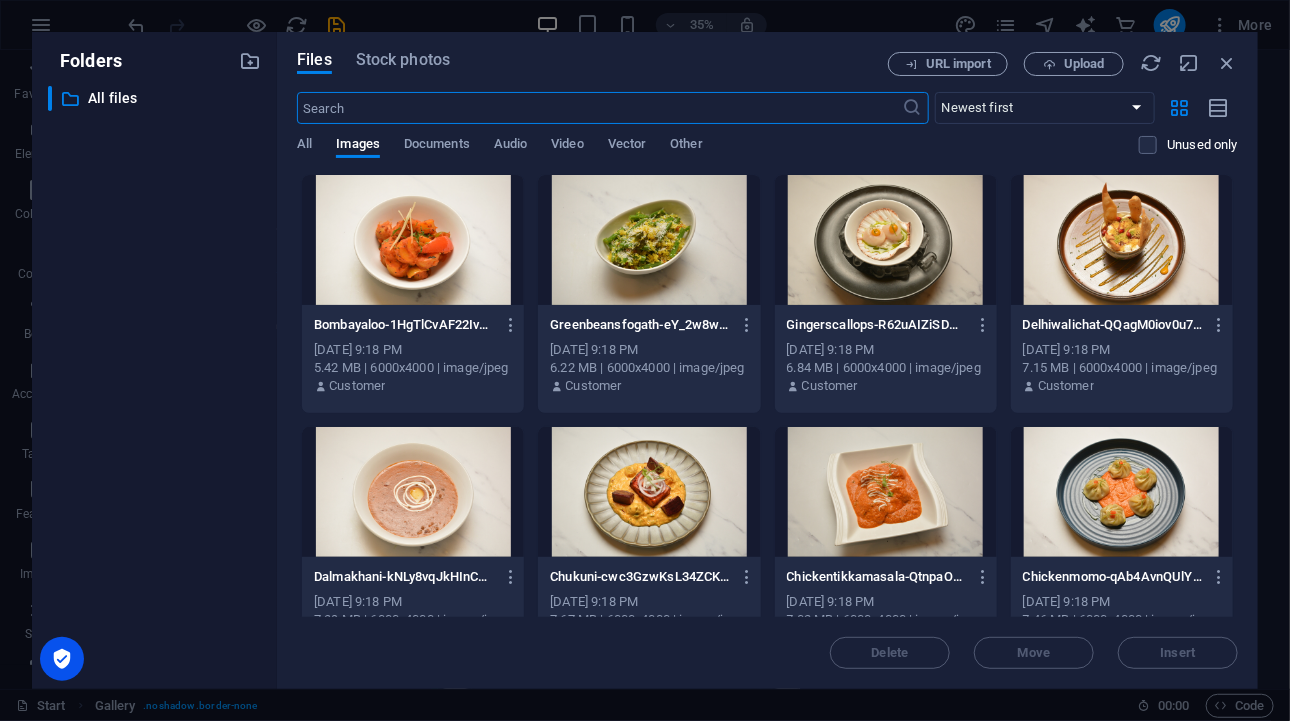 scroll, scrollTop: 2097, scrollLeft: 0, axis: vertical 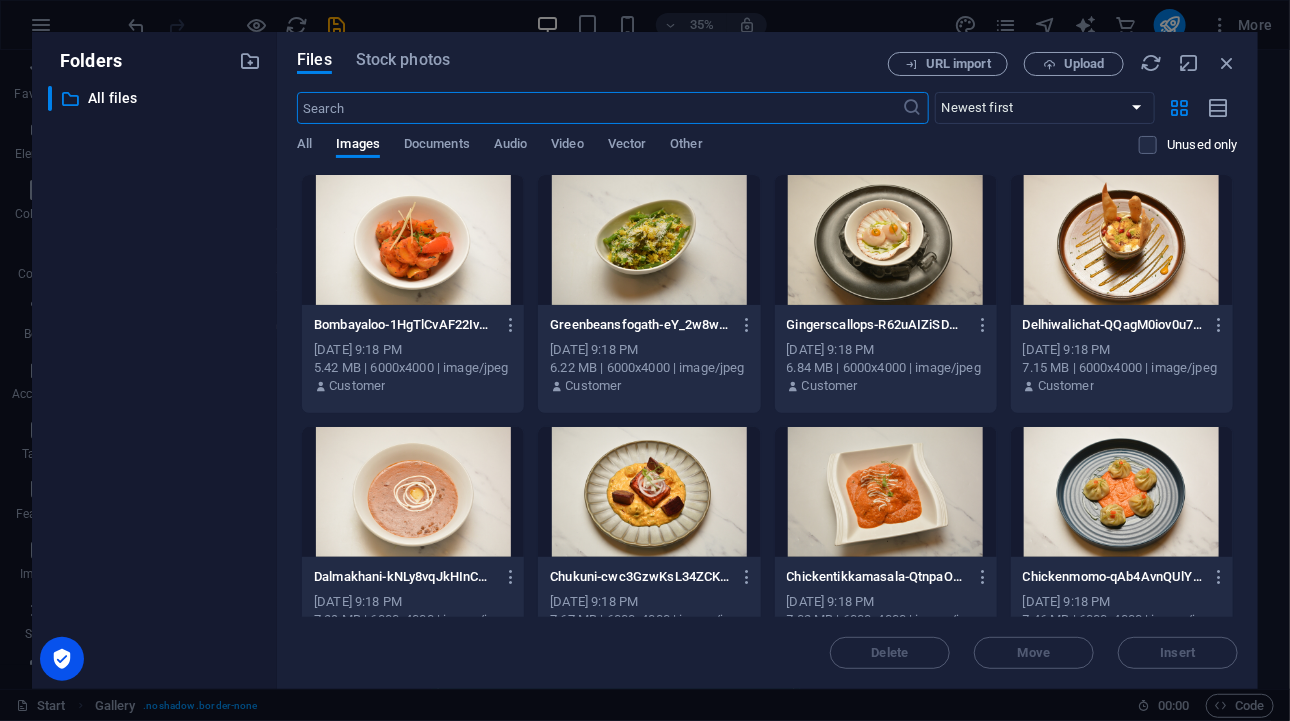 click at bounding box center [649, 240] 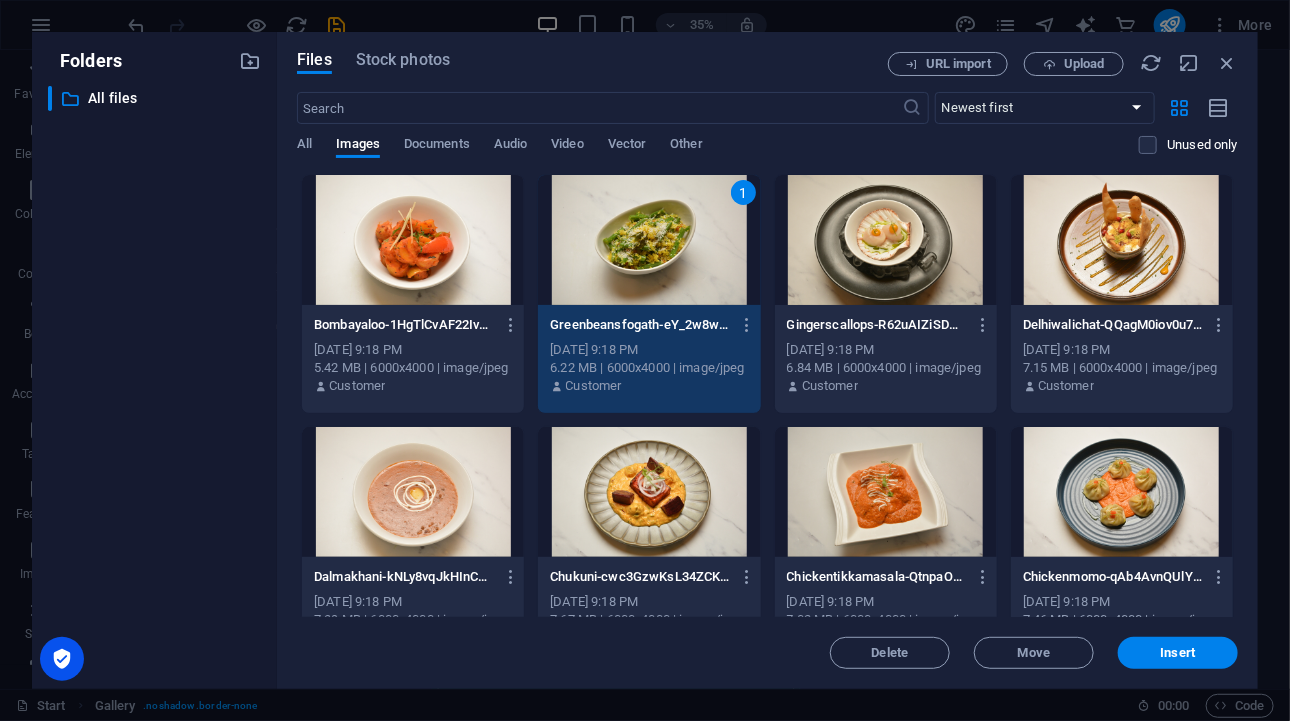 click at bounding box center [886, 492] 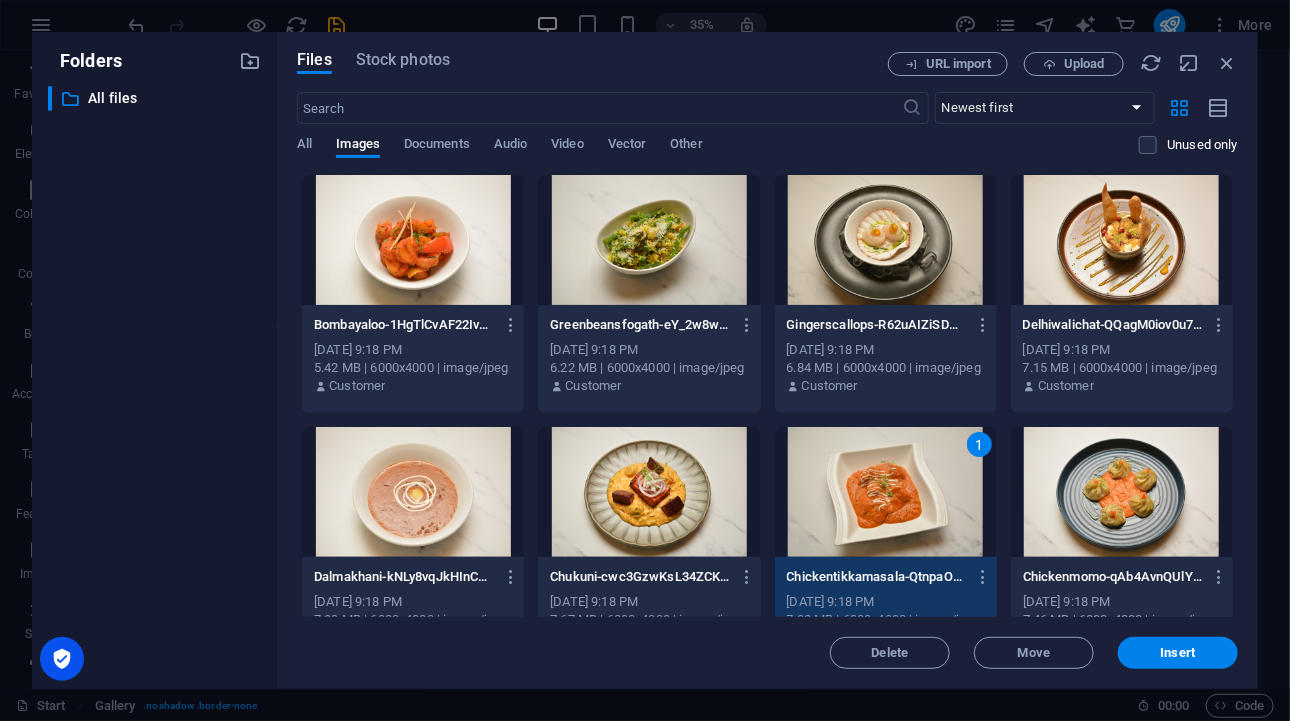 click at bounding box center [649, 240] 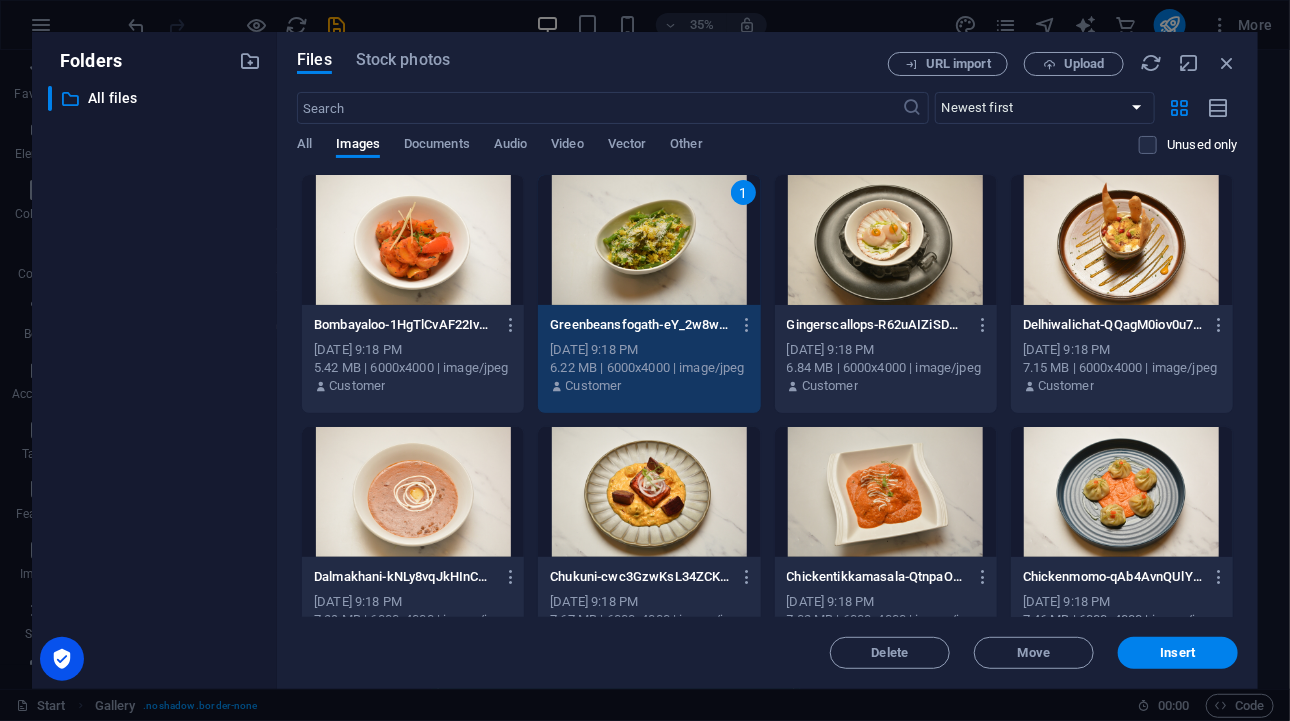 click at bounding box center [649, 492] 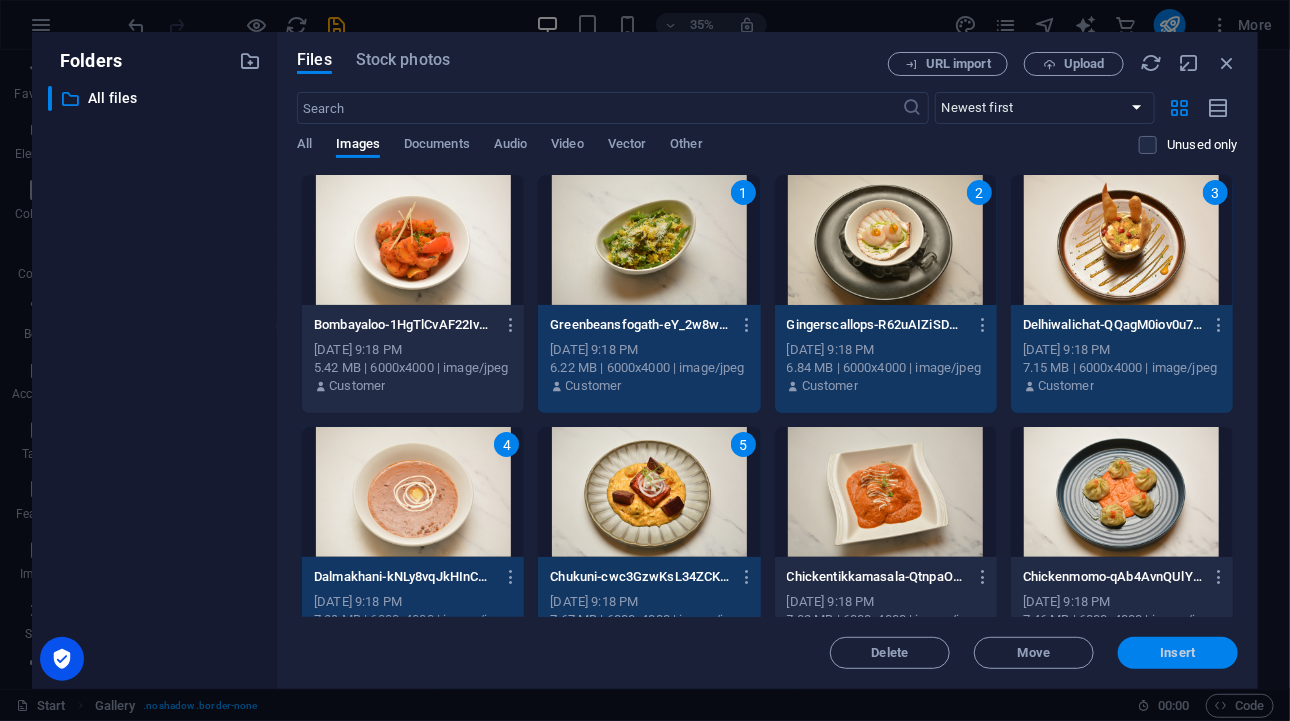 click on "Insert" at bounding box center (1178, 653) 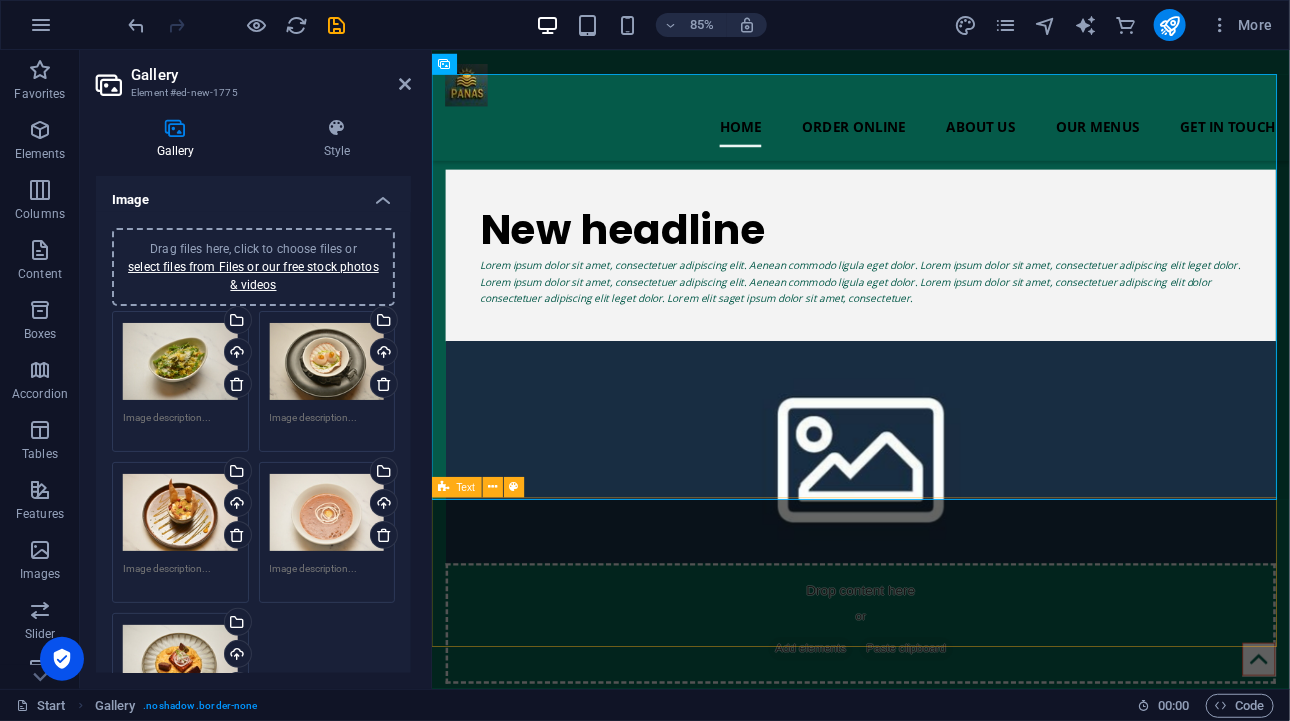 scroll, scrollTop: 1399, scrollLeft: 0, axis: vertical 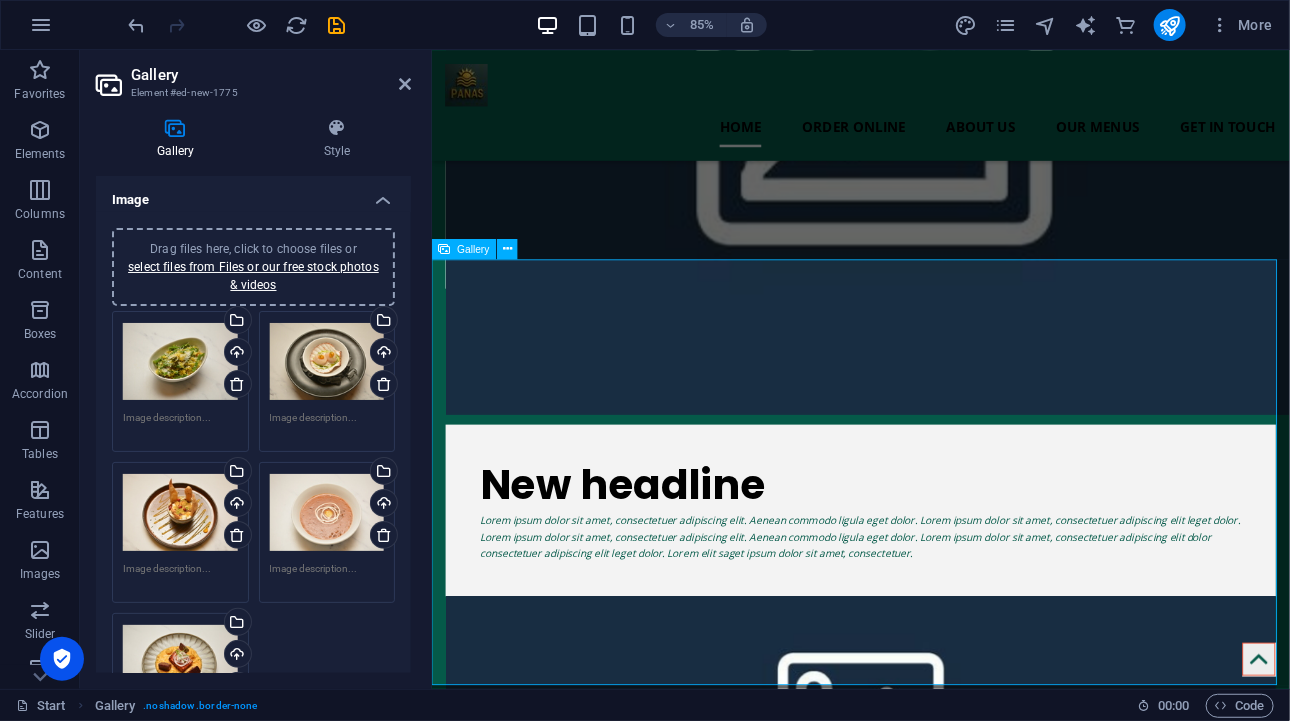 click at bounding box center [935, 1425] 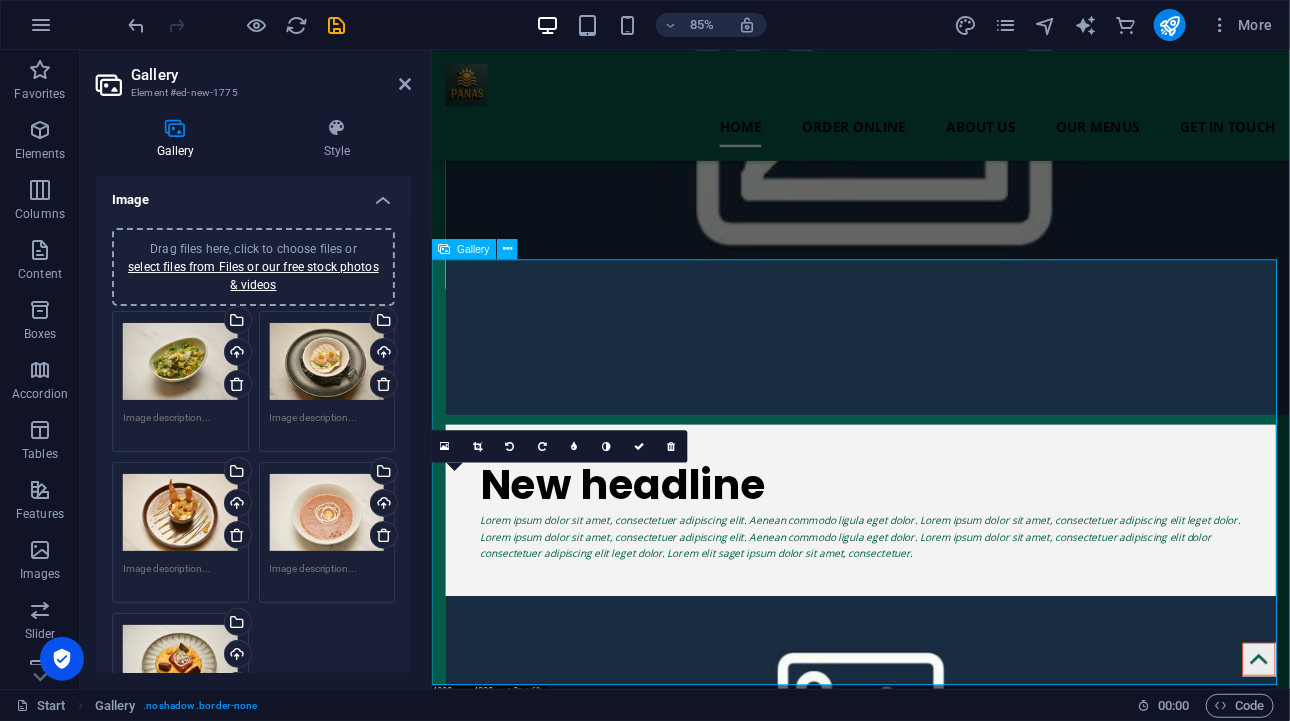click at bounding box center [555, 1552] 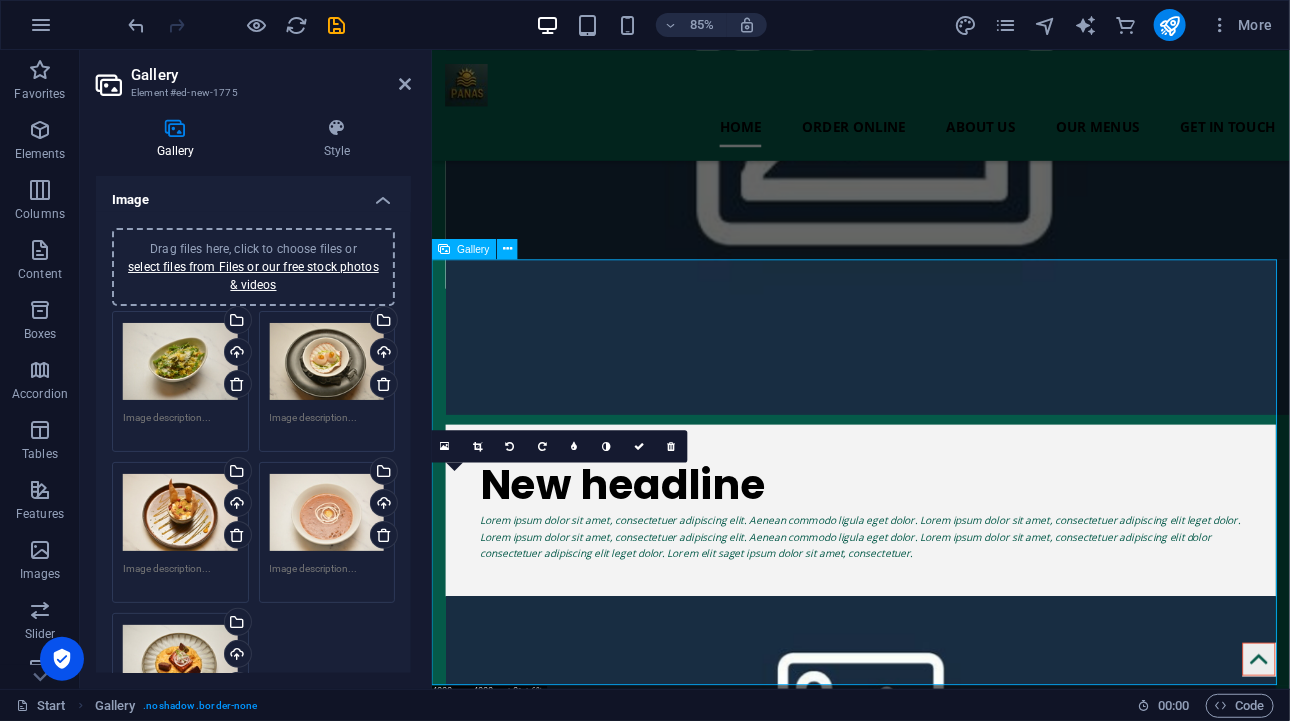 click at bounding box center (555, 1552) 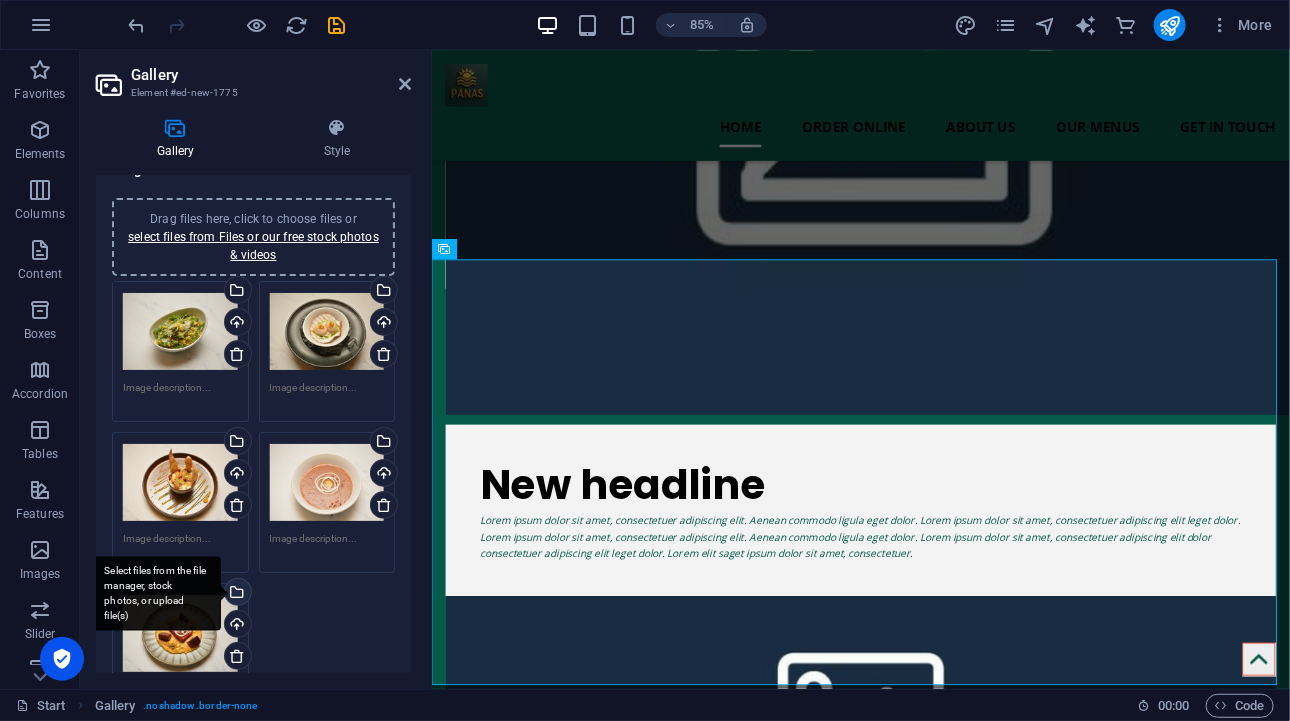 scroll, scrollTop: 100, scrollLeft: 0, axis: vertical 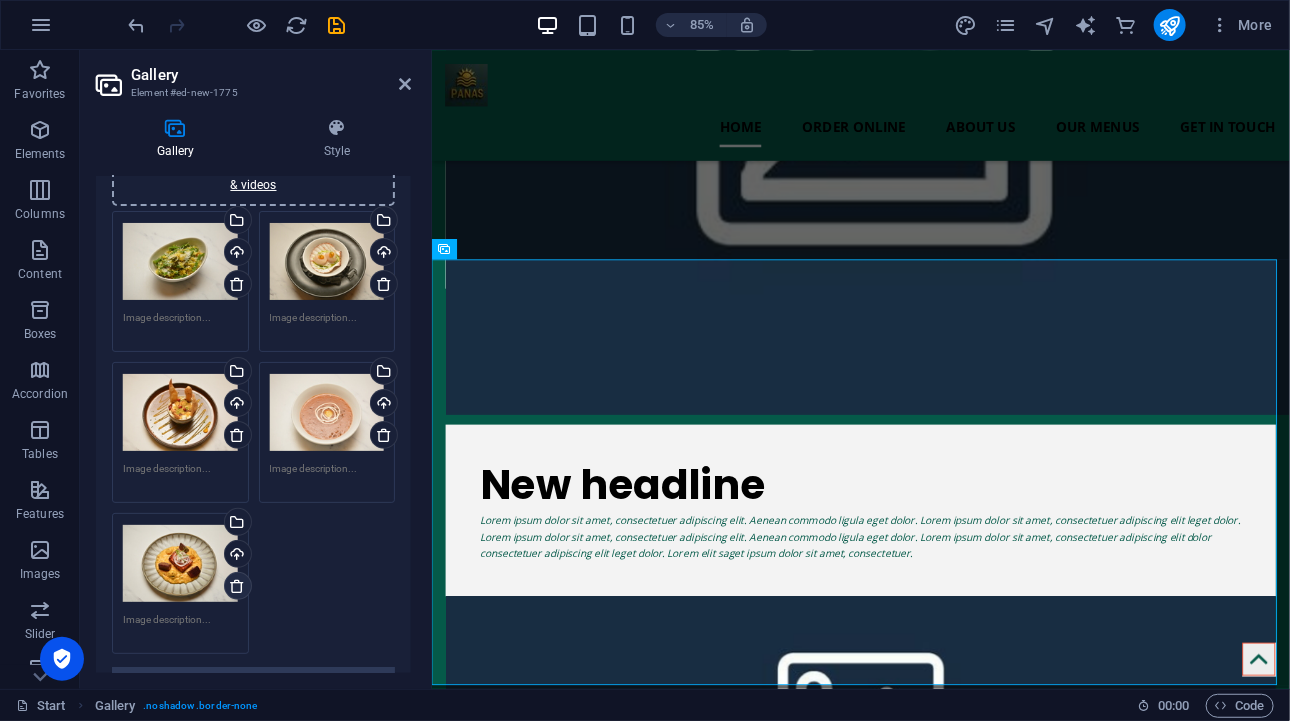 click at bounding box center [237, 586] 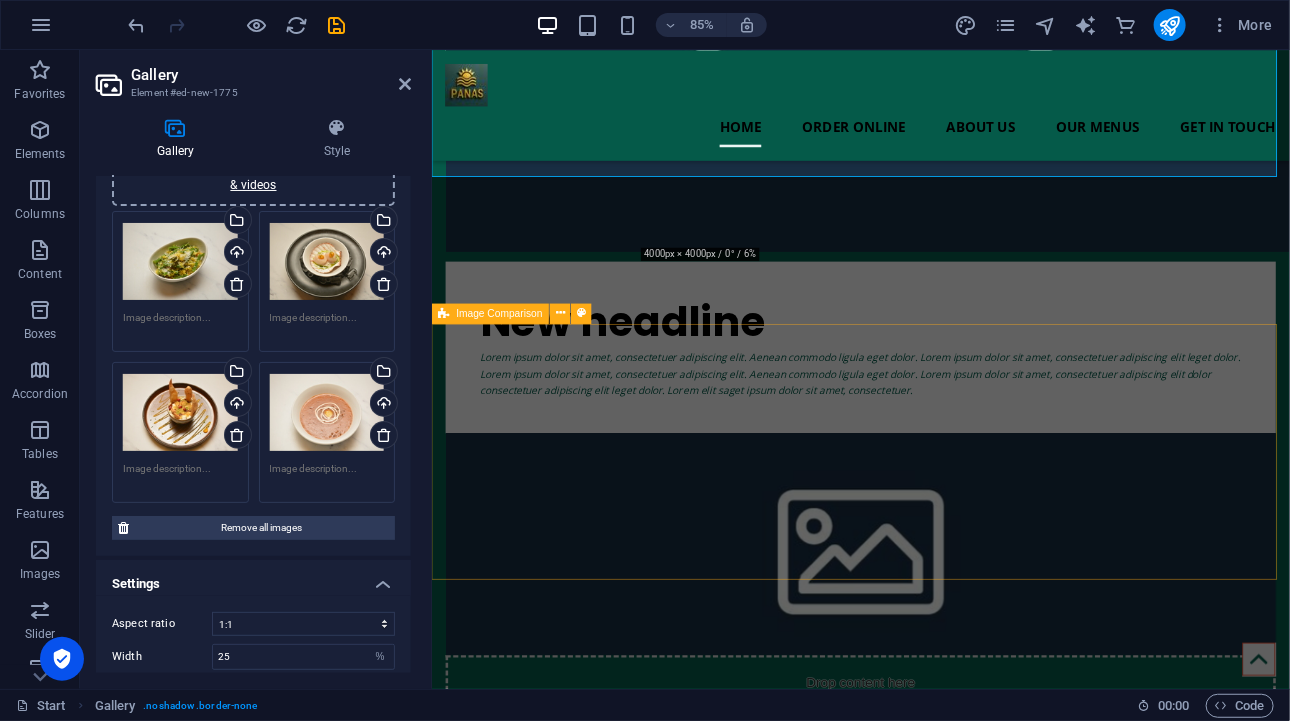 scroll, scrollTop: 1499, scrollLeft: 0, axis: vertical 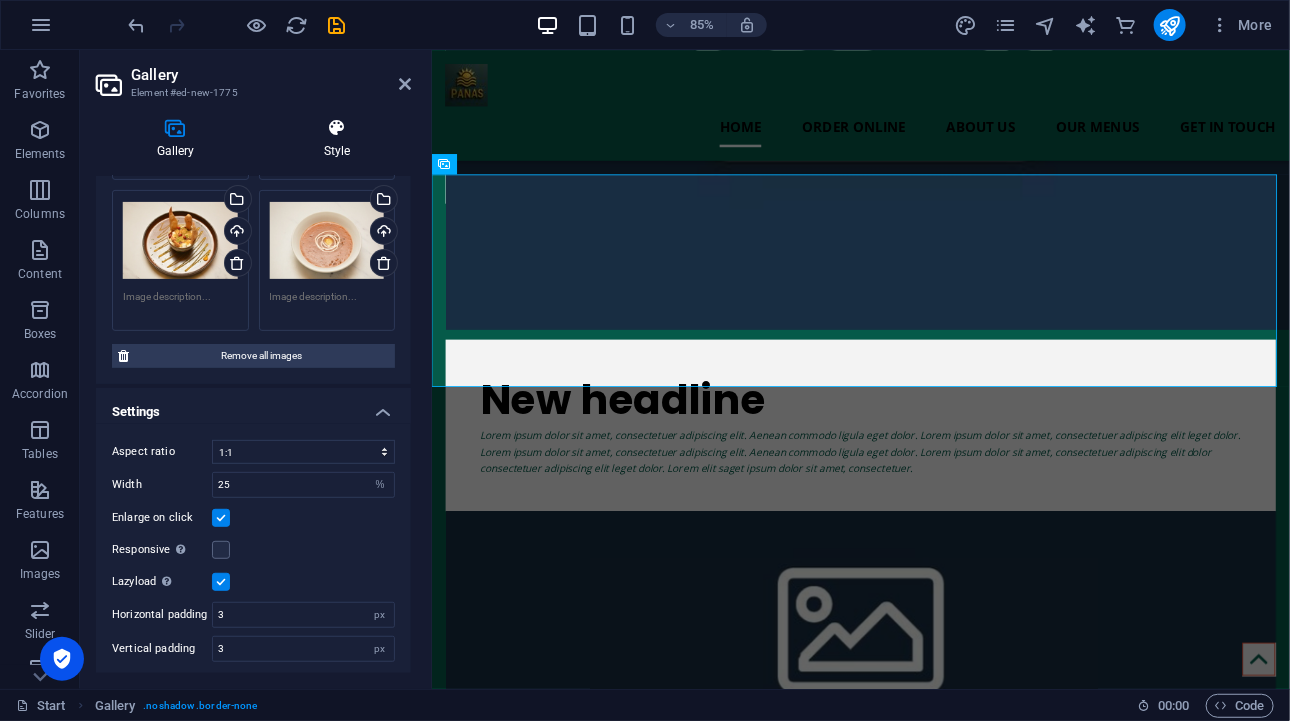 click at bounding box center (337, 128) 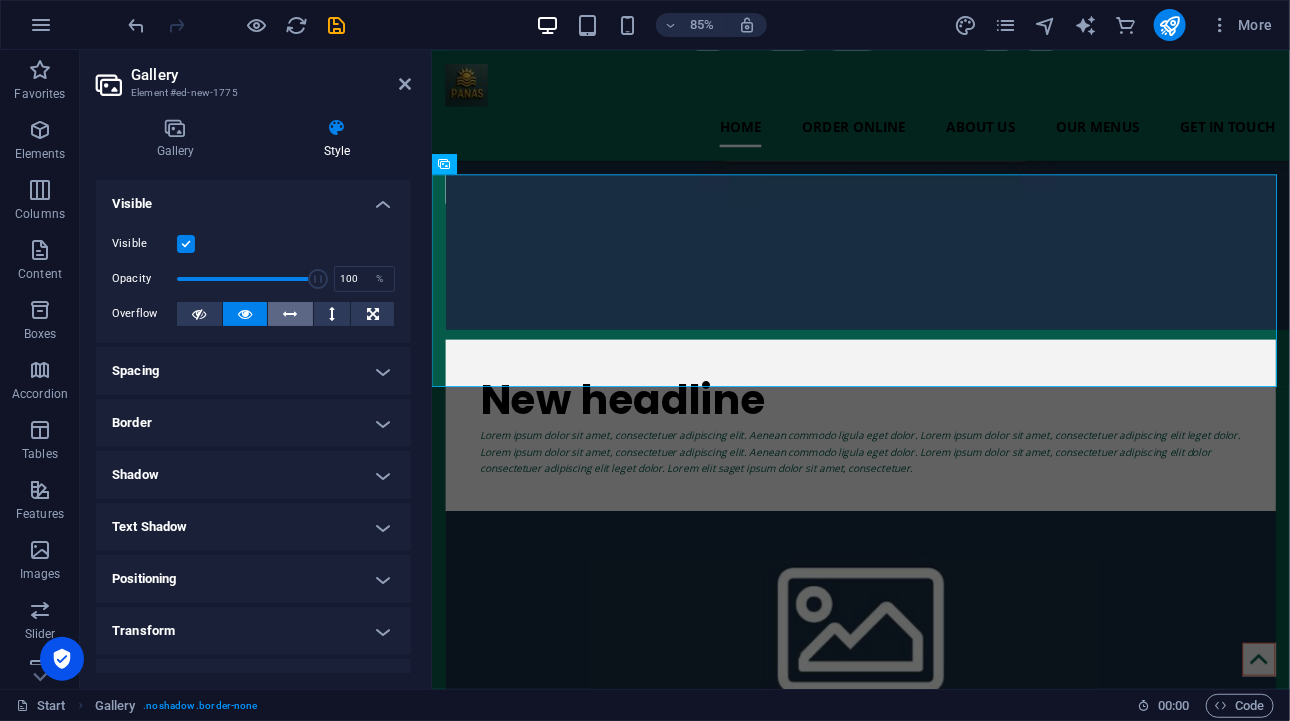 click at bounding box center [291, 314] 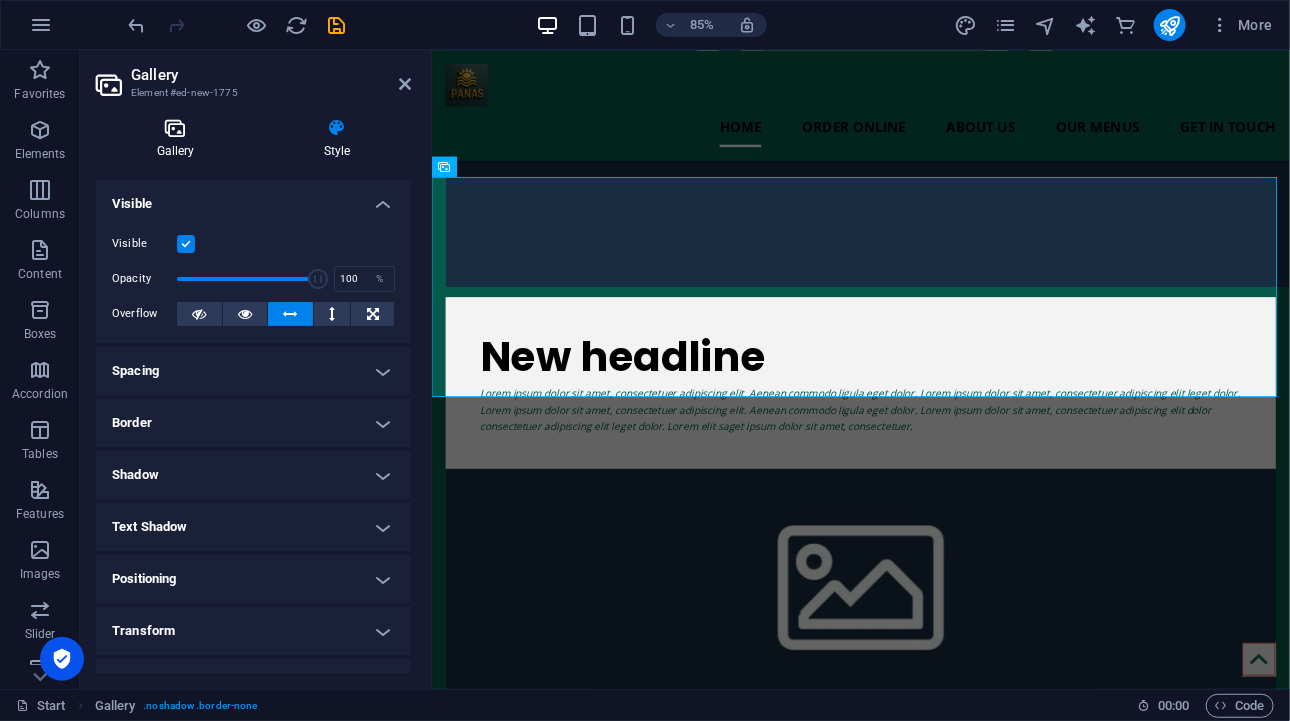 click on "Gallery" at bounding box center (179, 139) 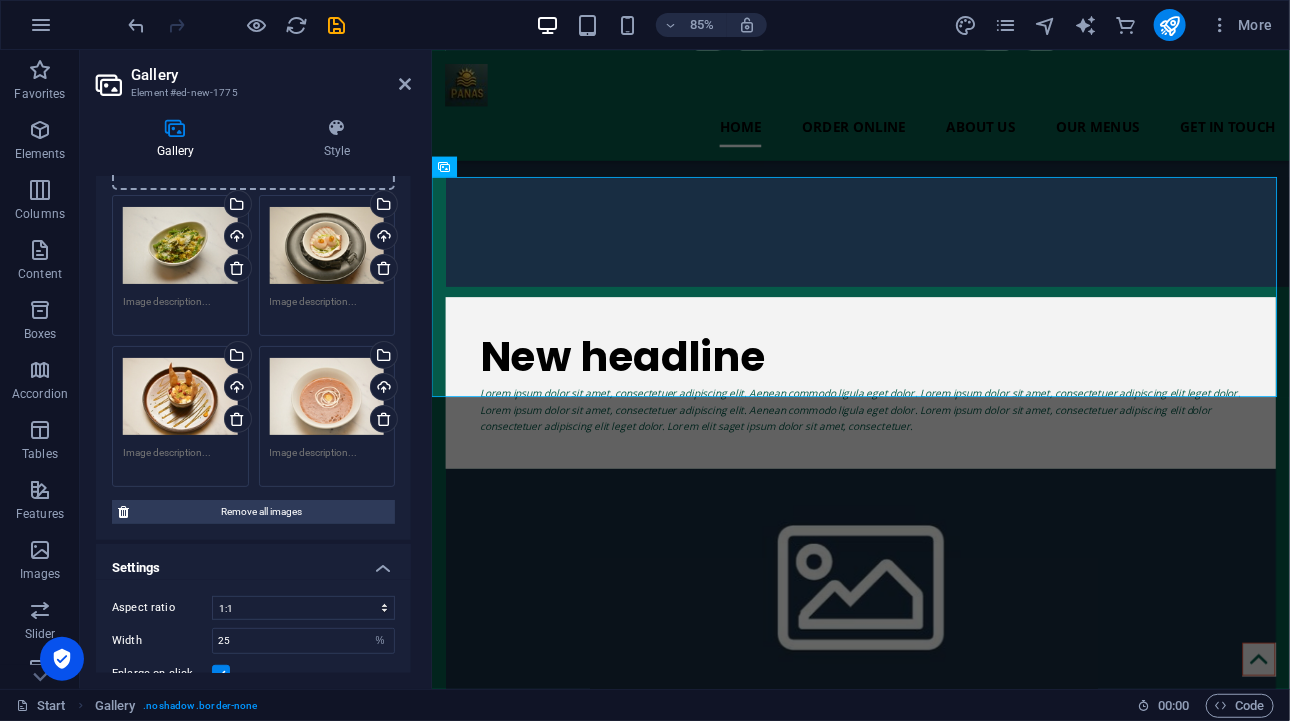 scroll, scrollTop: 0, scrollLeft: 0, axis: both 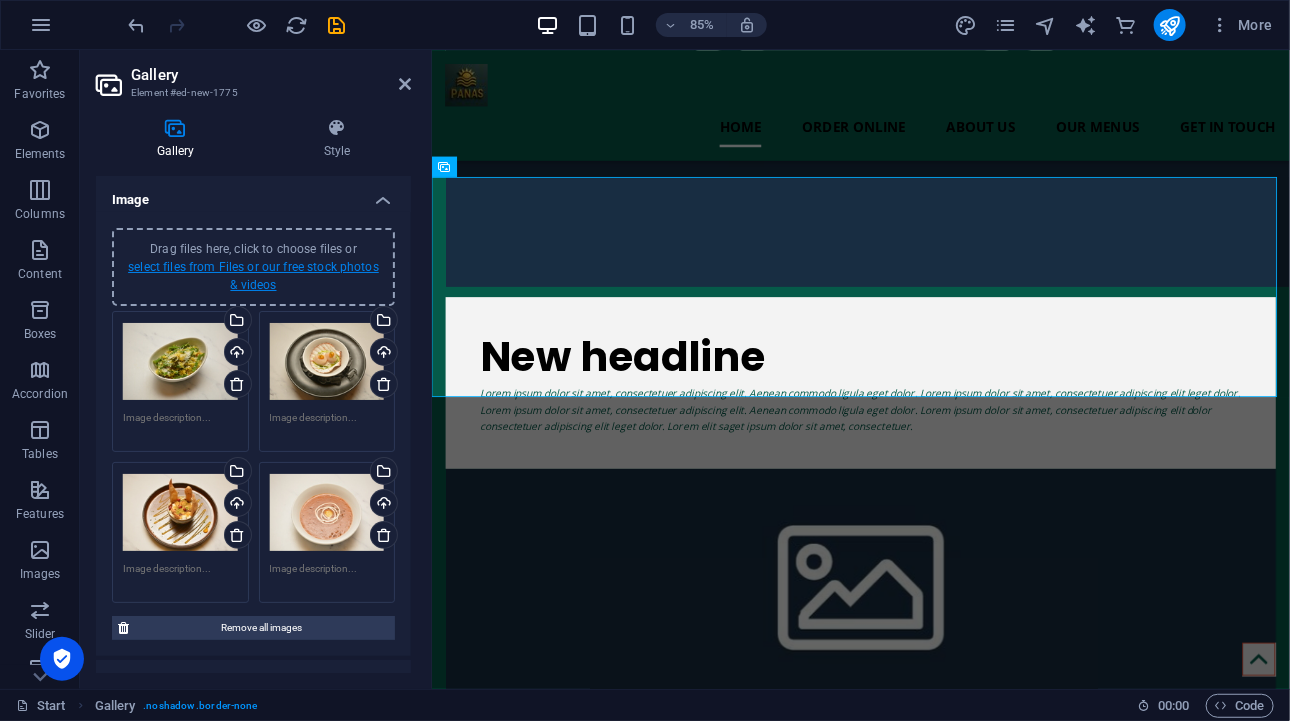 click on "select files from Files or our free stock photos & videos" at bounding box center (253, 276) 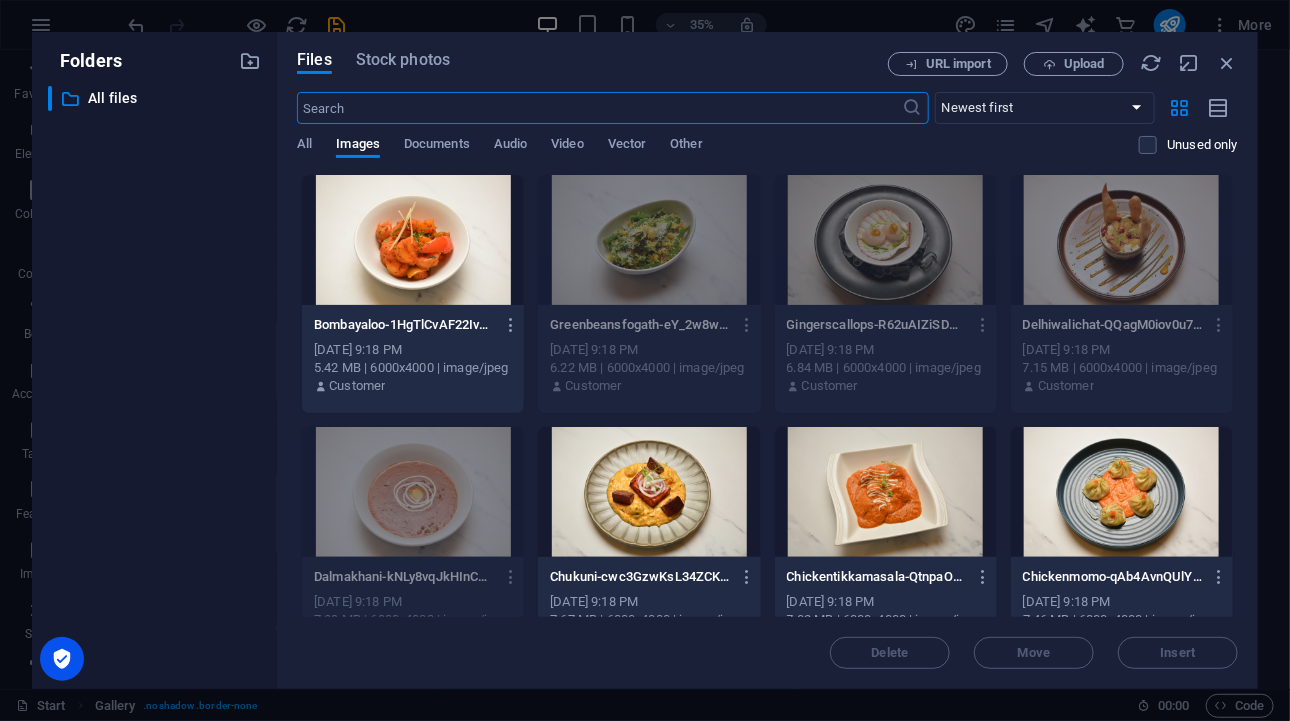 click at bounding box center (413, 240) 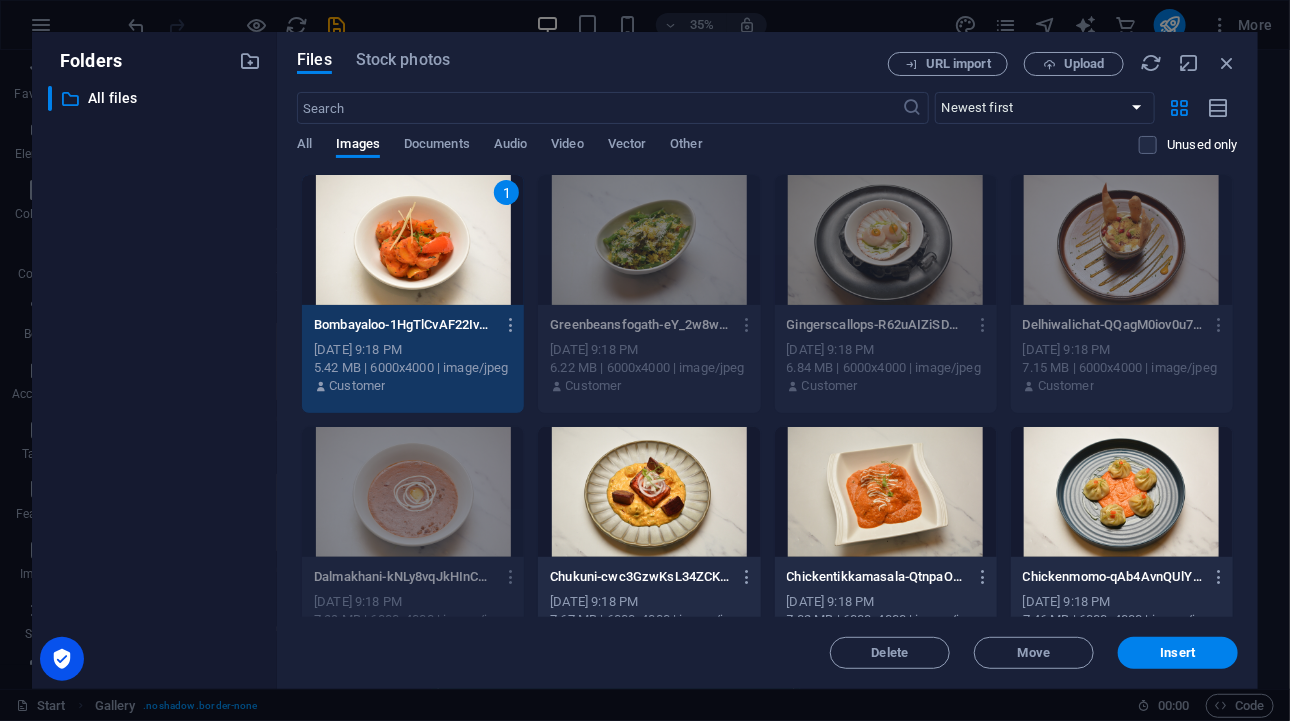 click at bounding box center (649, 492) 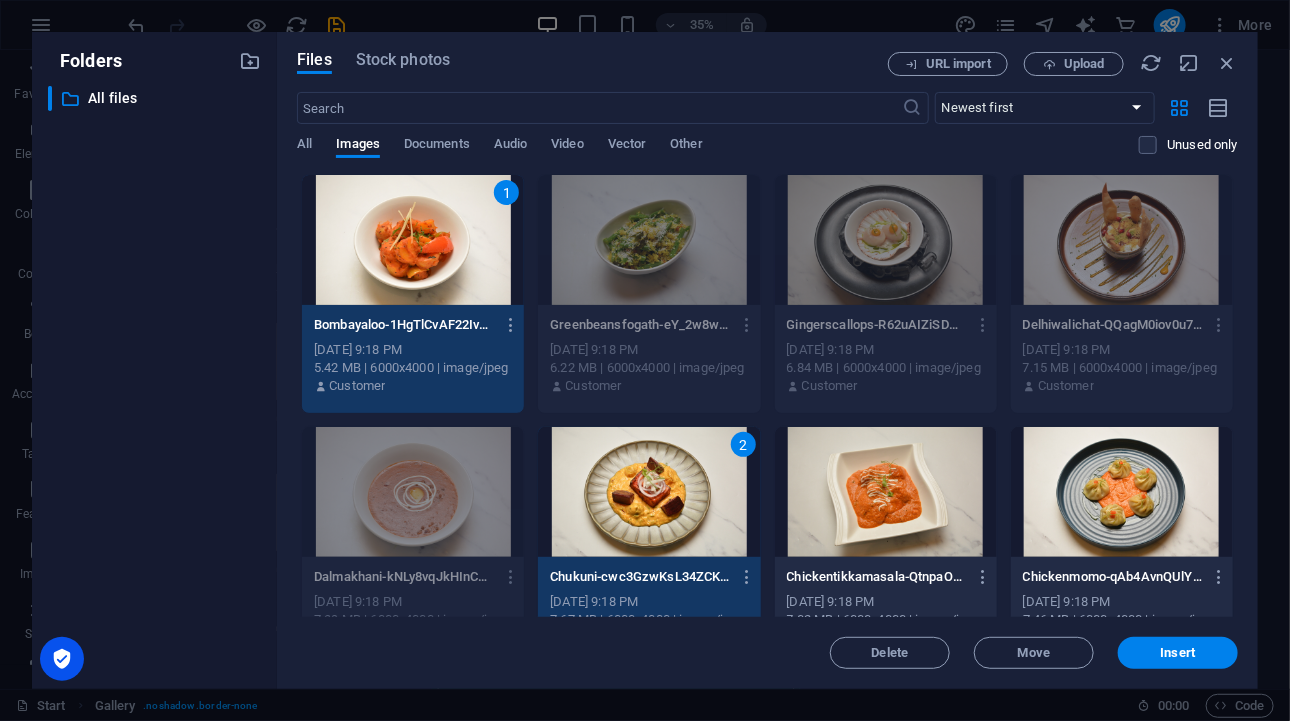 click at bounding box center [886, 492] 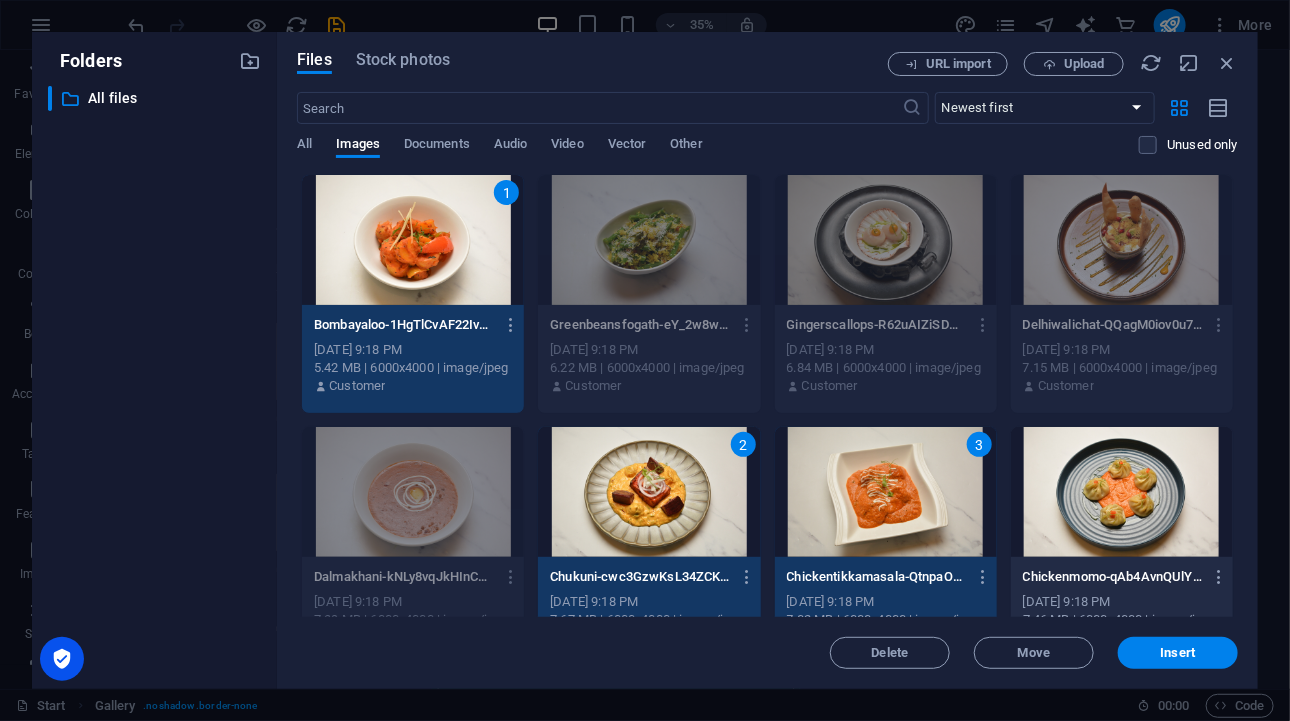 click at bounding box center [1122, 492] 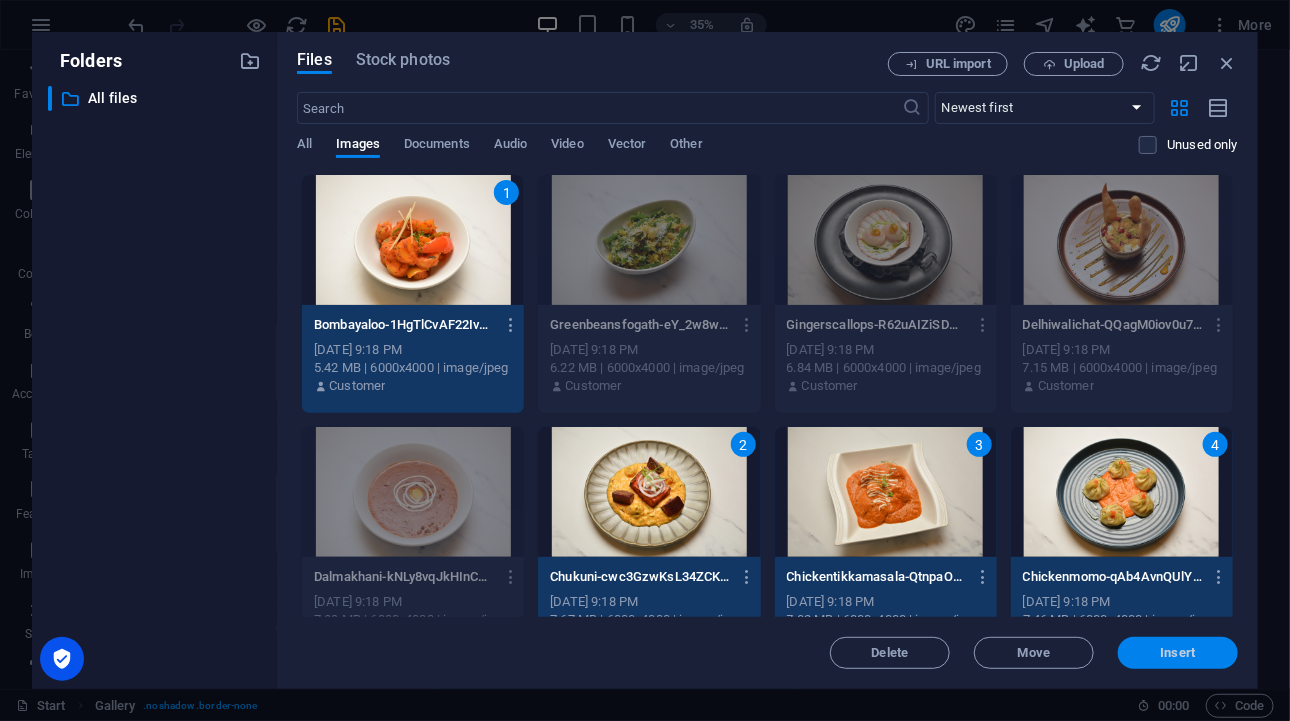 click on "Insert" at bounding box center [1178, 653] 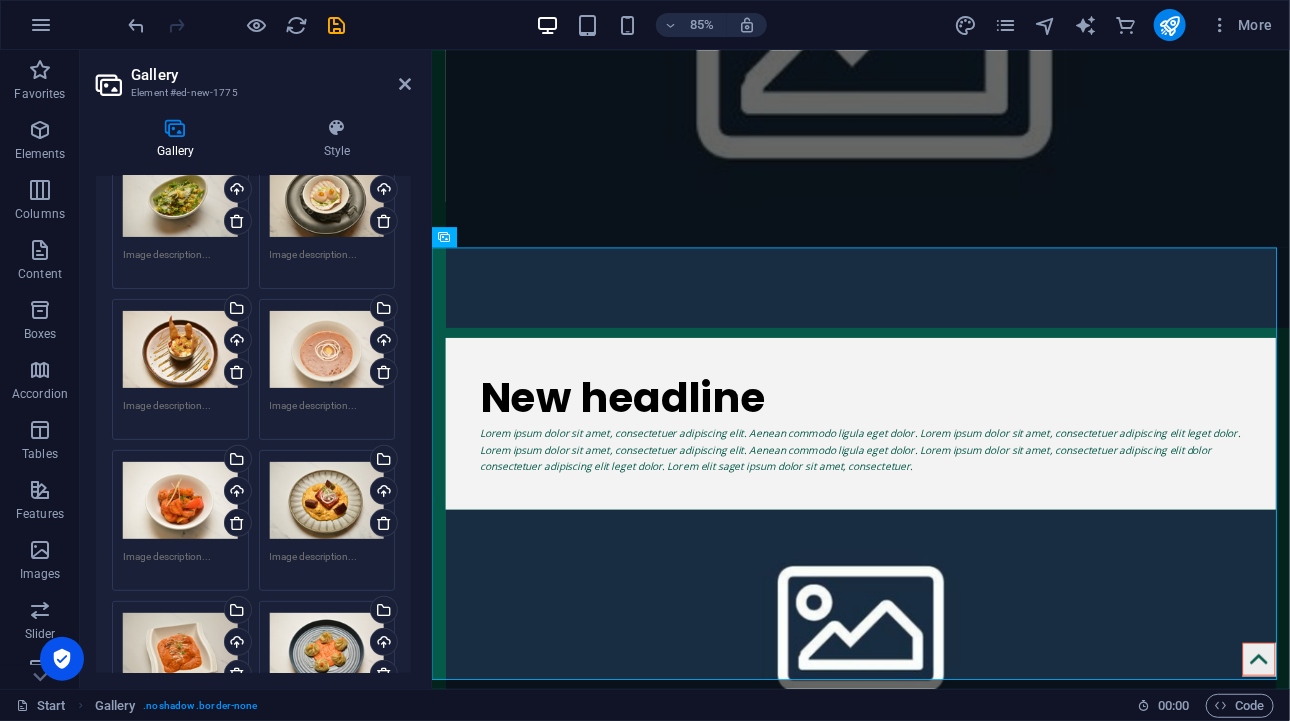 scroll, scrollTop: 200, scrollLeft: 0, axis: vertical 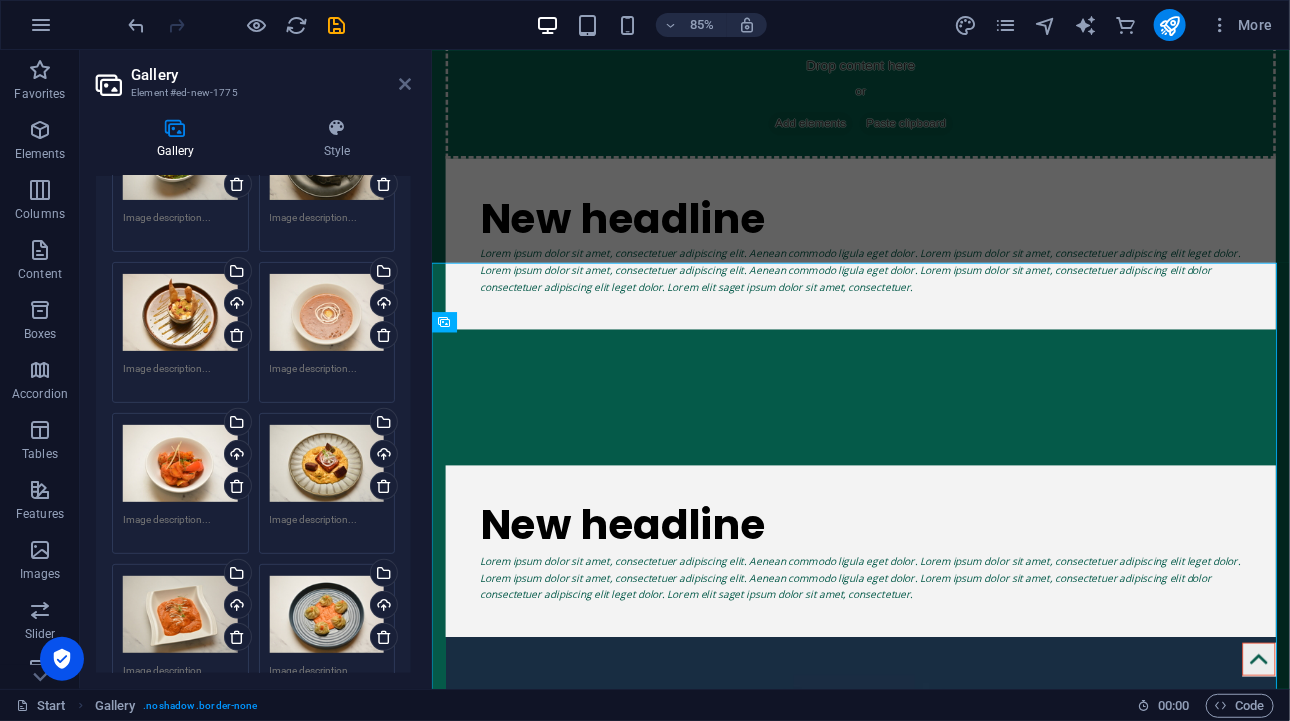 click at bounding box center (405, 84) 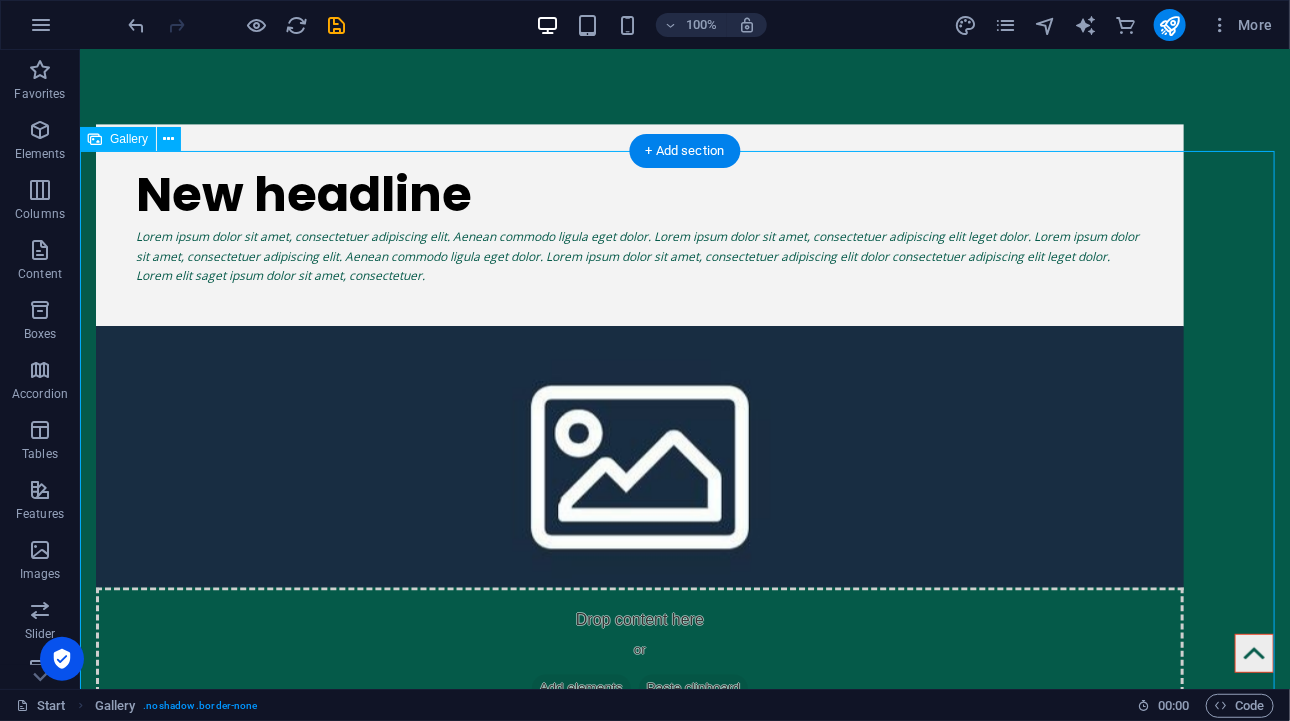 scroll, scrollTop: 1725, scrollLeft: 0, axis: vertical 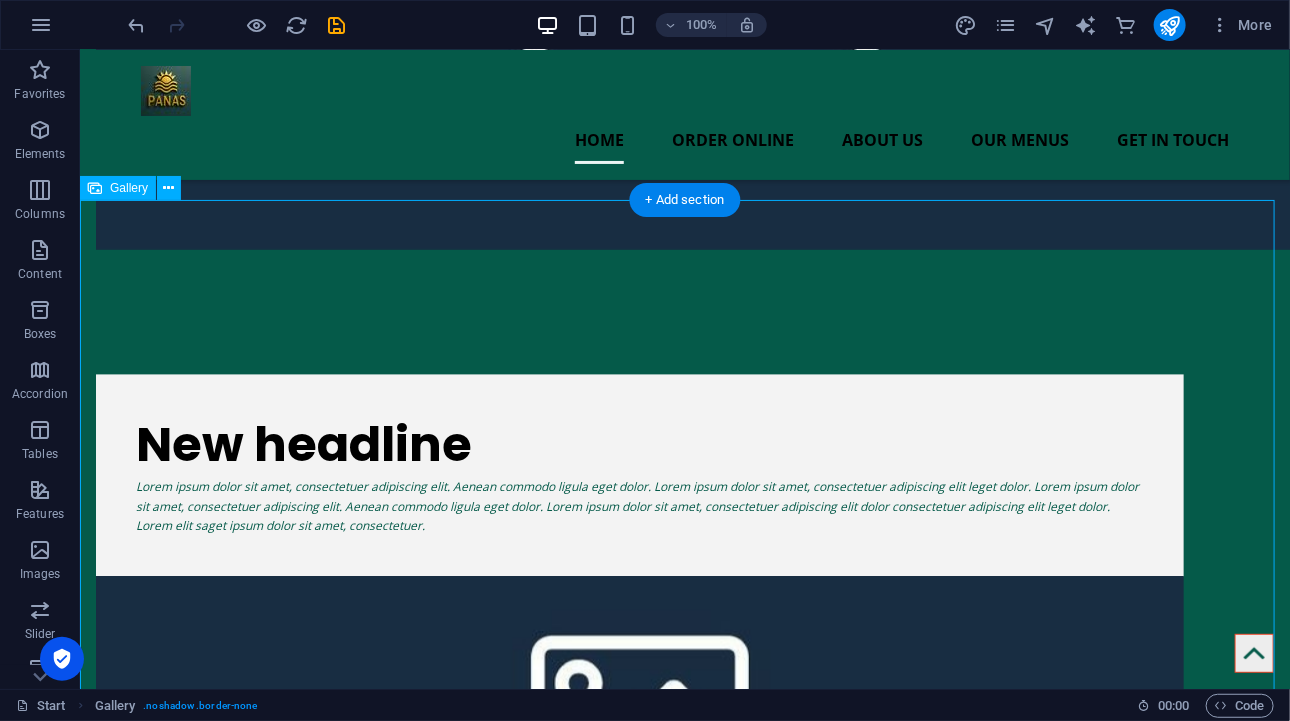 click at bounding box center [225, 1208] 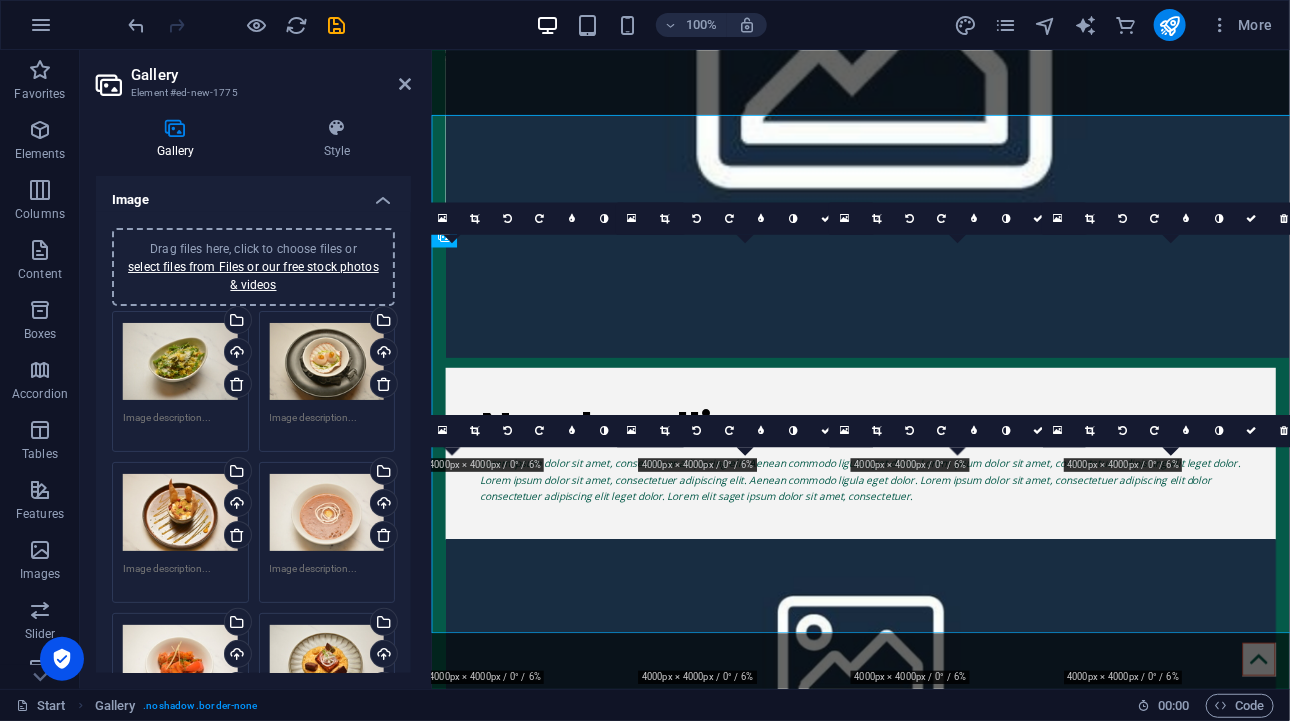 scroll, scrollTop: 1499, scrollLeft: 0, axis: vertical 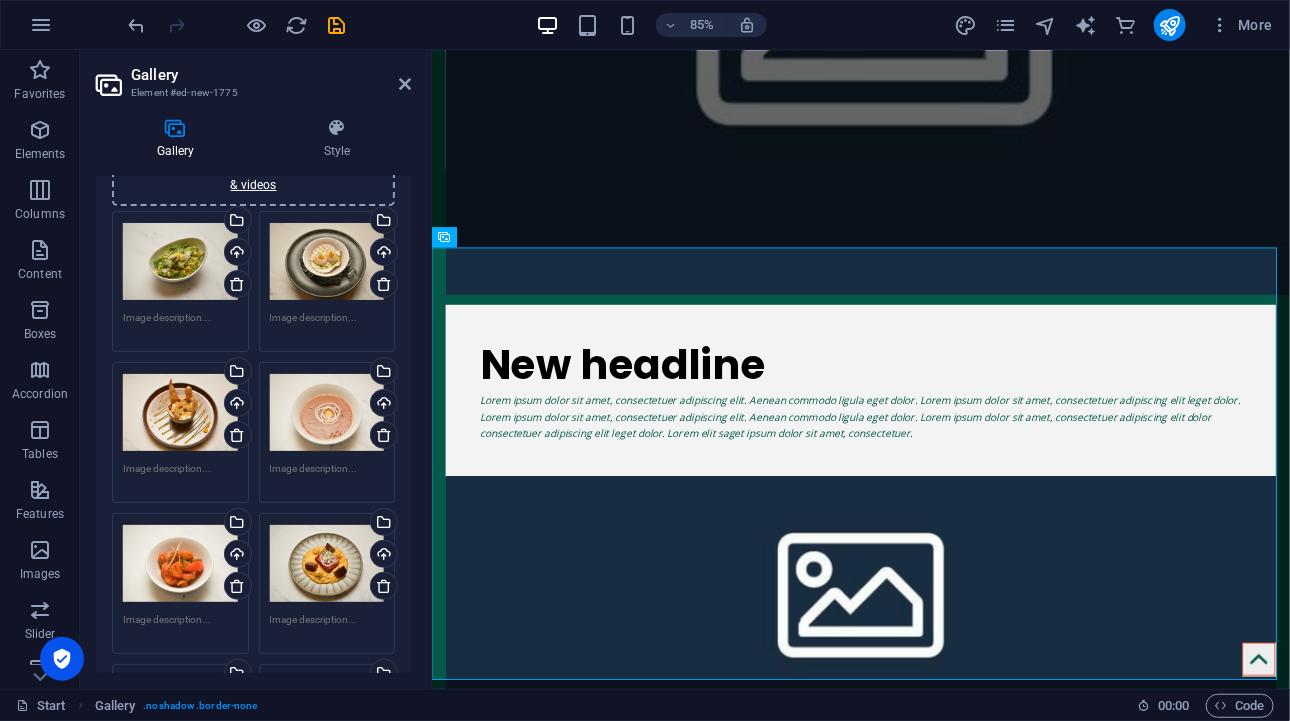 click on "Gallery Style Image Drag files here, click to choose files or select files from Files or our free stock photos & videos Drag files here, click to choose files or select files from Files or our free stock photos & videos Select files from the file manager, stock photos, or upload file(s) Upload Drag files here, click to choose files or select files from Files or our free stock photos & videos Select files from the file manager, stock photos, or upload file(s) Upload Drag files here, click to choose files or select files from Files or our free stock photos & videos Select files from the file manager, stock photos, or upload file(s) Upload Drag files here, click to choose files or select files from Files or our free stock photos & videos Select files from the file manager, stock photos, or upload file(s) Upload Drag files here, click to choose files or select files from Files or our free stock photos & videos Select files from the file manager, stock photos, or upload file(s) Upload Upload Upload Upload Settings" at bounding box center (253, 395) 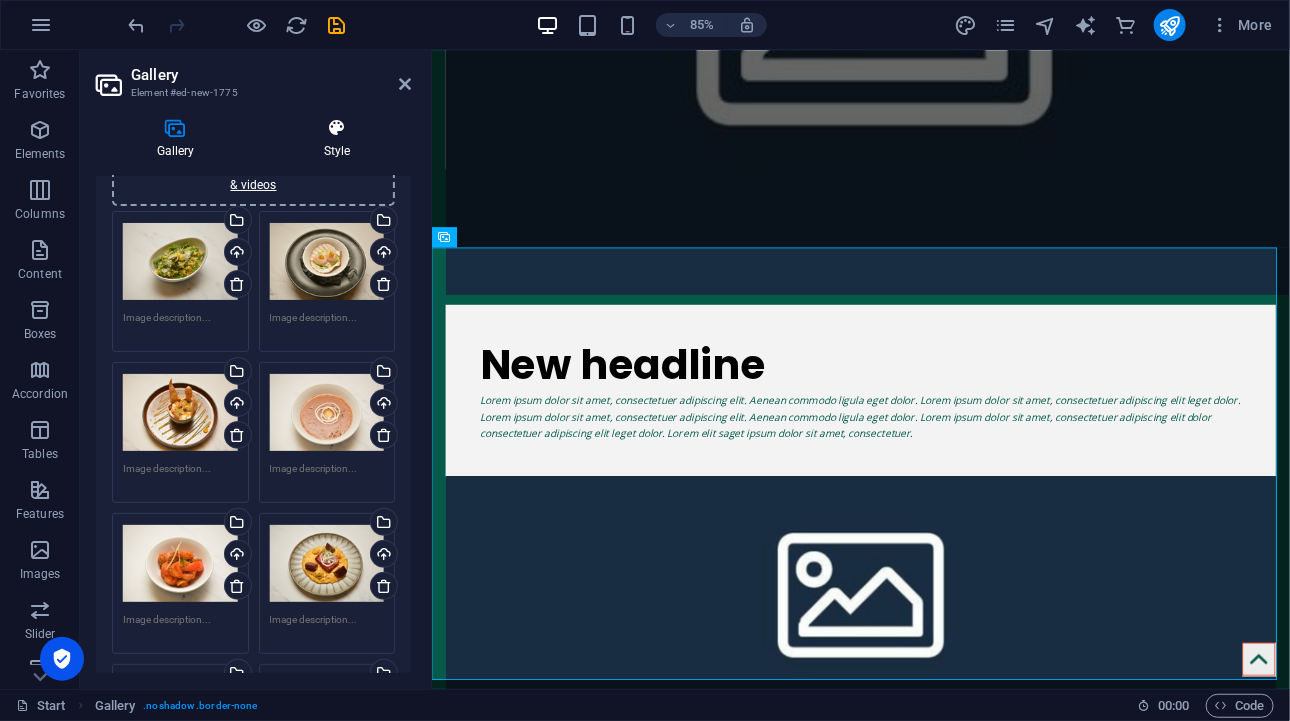 click on "Style" at bounding box center (337, 139) 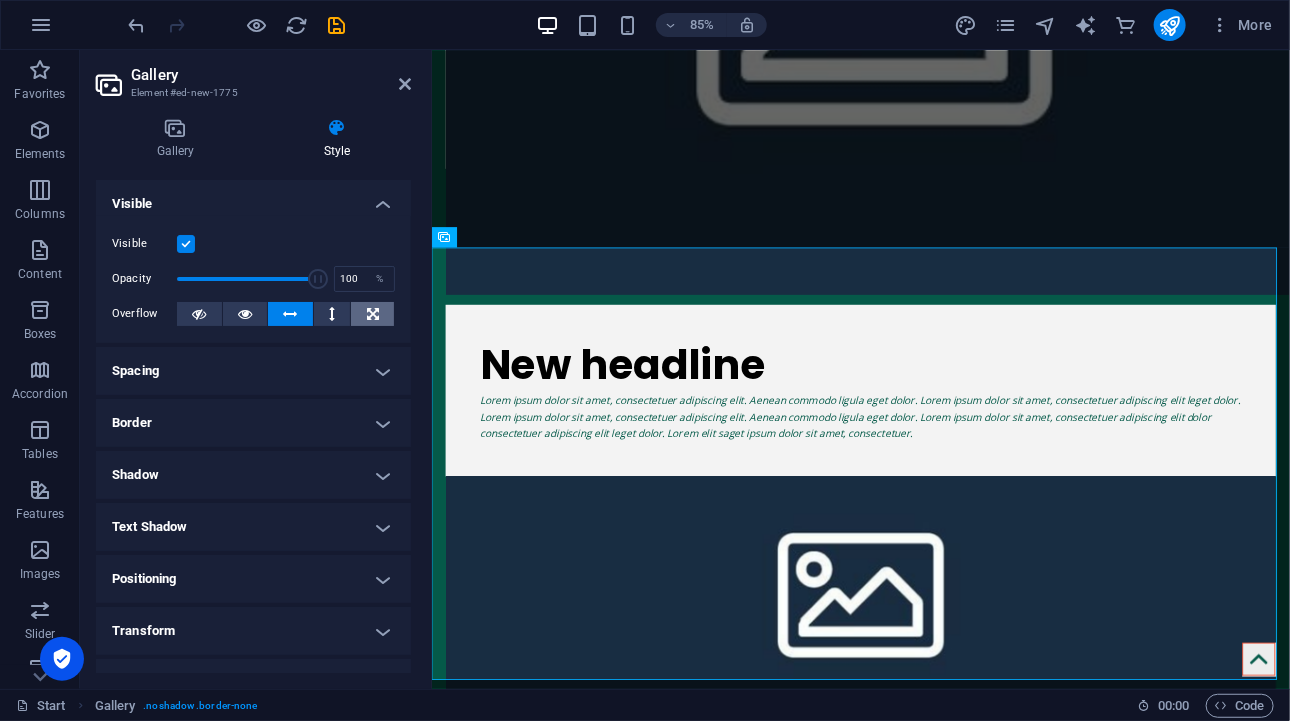 click at bounding box center (373, 314) 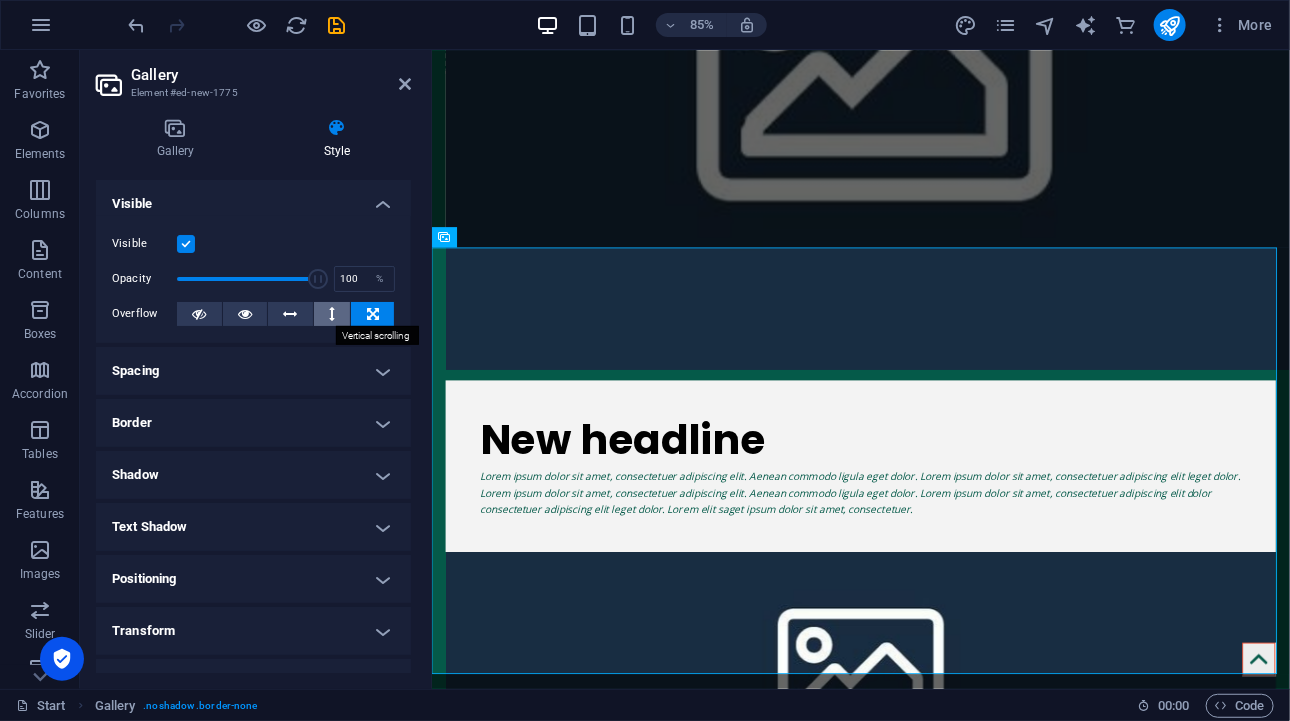click at bounding box center (332, 314) 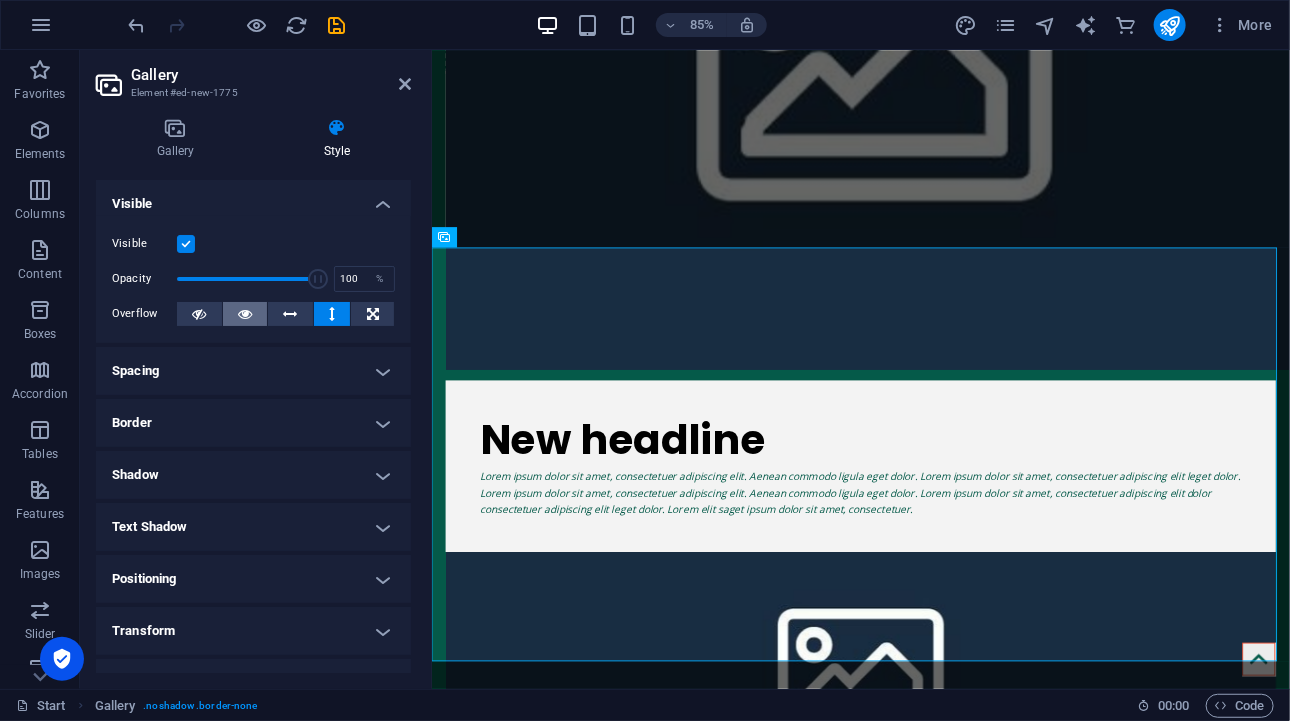 click at bounding box center (245, 314) 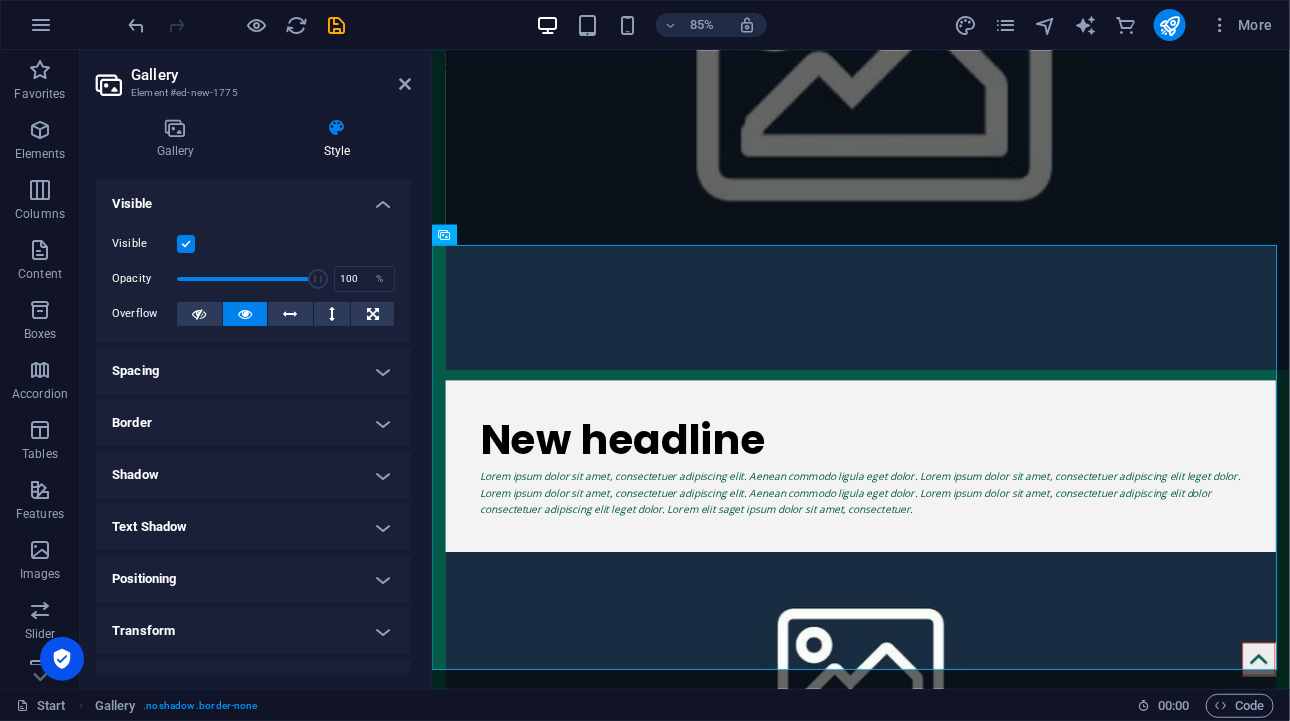 click at bounding box center (245, 314) 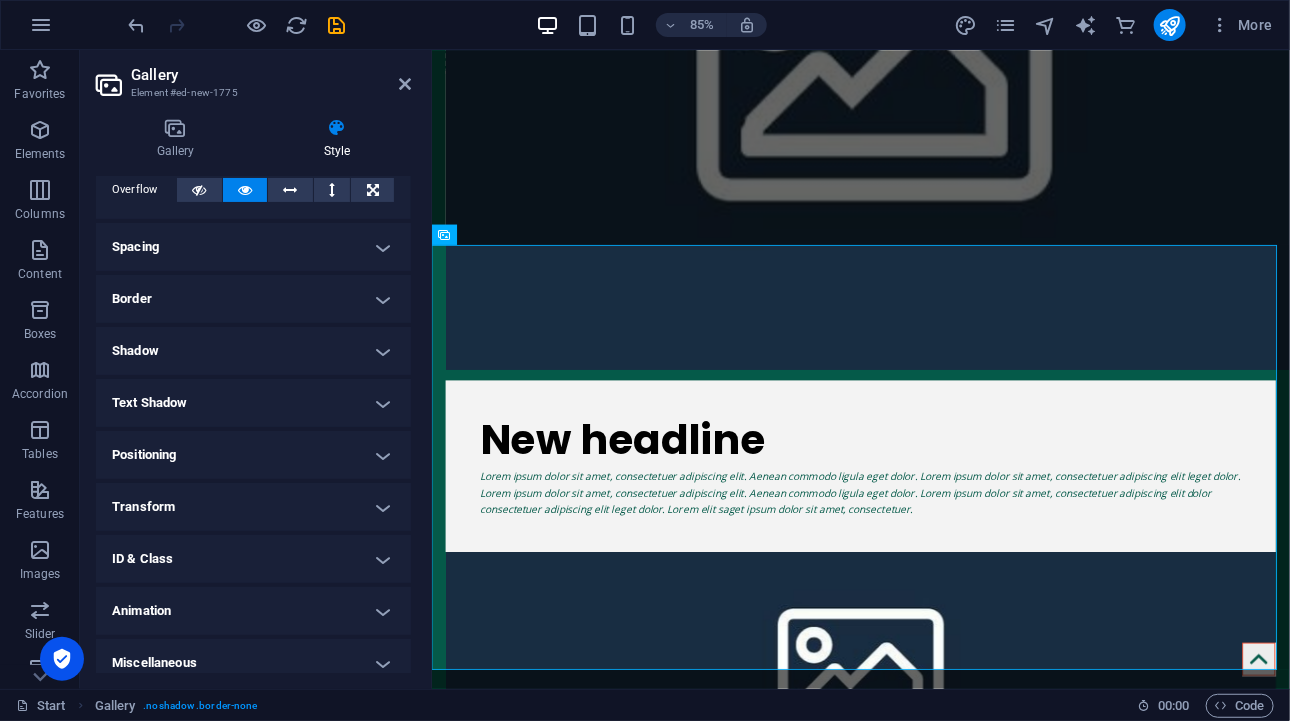 scroll, scrollTop: 136, scrollLeft: 0, axis: vertical 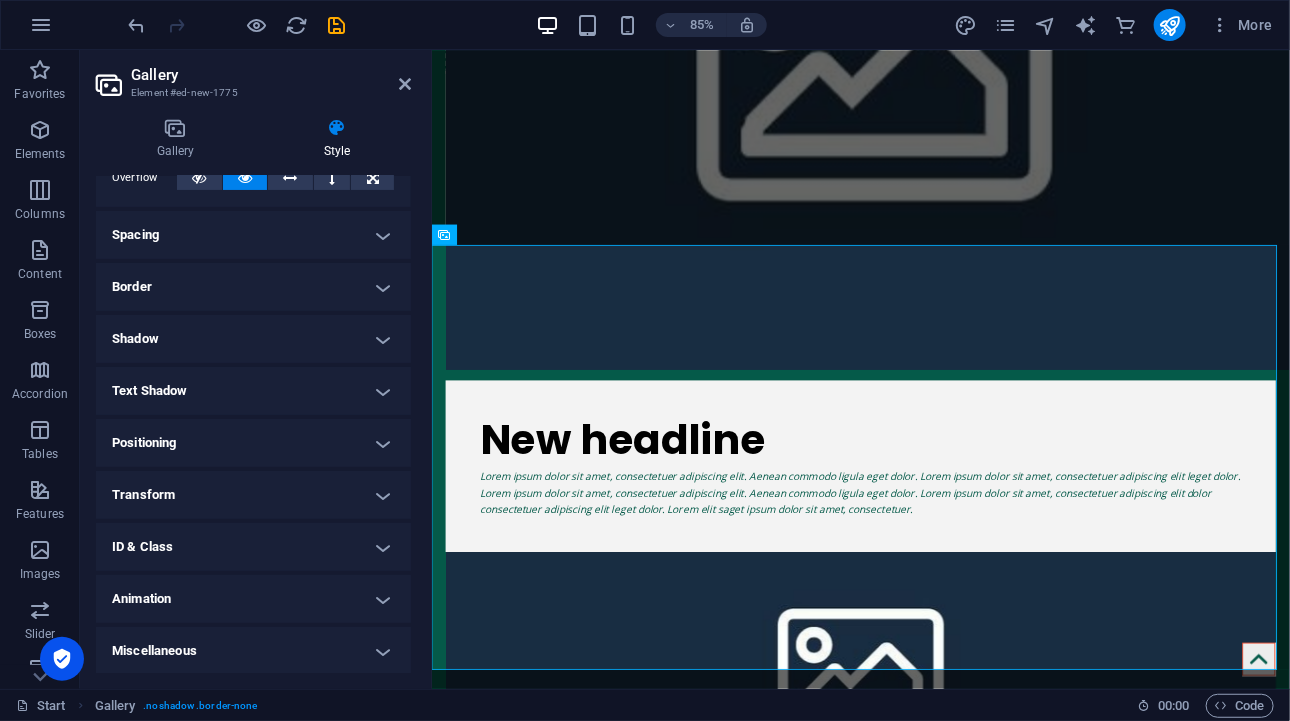click on "Positioning" at bounding box center (253, 443) 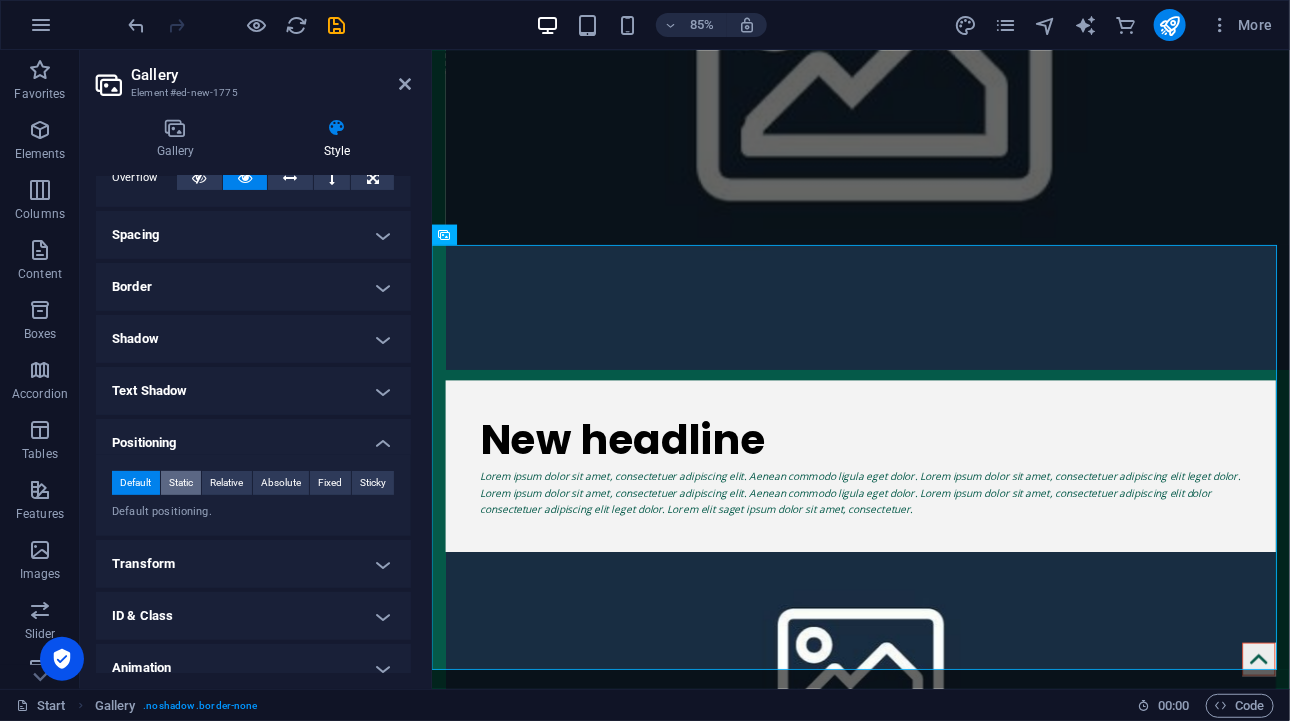 click on "Static" at bounding box center [181, 483] 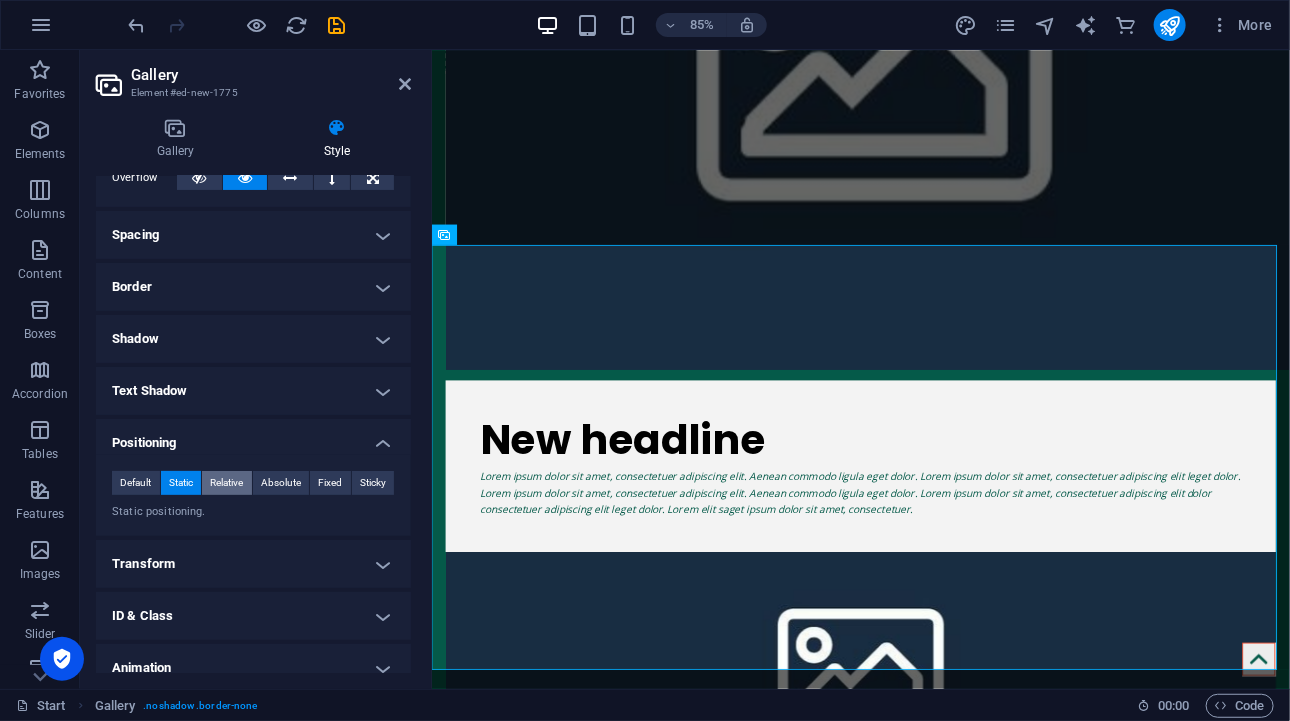 click on "Relative" at bounding box center [226, 483] 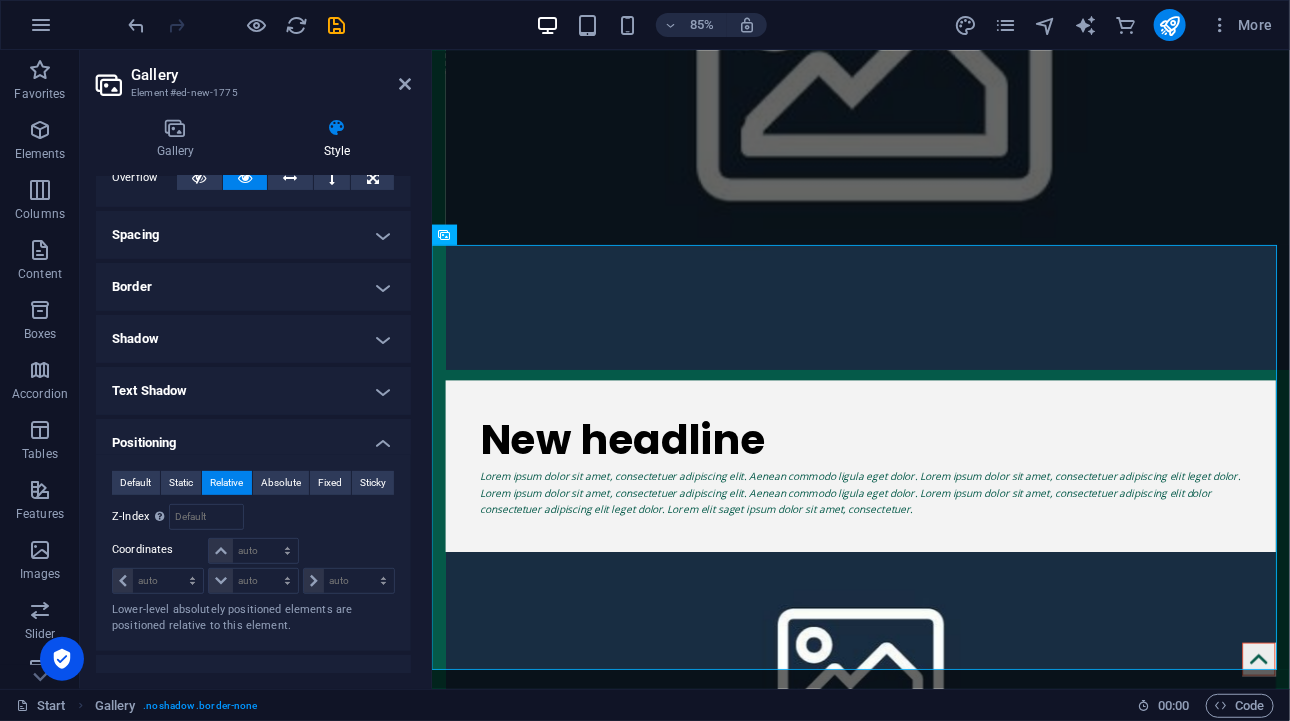 scroll, scrollTop: 318, scrollLeft: 0, axis: vertical 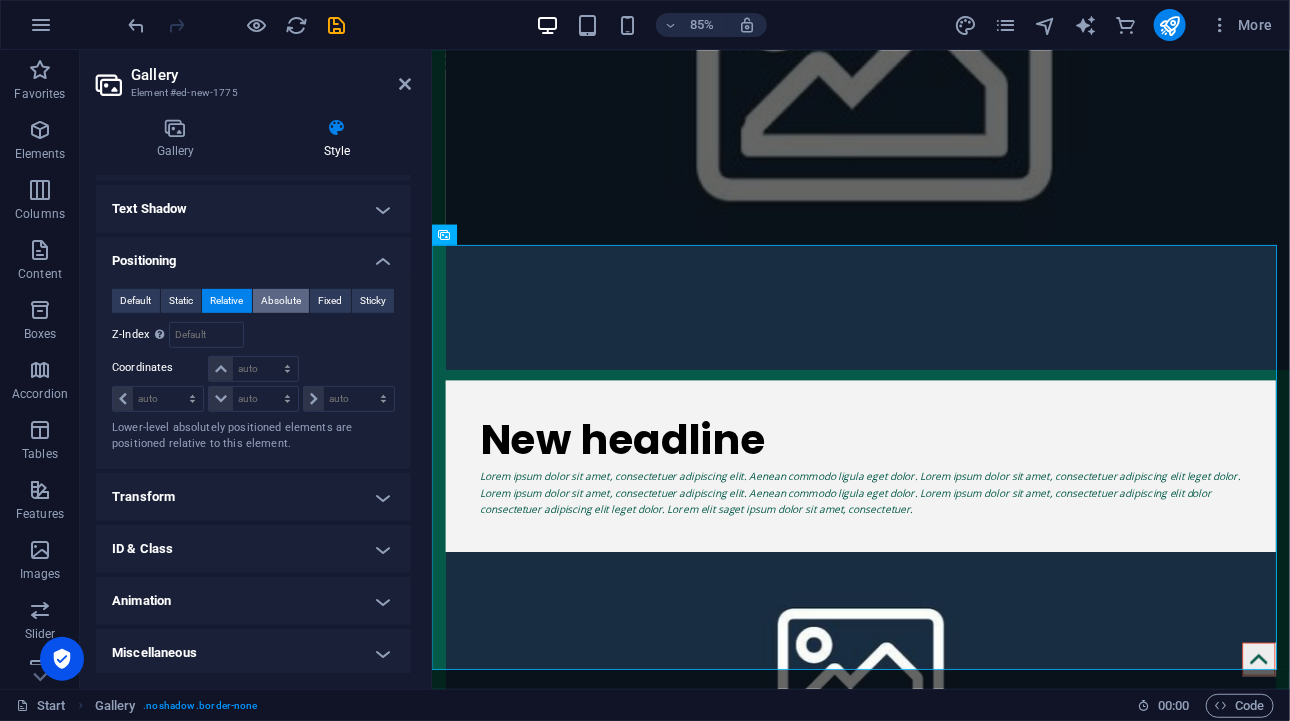 click on "Absolute" at bounding box center (281, 301) 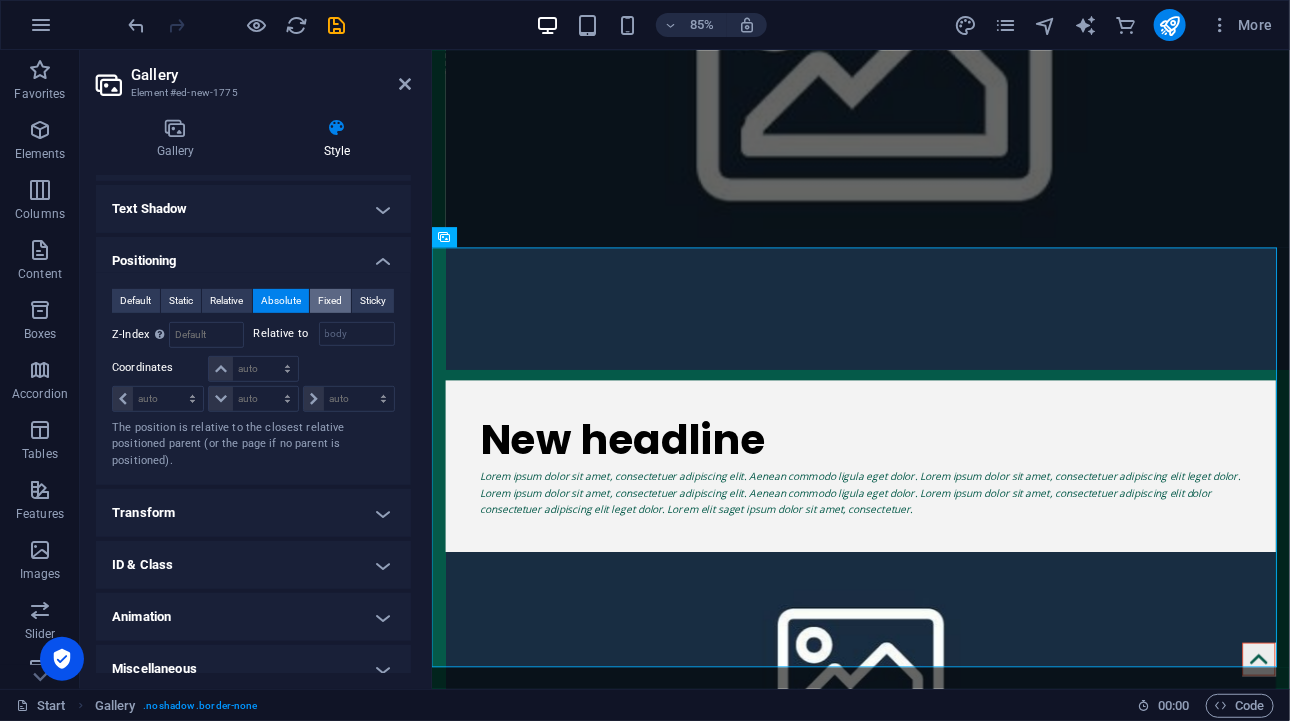 click on "Fixed" at bounding box center [330, 301] 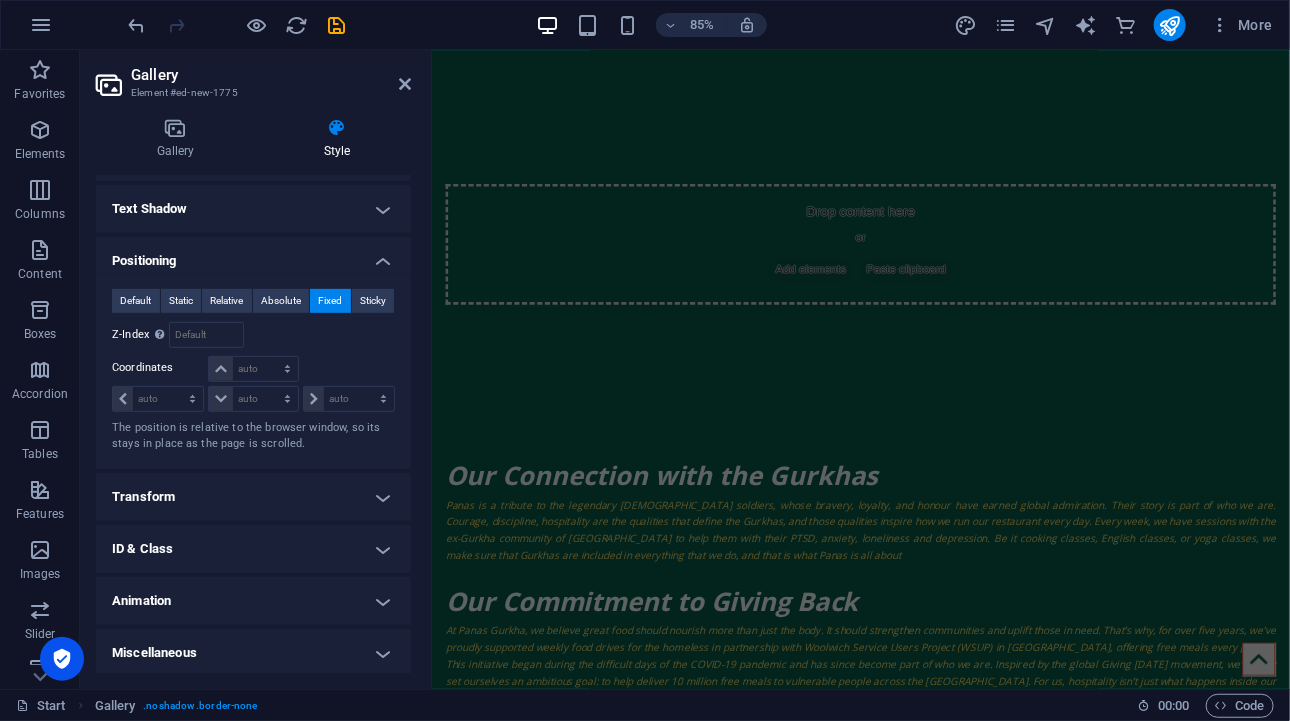scroll, scrollTop: 4703, scrollLeft: 0, axis: vertical 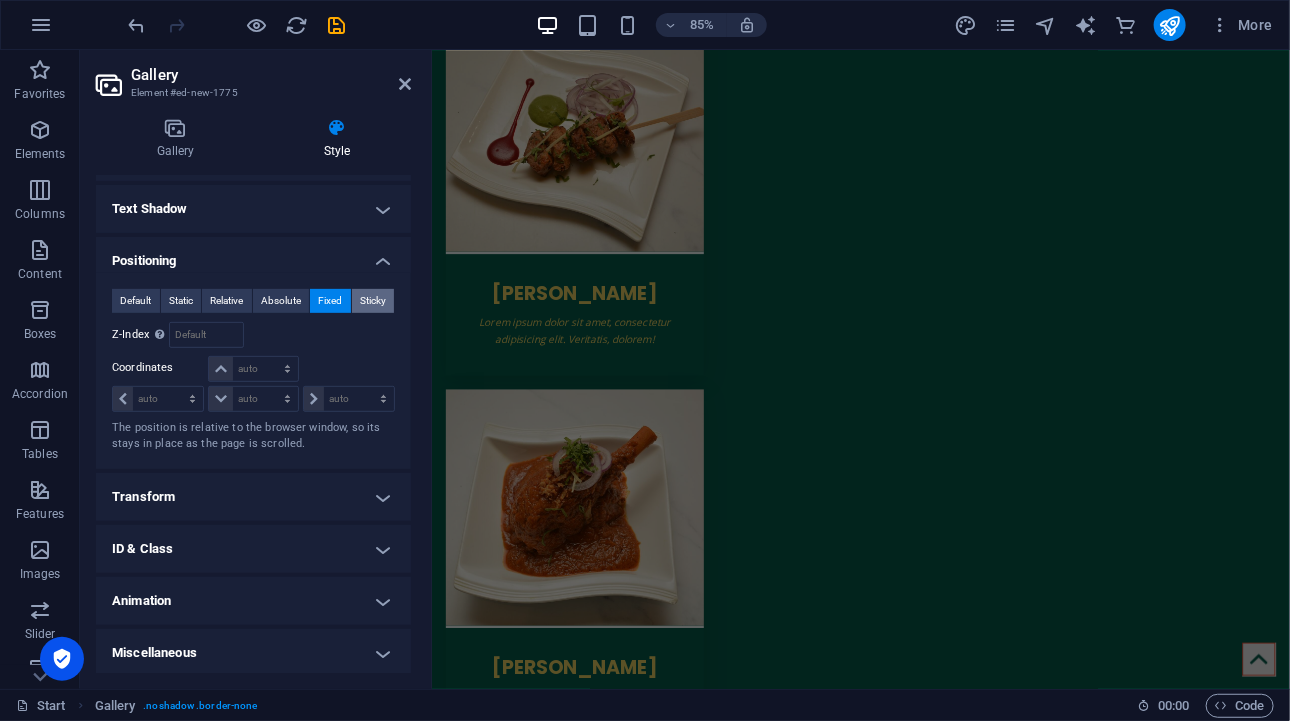 click on "Sticky" at bounding box center [373, 301] 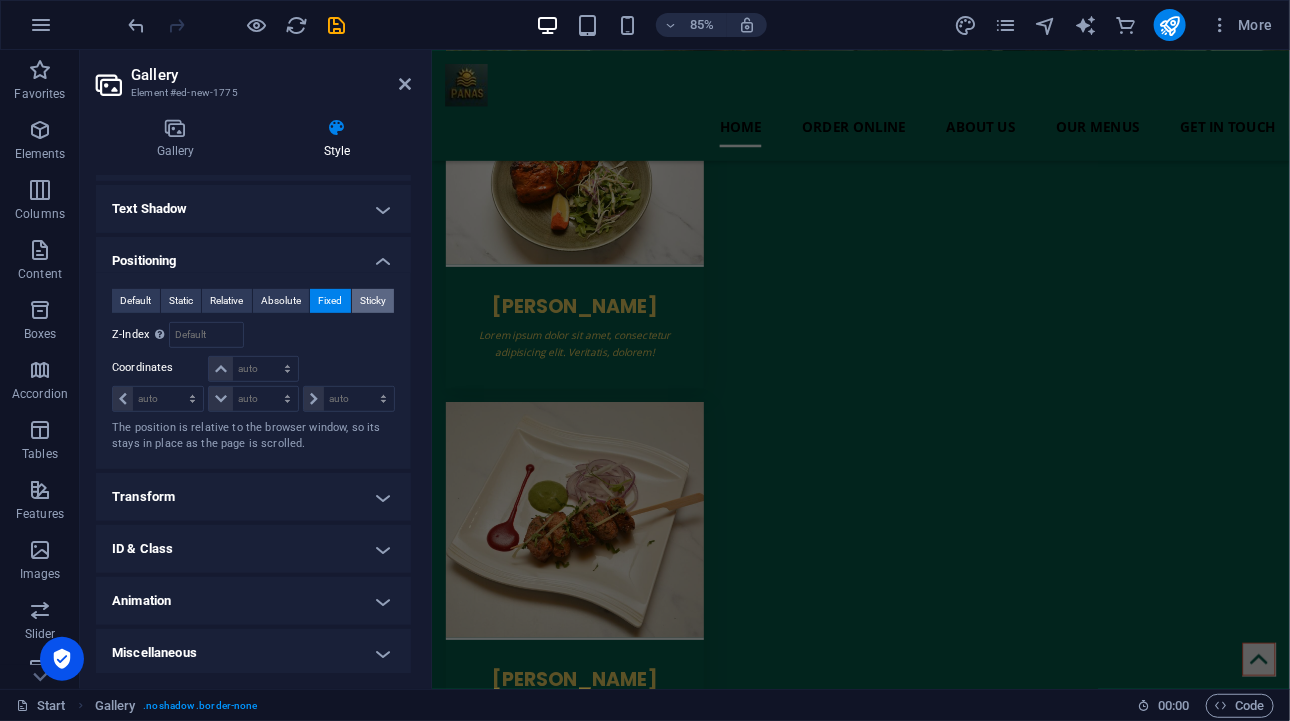 scroll, scrollTop: 293, scrollLeft: 0, axis: vertical 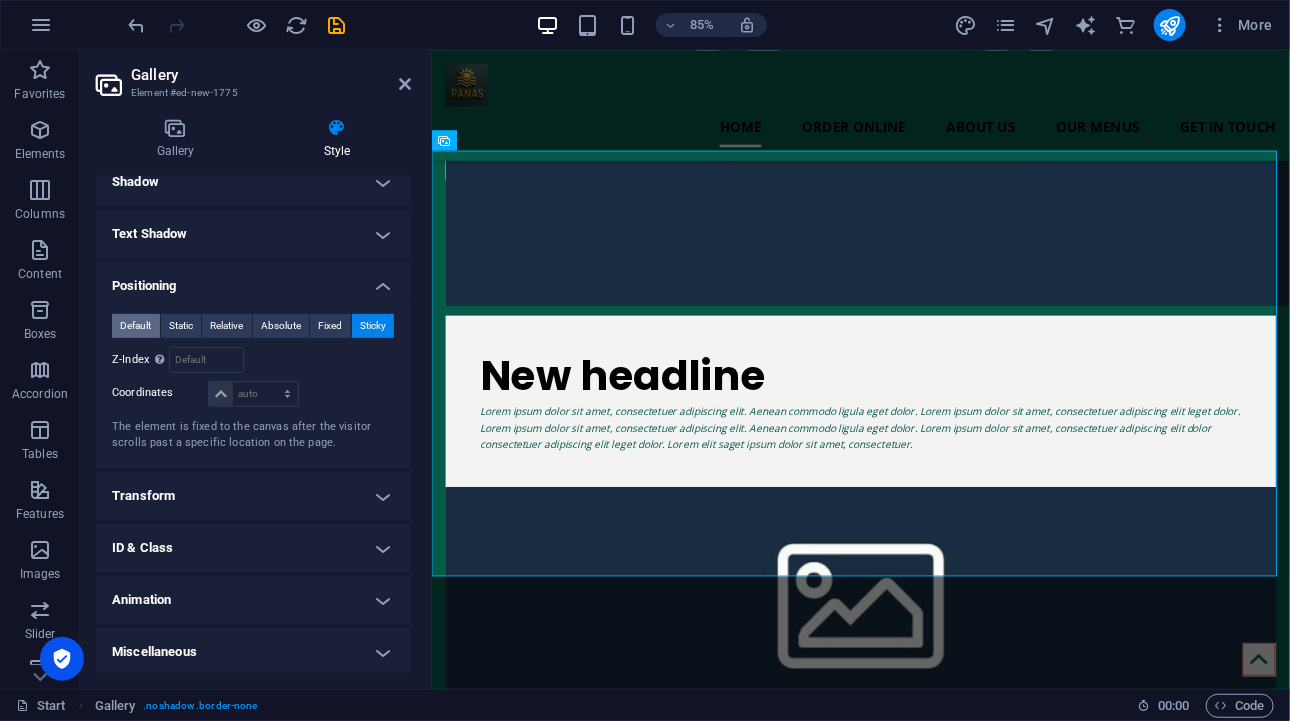 click on "Default" at bounding box center (136, 326) 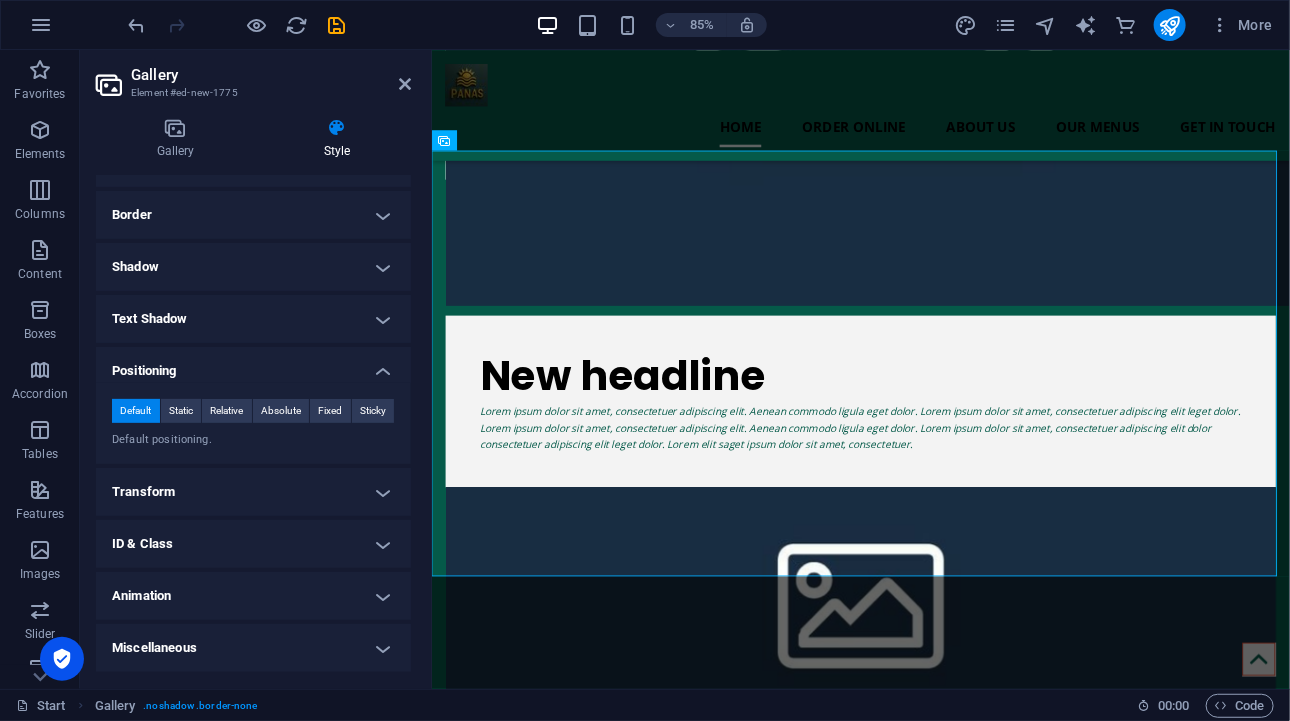 scroll, scrollTop: 206, scrollLeft: 0, axis: vertical 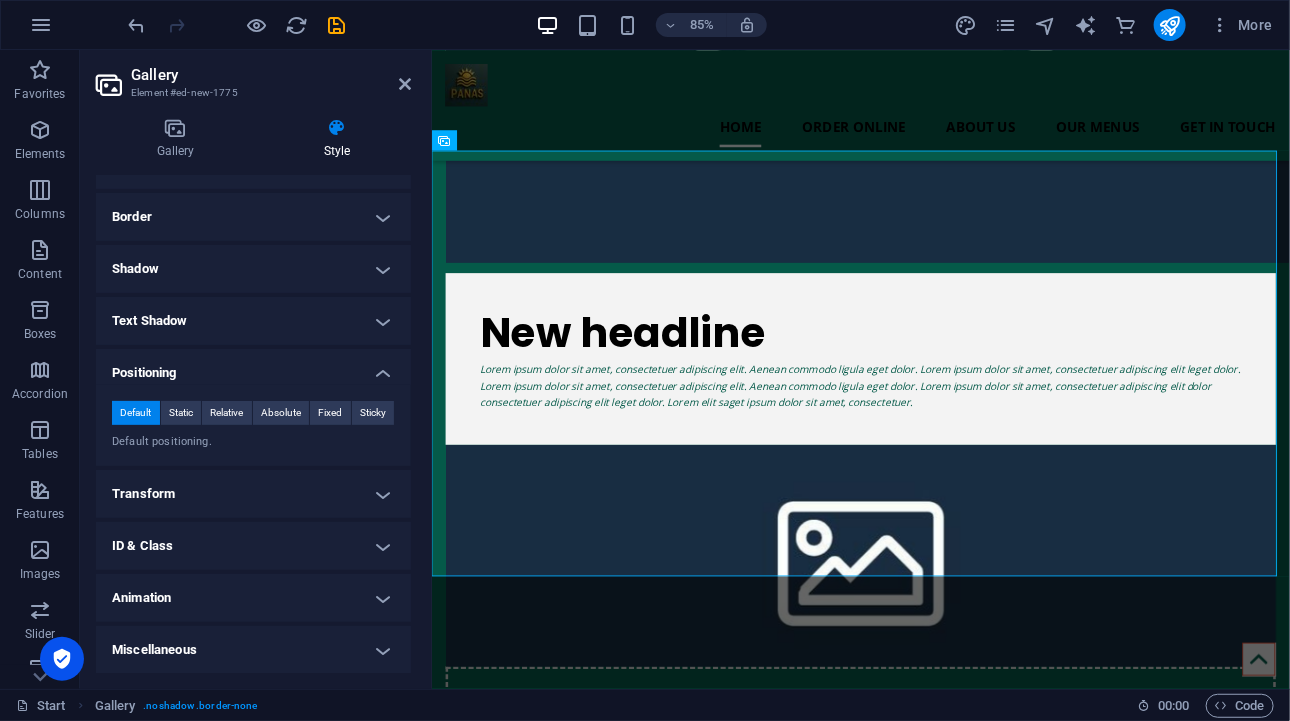 click on "Transform" at bounding box center [253, 494] 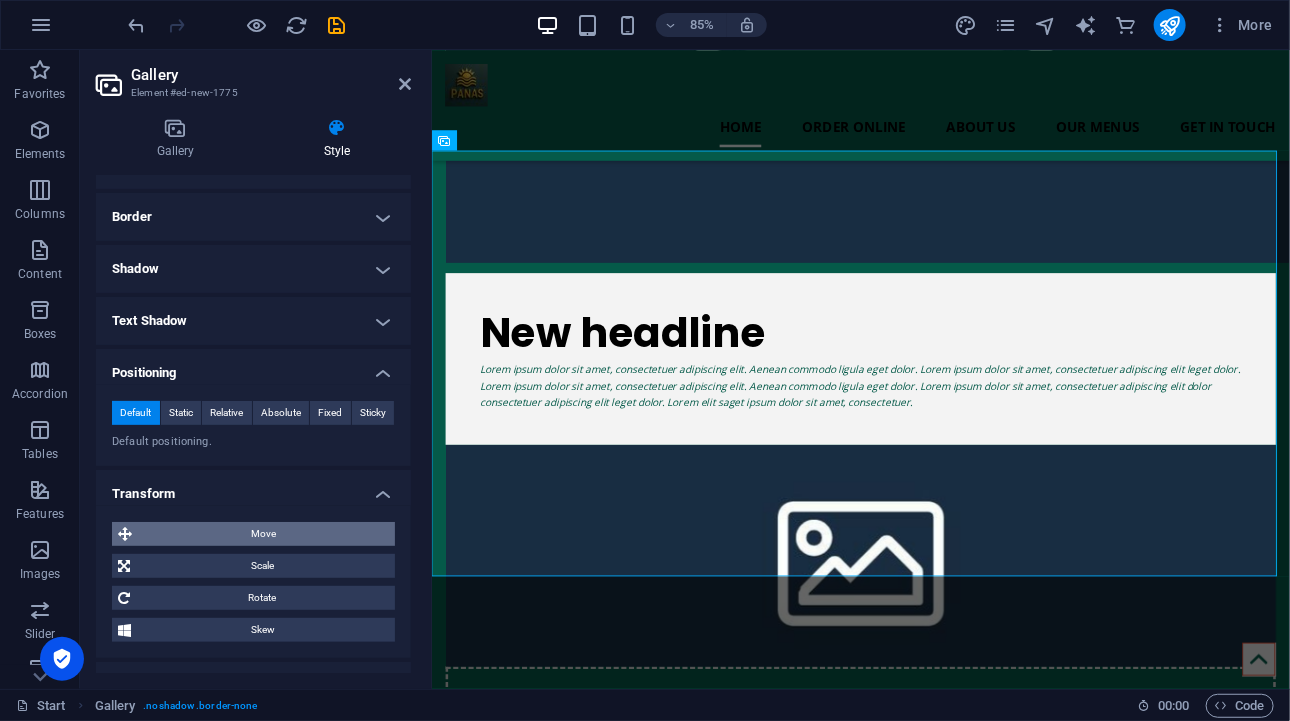 click on "Move" at bounding box center [263, 534] 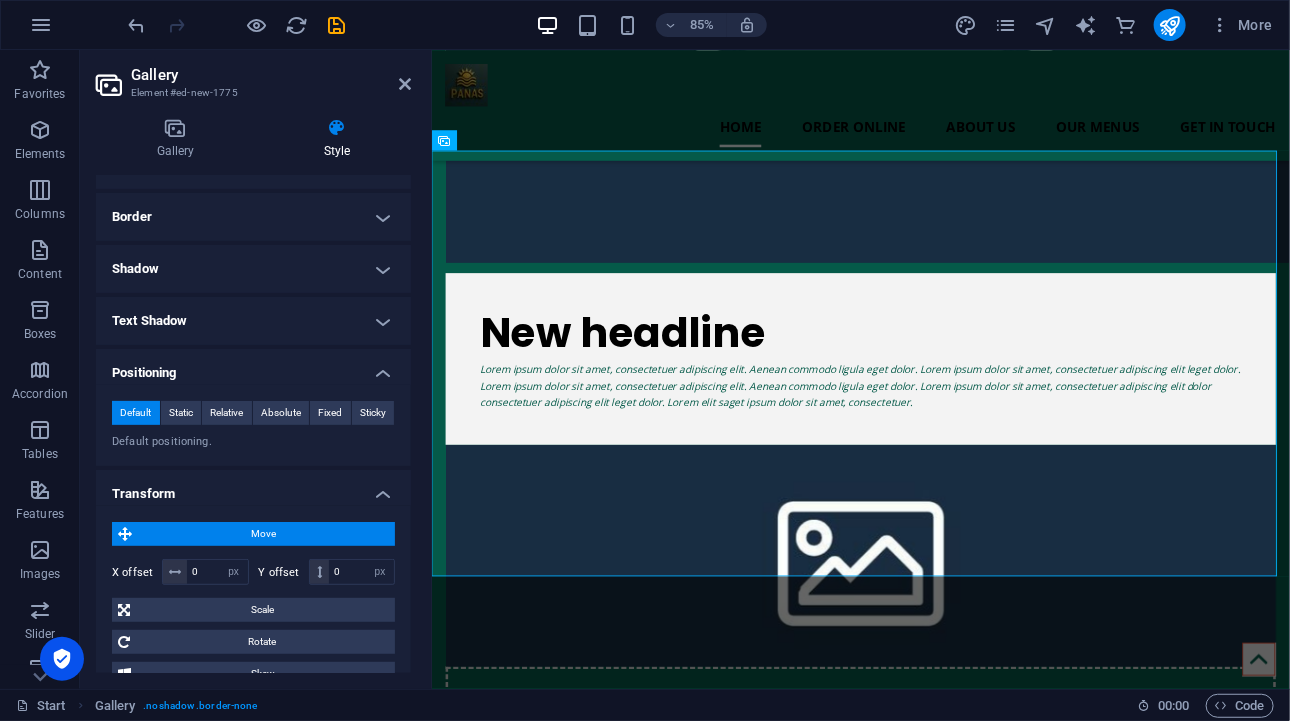 click on "Move" at bounding box center [263, 534] 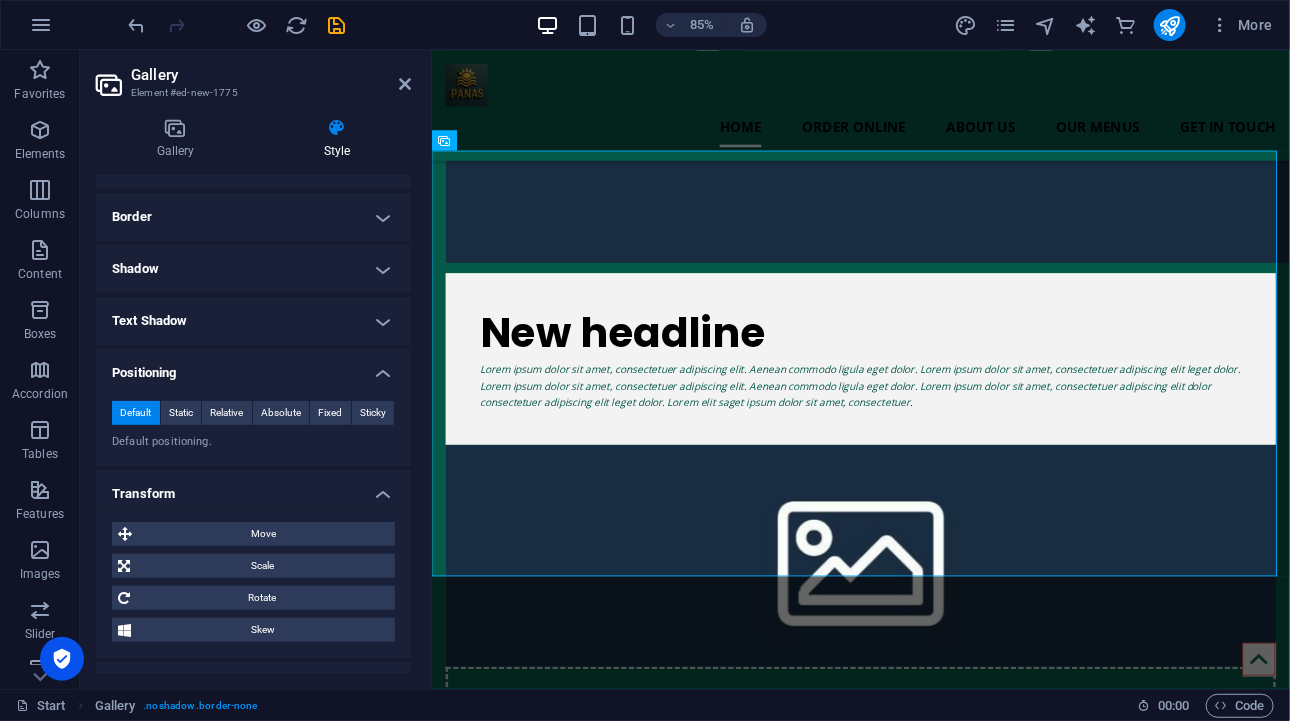 scroll, scrollTop: 346, scrollLeft: 0, axis: vertical 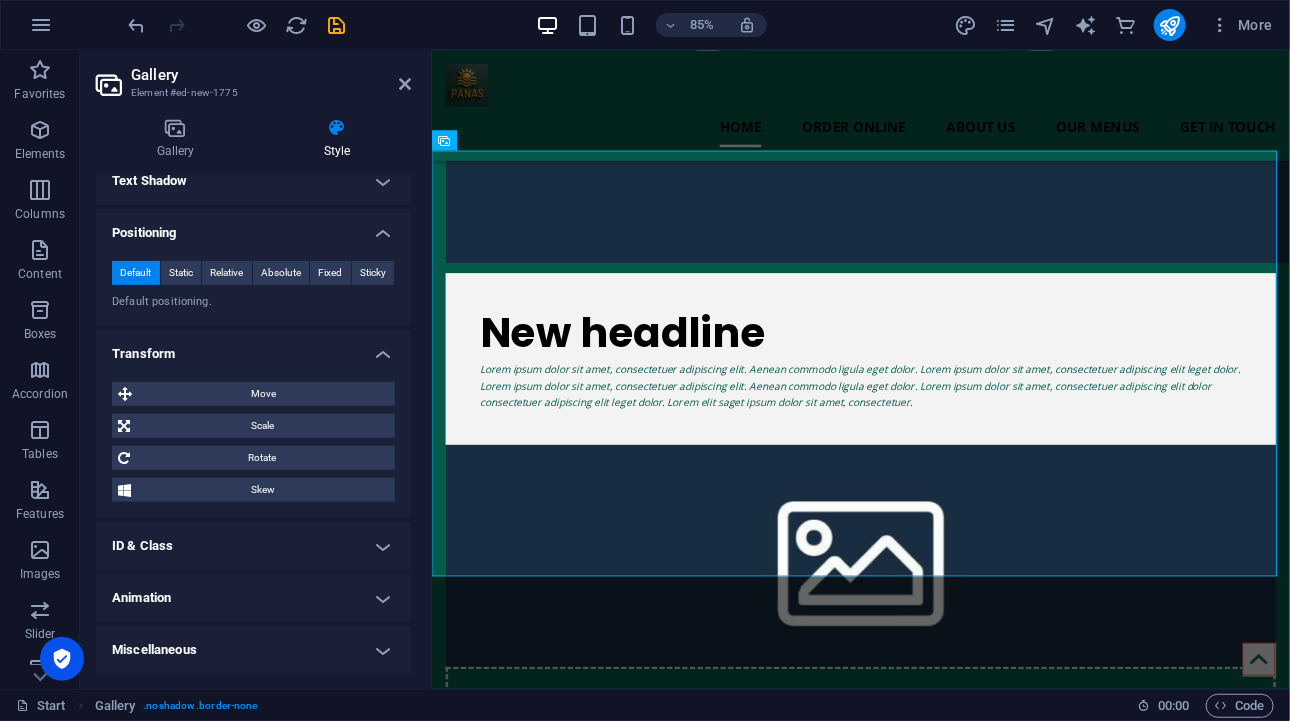 click on "ID & Class" at bounding box center (253, 546) 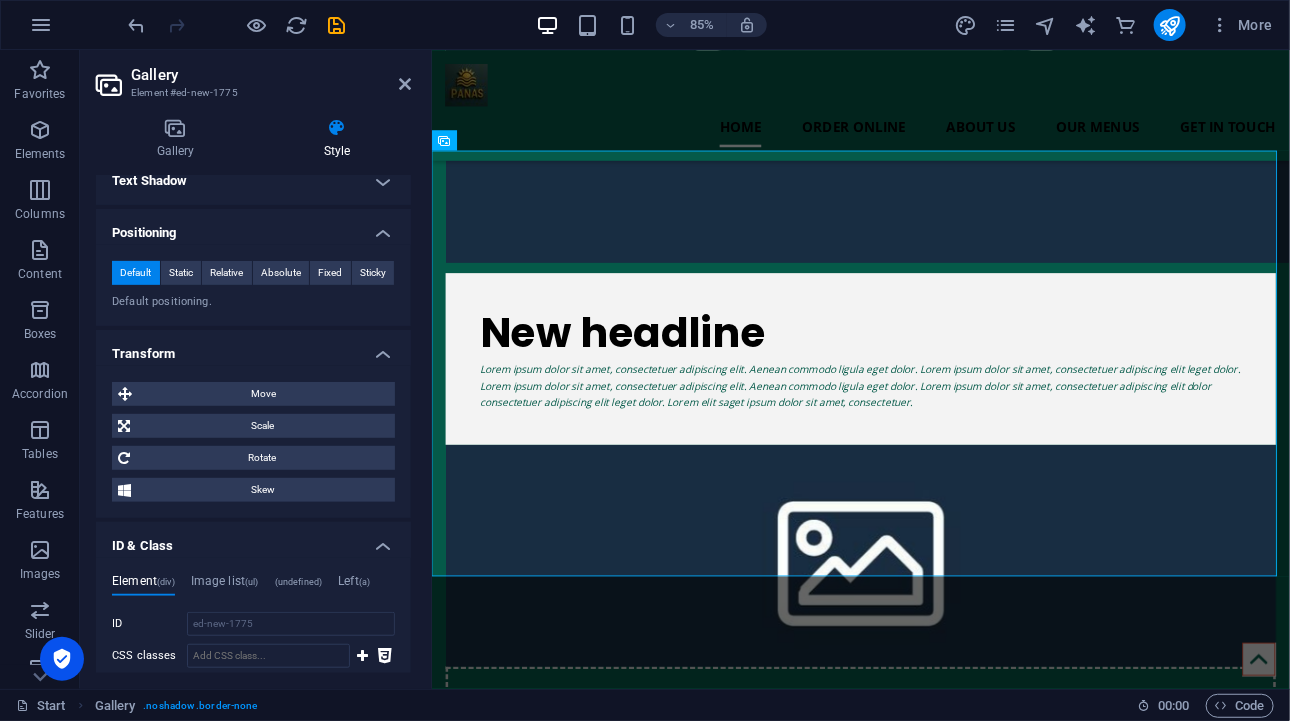 click on "ID & Class" at bounding box center [253, 540] 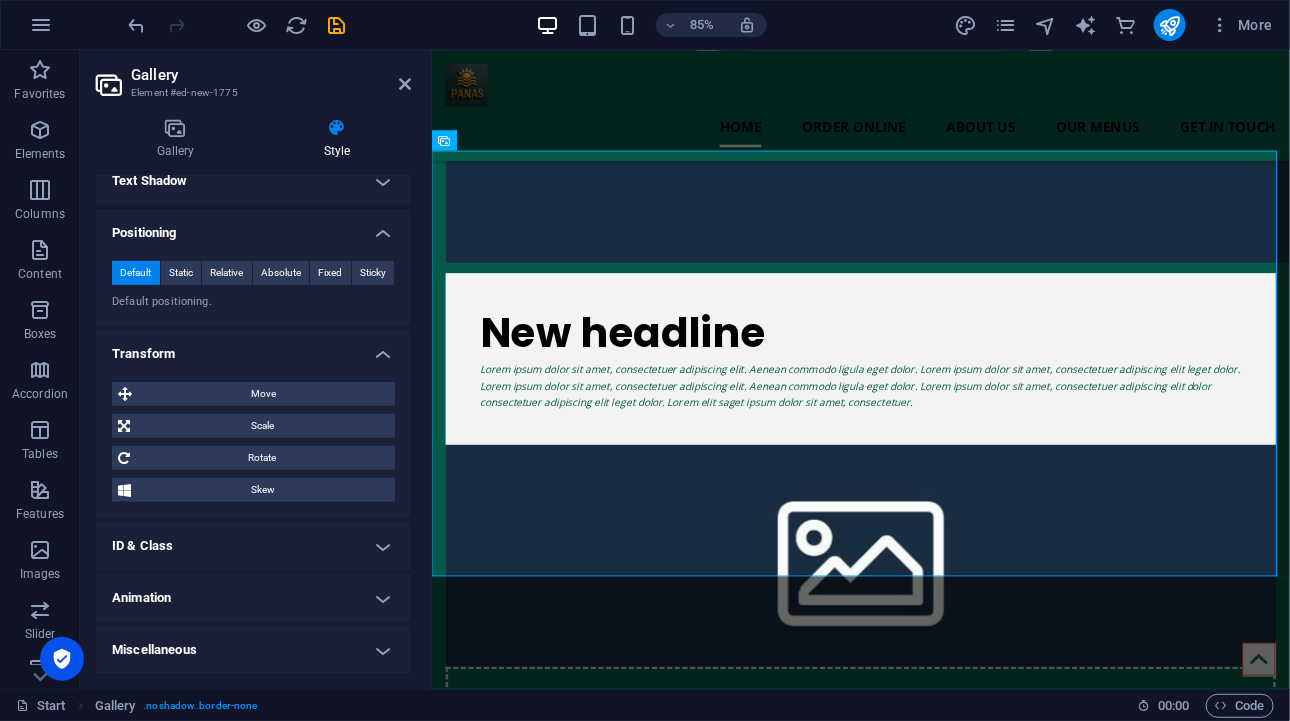 click on "Animation" at bounding box center [253, 598] 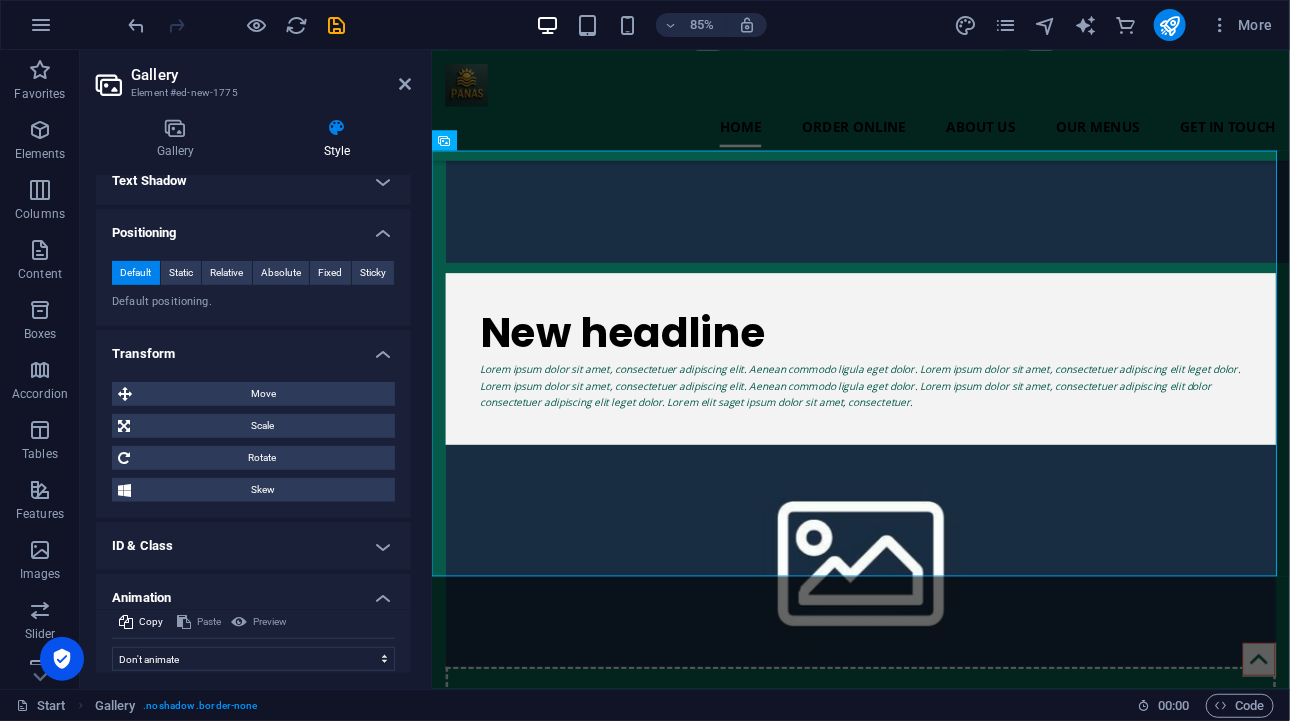 scroll, scrollTop: 410, scrollLeft: 0, axis: vertical 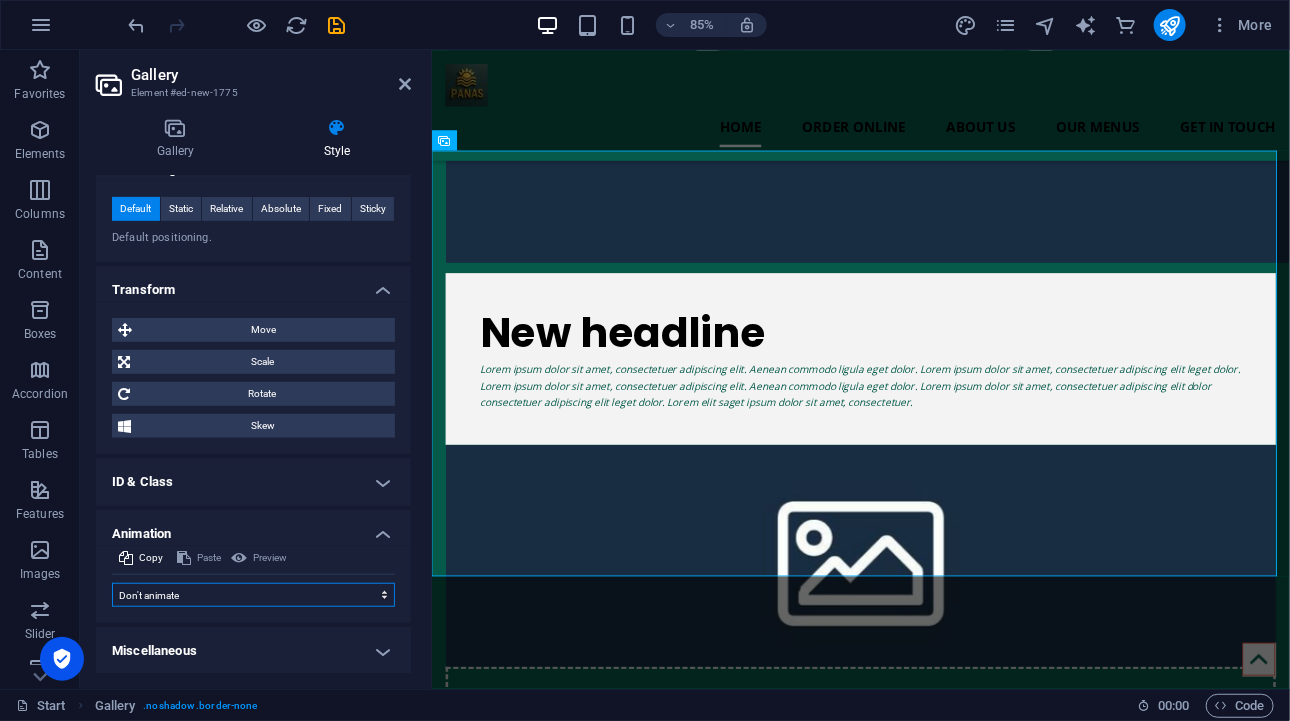 click on "Don't animate Show / Hide Slide up/down Zoom in/out Slide left to right Slide right to left Slide top to bottom Slide bottom to top Pulse Blink Open as overlay" at bounding box center [253, 595] 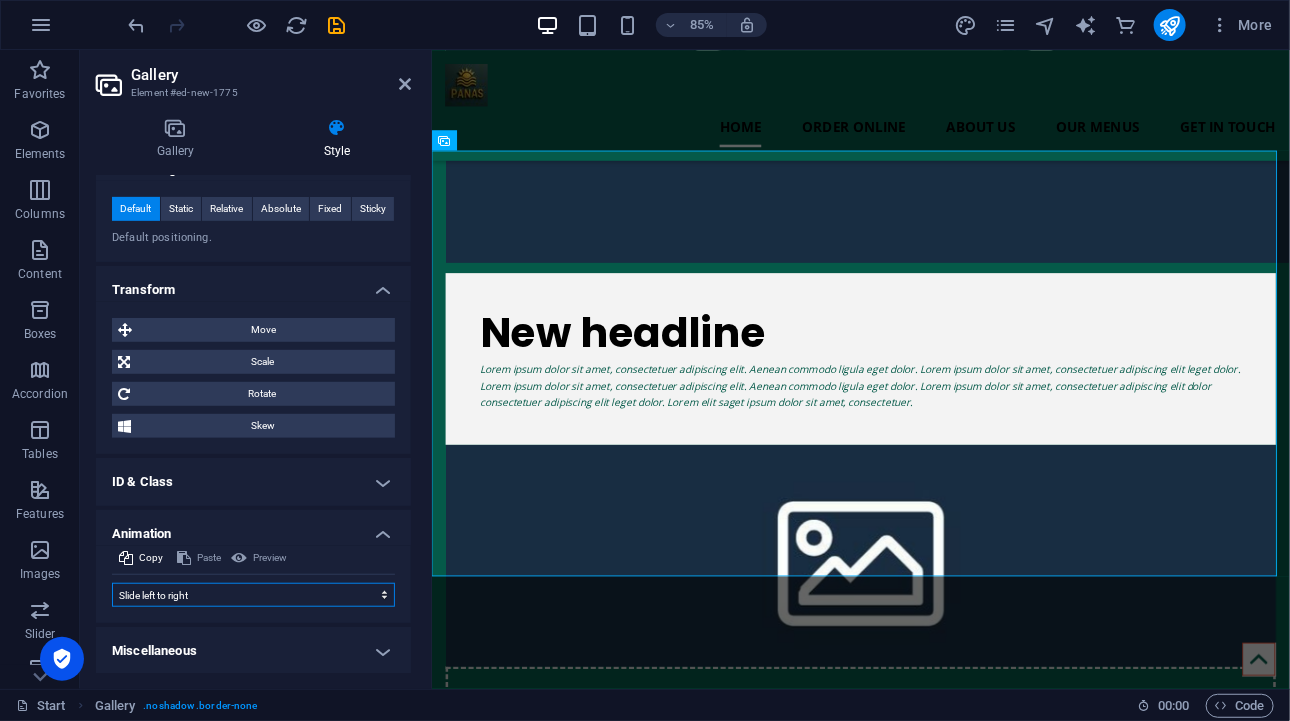click on "Don't animate Show / Hide Slide up/down Zoom in/out Slide left to right Slide right to left Slide top to bottom Slide bottom to top Pulse Blink Open as overlay" at bounding box center [253, 595] 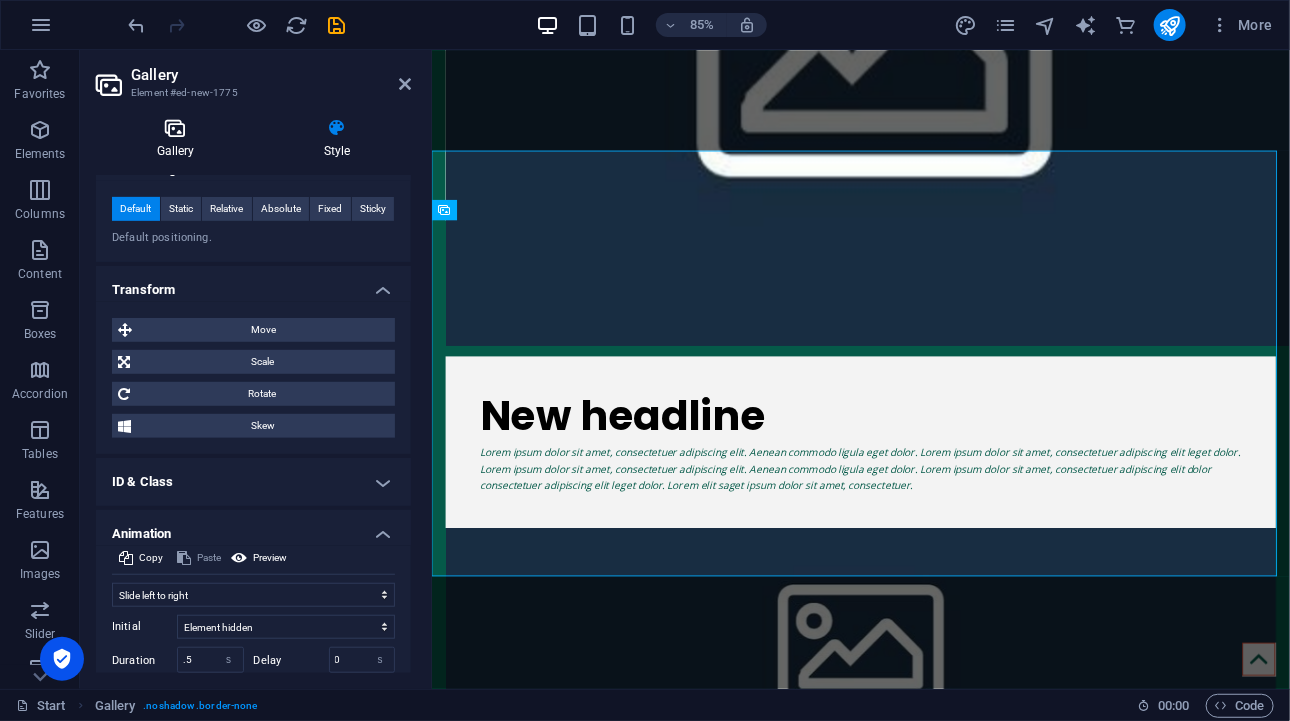 click at bounding box center (175, 128) 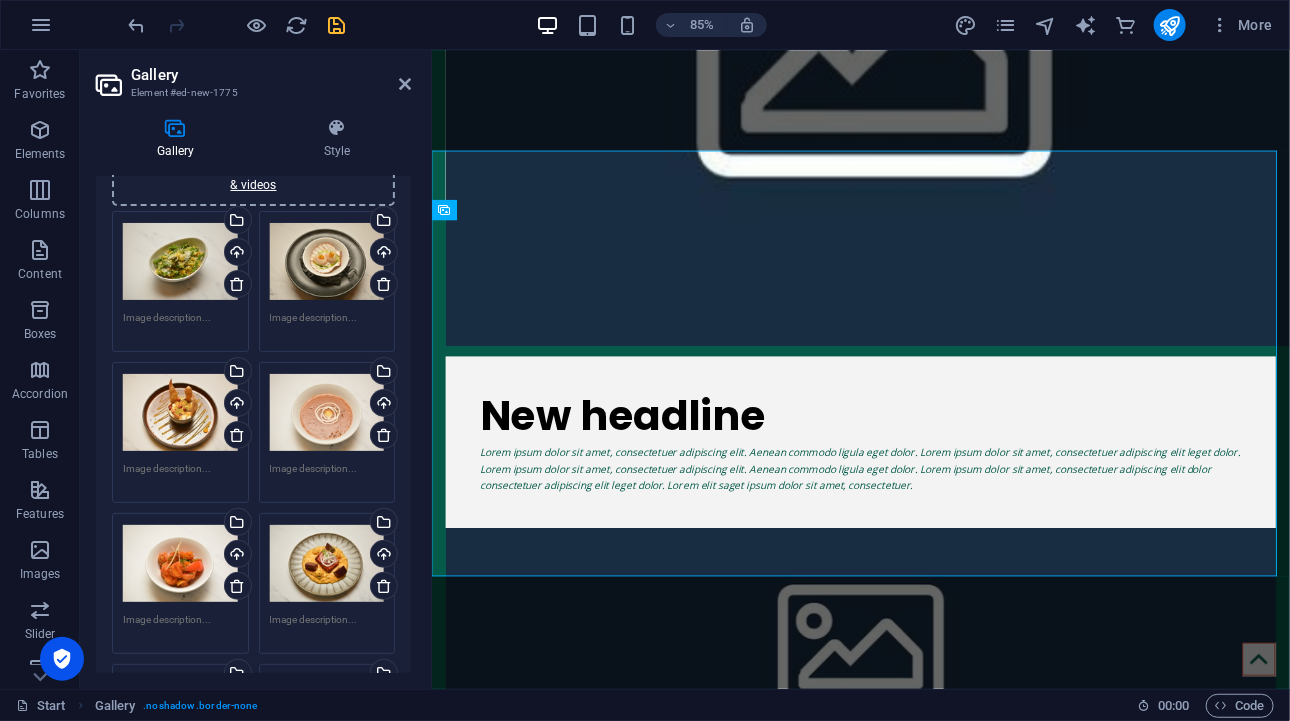 click at bounding box center (337, 25) 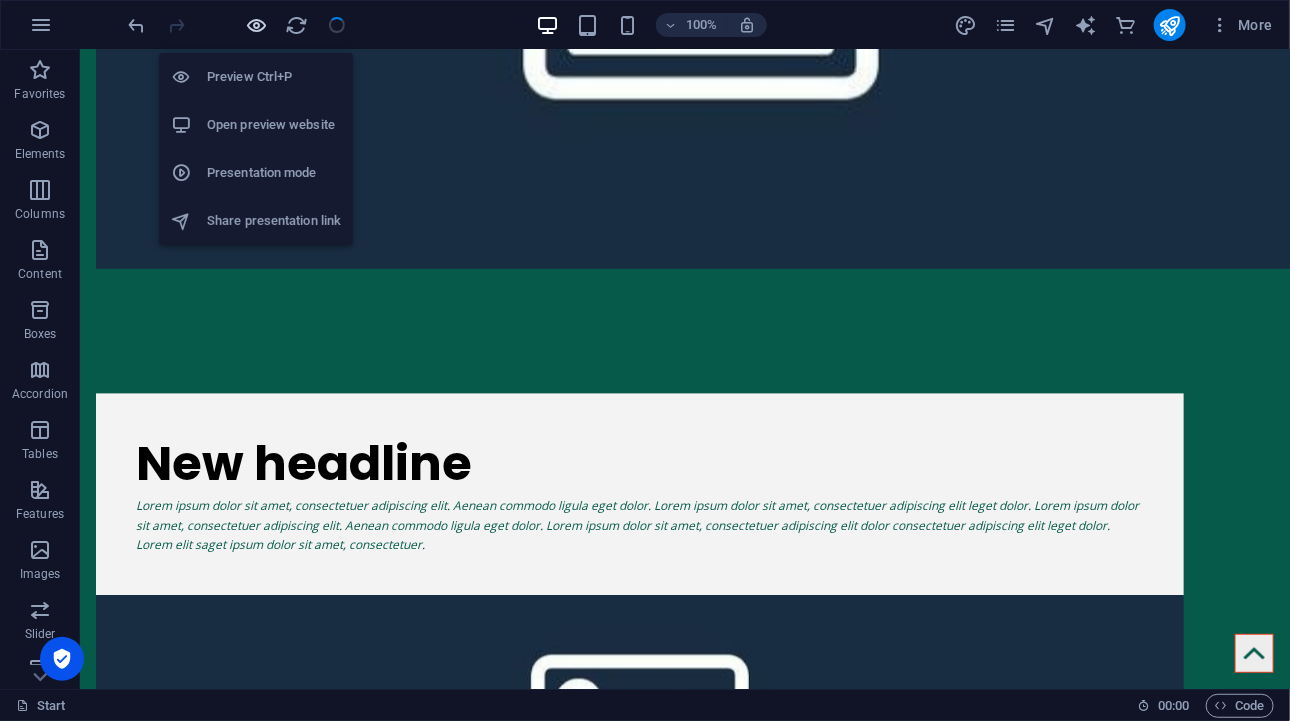 click at bounding box center (257, 25) 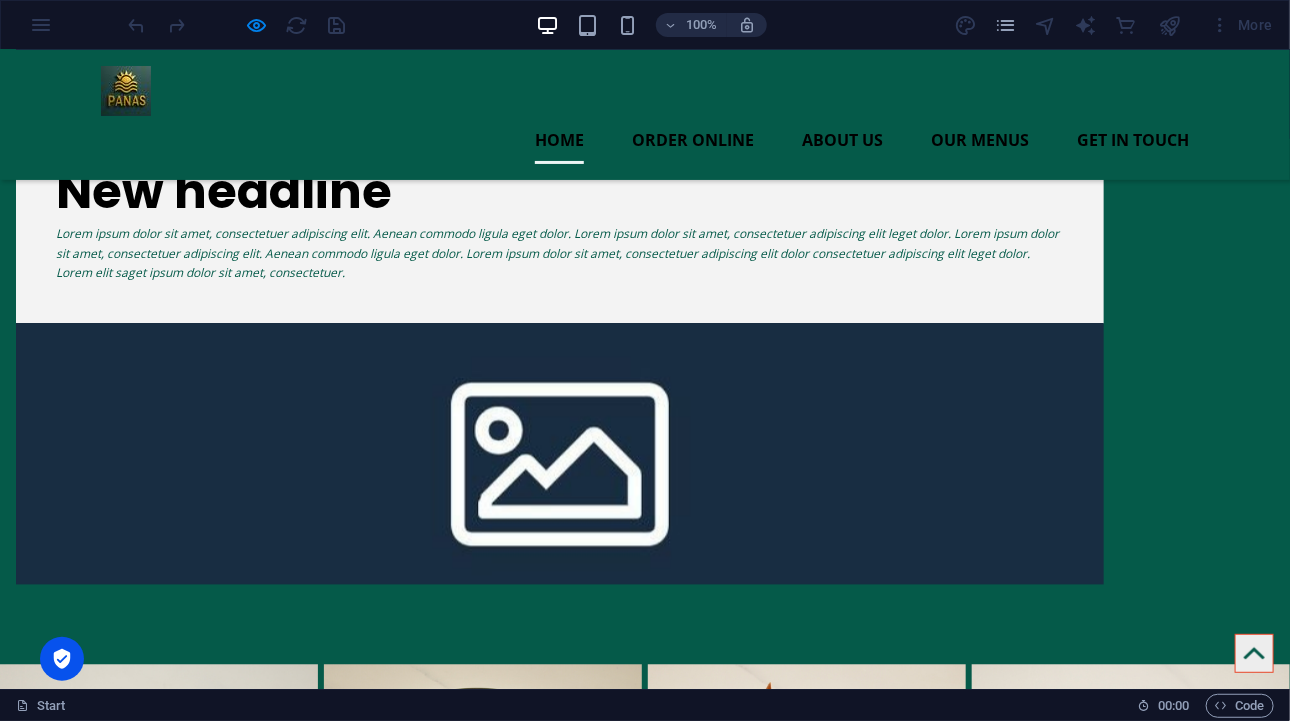 scroll, scrollTop: 1454, scrollLeft: 0, axis: vertical 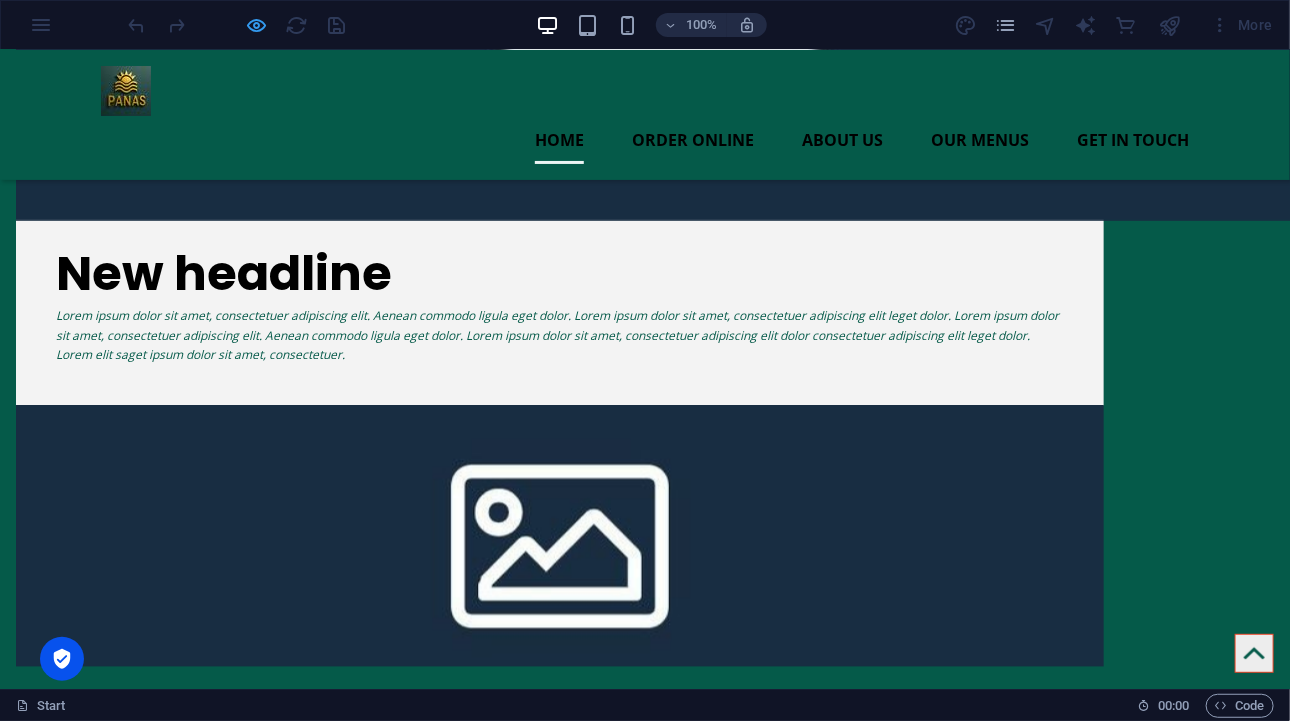 click at bounding box center (257, 25) 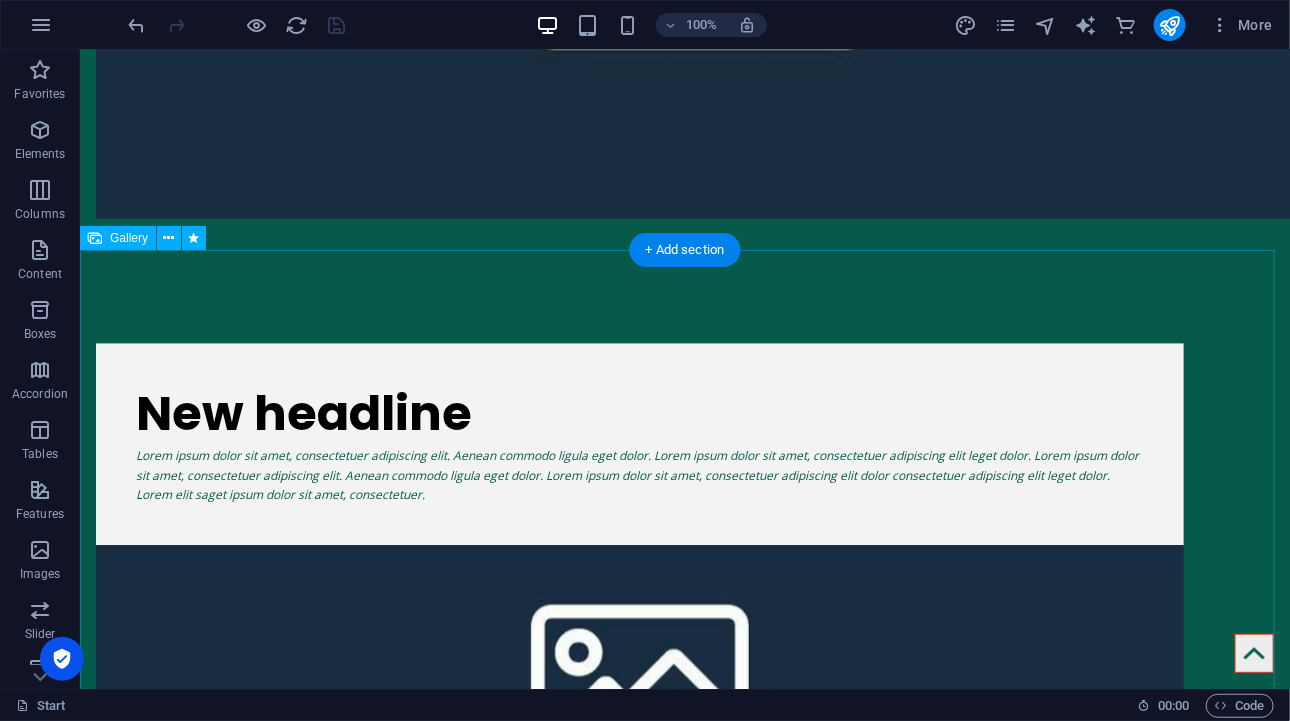 click at bounding box center [532, 1177] 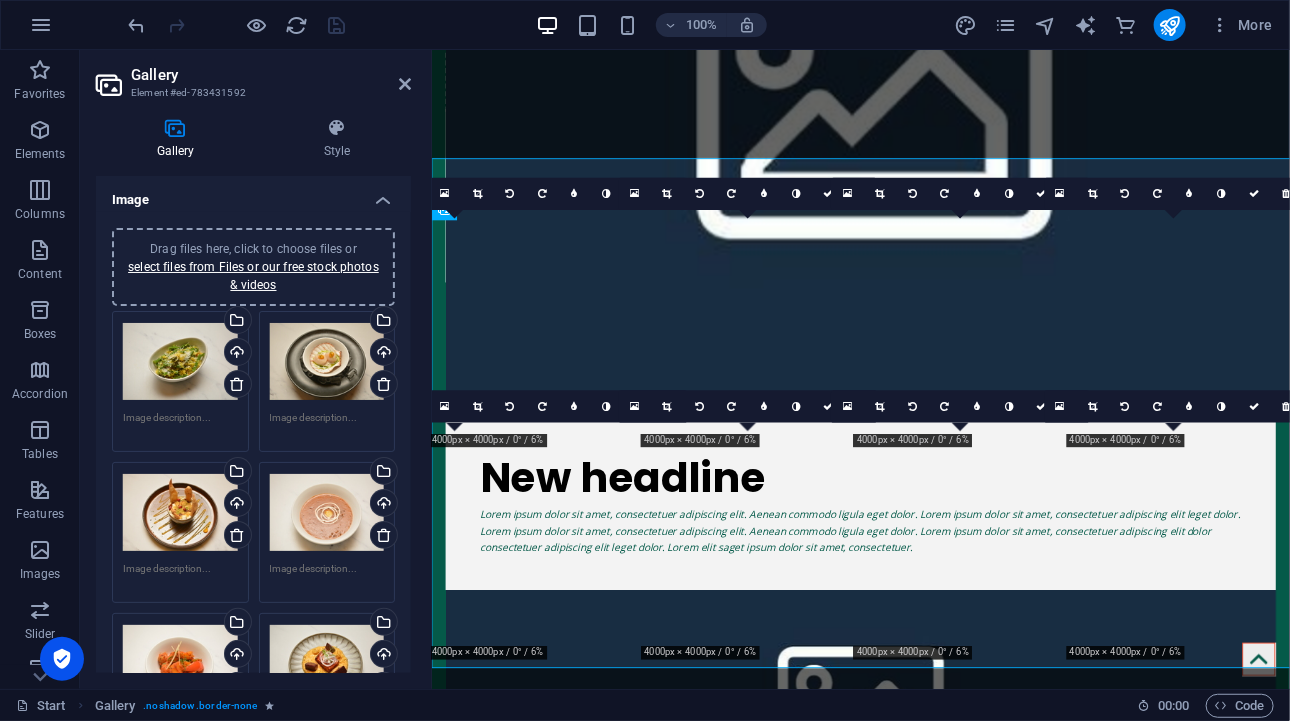 scroll, scrollTop: 1527, scrollLeft: 0, axis: vertical 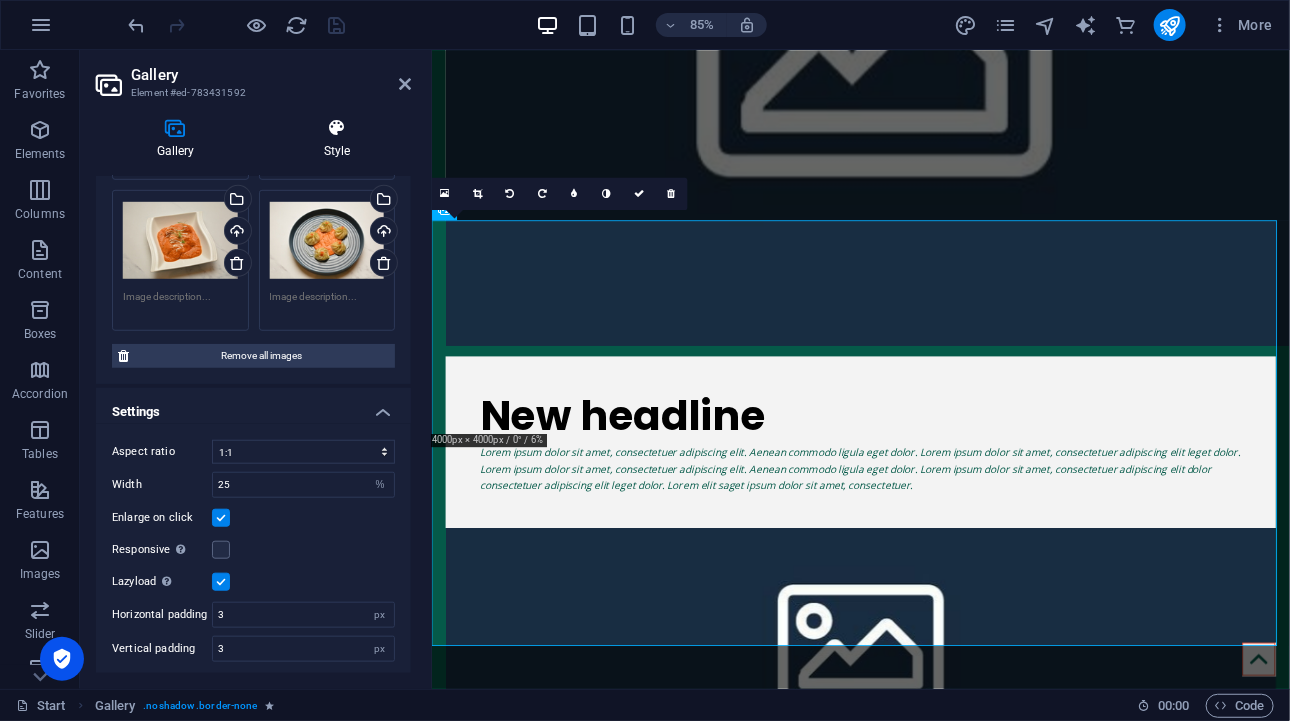 click on "Style" at bounding box center [337, 139] 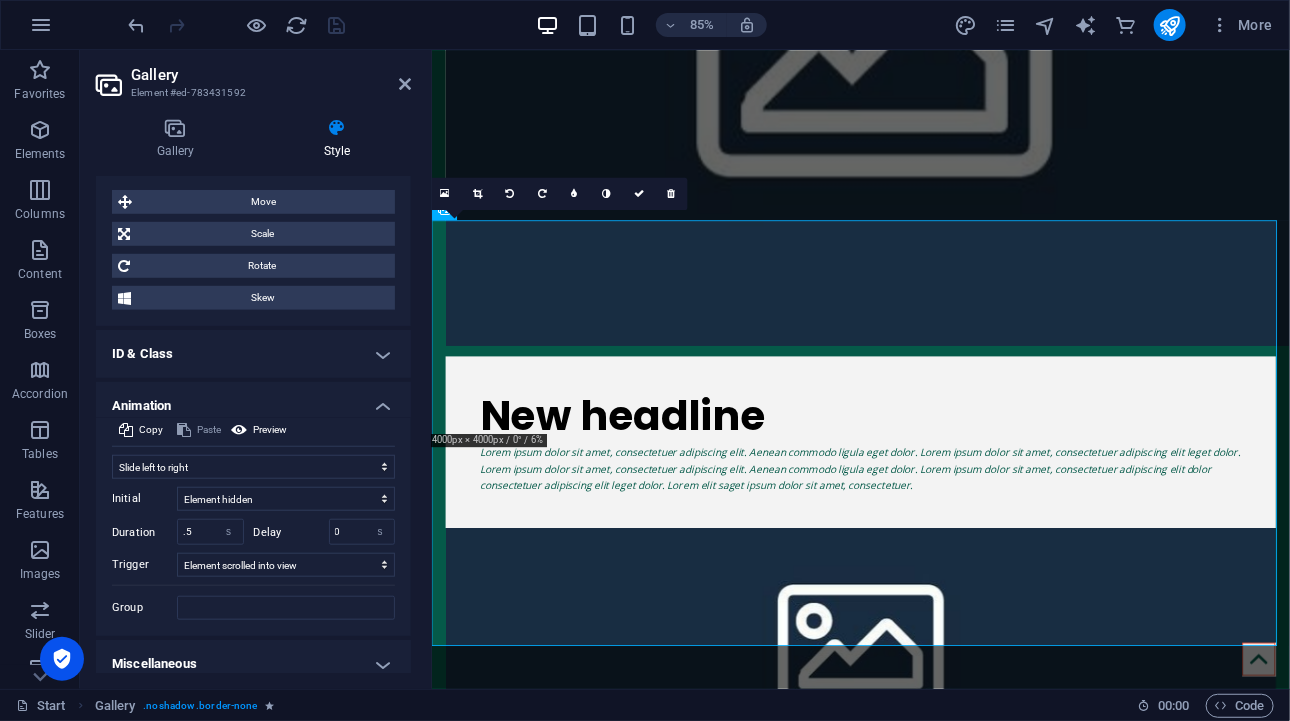 scroll, scrollTop: 550, scrollLeft: 0, axis: vertical 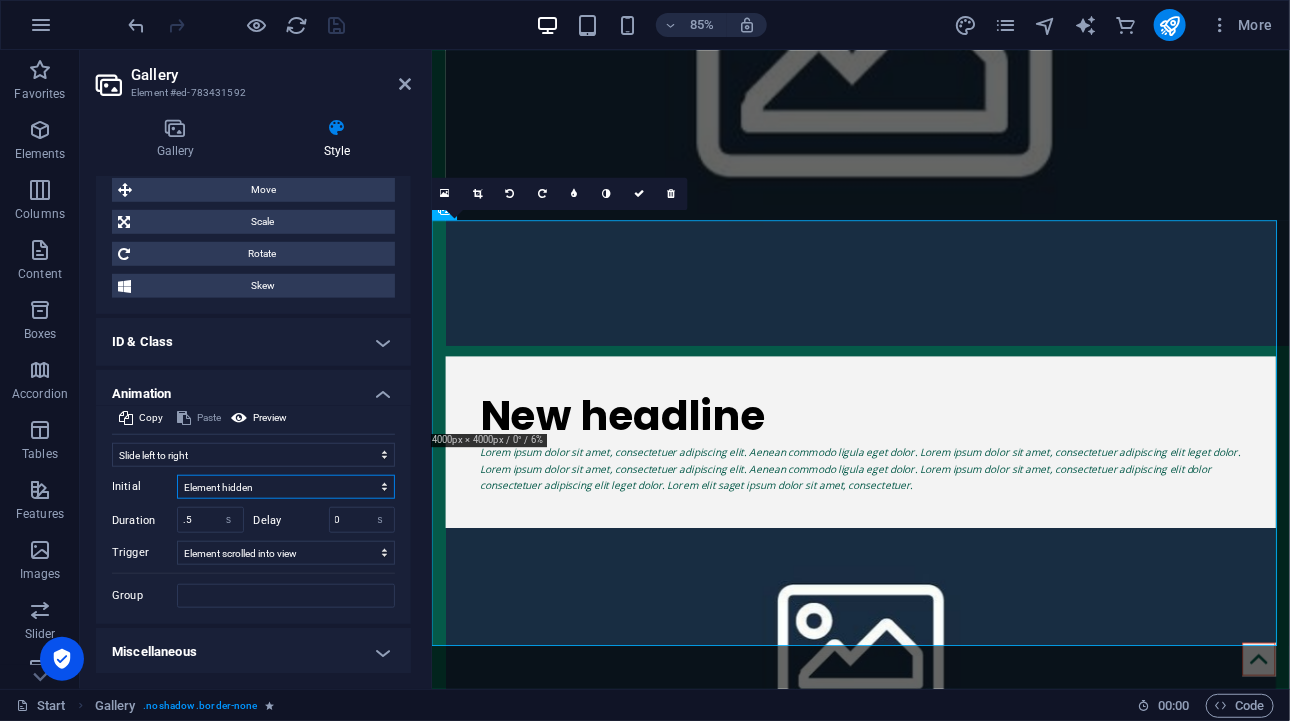 click on "Element hidden Element shown" at bounding box center (286, 487) 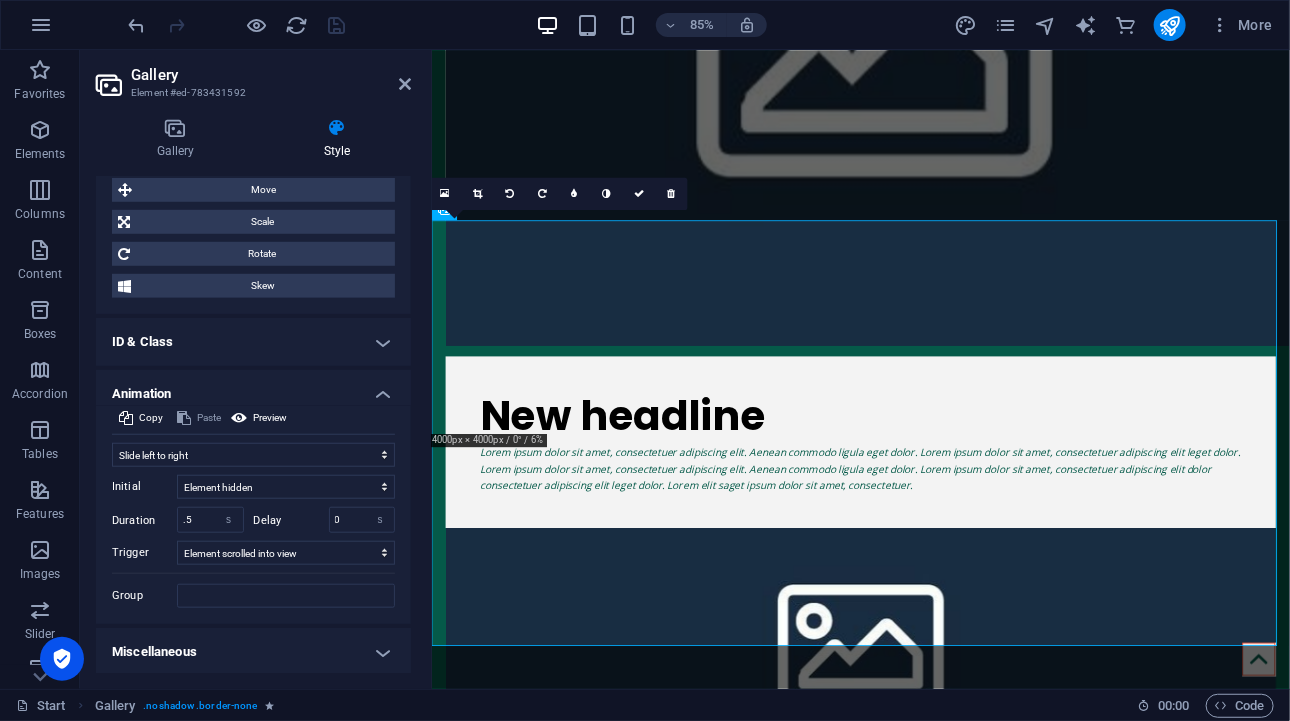 click on "Initial Element hidden Element shown Duration .5 s [PERSON_NAME] 0 s ms [PERSON_NAME] auto px % Trigger No automatic trigger On page load Element scrolled into view Close This label appears when hovering over the close button, indicating its function. Group Show Don't alter this element Hide this element Show this element Hide Don't alter this element Hide this element Show this element" at bounding box center (253, 537) 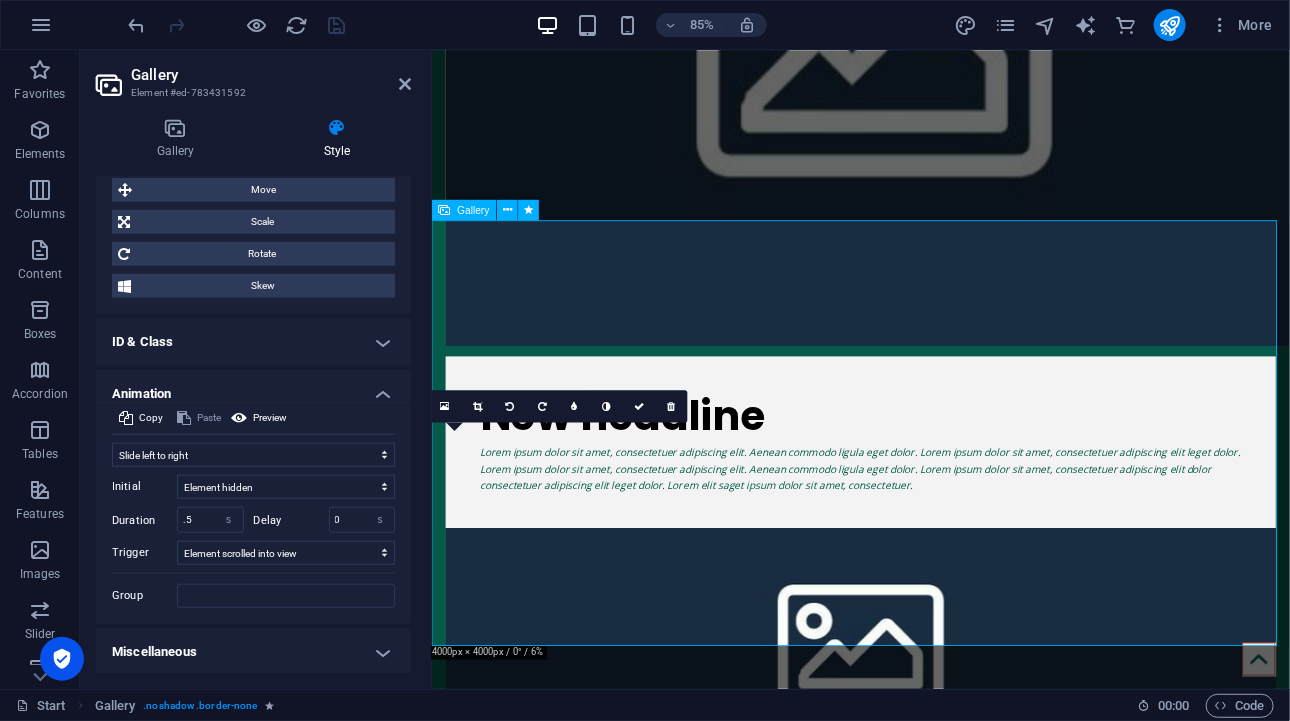 click at bounding box center (555, 1472) 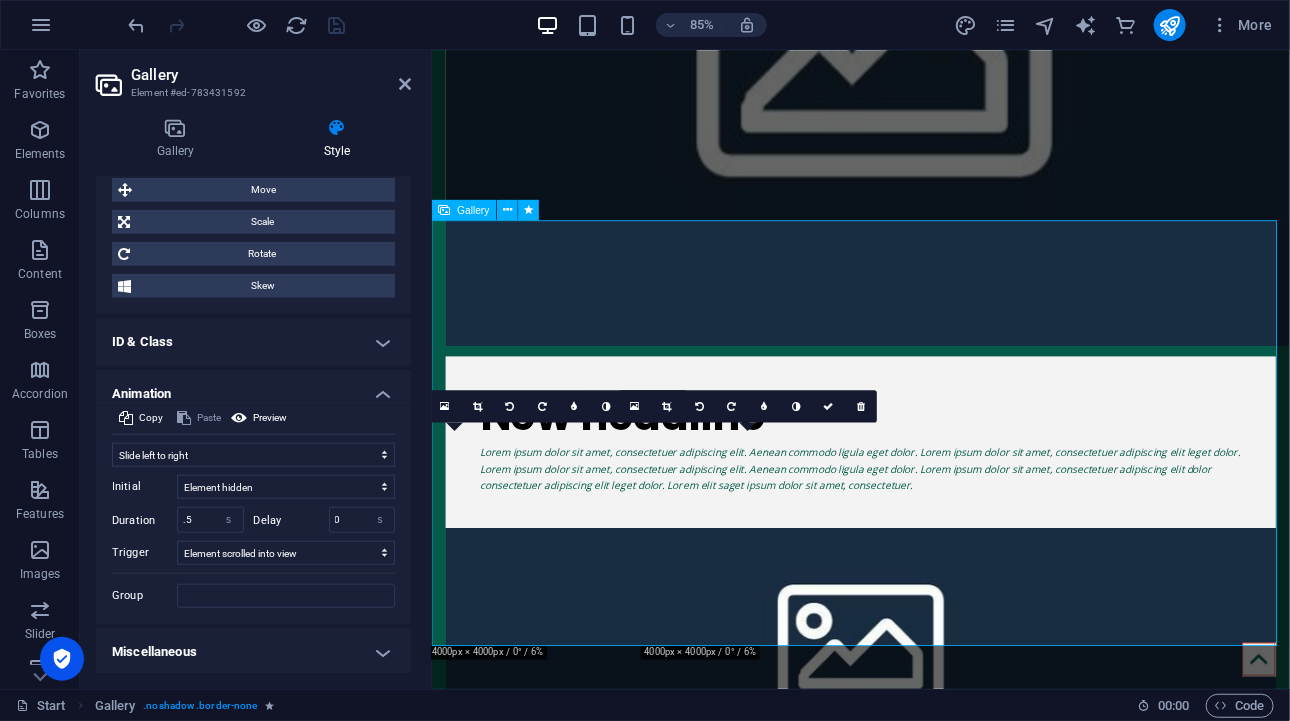 click at bounding box center (809, 1472) 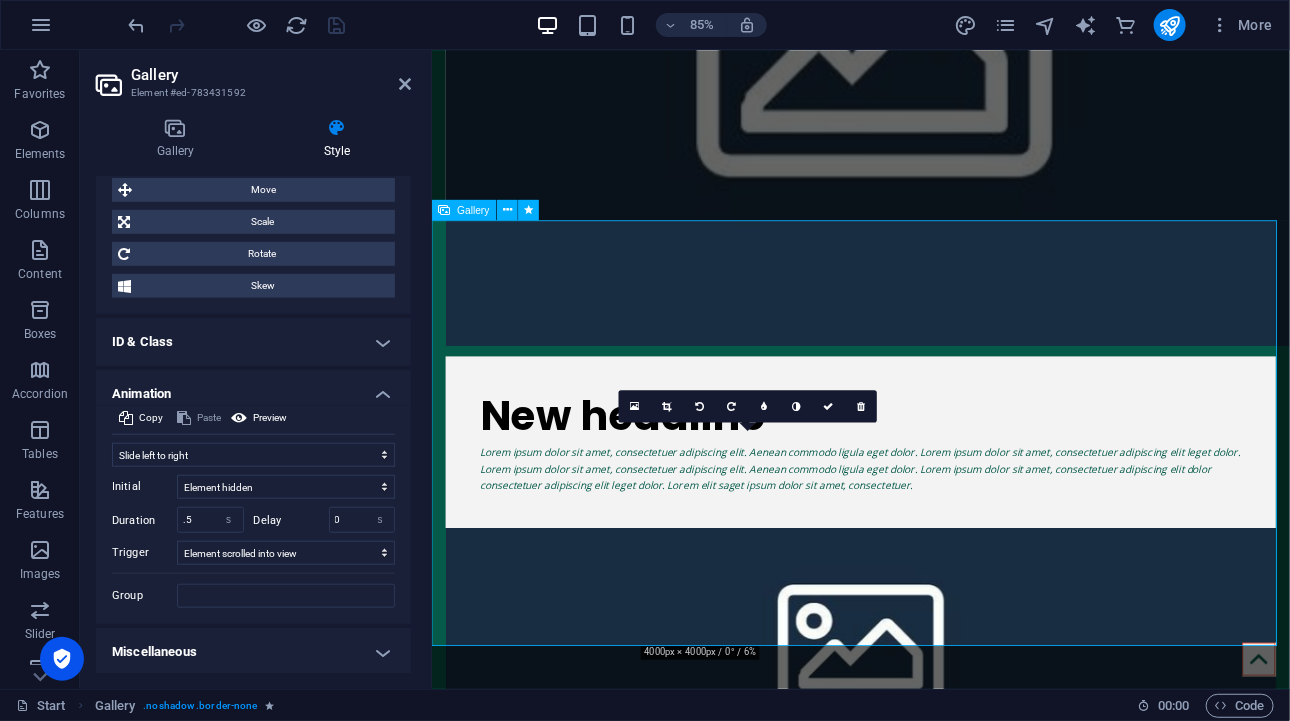 click at bounding box center (809, 1472) 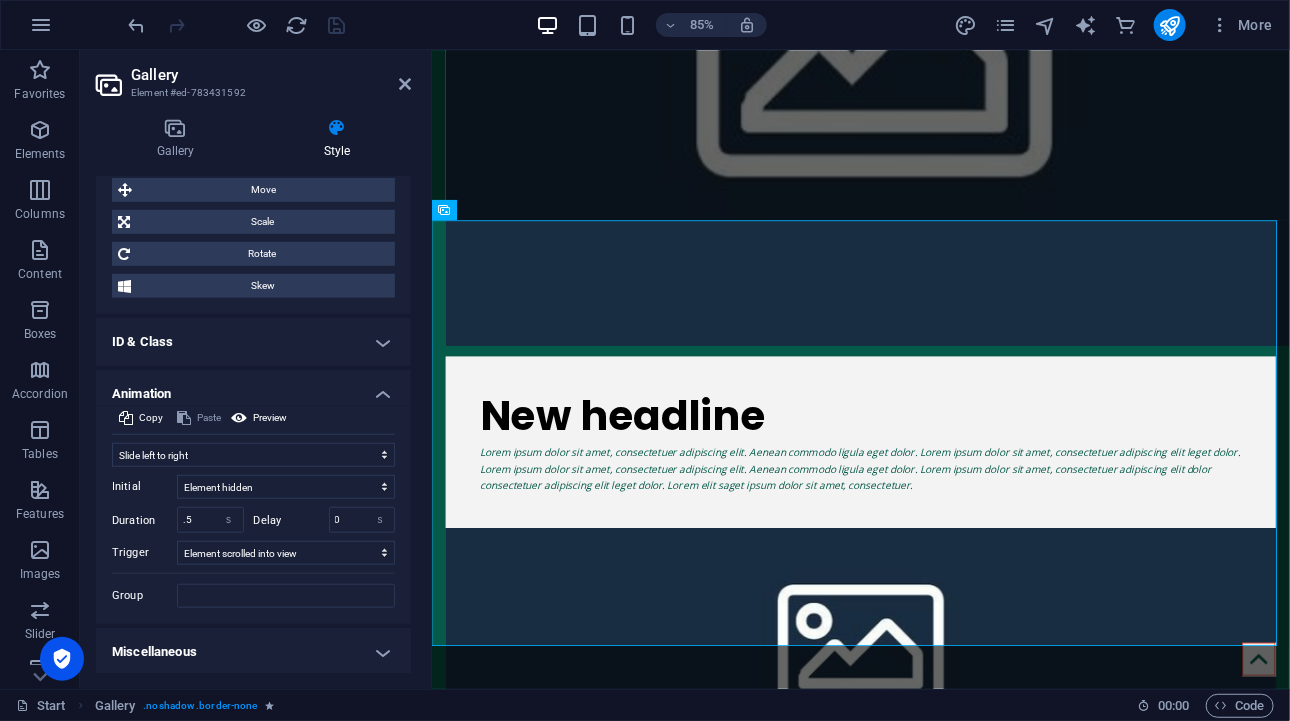 scroll, scrollTop: 0, scrollLeft: 0, axis: both 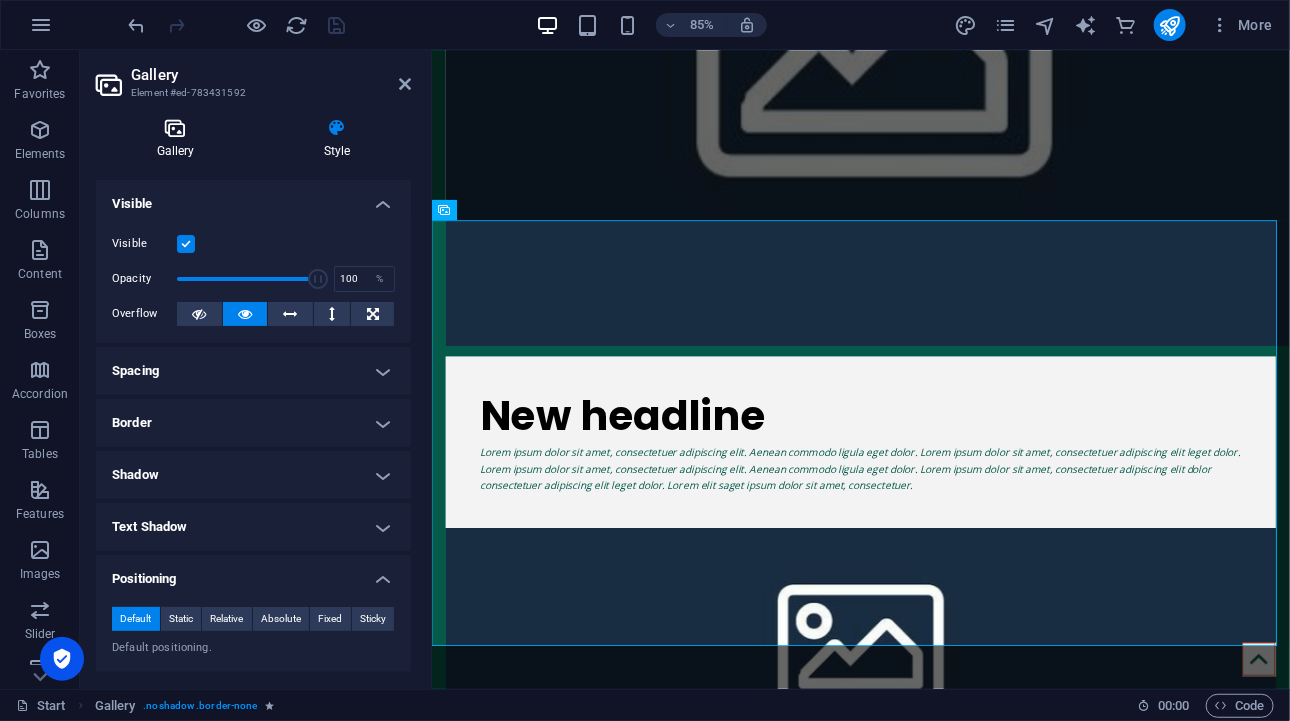 click at bounding box center (175, 128) 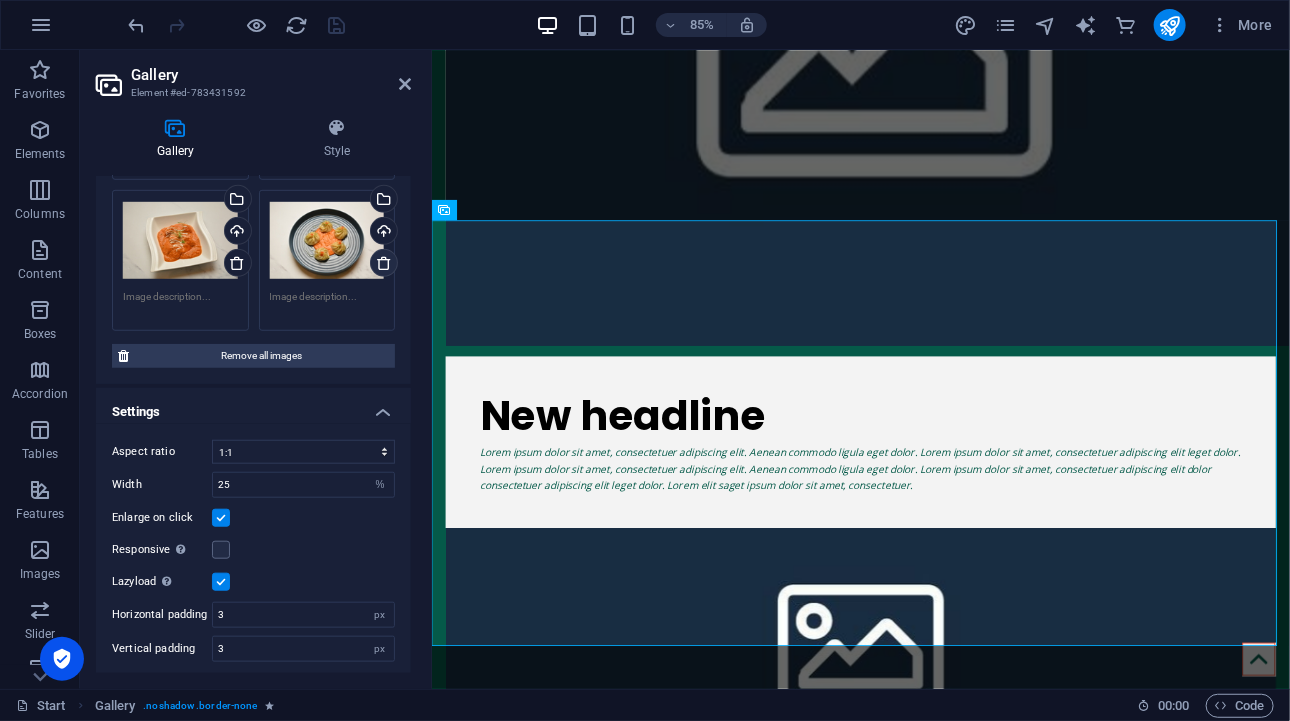 click at bounding box center (384, 263) 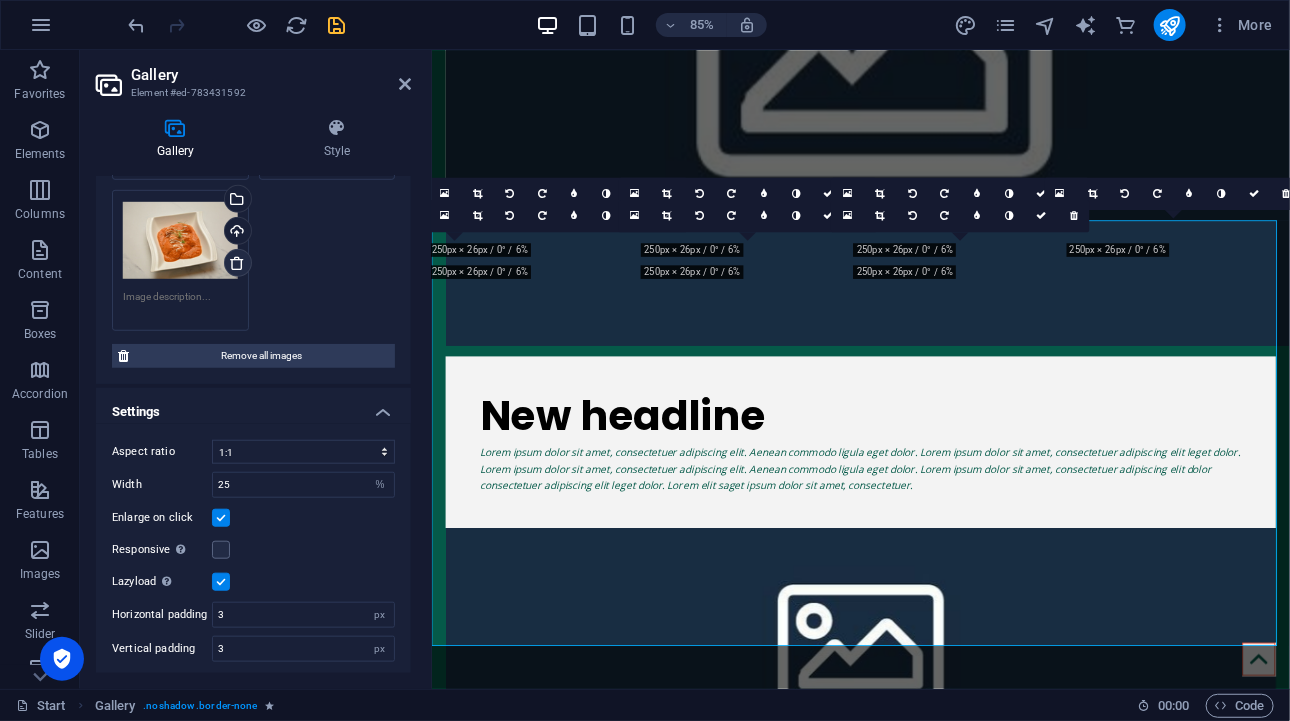 click at bounding box center [237, 263] 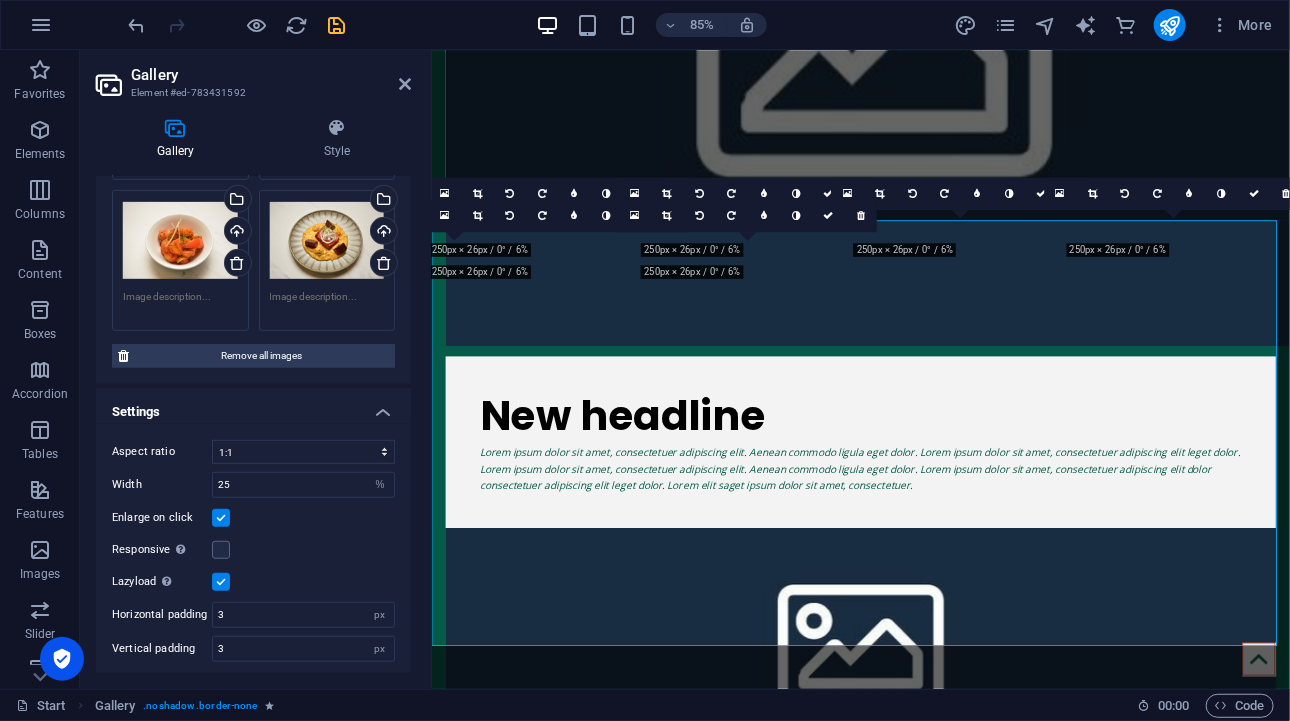 scroll, scrollTop: 223, scrollLeft: 0, axis: vertical 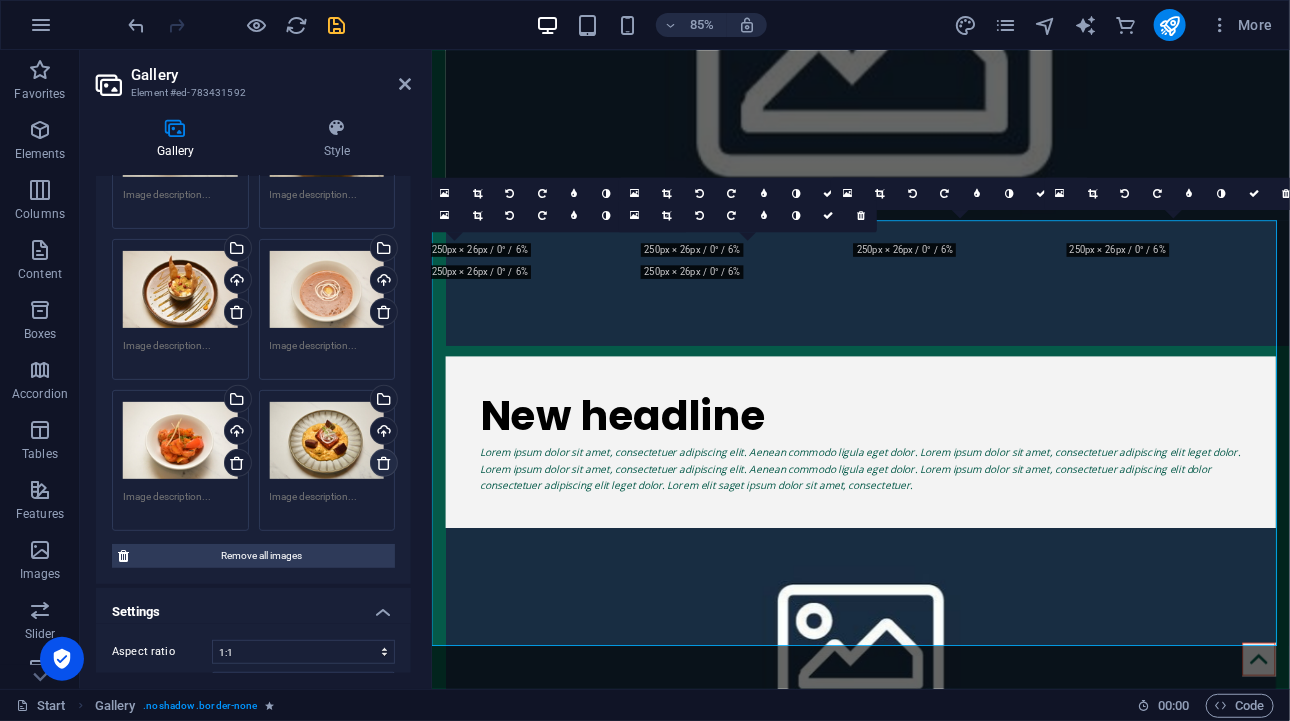 click at bounding box center (384, 463) 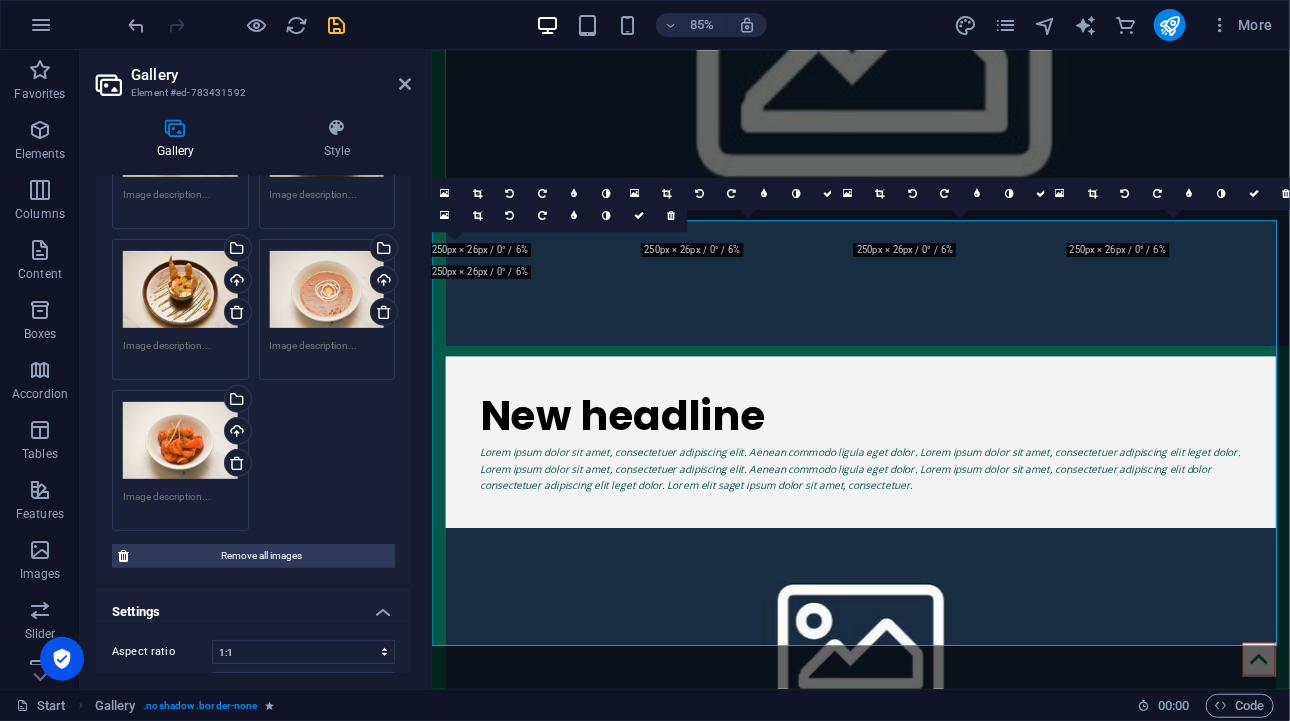 click on "Drag files here, click to choose files or select files from Files or our free stock photos & videos" at bounding box center [180, 441] 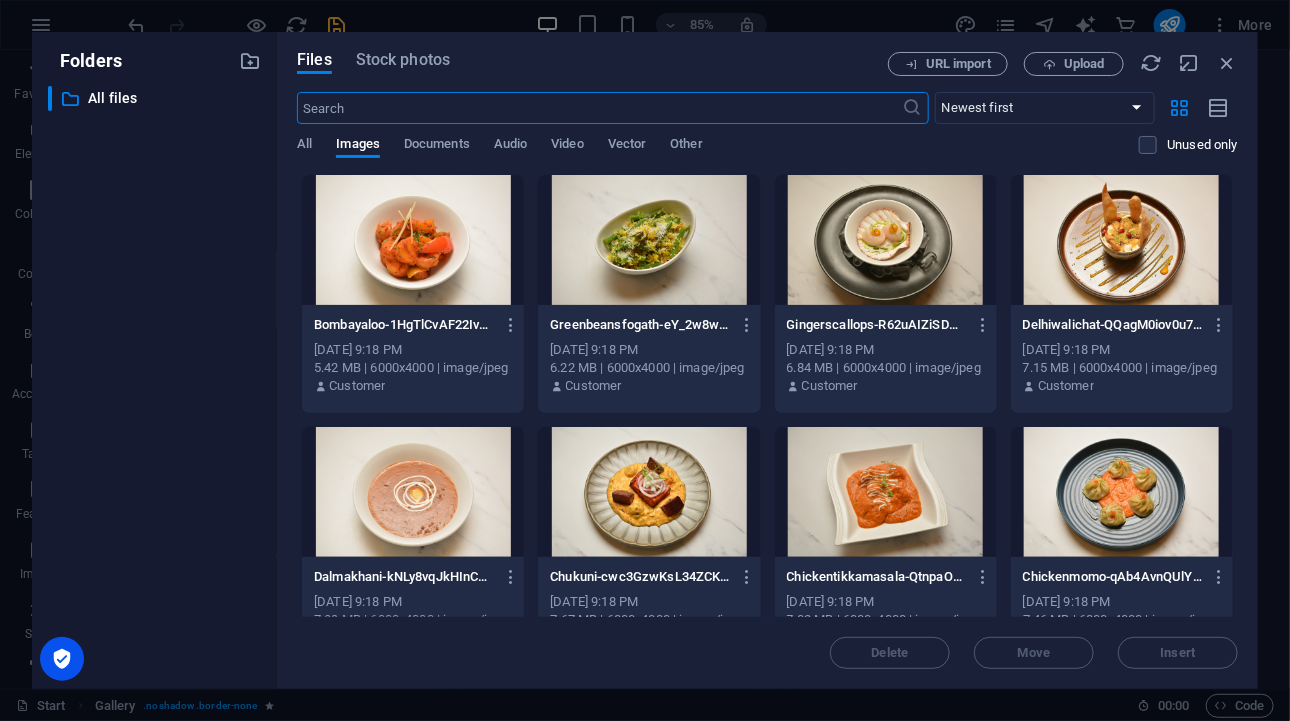 scroll, scrollTop: 2226, scrollLeft: 0, axis: vertical 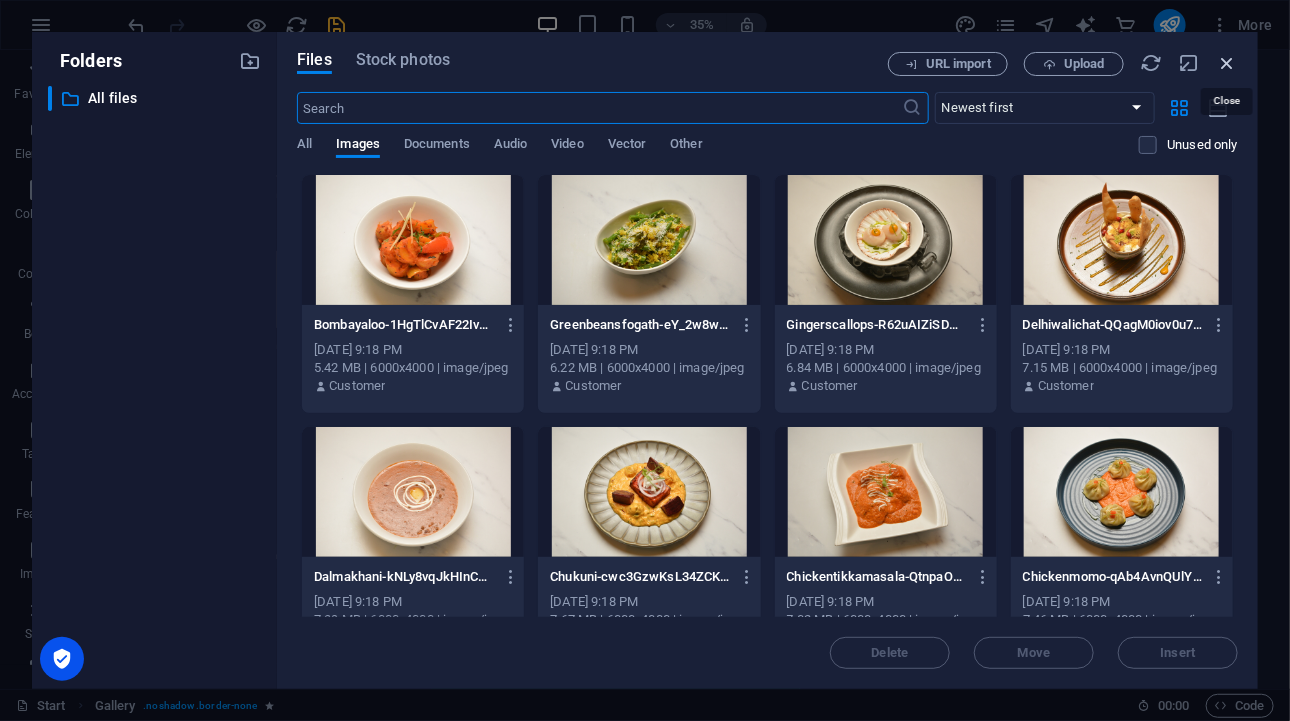 drag, startPoint x: 1233, startPoint y: 58, endPoint x: 935, endPoint y: 36, distance: 298.81097 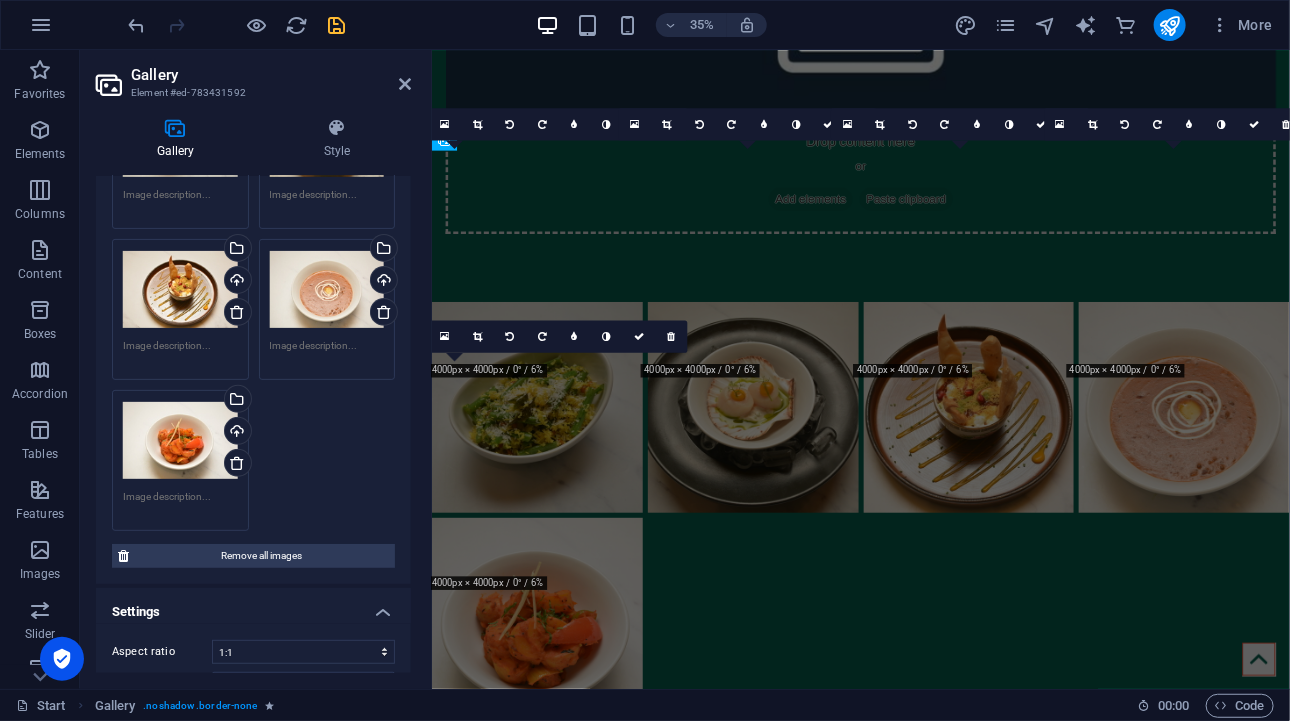 scroll, scrollTop: 1527, scrollLeft: 0, axis: vertical 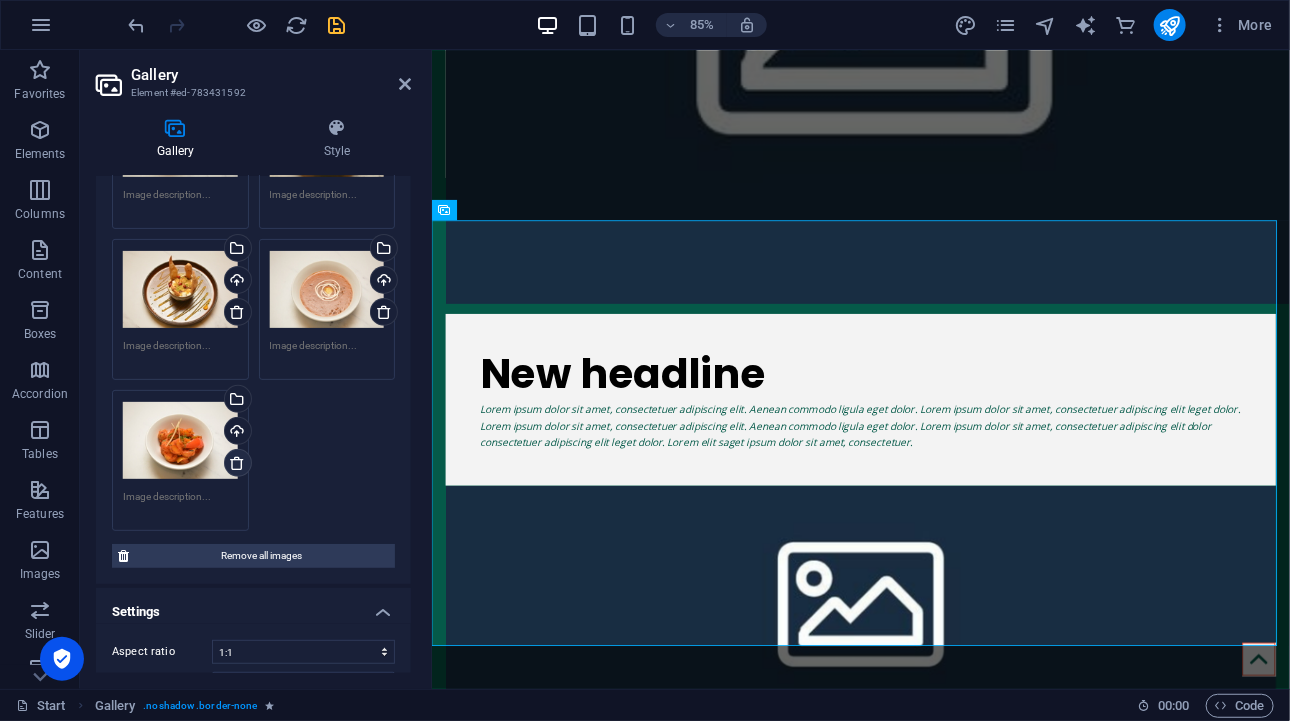click at bounding box center [237, 463] 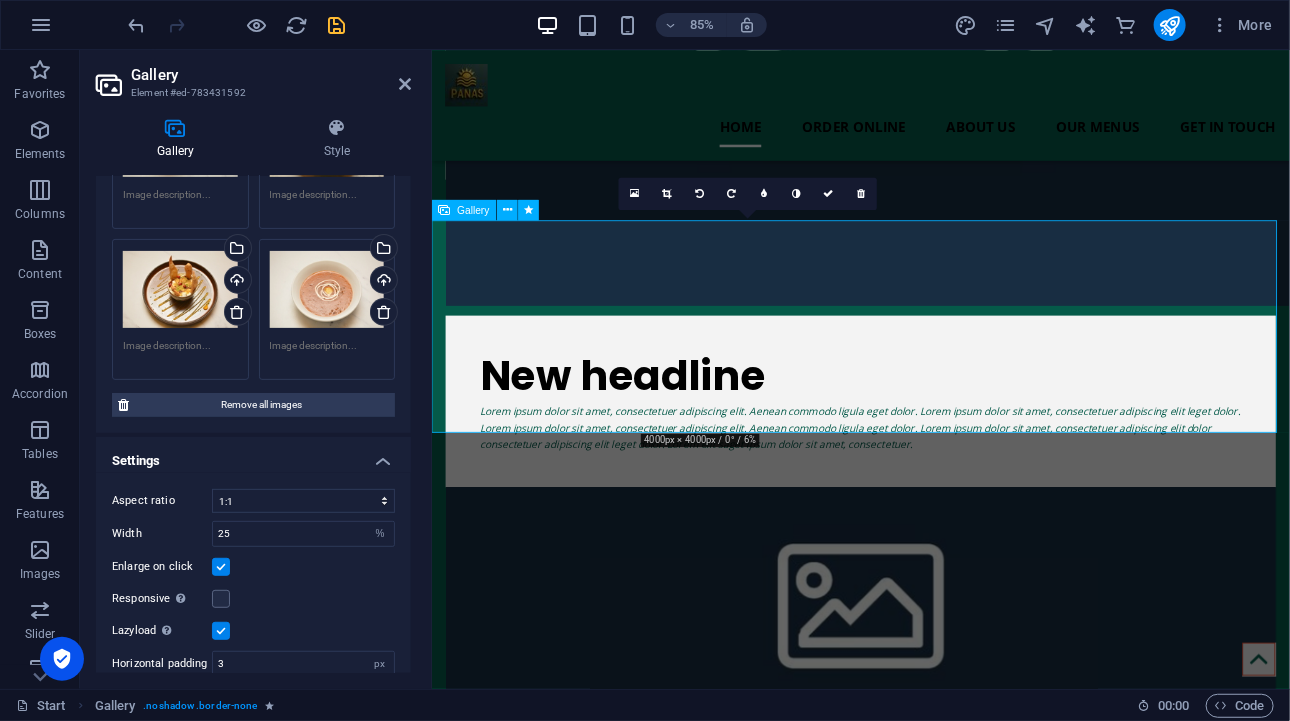 scroll, scrollTop: 1427, scrollLeft: 0, axis: vertical 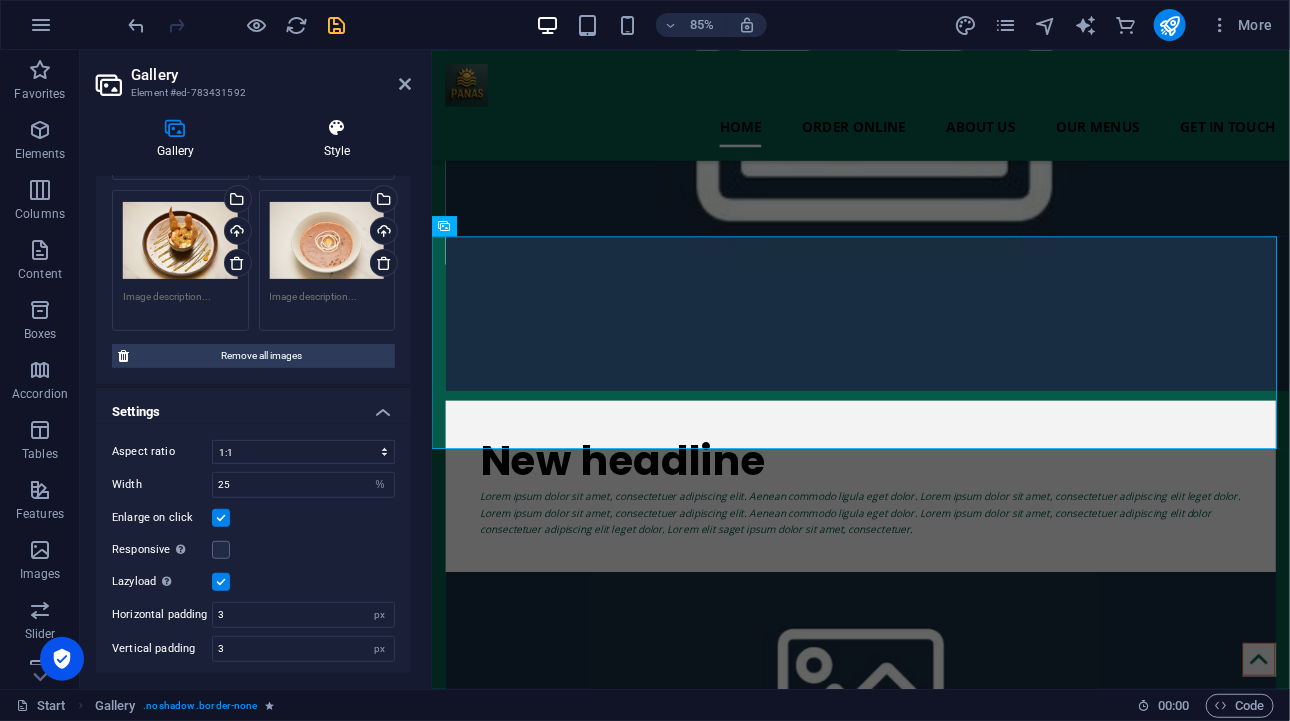 click at bounding box center [337, 128] 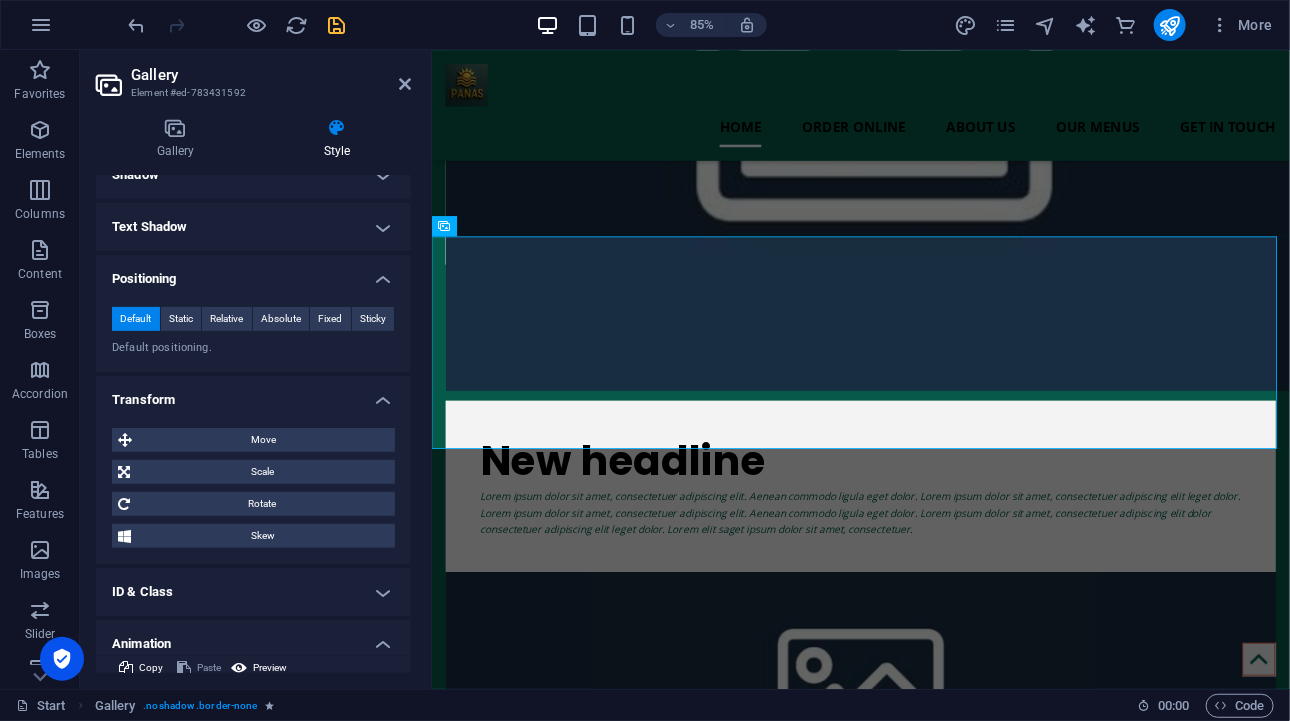 scroll, scrollTop: 550, scrollLeft: 0, axis: vertical 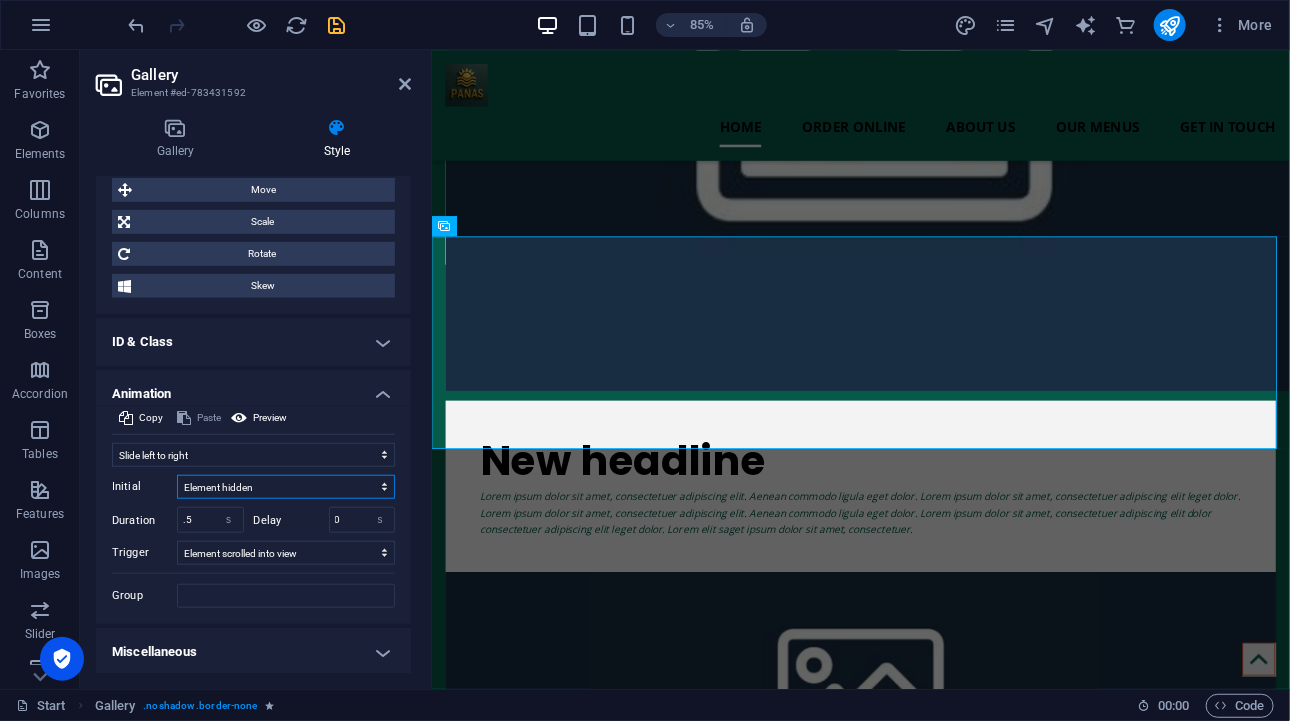 click on "Element hidden Element shown" at bounding box center [286, 487] 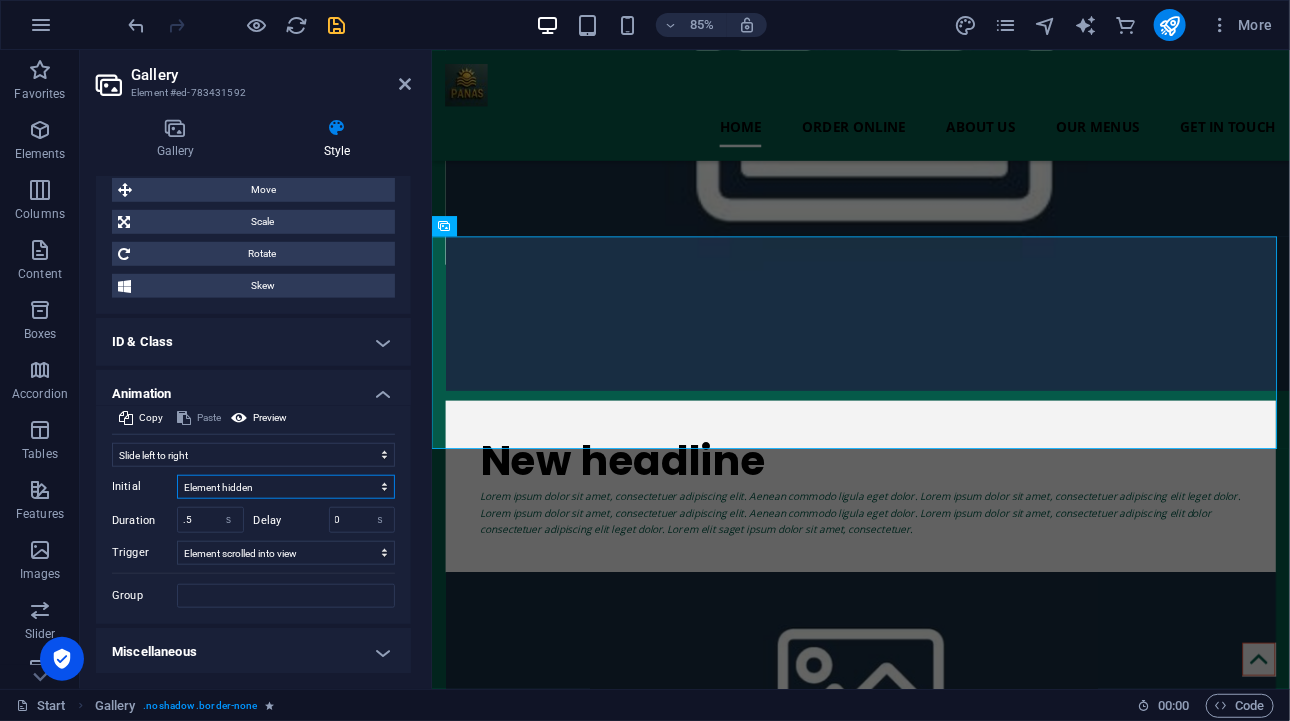 click on "Element hidden Element shown" at bounding box center (286, 487) 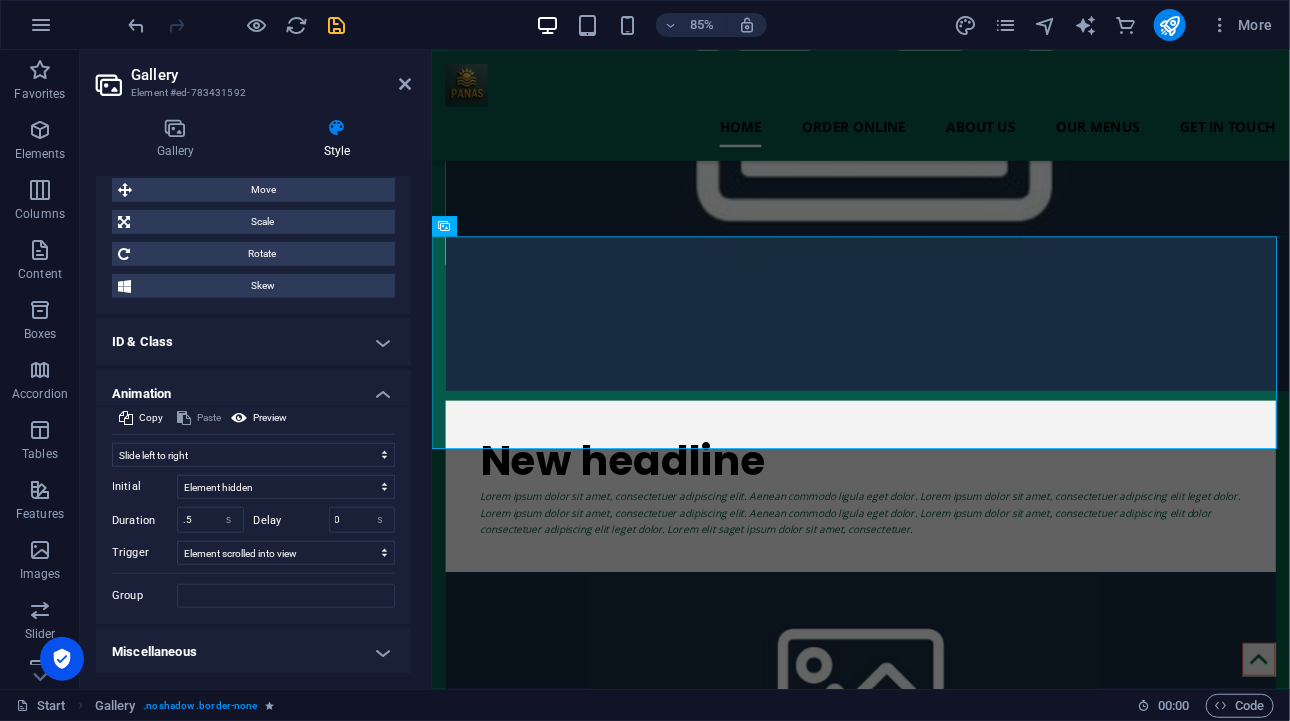 click on "Don't animate Show / Hide Slide up/down Zoom in/out Slide left to right Slide right to left Slide top to bottom Slide bottom to top Pulse Blink Open as overlay Initial Element hidden Element shown Duration .5 s [PERSON_NAME] 0 s ms [PERSON_NAME] auto px % Trigger No automatic trigger On page load Element scrolled into view Close This label appears when hovering over the close button, indicating its function. Group Show Don't alter this element Hide this element Show this element Hide Don't alter this element Hide this element Show this element" at bounding box center (253, 521) 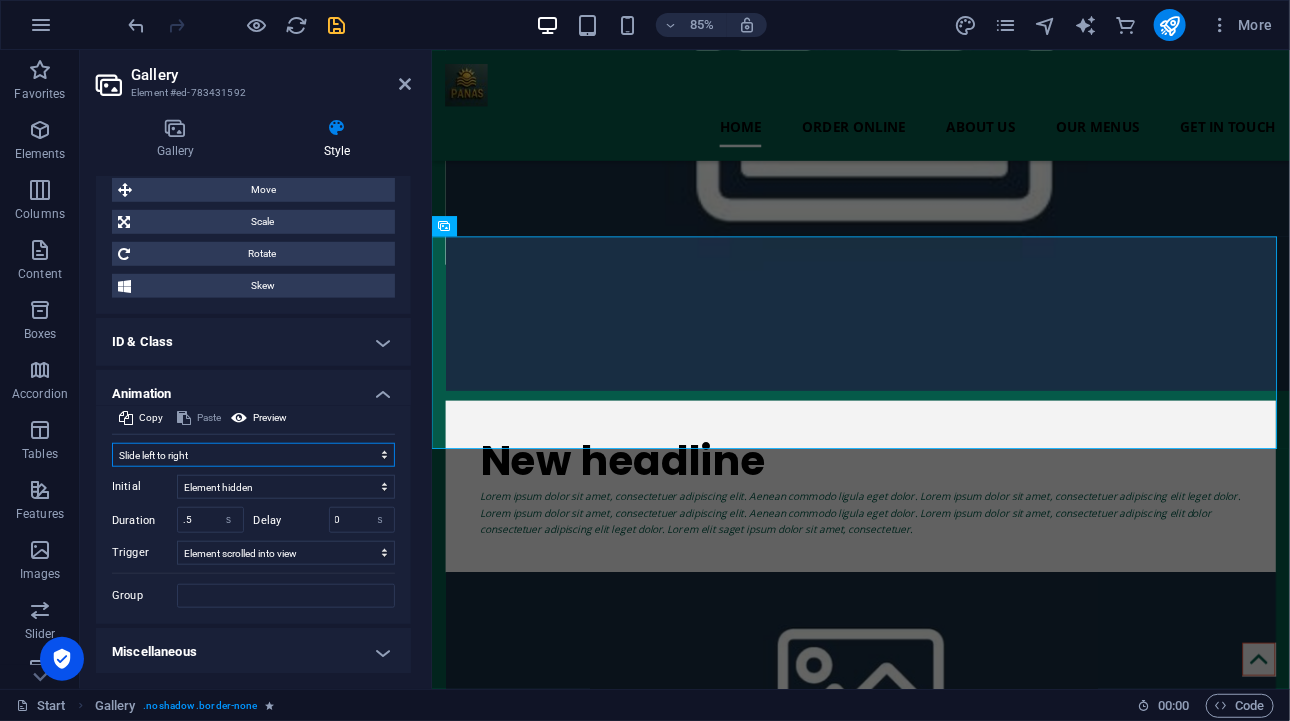 click on "Don't animate Show / Hide Slide up/down Zoom in/out Slide left to right Slide right to left Slide top to bottom Slide bottom to top Pulse Blink Open as overlay" at bounding box center [253, 455] 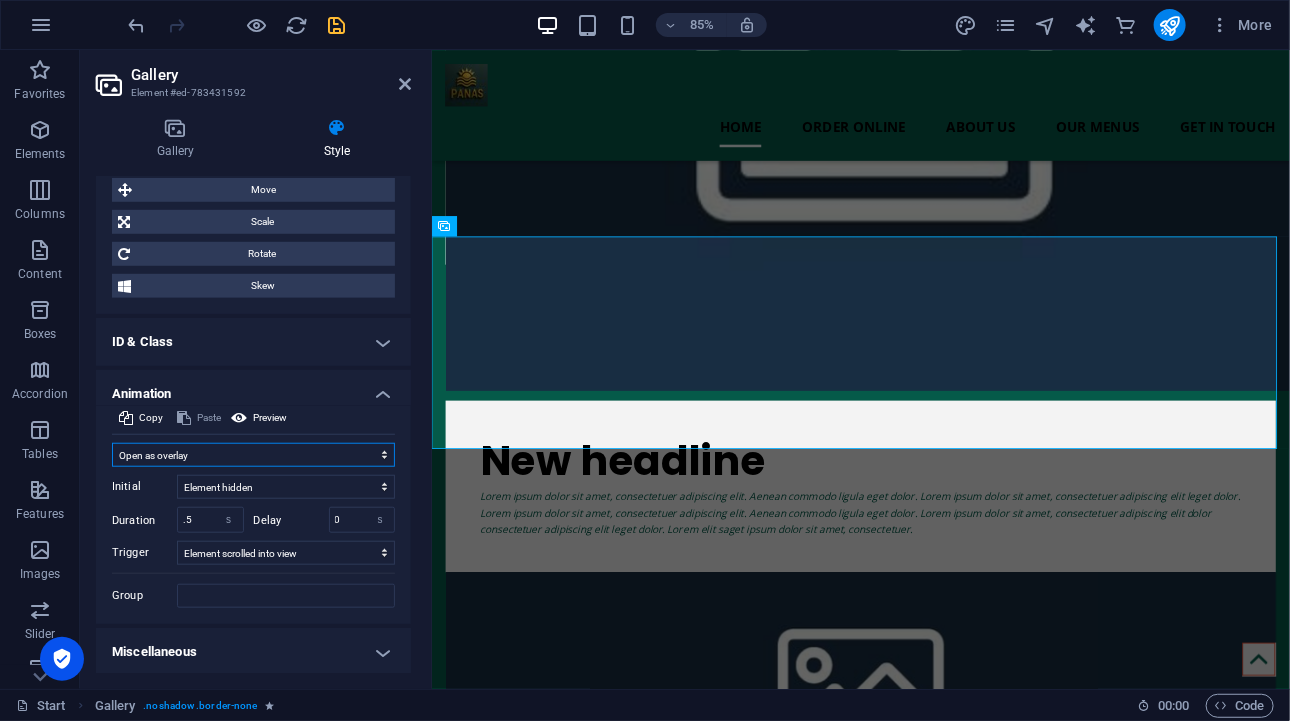 click on "Don't animate Show / Hide Slide up/down Zoom in/out Slide left to right Slide right to left Slide top to bottom Slide bottom to top Pulse Blink Open as overlay" at bounding box center (253, 455) 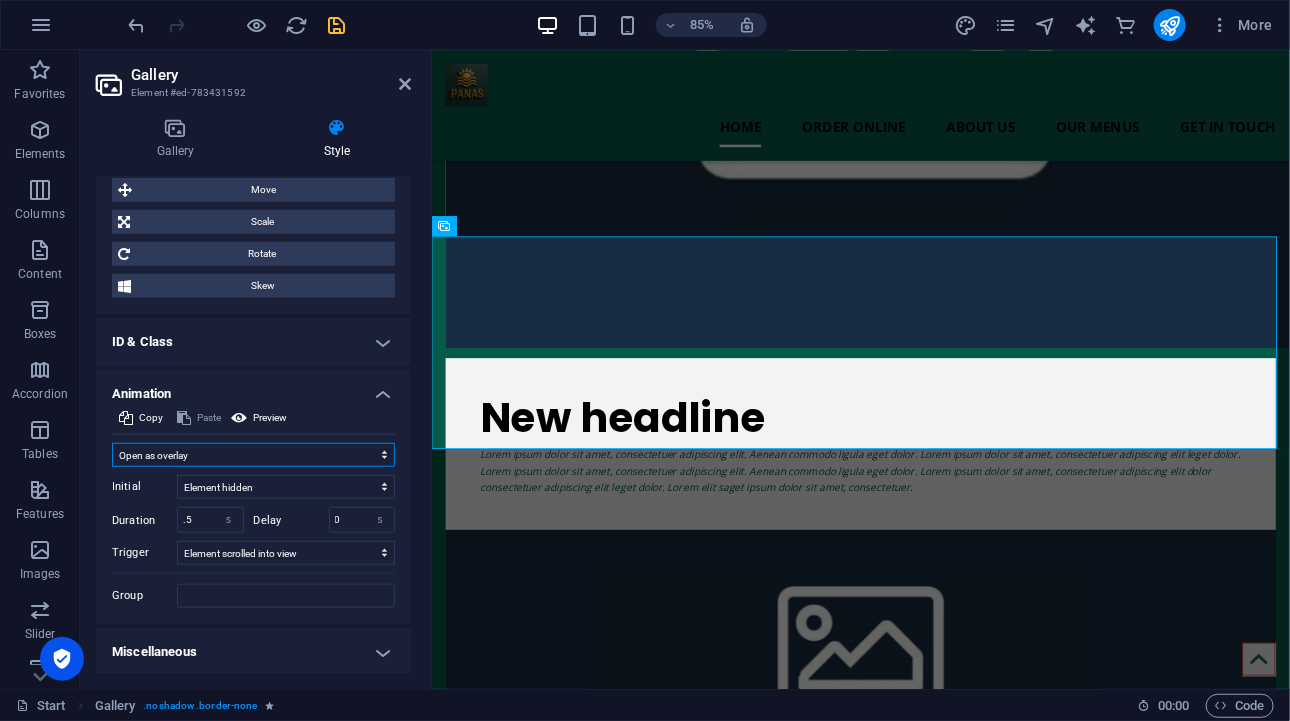 scroll, scrollTop: 535, scrollLeft: 0, axis: vertical 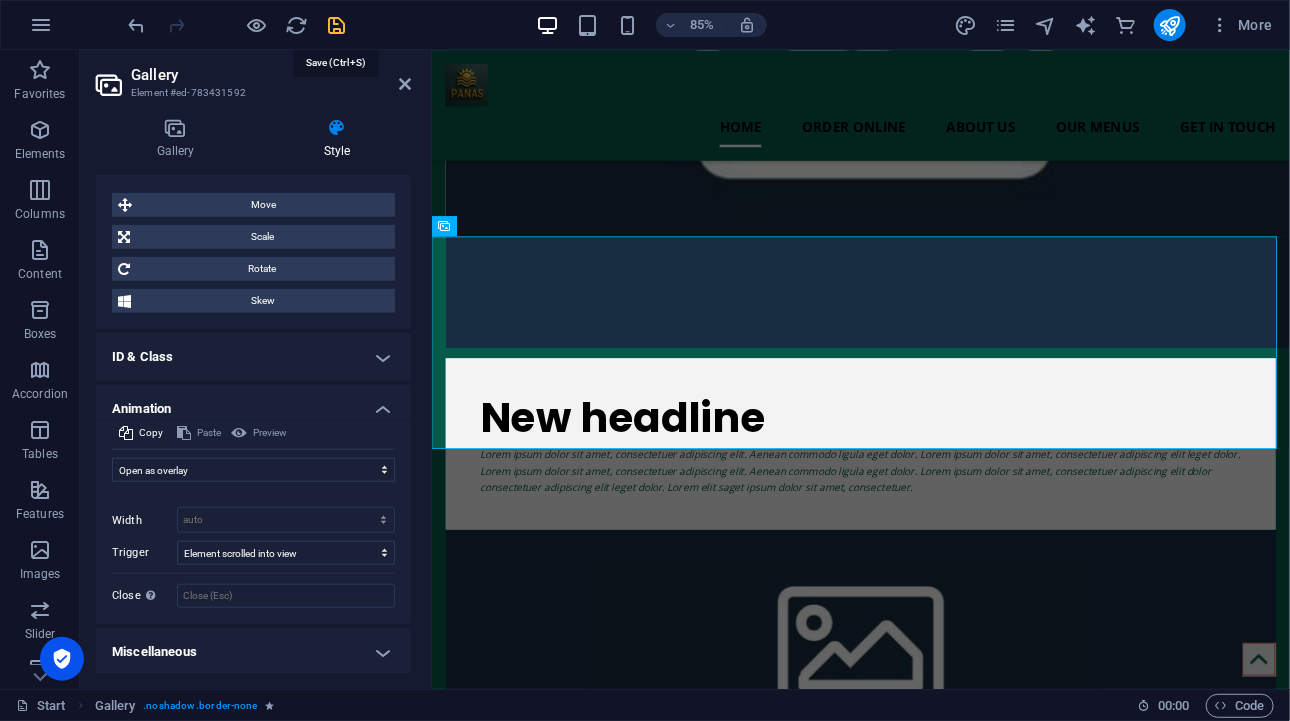 click at bounding box center [337, 25] 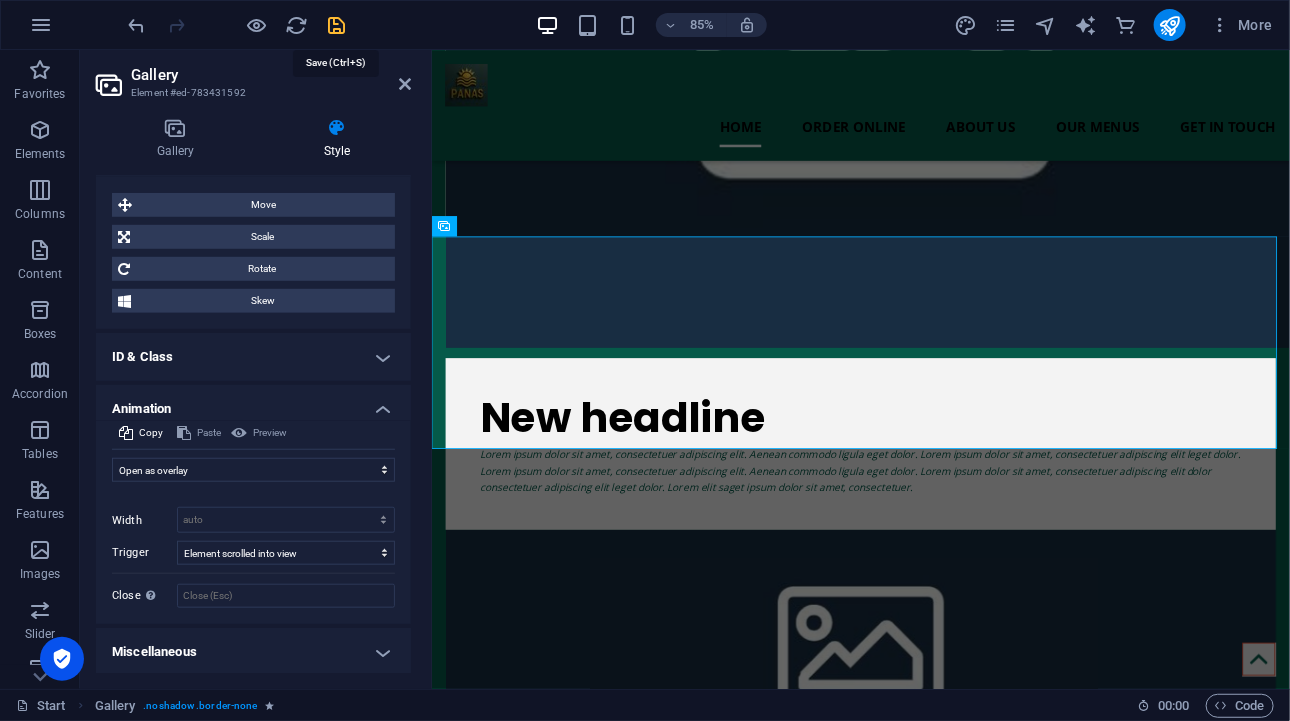 scroll, scrollTop: 1353, scrollLeft: 0, axis: vertical 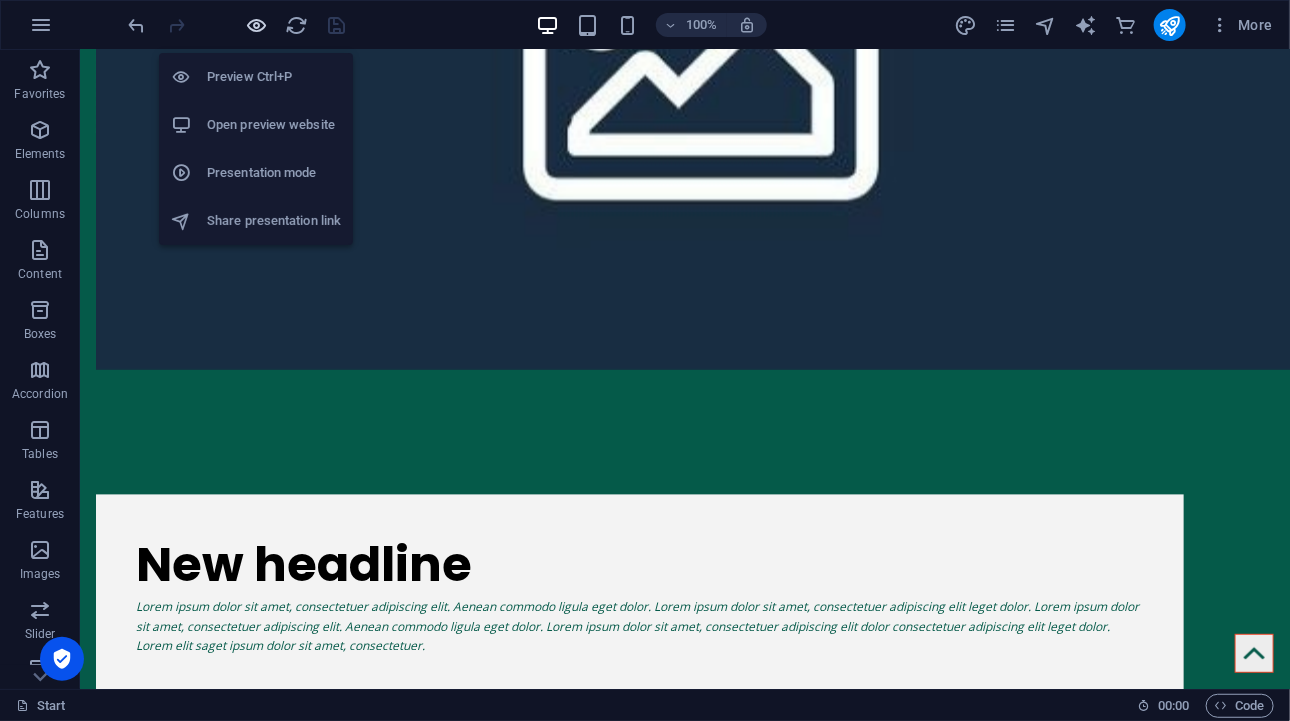 click at bounding box center [257, 25] 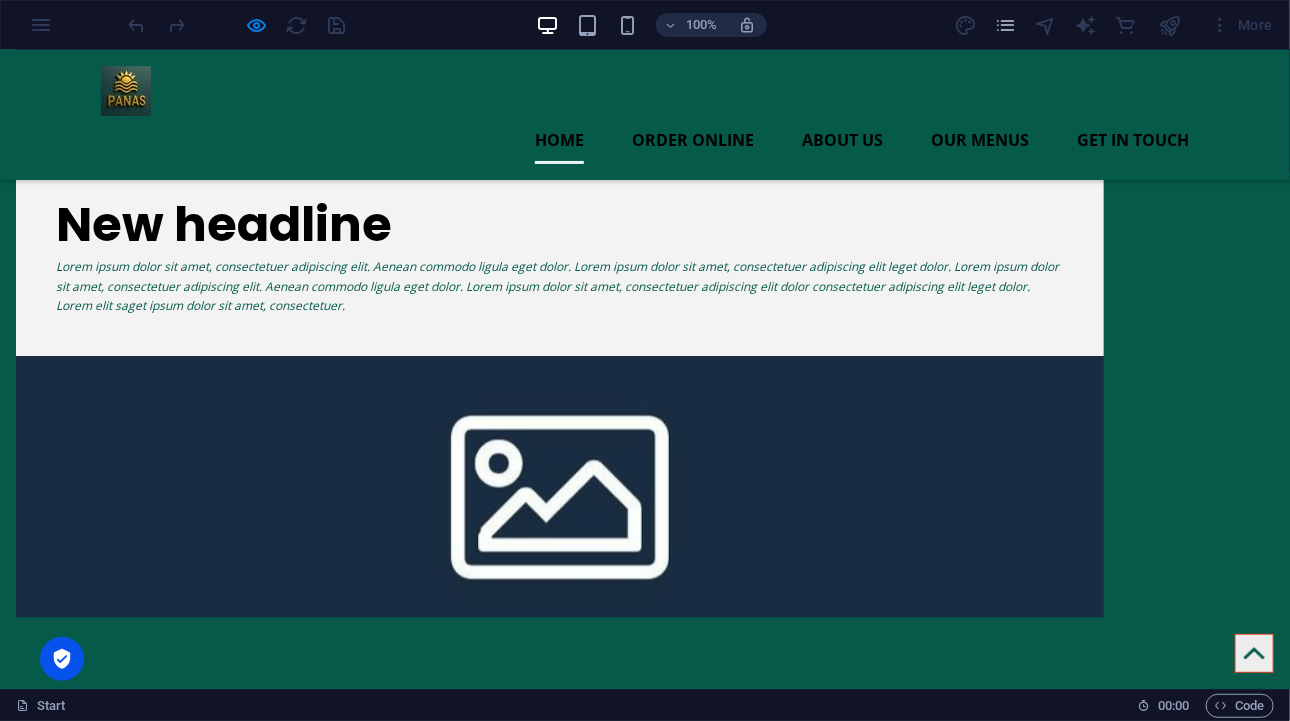 scroll, scrollTop: 1353, scrollLeft: 0, axis: vertical 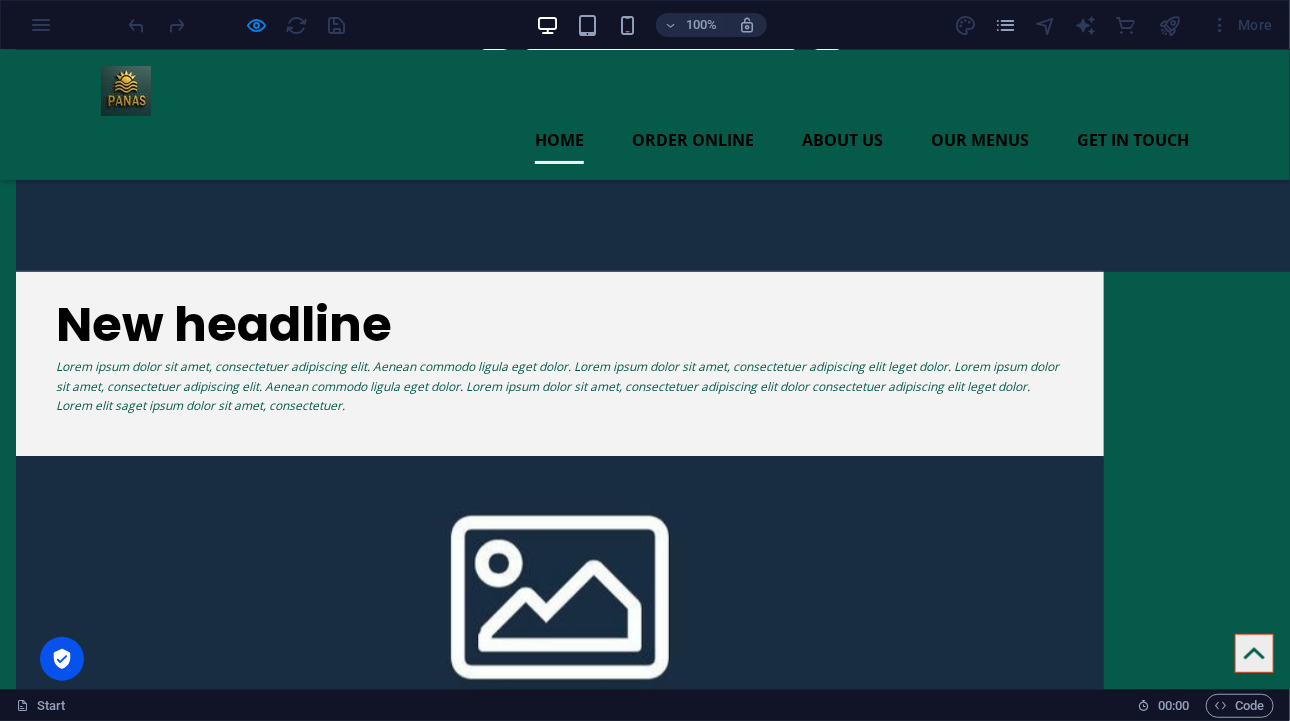 click at bounding box center [1131, 956] 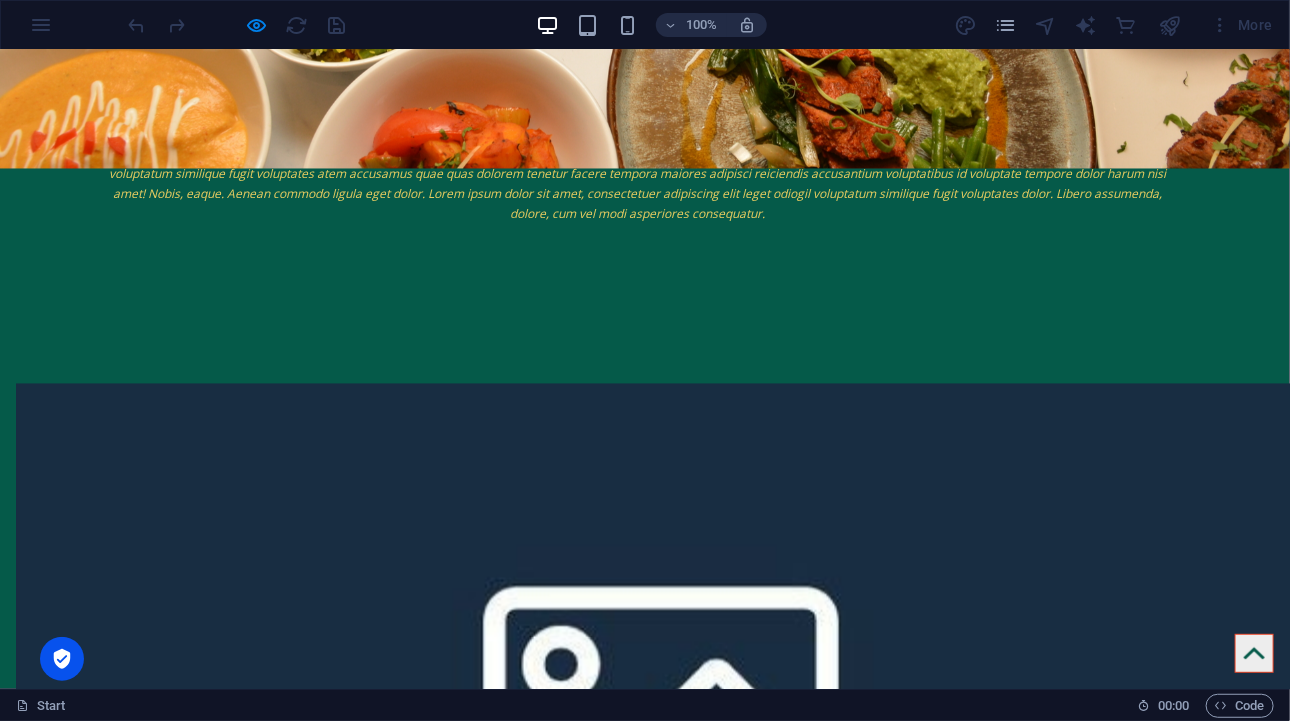 click at bounding box center (0, -607) 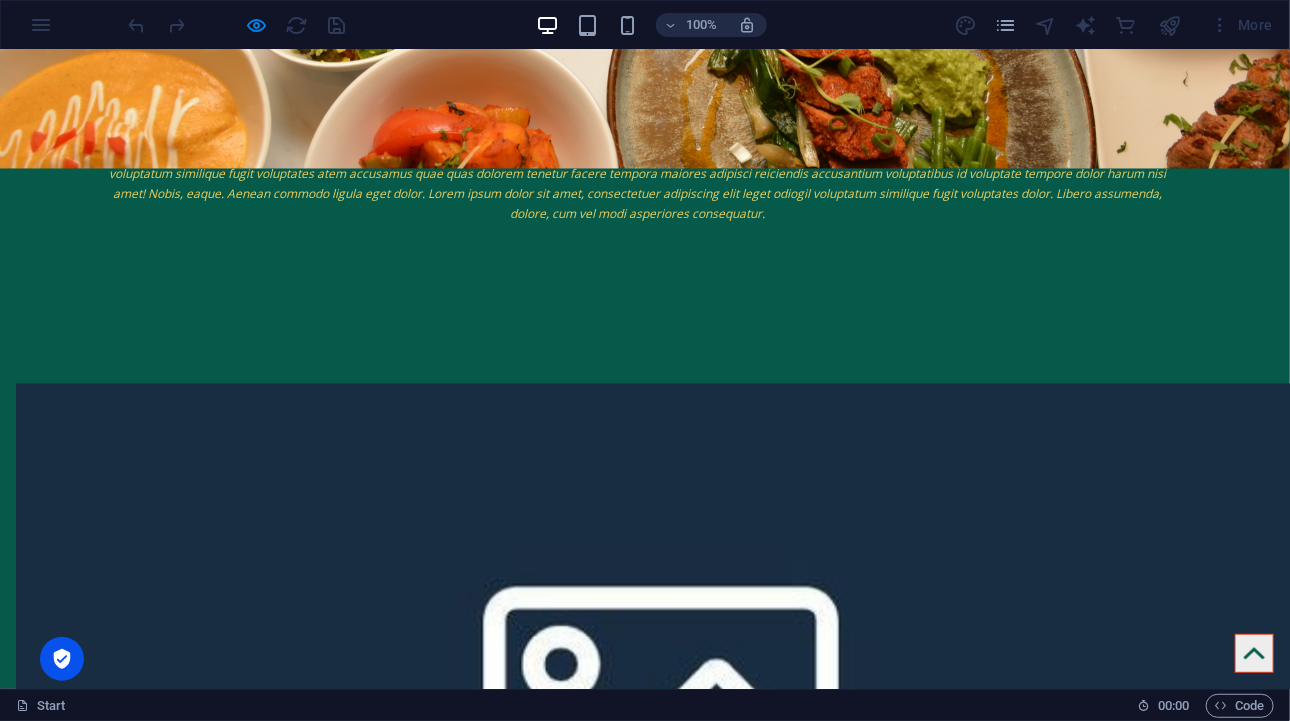 click at bounding box center [0, -607] 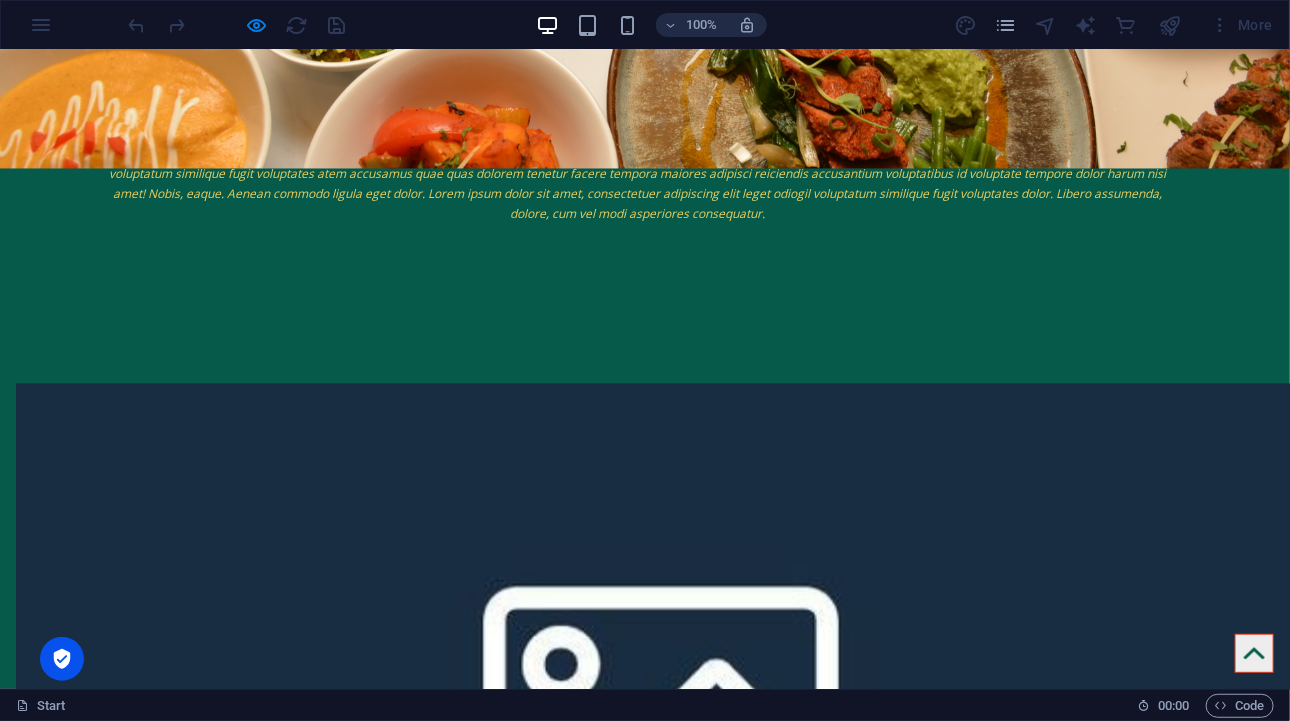 click at bounding box center (0, -607) 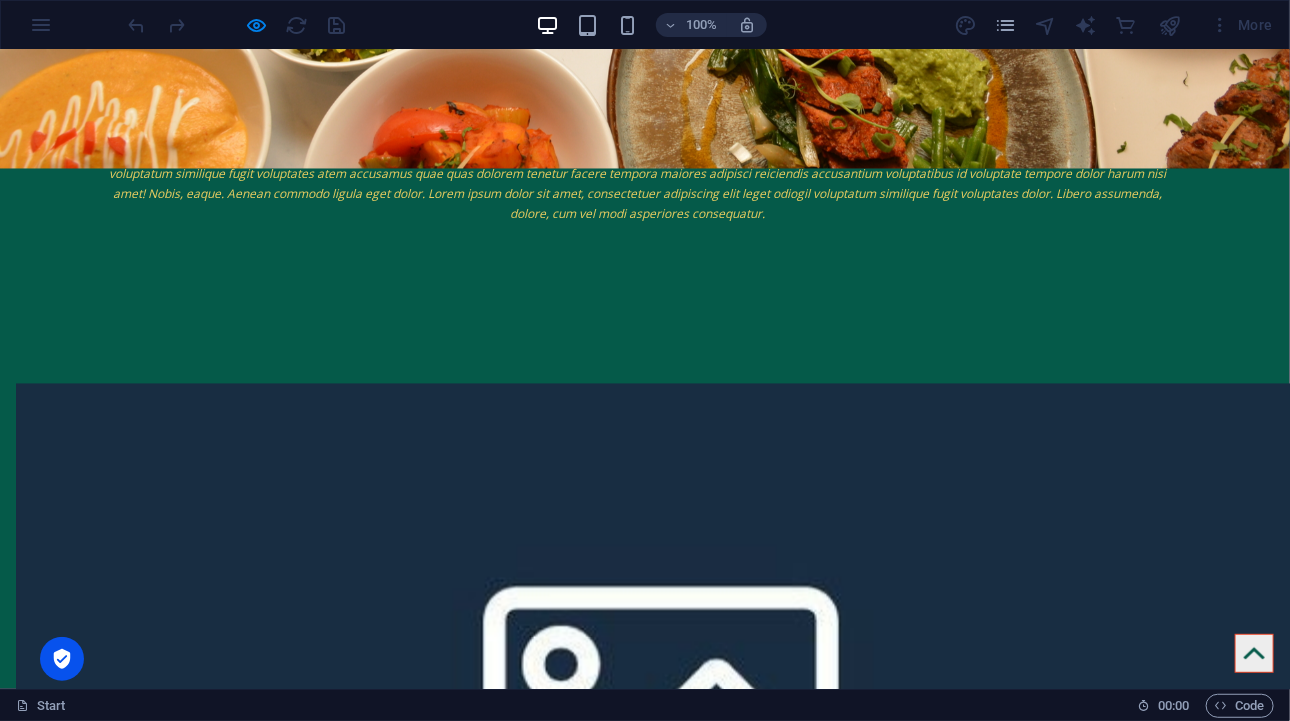 click on "×" at bounding box center [3, -1294] 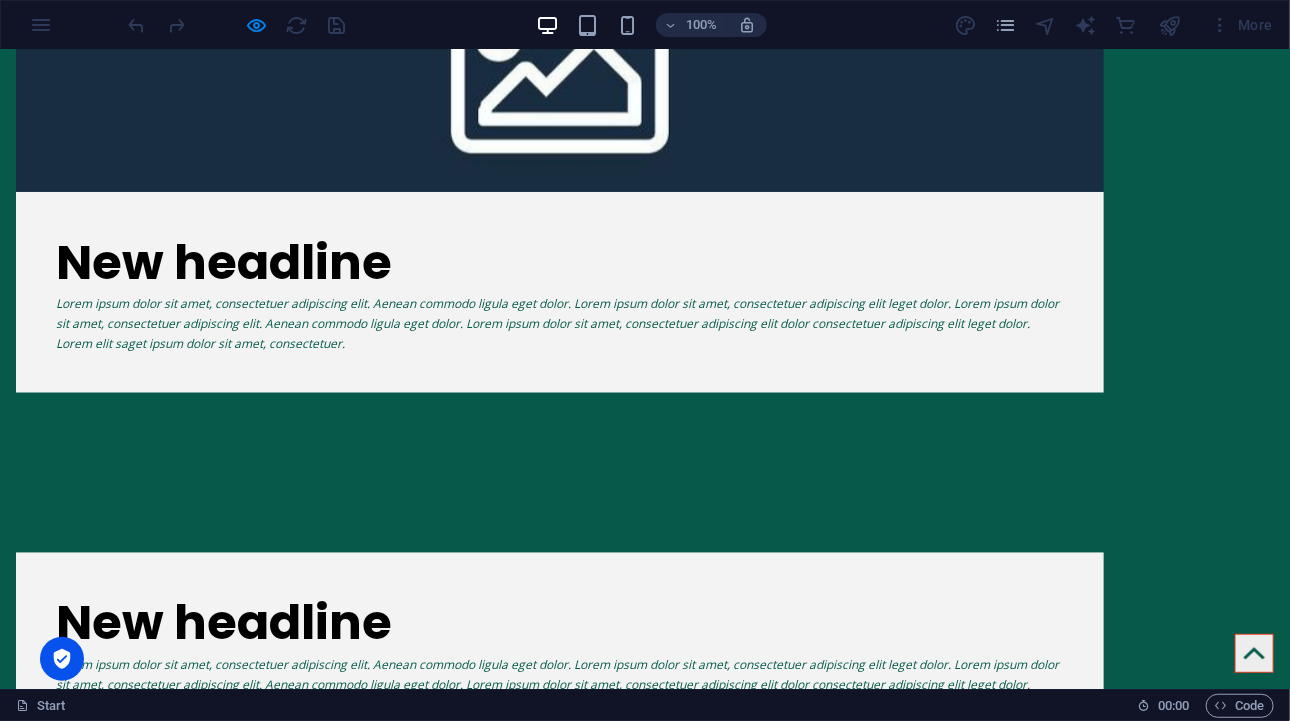 scroll, scrollTop: 1553, scrollLeft: 0, axis: vertical 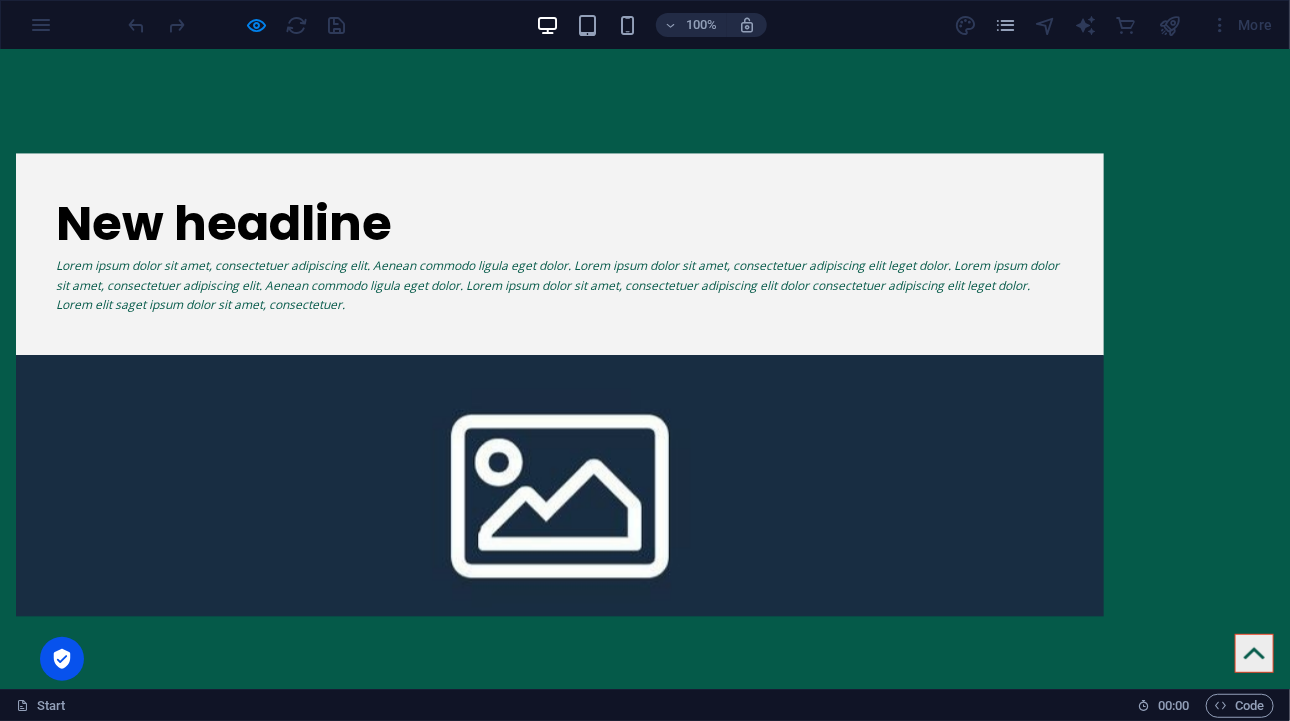 click at bounding box center [1131, 854] 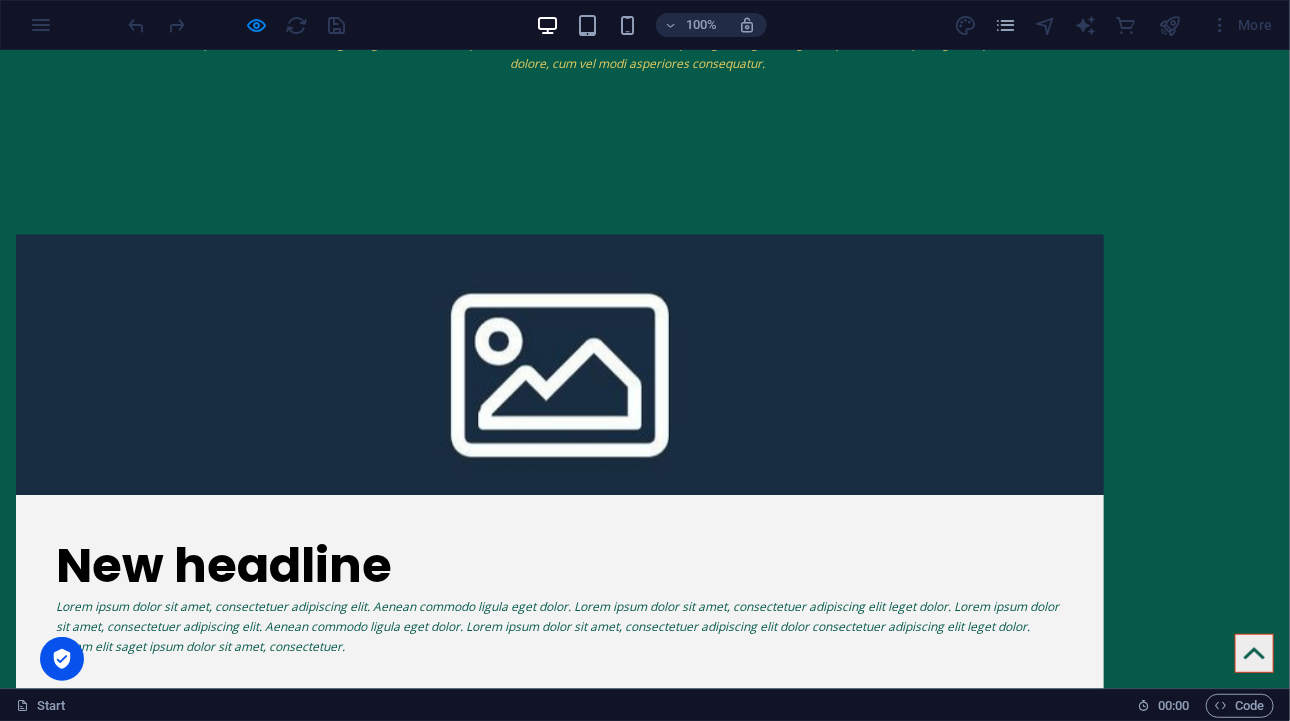 click at bounding box center (0, -807) 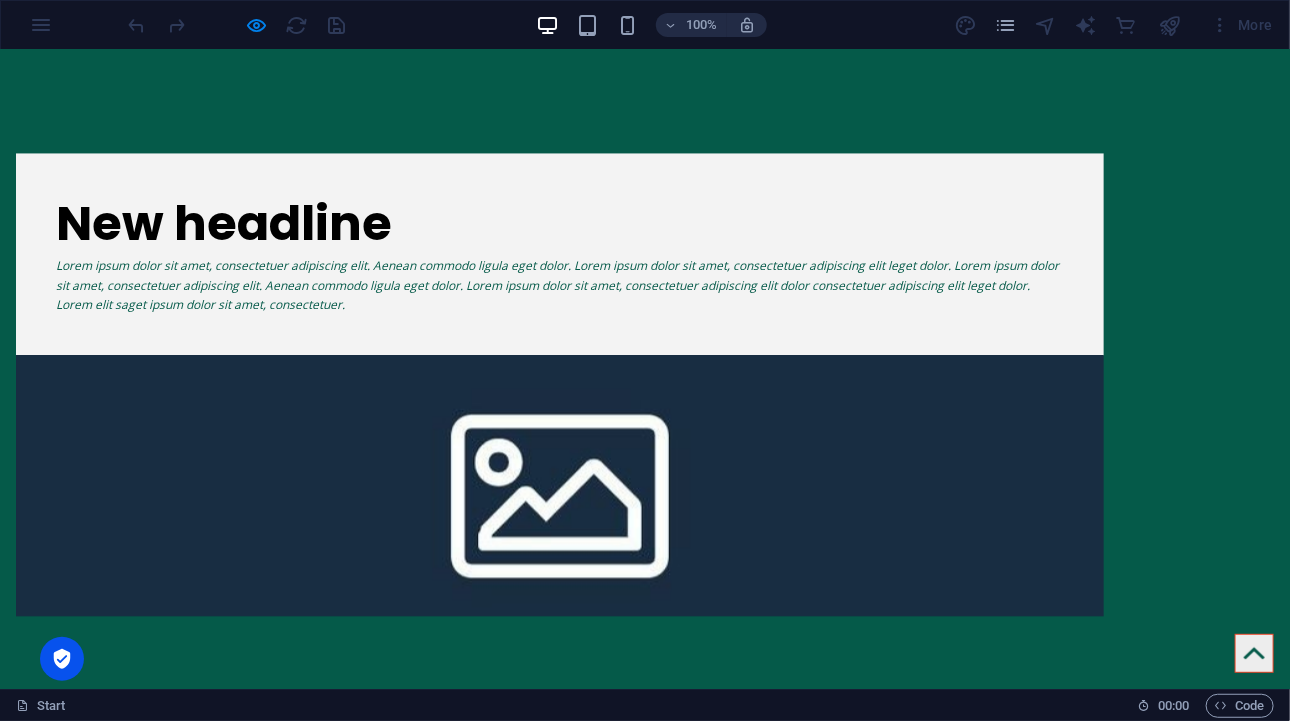click at bounding box center (159, 854) 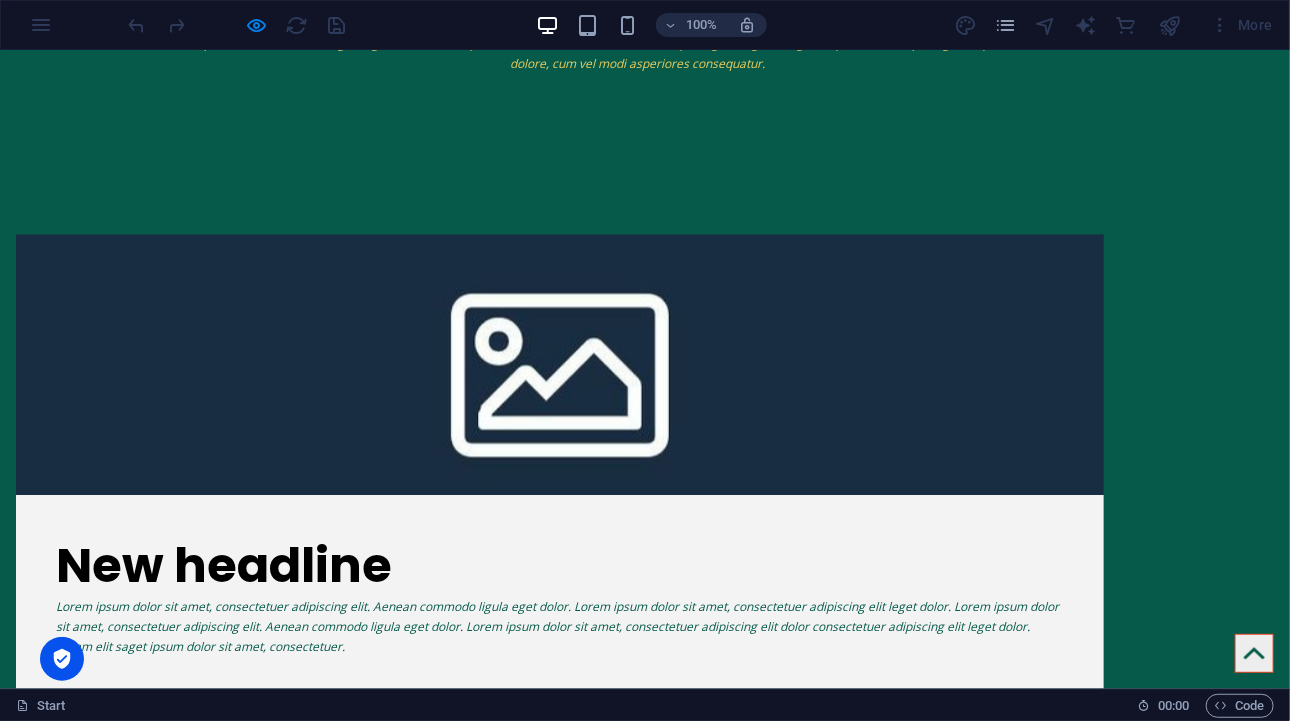 click at bounding box center (0, -807) 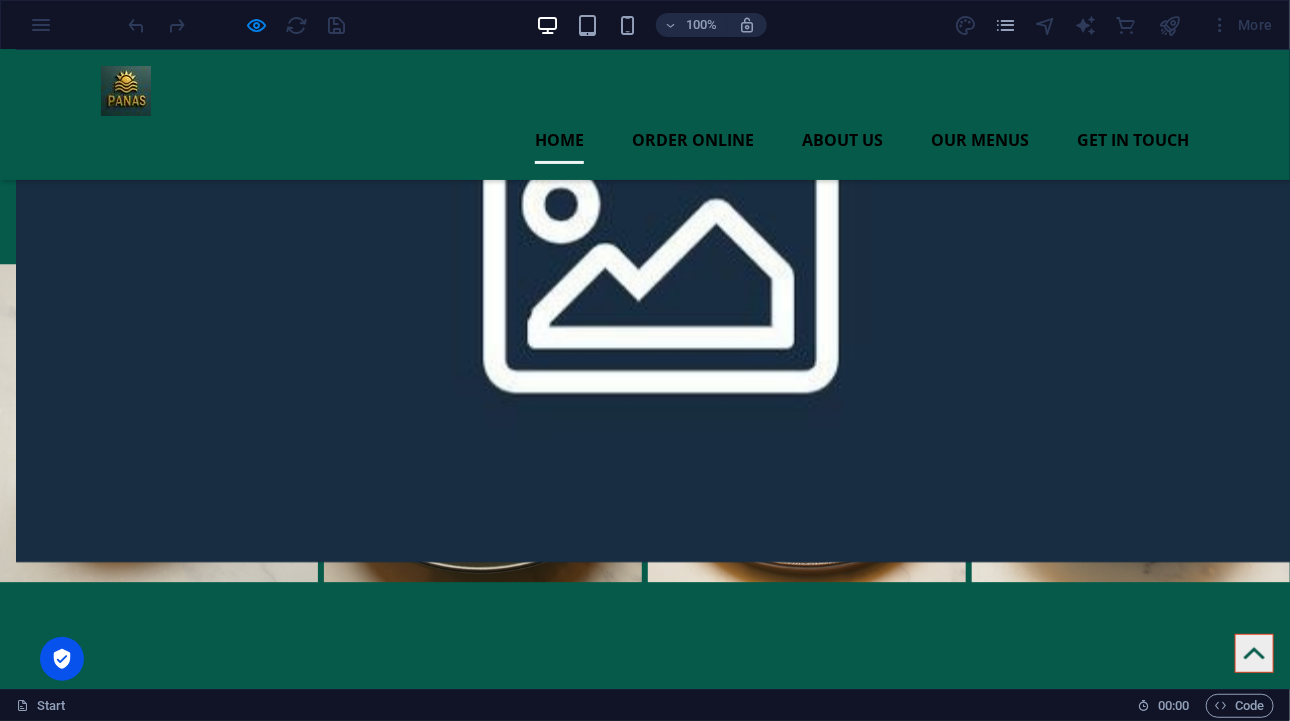 scroll, scrollTop: 1900, scrollLeft: 0, axis: vertical 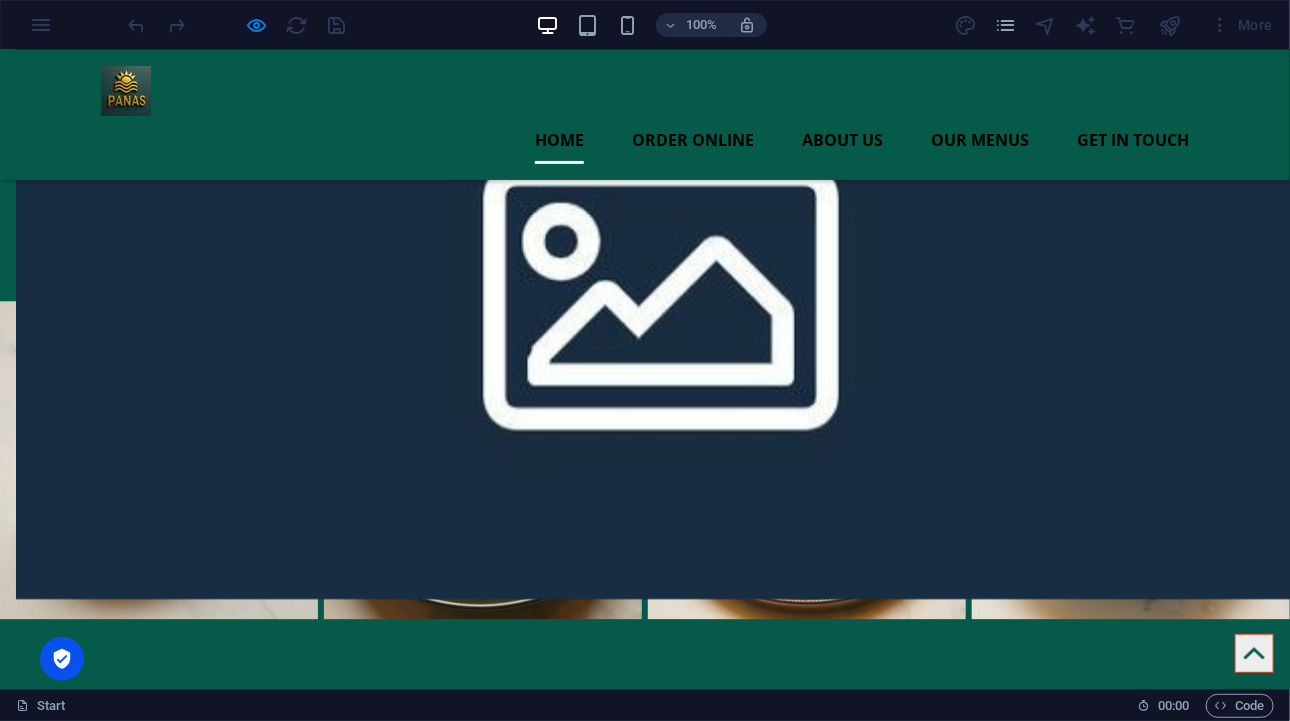 click on "Drop content here or  Add elements  Paste clipboard" at bounding box center [645, 874] 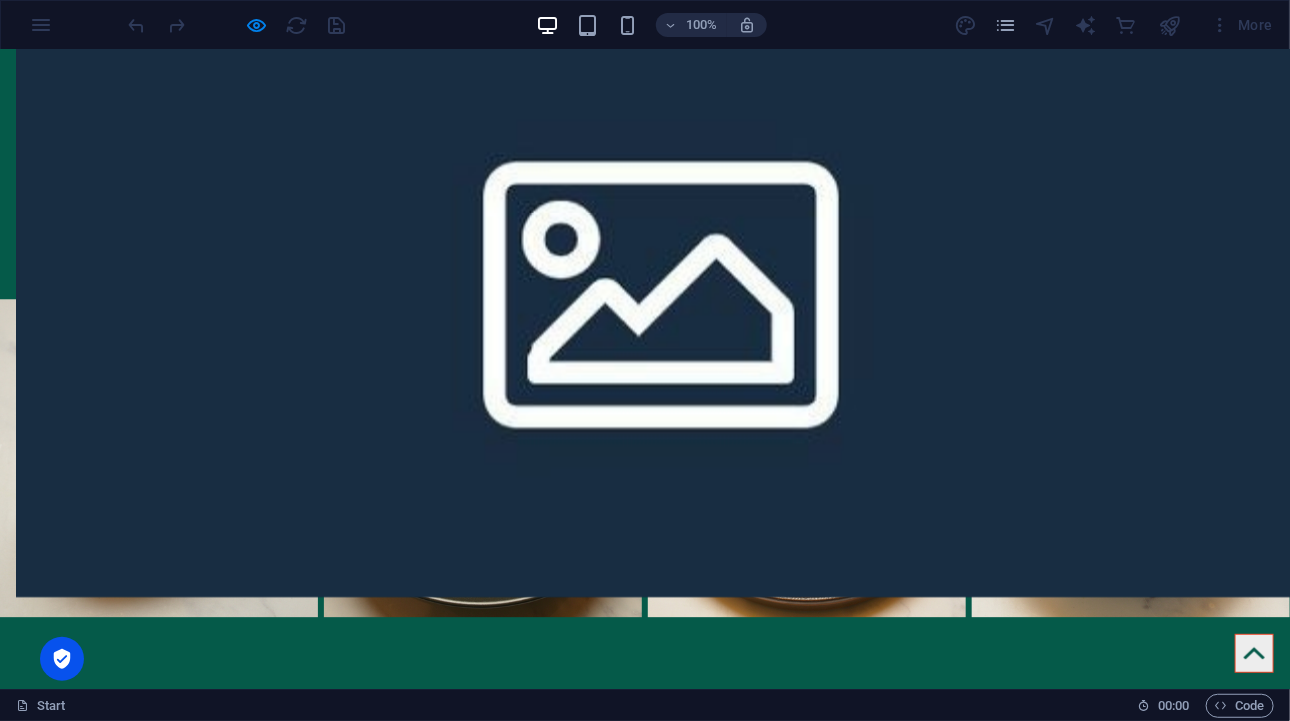 scroll, scrollTop: 2200, scrollLeft: 0, axis: vertical 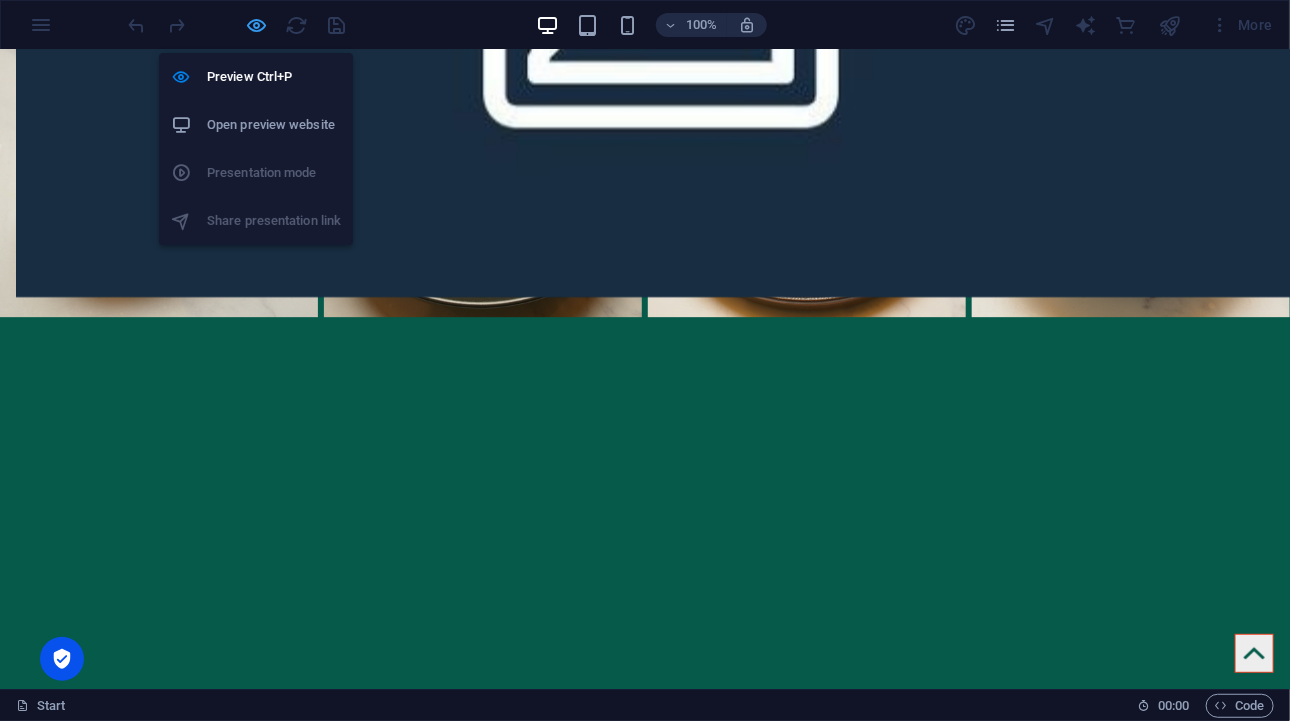 click at bounding box center [257, 25] 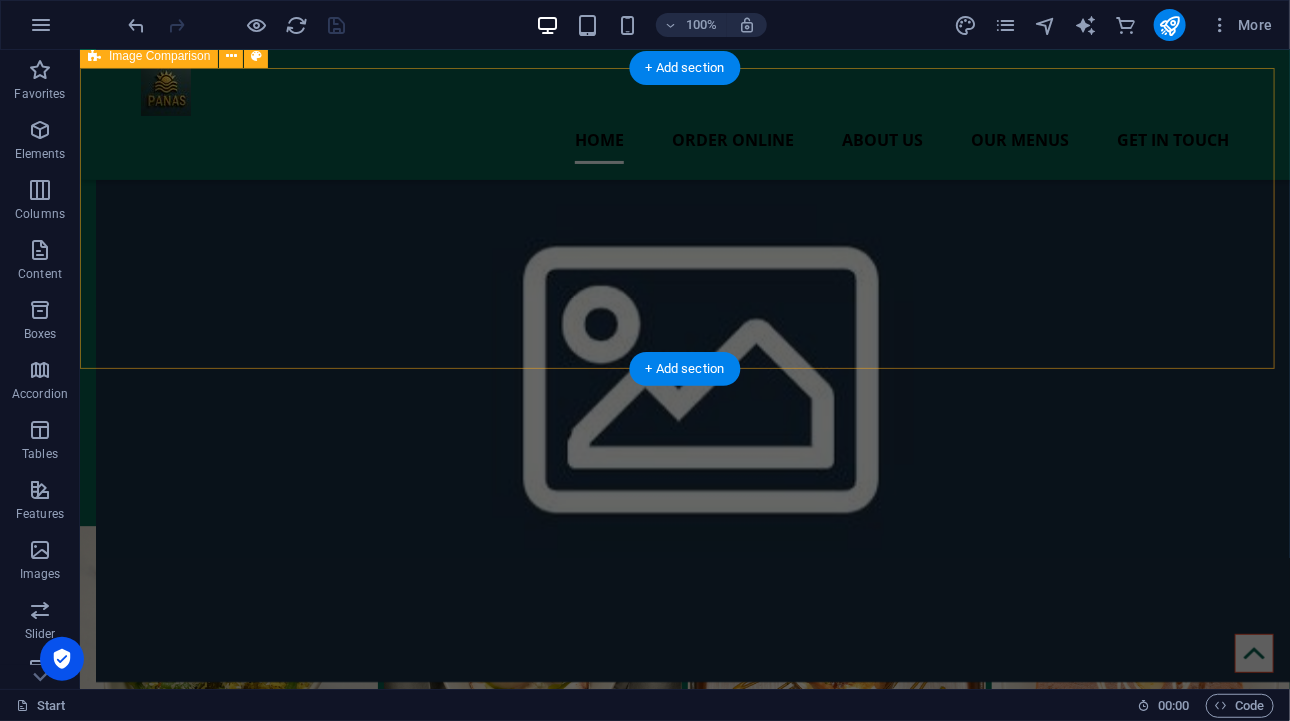 scroll, scrollTop: 1880, scrollLeft: 0, axis: vertical 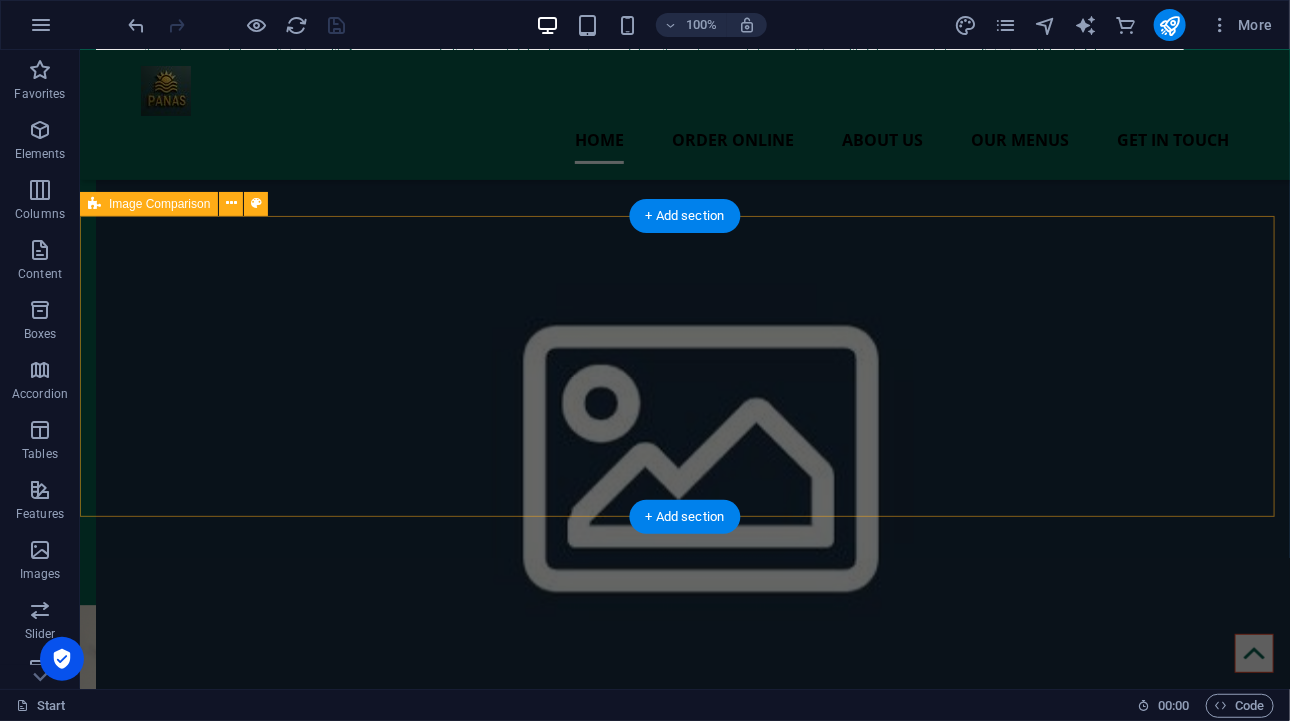 click on "Drop content here or  Add elements  Paste clipboard" at bounding box center (684, 1229) 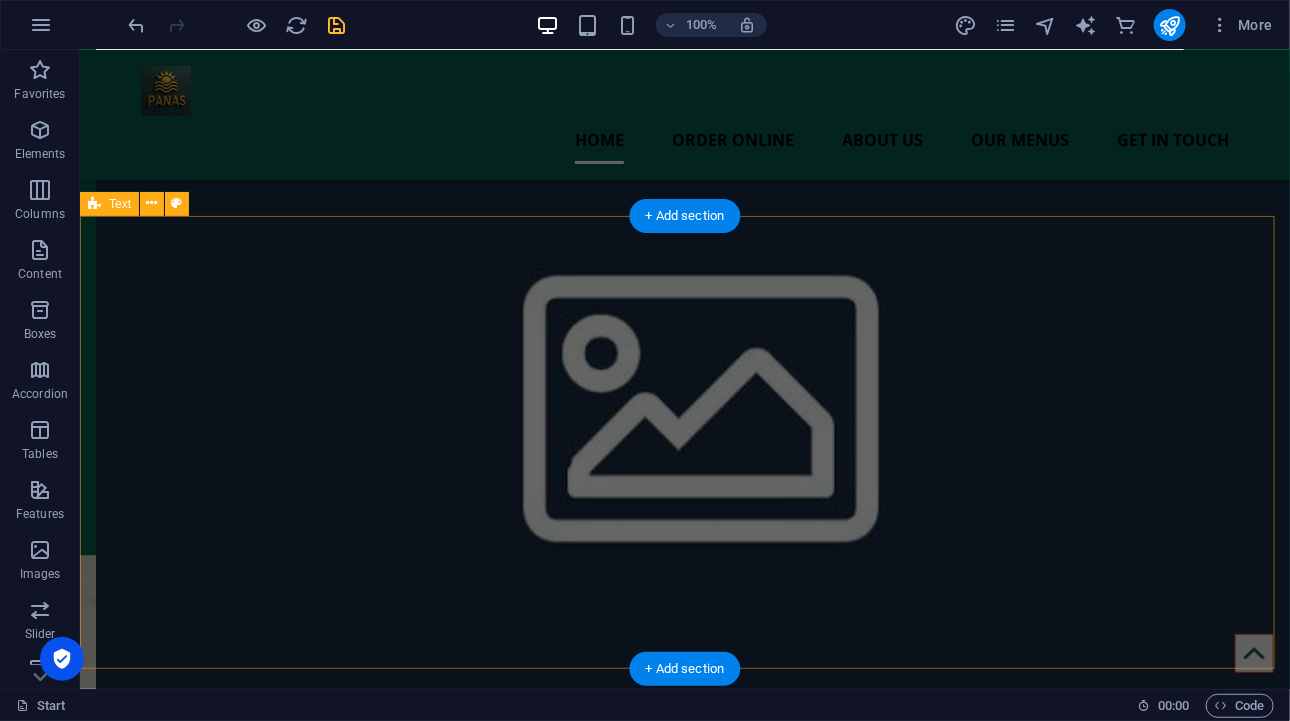 click on "Our Connection with the Gurkhas  Panas is a tribute to the legendary [DEMOGRAPHIC_DATA] soldiers, whose bravery, loyalty, and honour have earned global admiration. Their story is part of who we are. Courage, discipline, hospitality are the qualities that define the Gurkhas, and those qualities inspire how we run our restaurant every day. Every week, we have sessions with the ex-Gurkha community of [GEOGRAPHIC_DATA] to help them with their PTSD, anxiety, loneliness and depression. Be it cooking classes, English classes, or yoga classes, we make sure that Gurkhas are included in everything that we do, and that is what Panas is all about Our Commitment to Giving Back" at bounding box center [684, 1254] 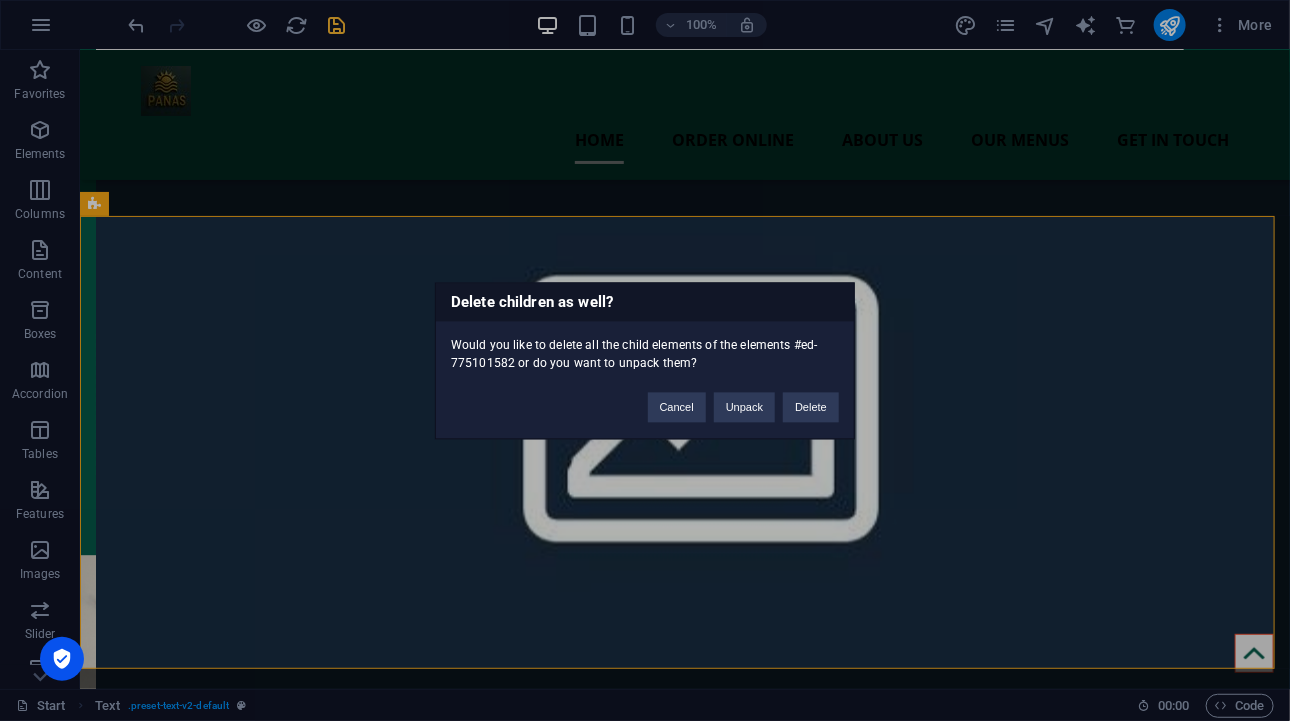 type 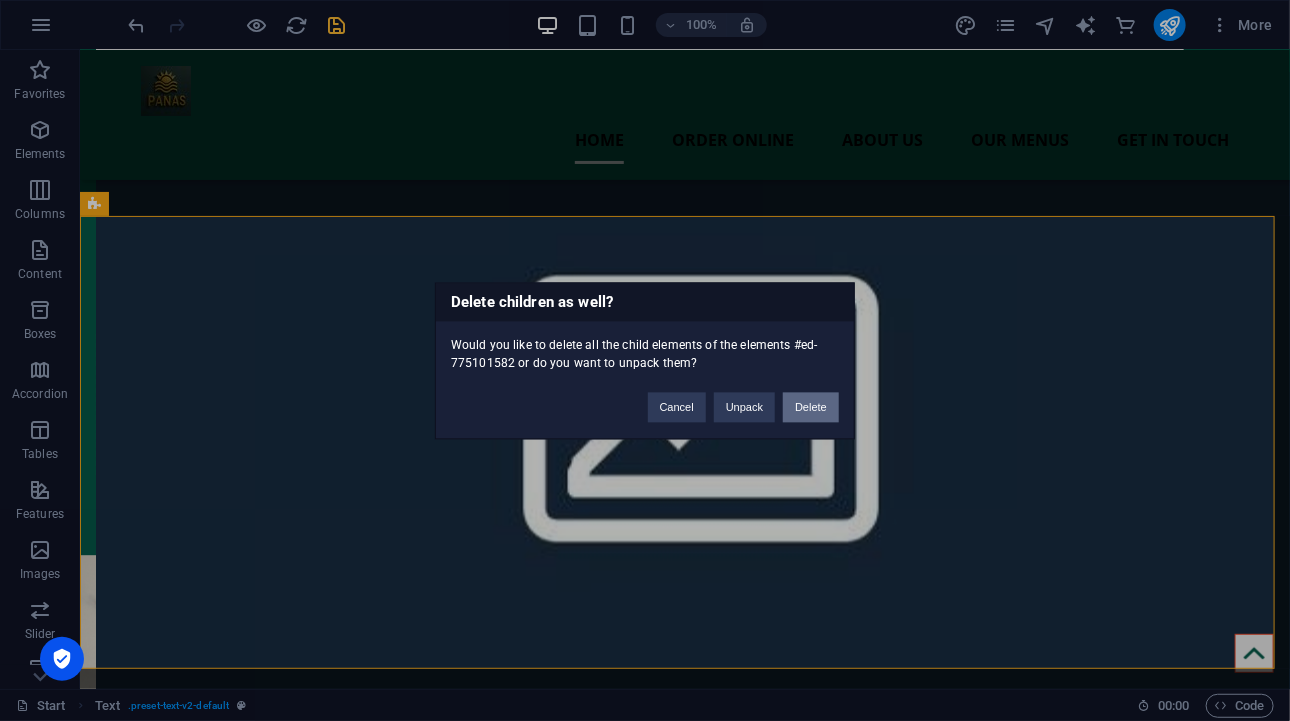click on "Delete" at bounding box center (811, 407) 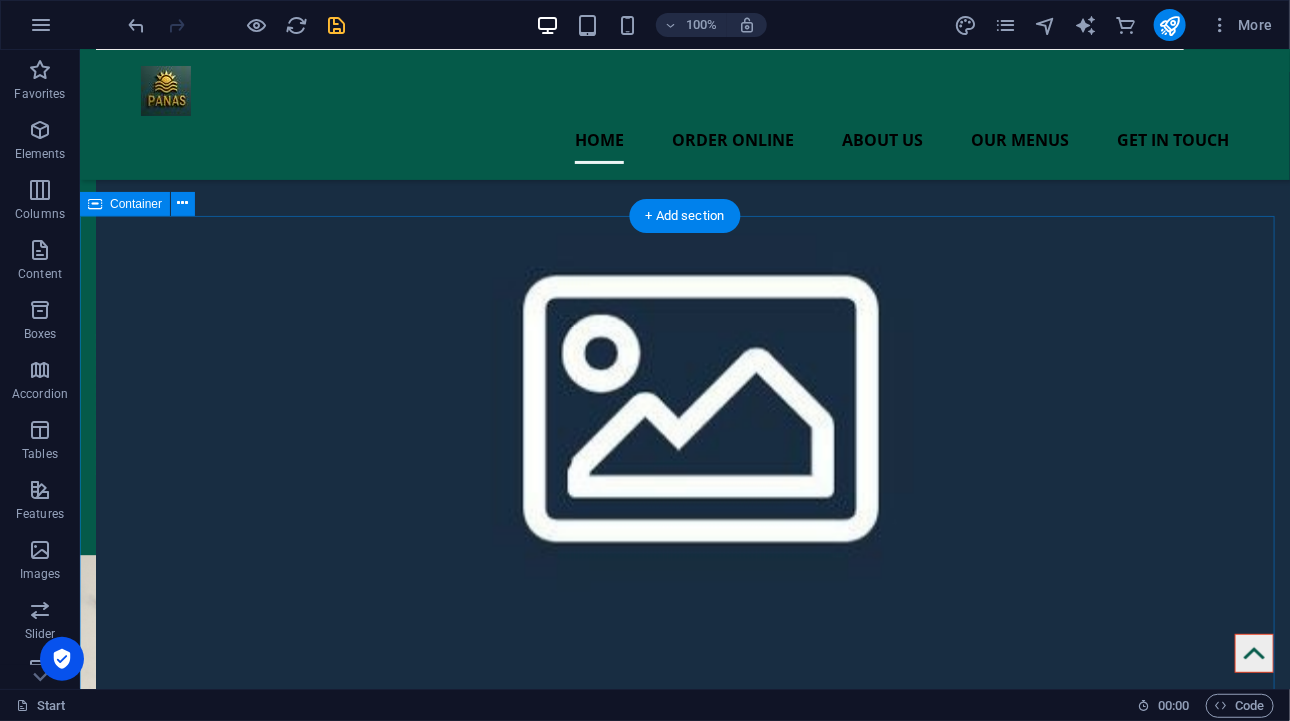 click on "Drop content here or  Add elements  Paste clipboard Meet the Chefs Our award-winning culinary team combines tradition with creativity. Inspired by collaborations with renowned names like [PERSON_NAME], who is a twice Michelin starred chef, we continually raise the bar and deliver a dining experience that’s both comforting and unforgettable. We believe food is more than just a meal. It’s a cultural experience, a connection to home, and a celebration of heritage. [PERSON_NAME] Lorem ipsum dolor sit amet, consectetur adipisicing elit. Veritatis, dolorem!  [PERSON_NAME] Lorem ipsum dolor sit amet, consectetur adipisicing elit. Veritatis, dolorem!  [PERSON_NAME] ipsum dolor sit amet, consectetur adipisicing elit. Veritatis, dolorem!" at bounding box center (684, 2115) 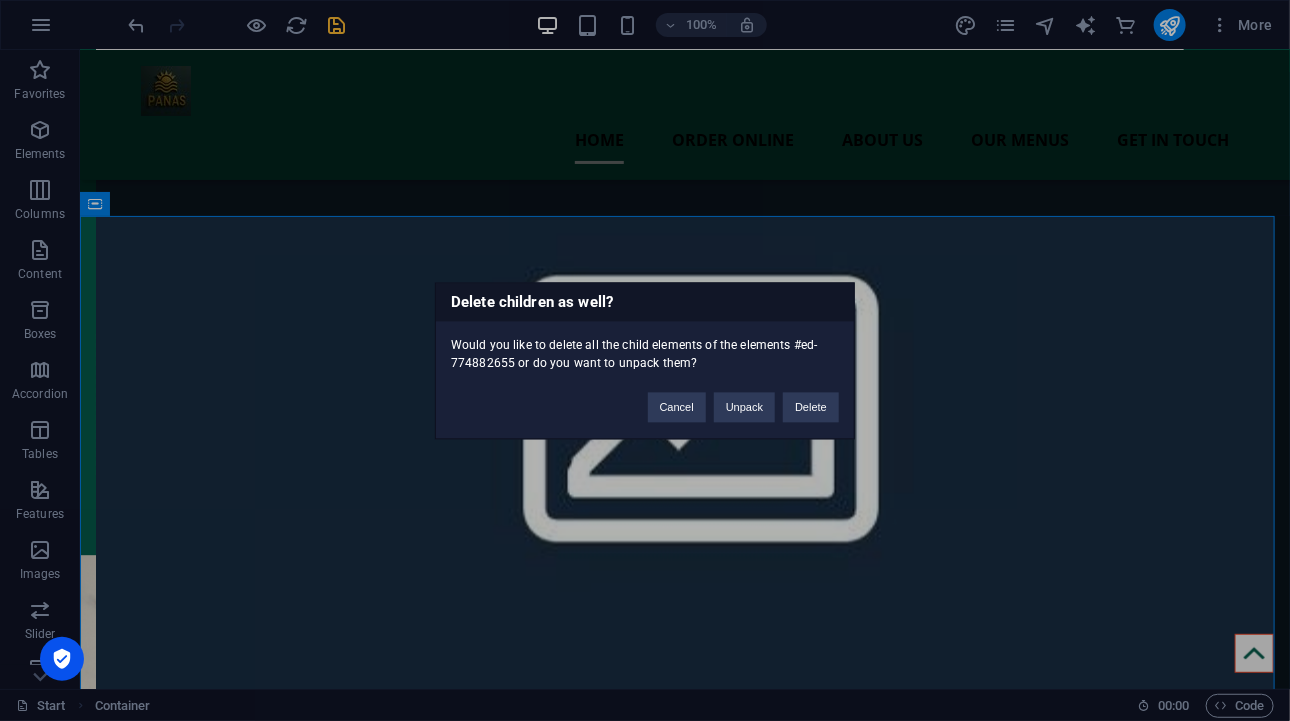 type 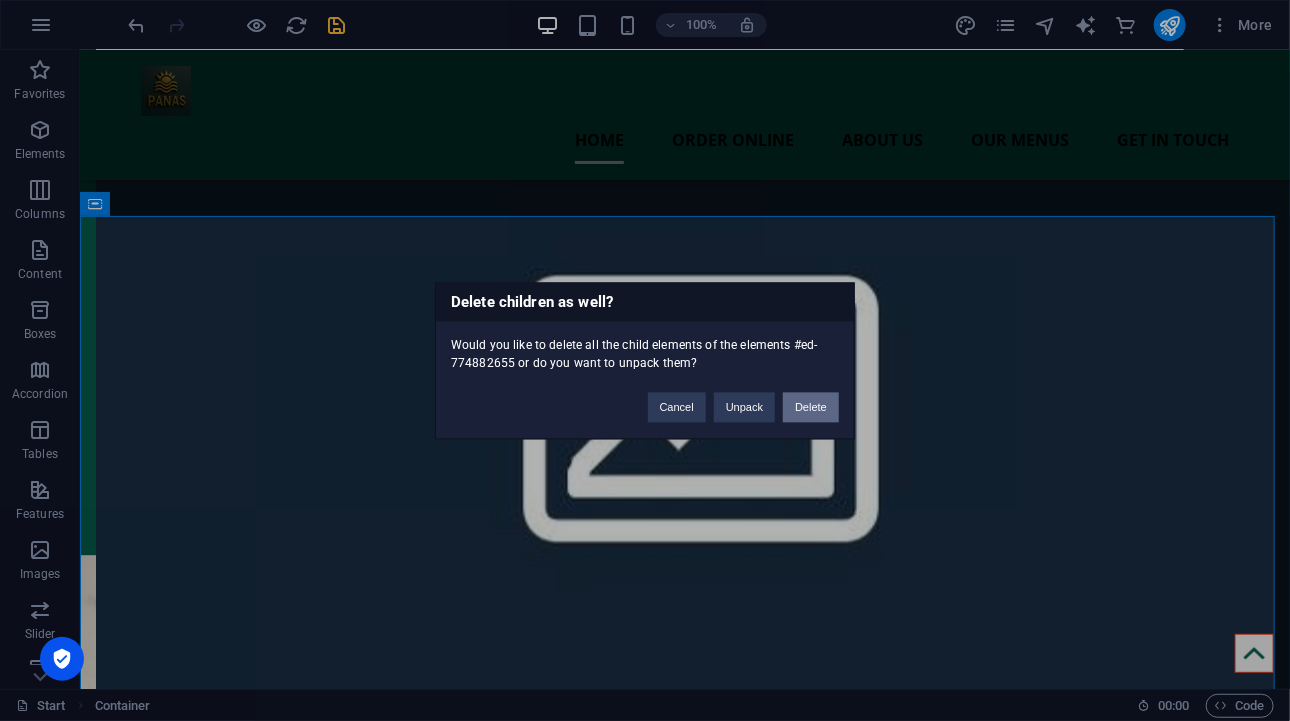 click on "Delete" at bounding box center [811, 407] 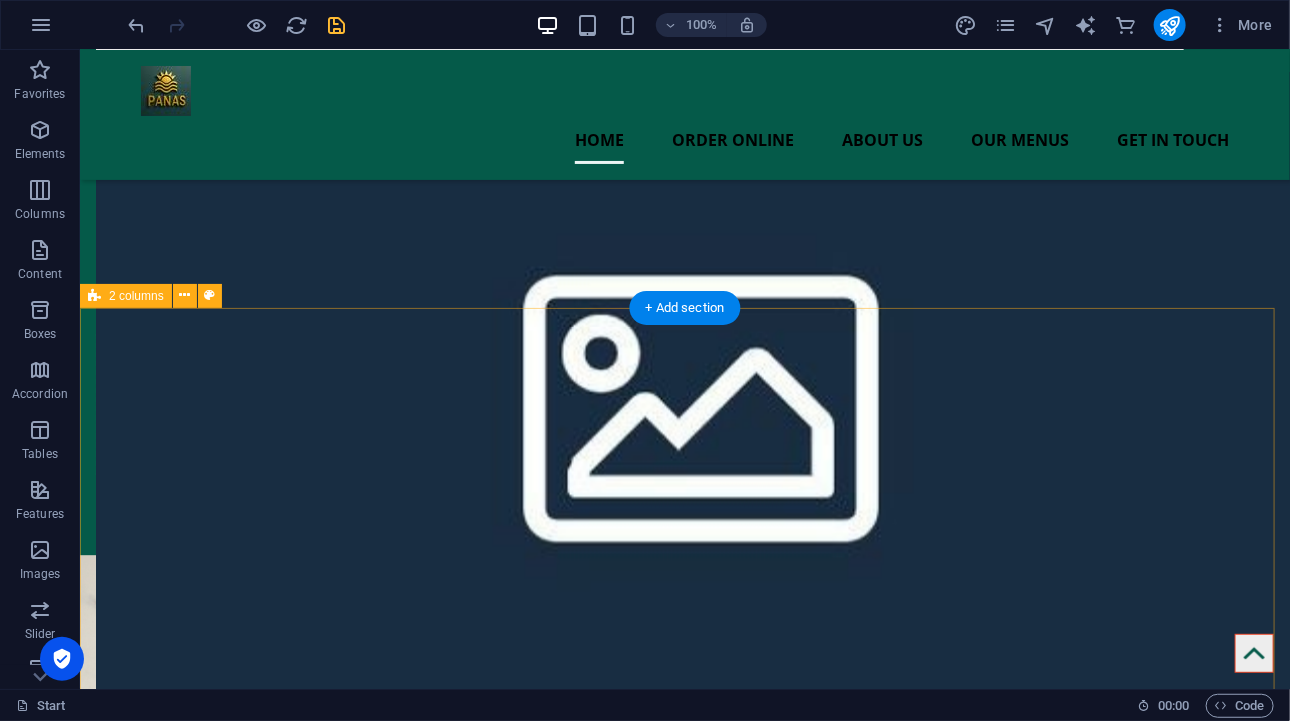 click on "10 Million Maels 2 Branches 2459 Reviews 2010 Stablished Drop content here or  Add elements  Paste clipboard" at bounding box center (684, 2213) 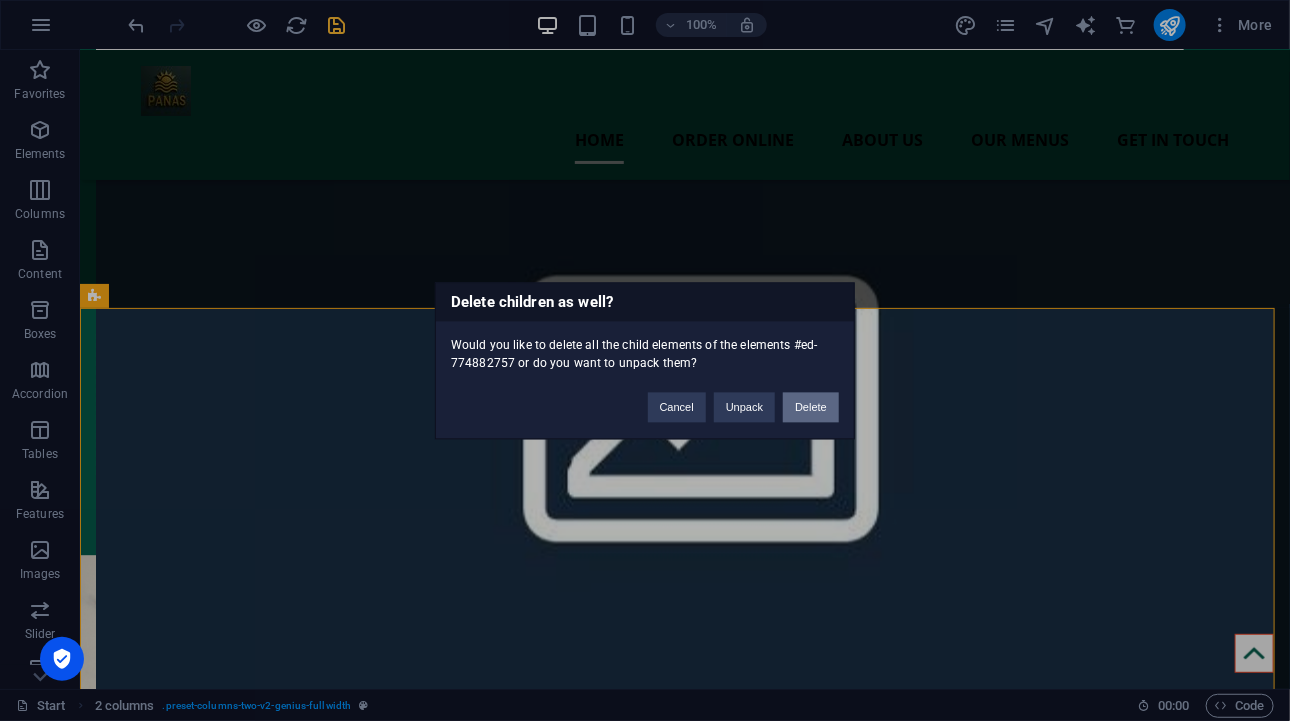 click on "Delete" at bounding box center (811, 407) 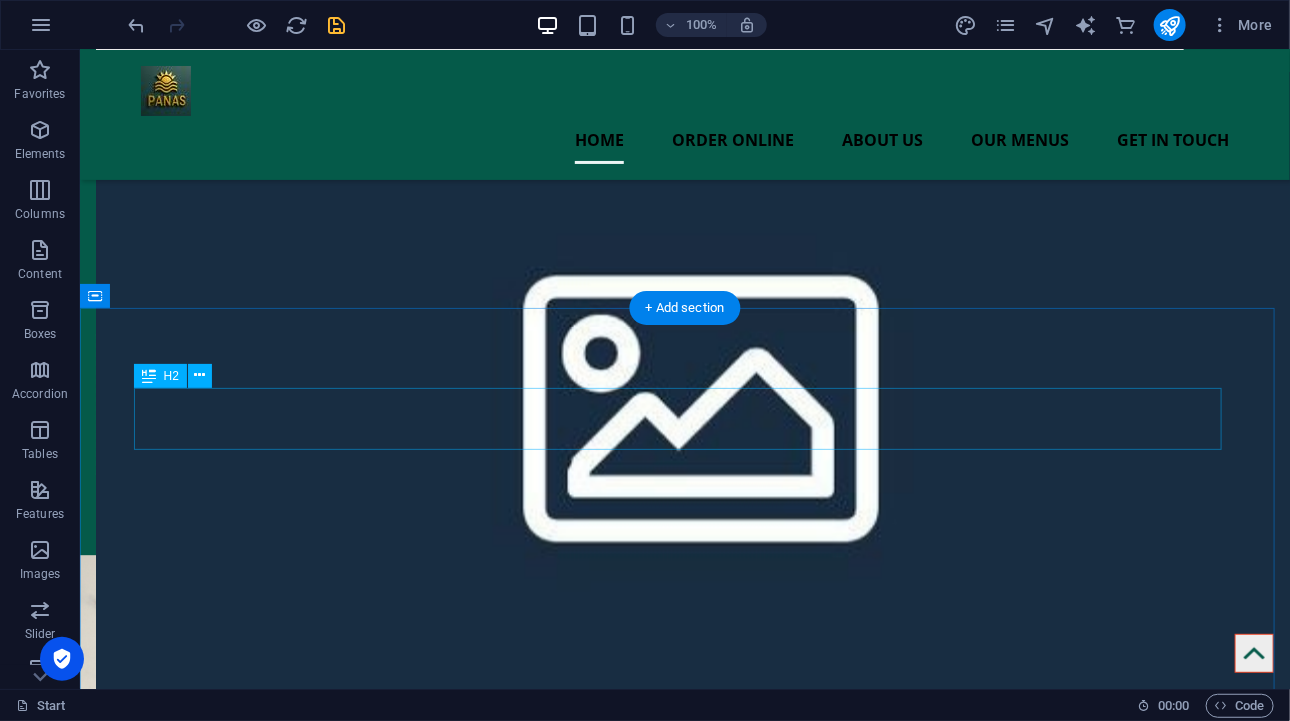 click on "Awards & Press" at bounding box center (684, 1405) 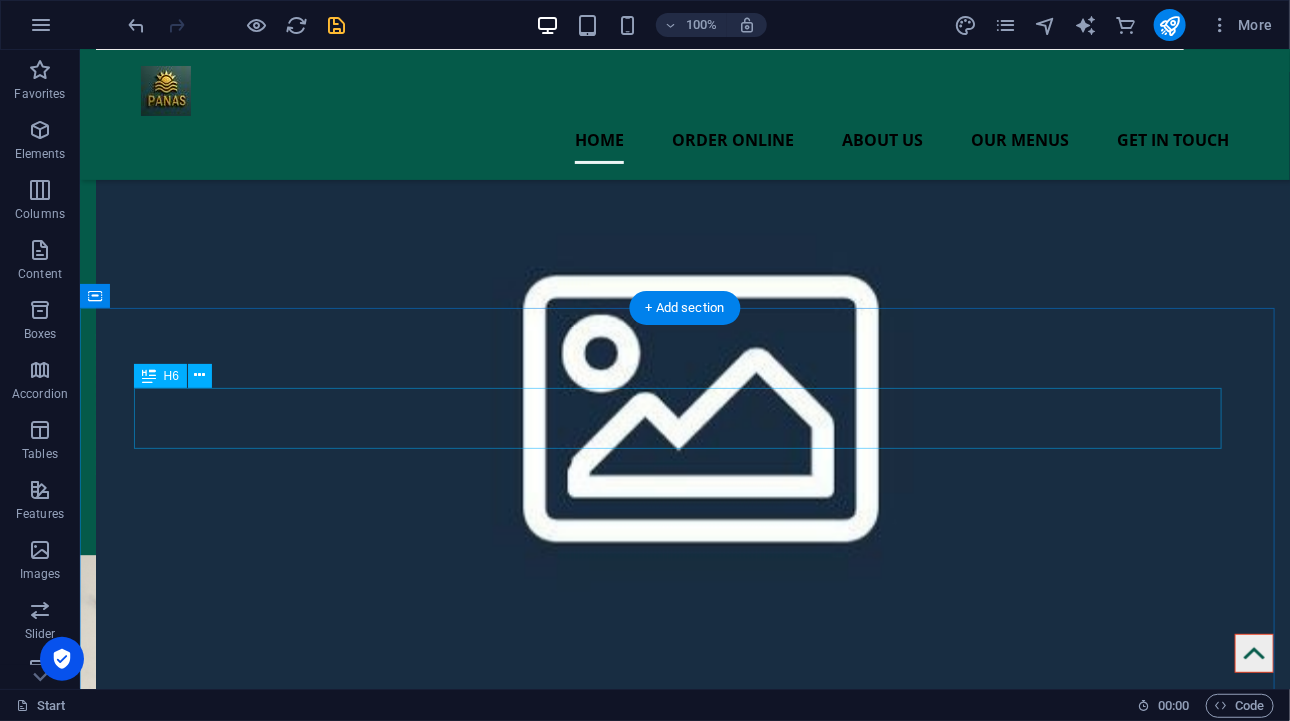 click on "​​​​​ We’re proud to be recognized for bringing the rich flavors of [GEOGRAPHIC_DATA] to the spotlight. Featured in top food blogs and honored with local awards, our commitment to authentic cuisine and warm hospitality continues to earn praise" at bounding box center (684, 1404) 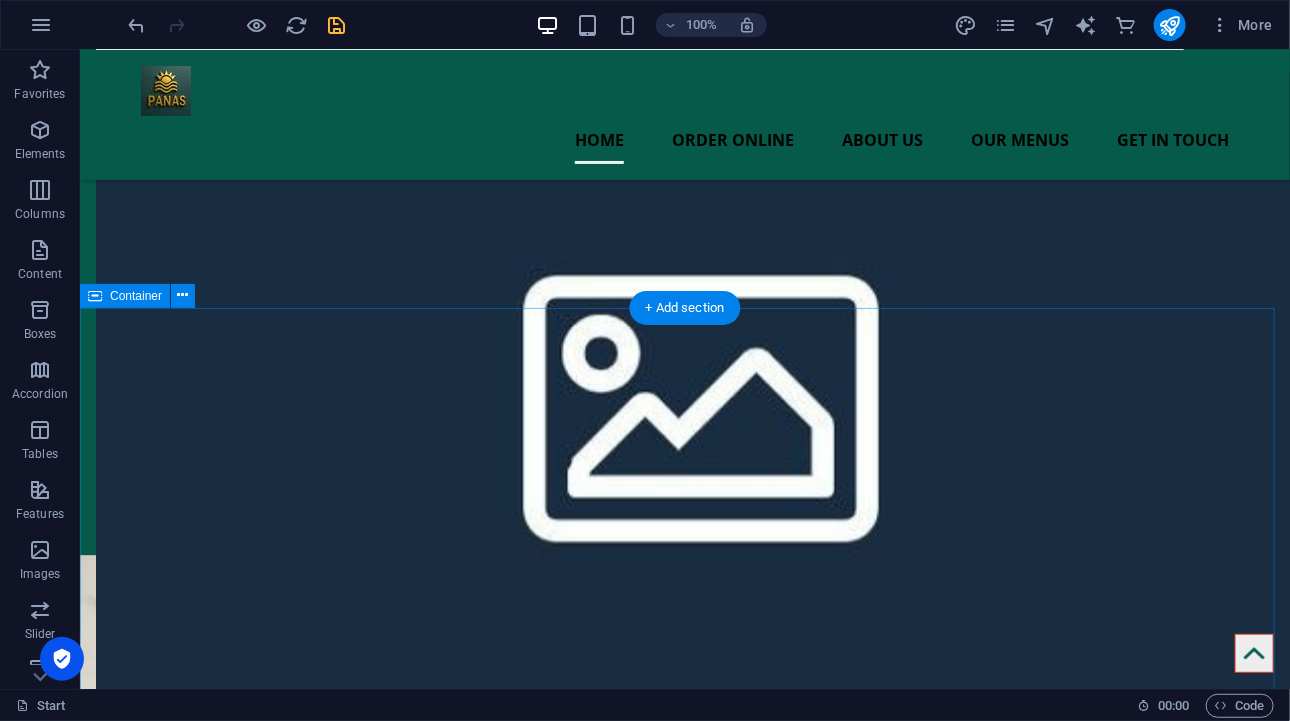 click at bounding box center (684, 1960) 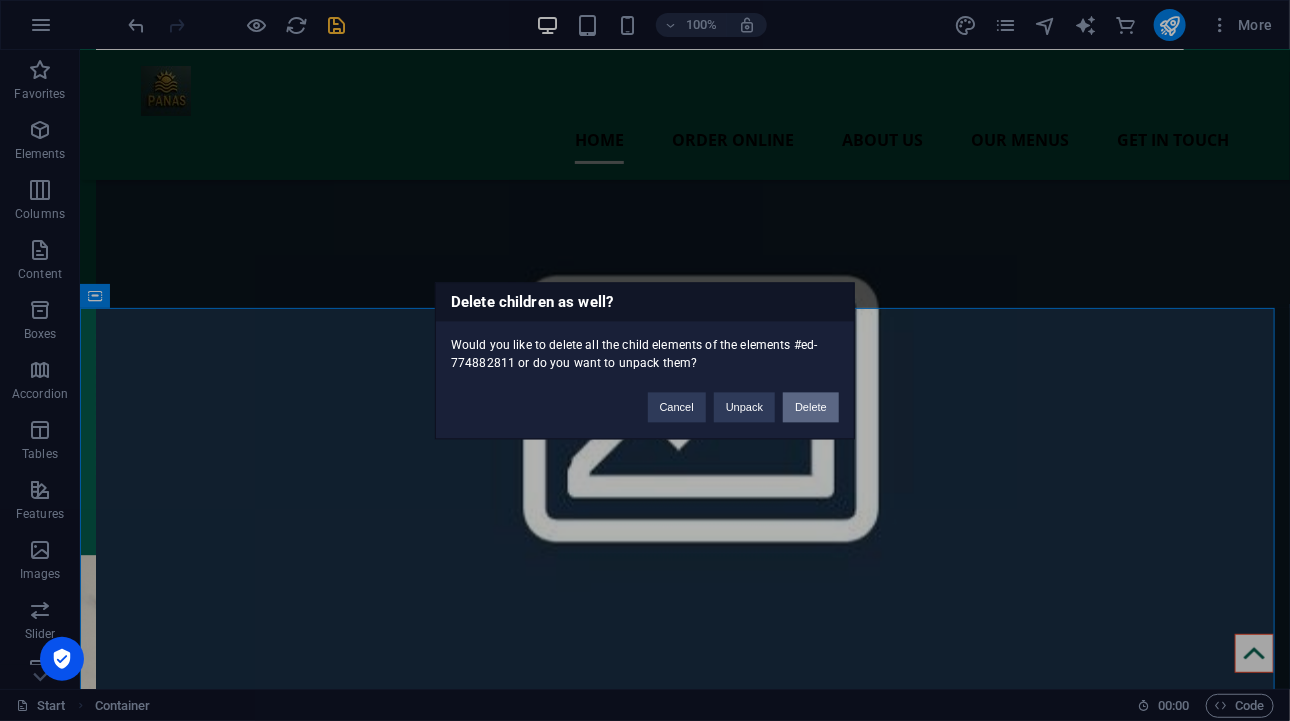 click on "Delete" at bounding box center (811, 407) 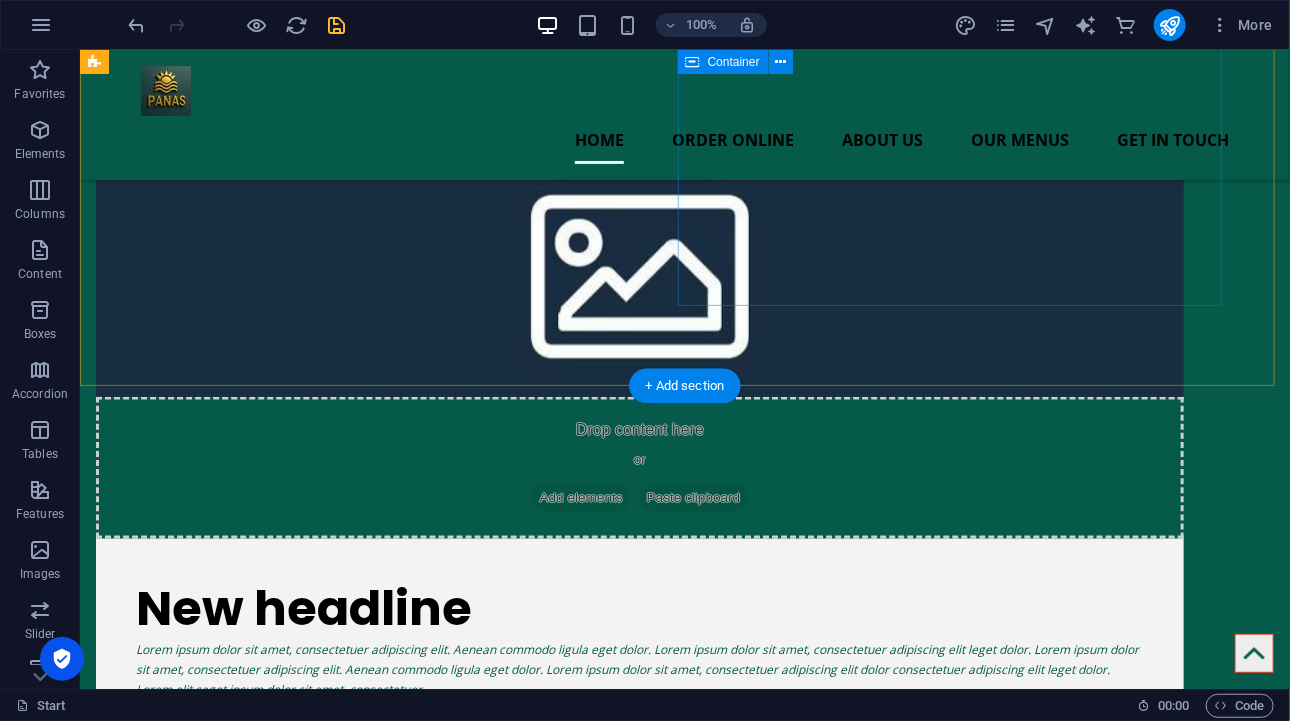 scroll, scrollTop: 800, scrollLeft: 0, axis: vertical 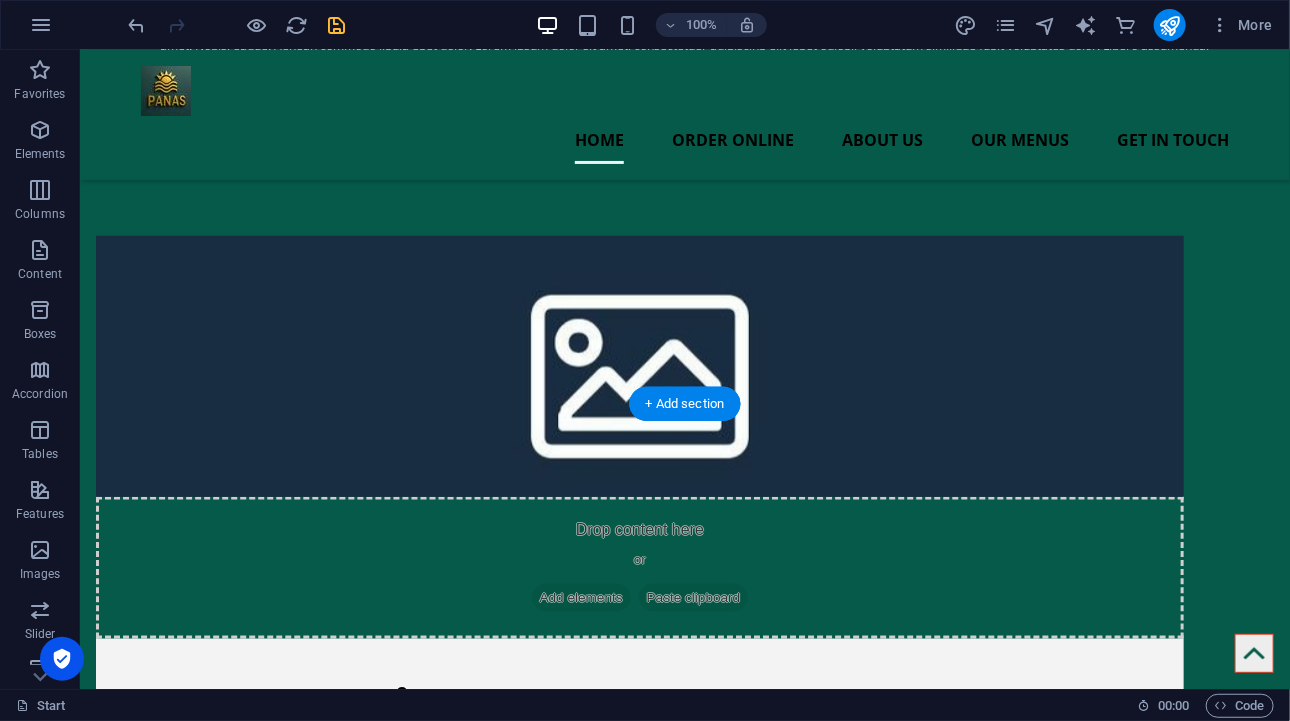 click on "Drop content here or  Add elements  Paste clipboard" at bounding box center [639, 567] 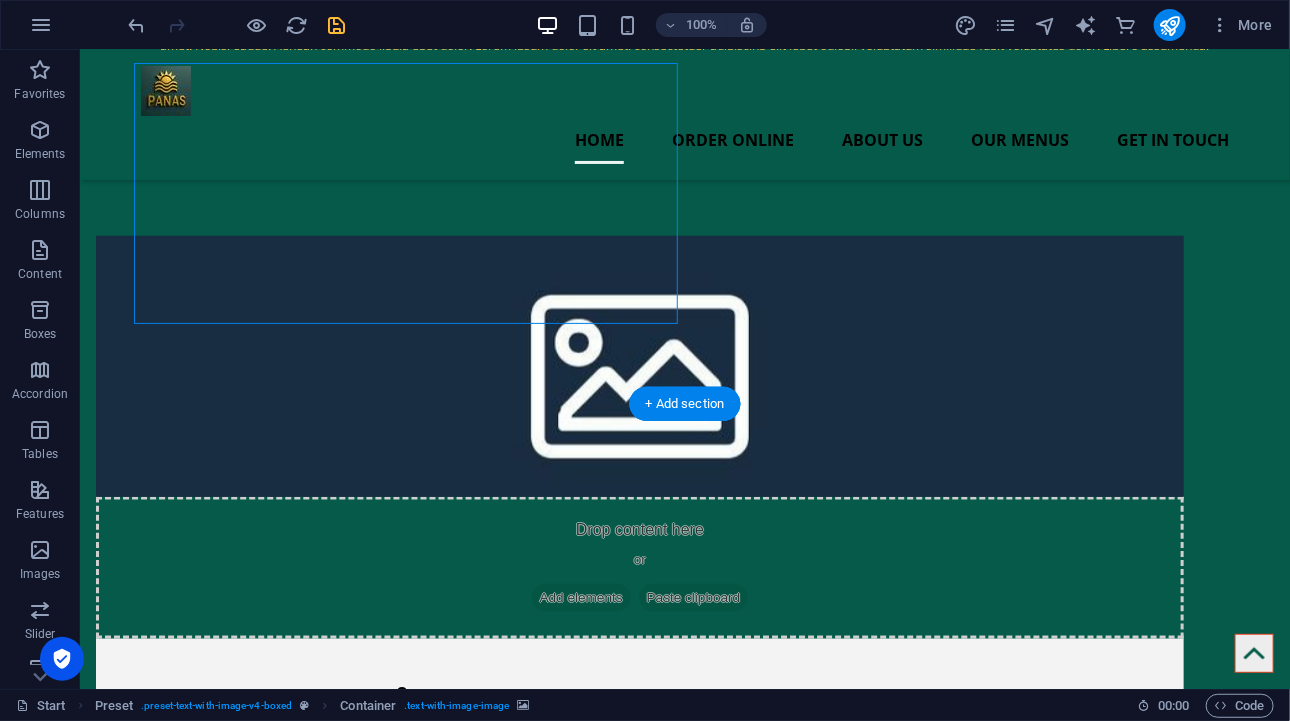 click at bounding box center (639, 365) 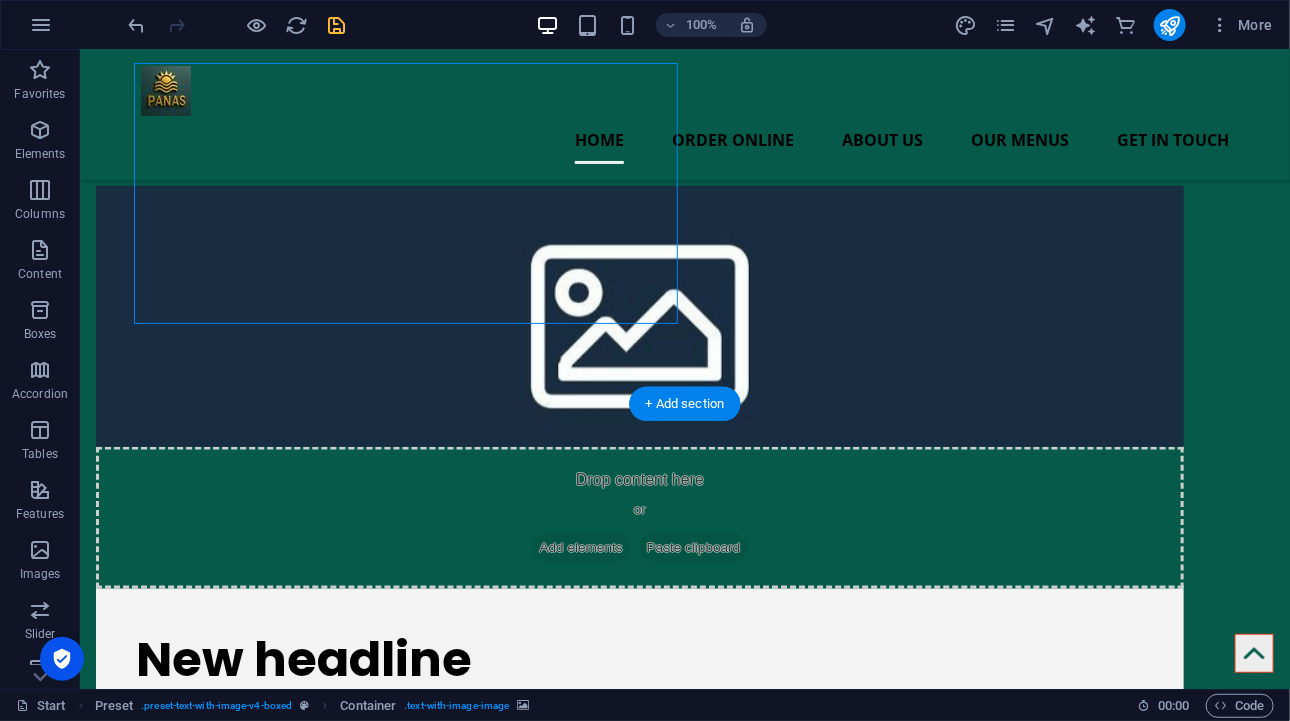 scroll, scrollTop: 600, scrollLeft: 0, axis: vertical 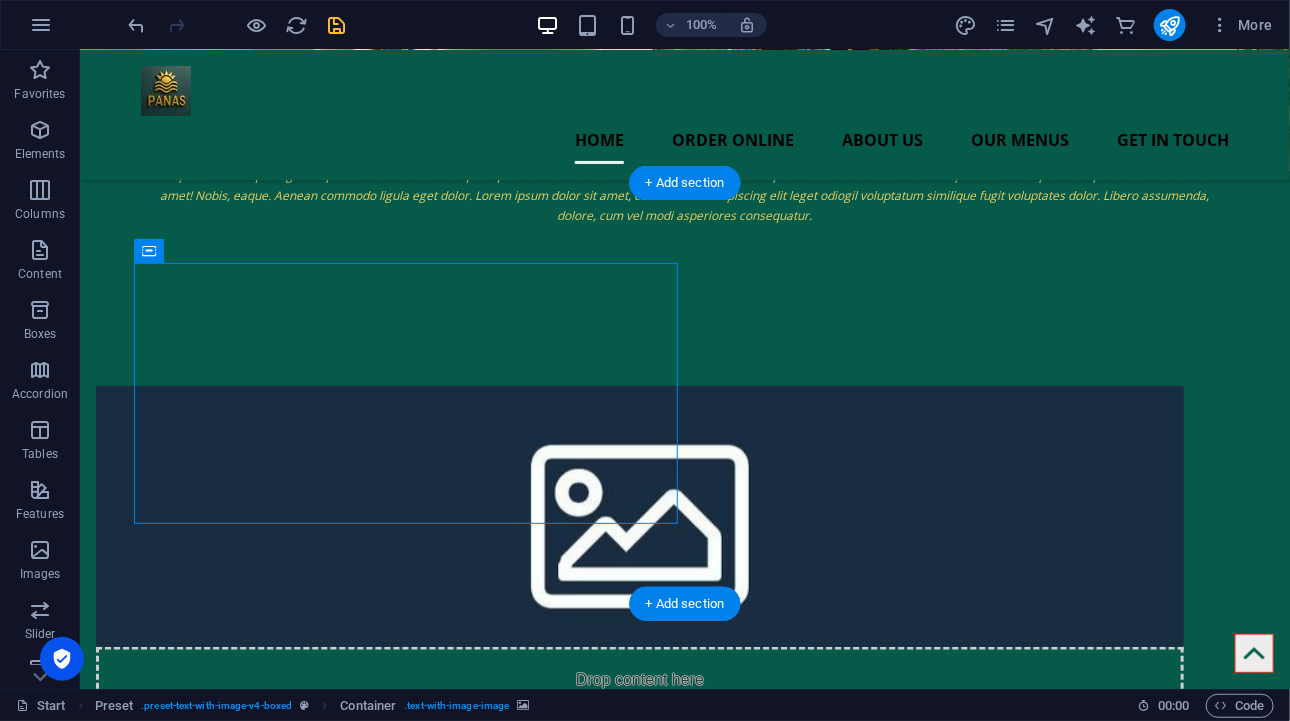 click at bounding box center [639, 515] 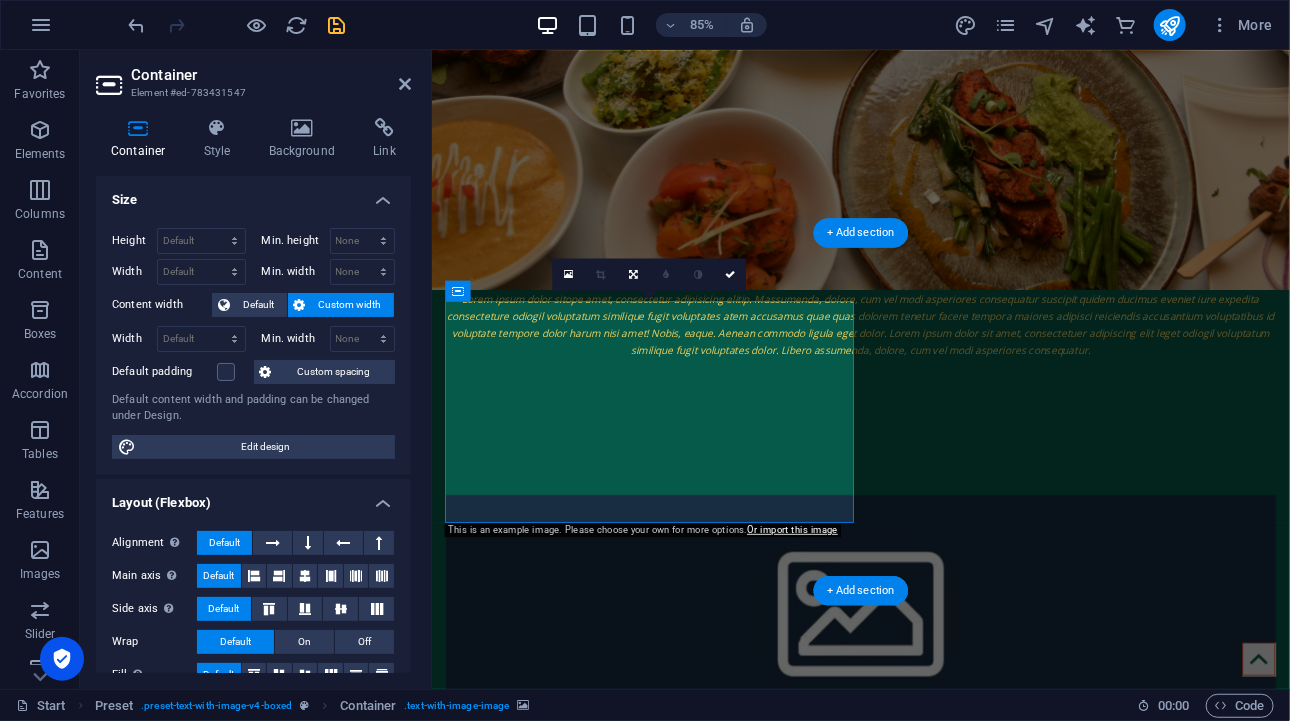 scroll, scrollTop: 673, scrollLeft: 0, axis: vertical 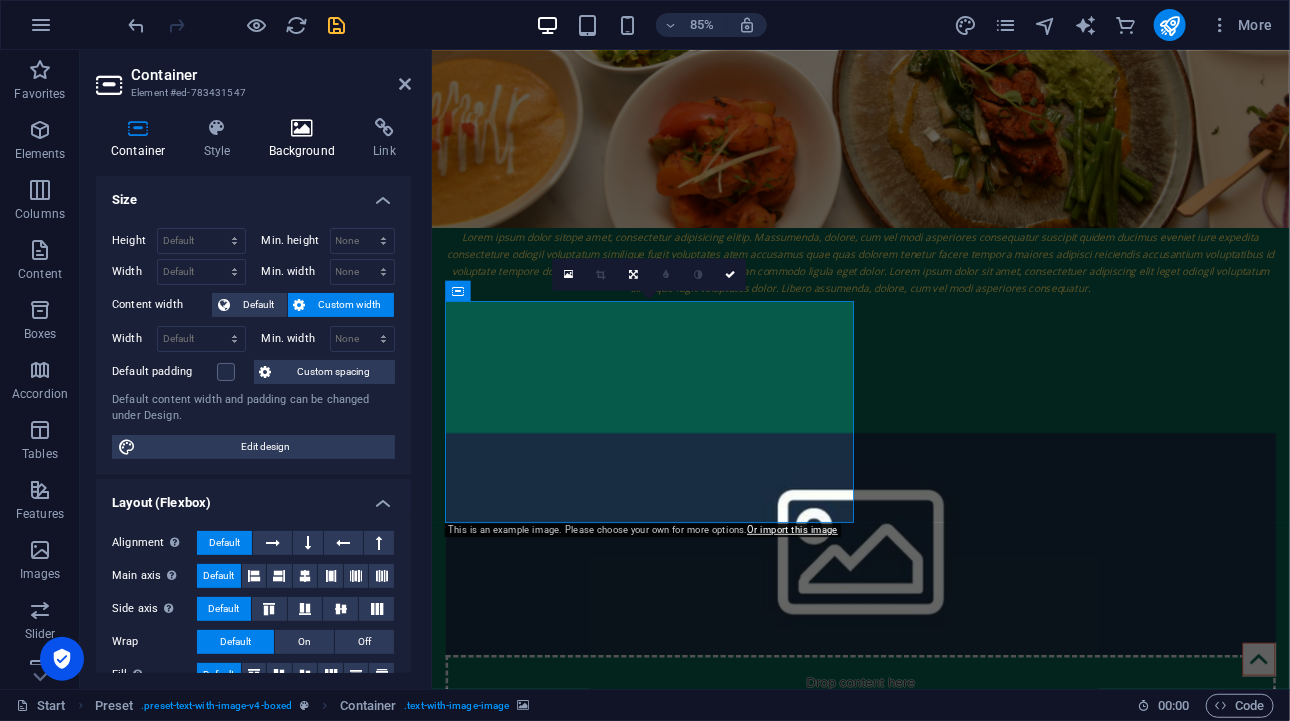 click at bounding box center [302, 128] 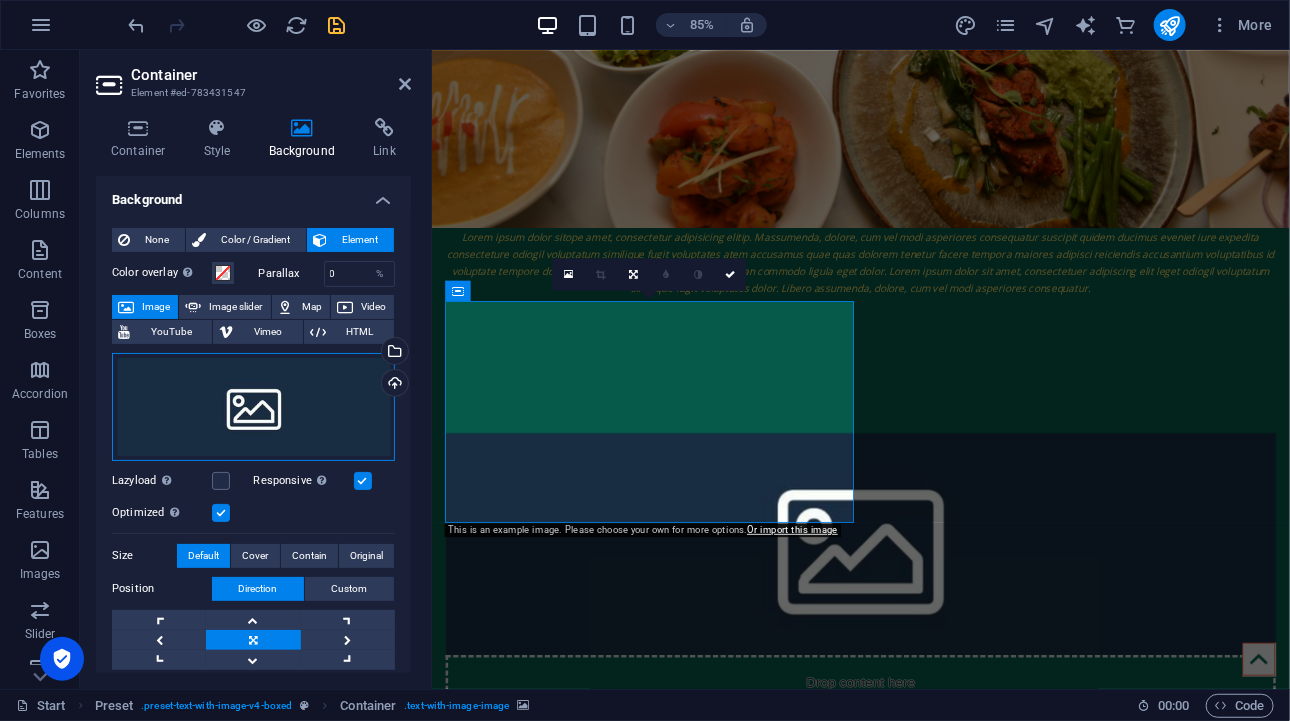 click on "Drag files here, click to choose files or select files from Files or our free stock photos & videos" at bounding box center (253, 407) 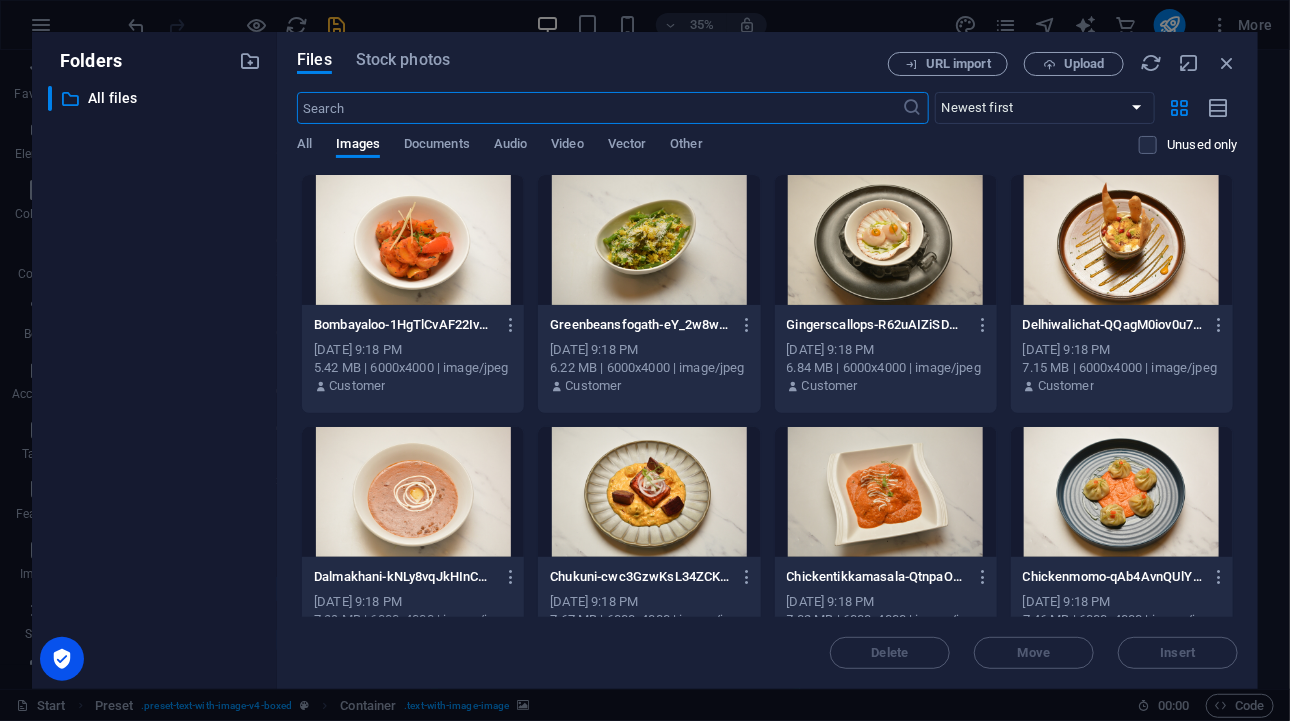 click at bounding box center [1122, 240] 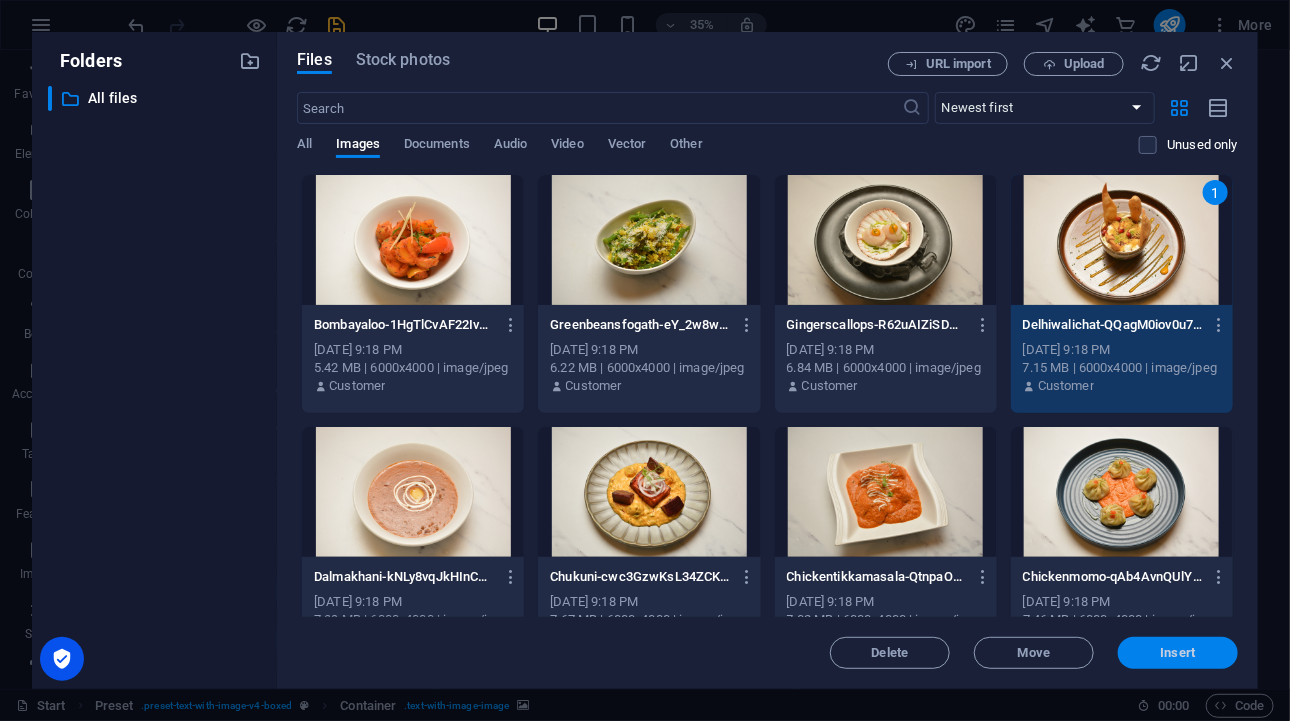 click on "Insert" at bounding box center [1178, 653] 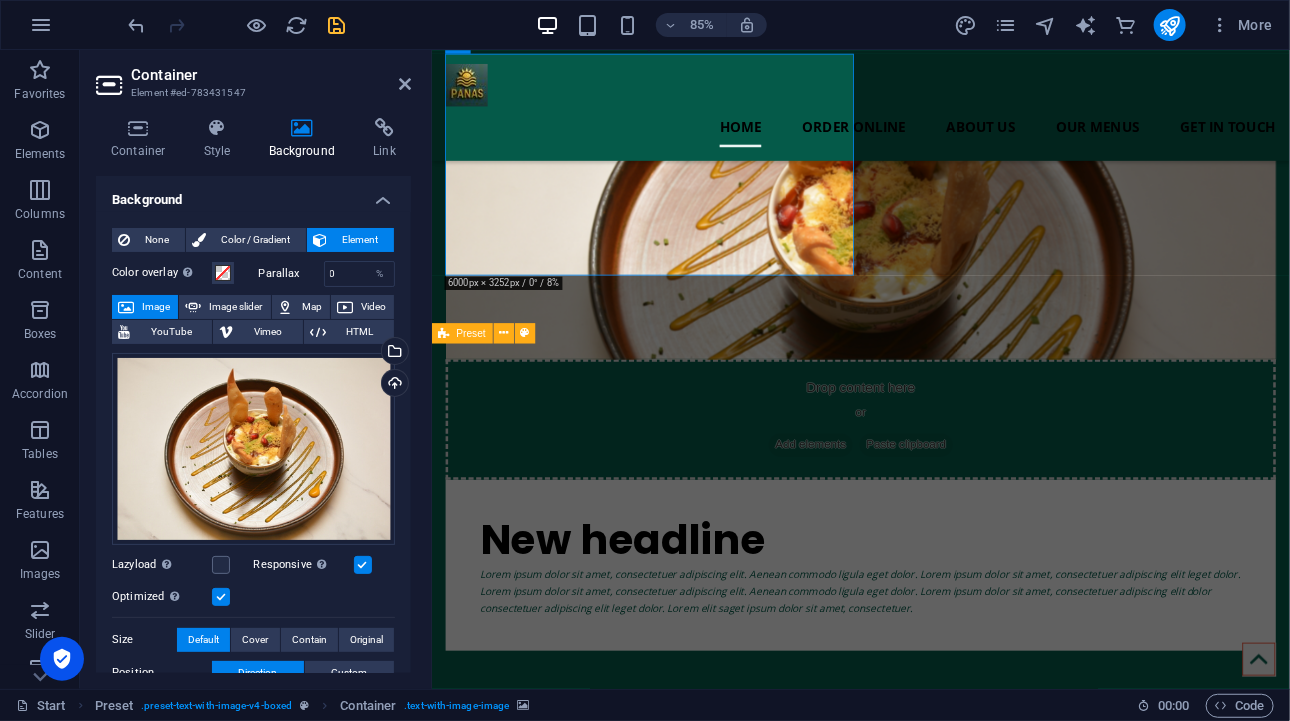 scroll, scrollTop: 773, scrollLeft: 0, axis: vertical 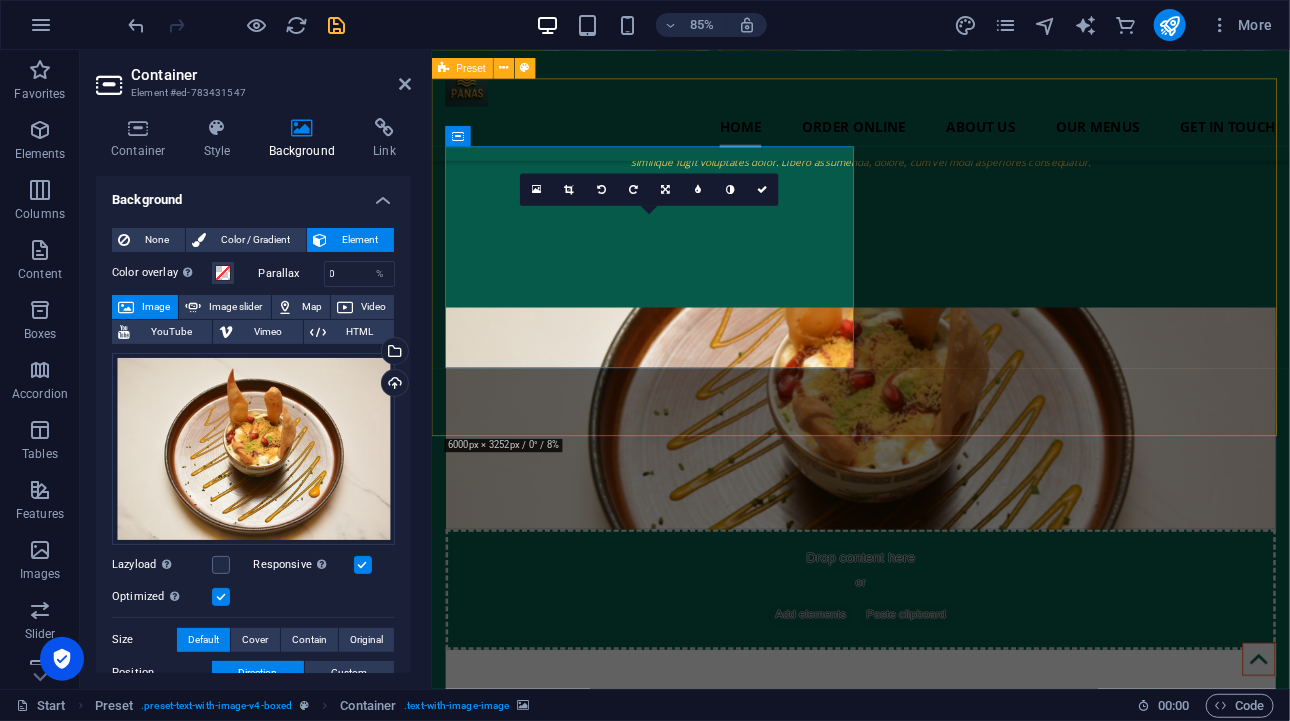 click at bounding box center (935, 481) 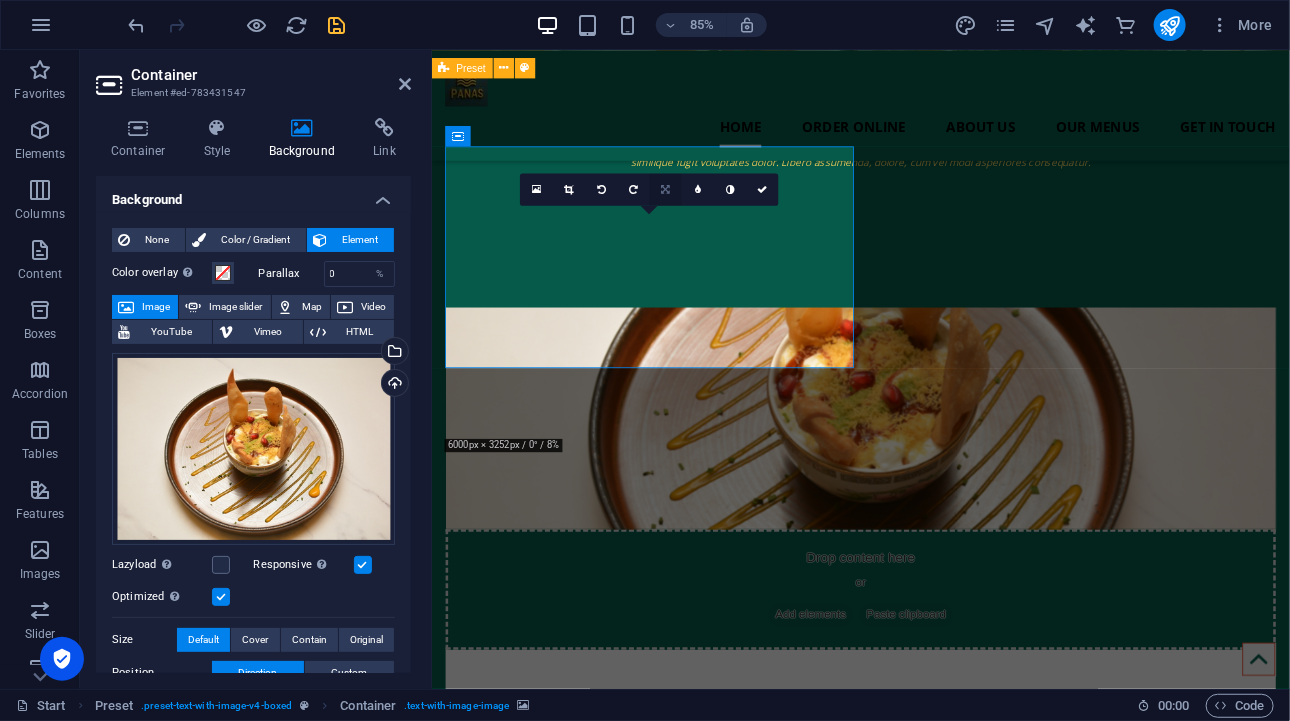 click at bounding box center (666, 189) 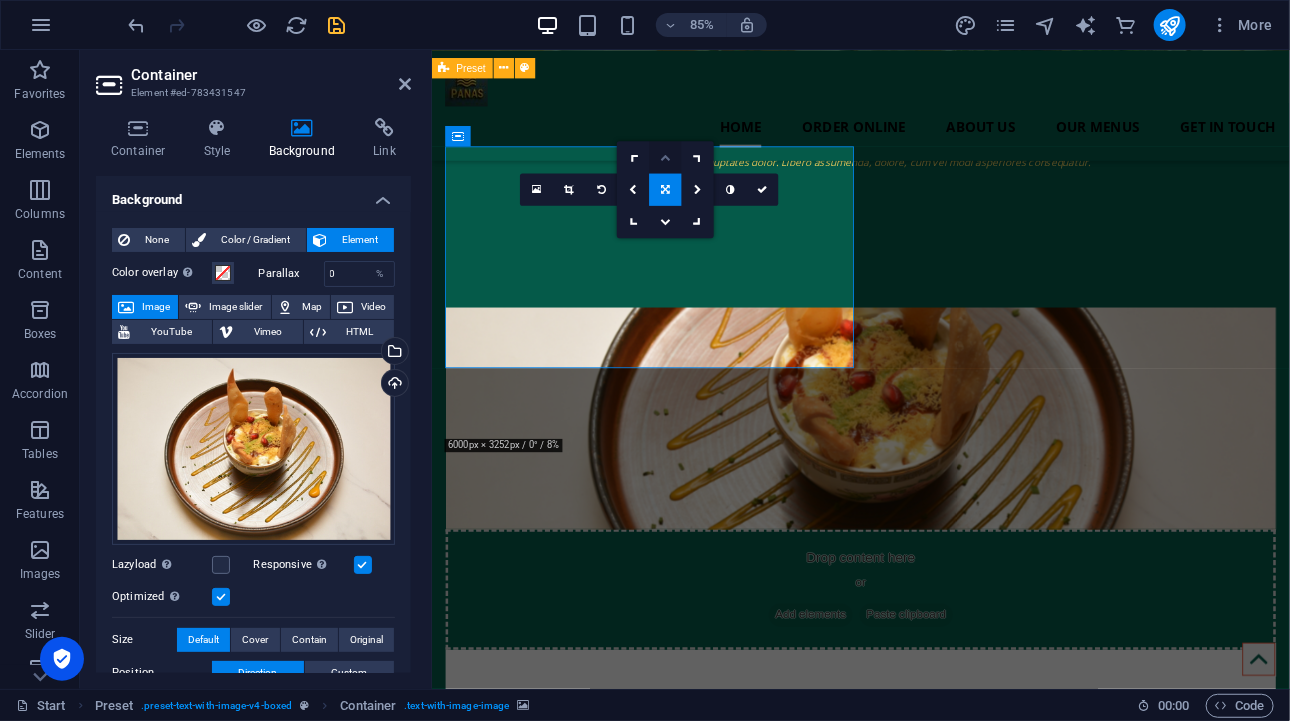 click at bounding box center [666, 157] 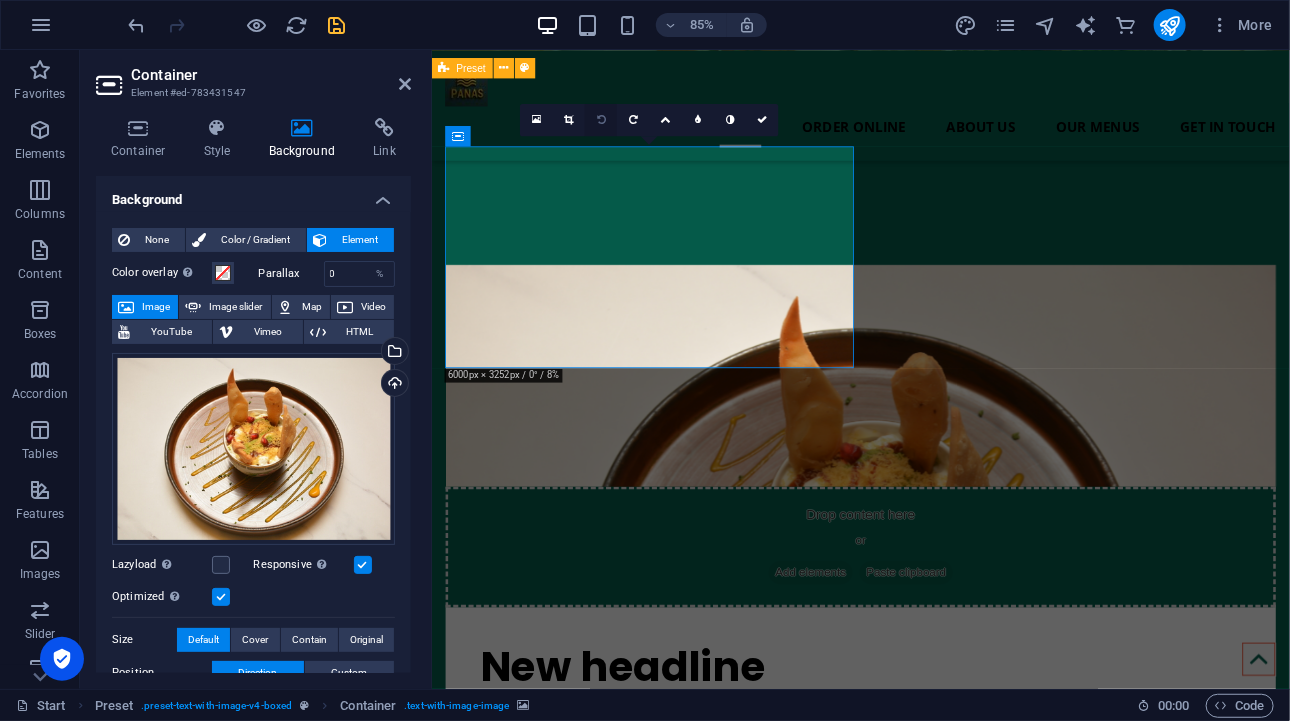 click at bounding box center [601, 120] 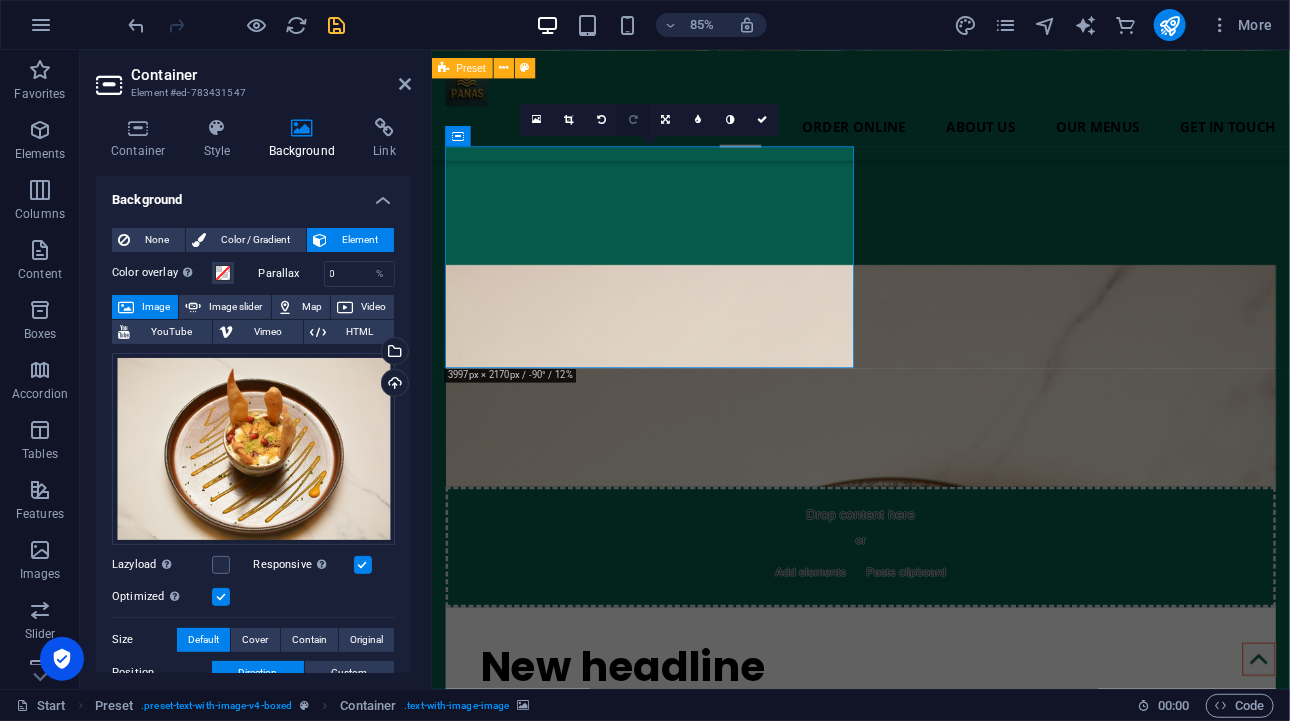 click at bounding box center [634, 120] 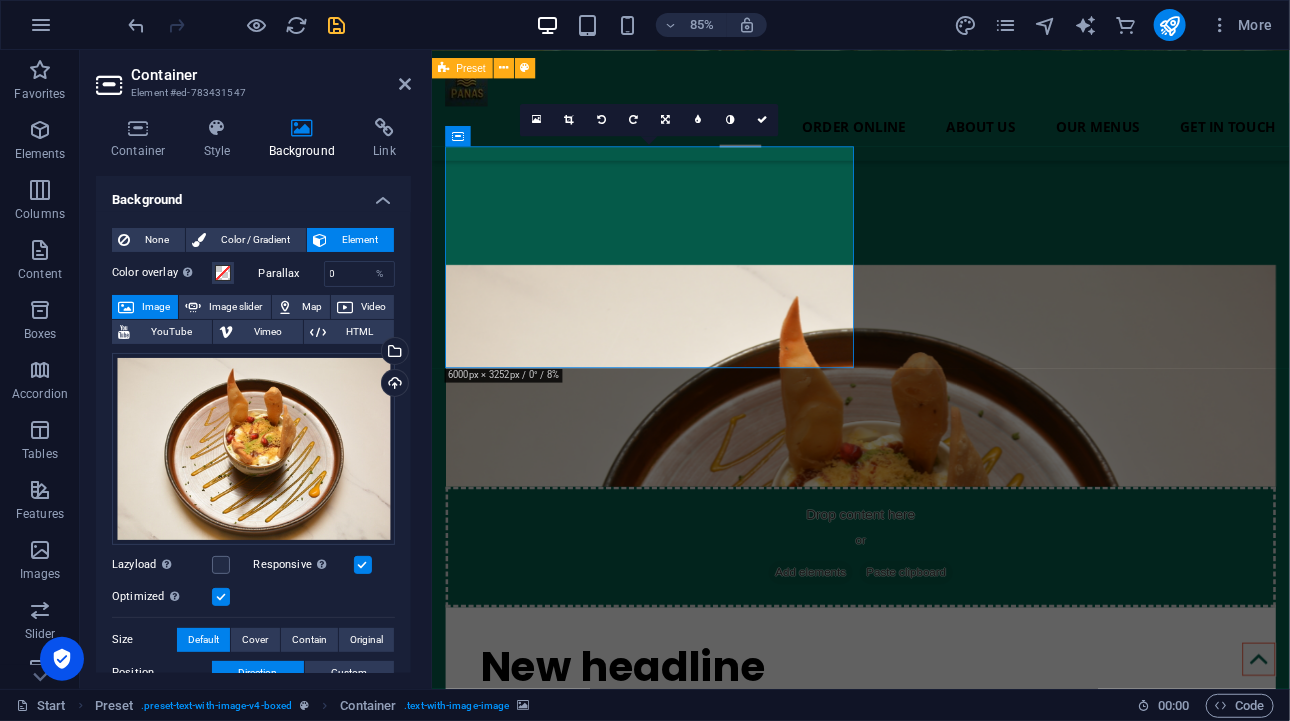 click at bounding box center [634, 120] 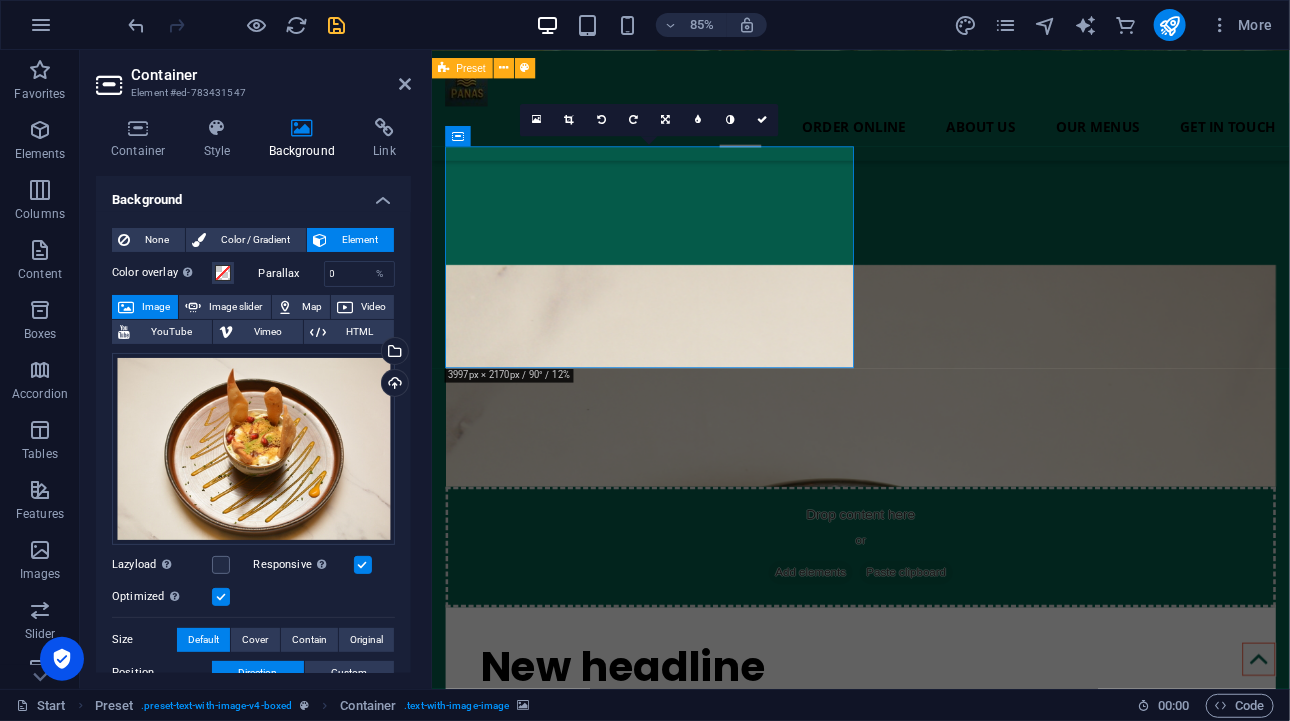 click at bounding box center [634, 120] 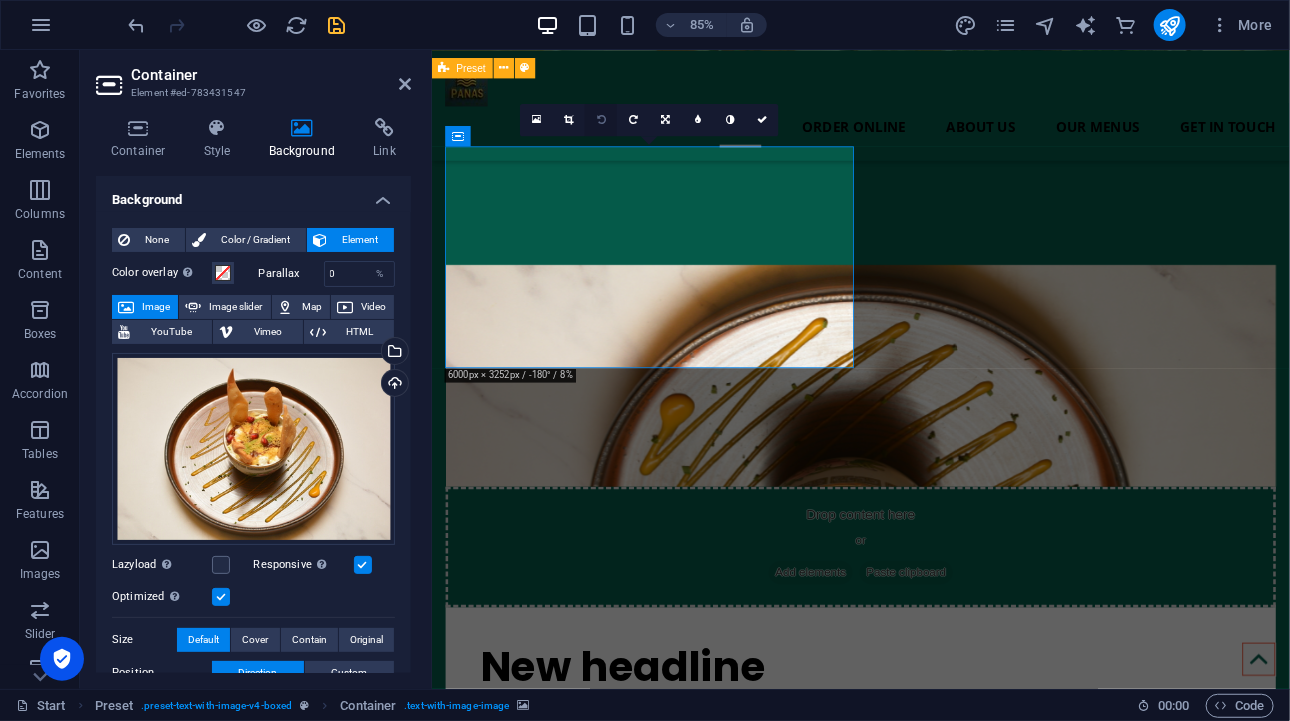 click at bounding box center (601, 120) 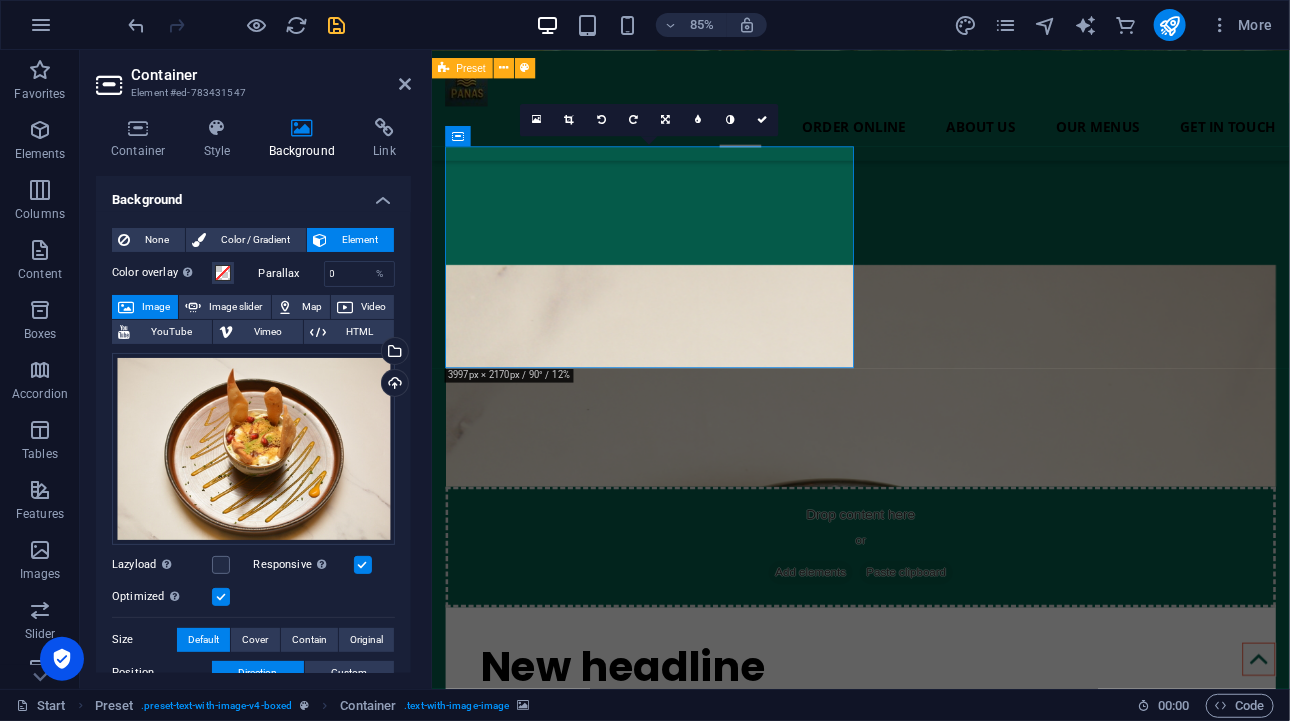 click at bounding box center (601, 120) 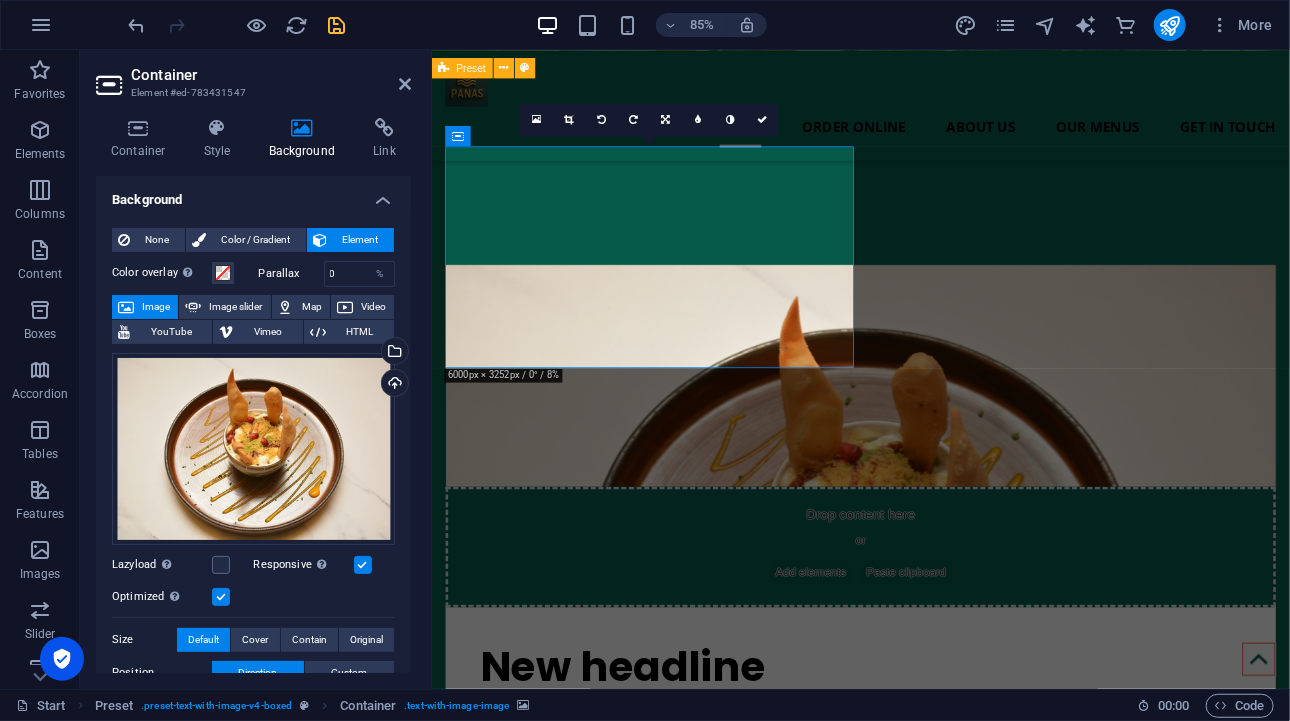 click at bounding box center (935, 431) 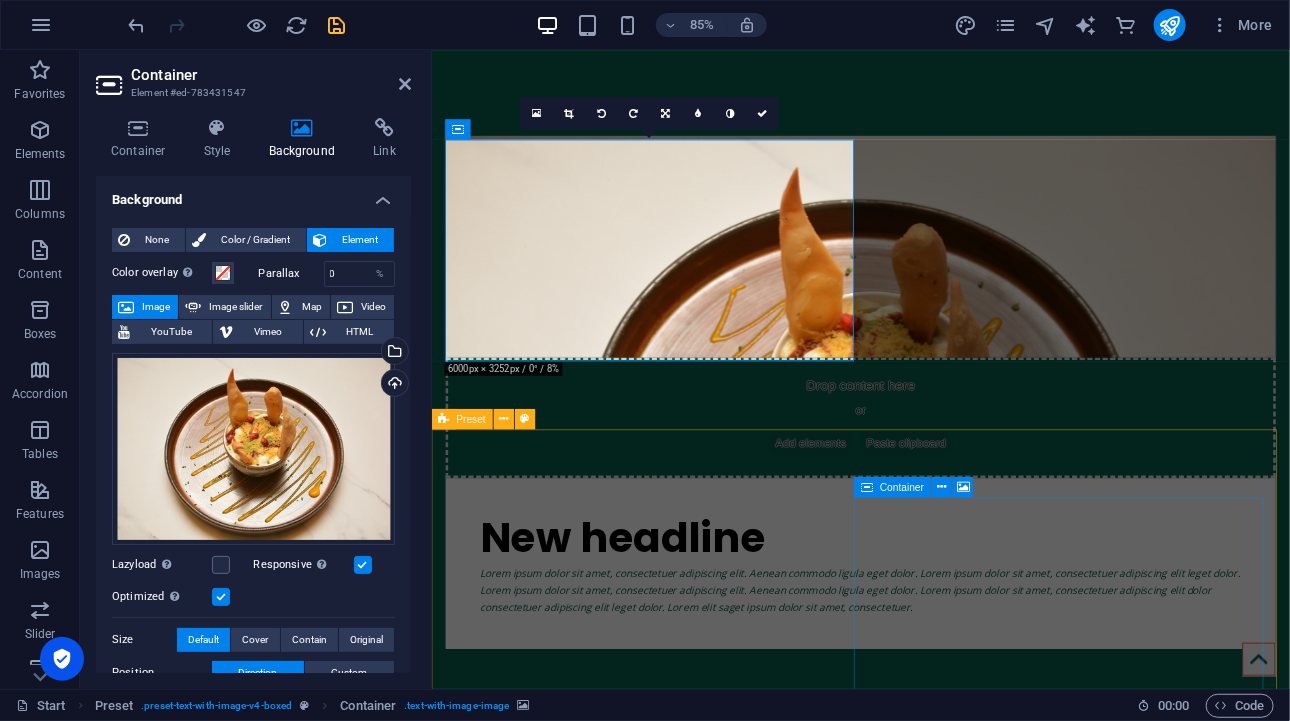 scroll, scrollTop: 973, scrollLeft: 0, axis: vertical 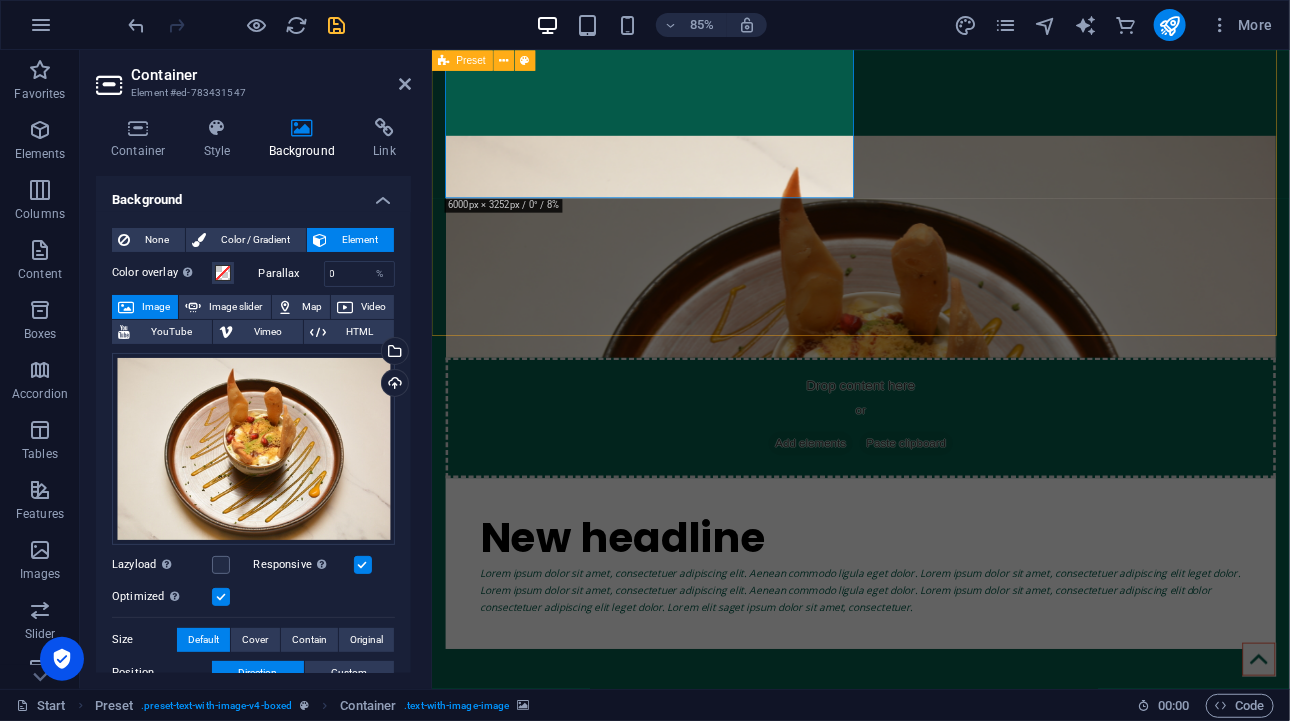 click at bounding box center (935, 279) 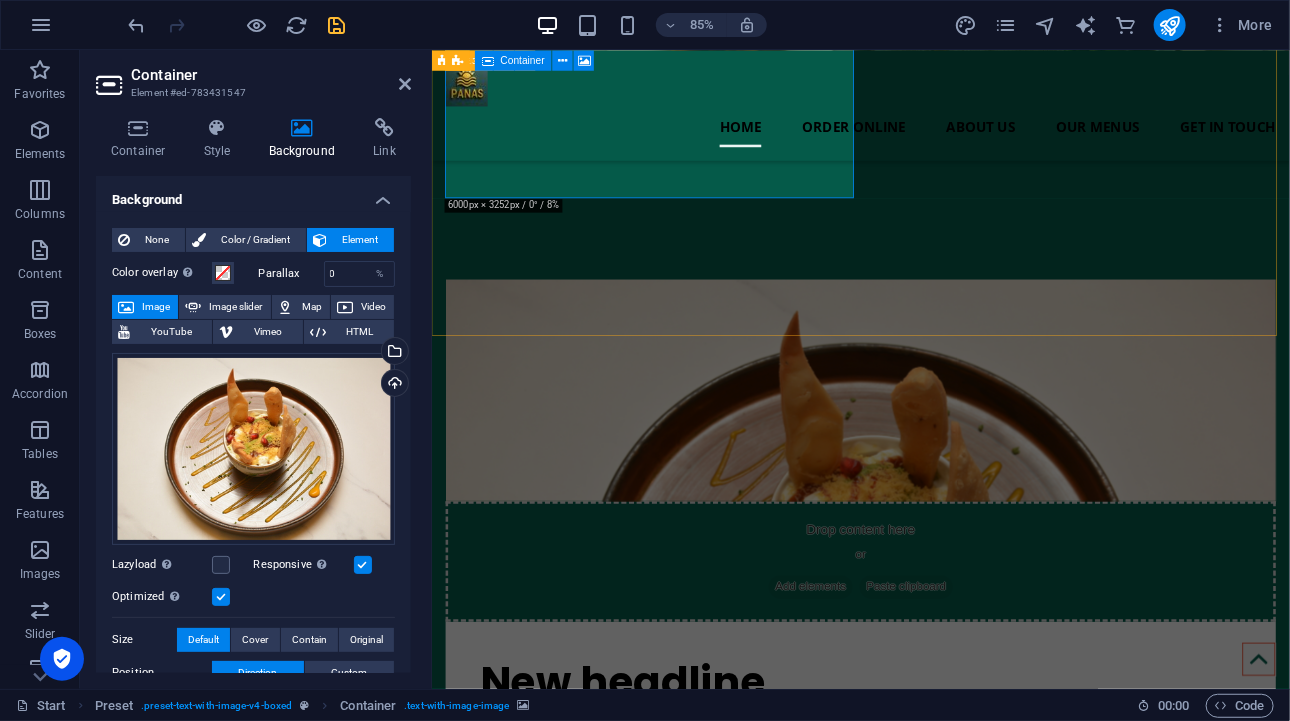 scroll, scrollTop: 773, scrollLeft: 0, axis: vertical 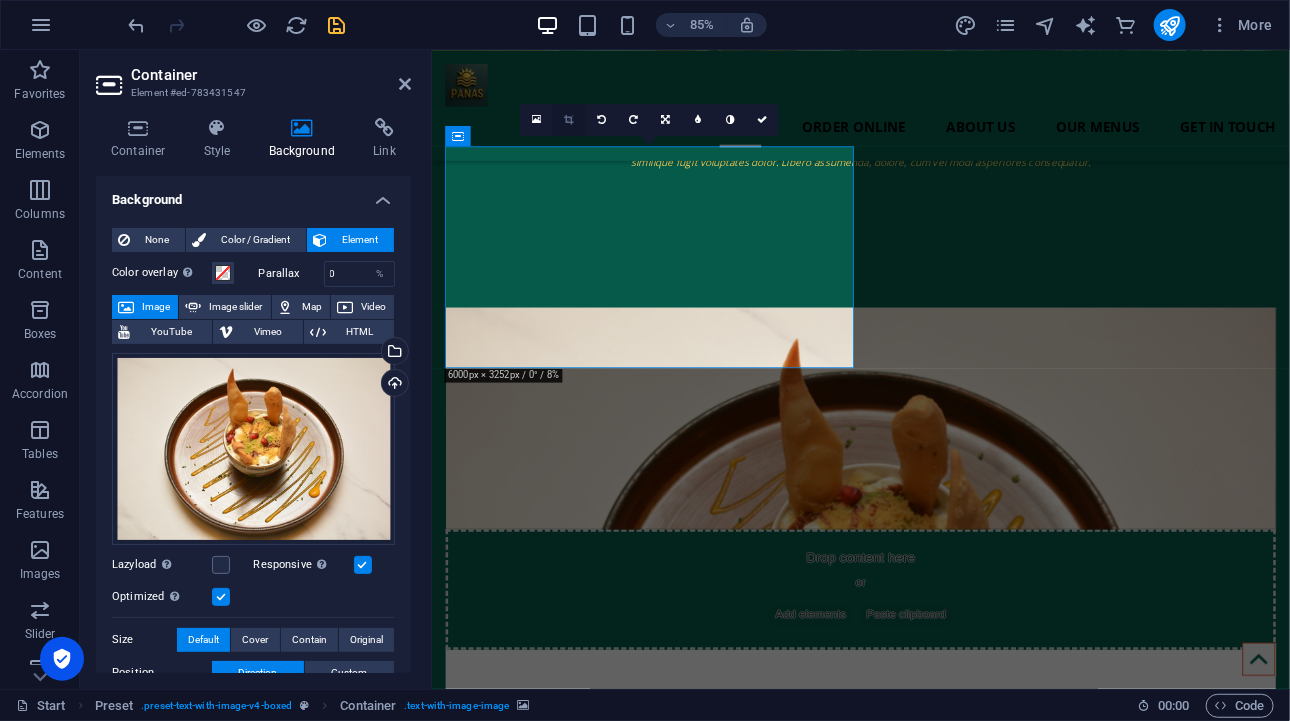 click at bounding box center [569, 120] 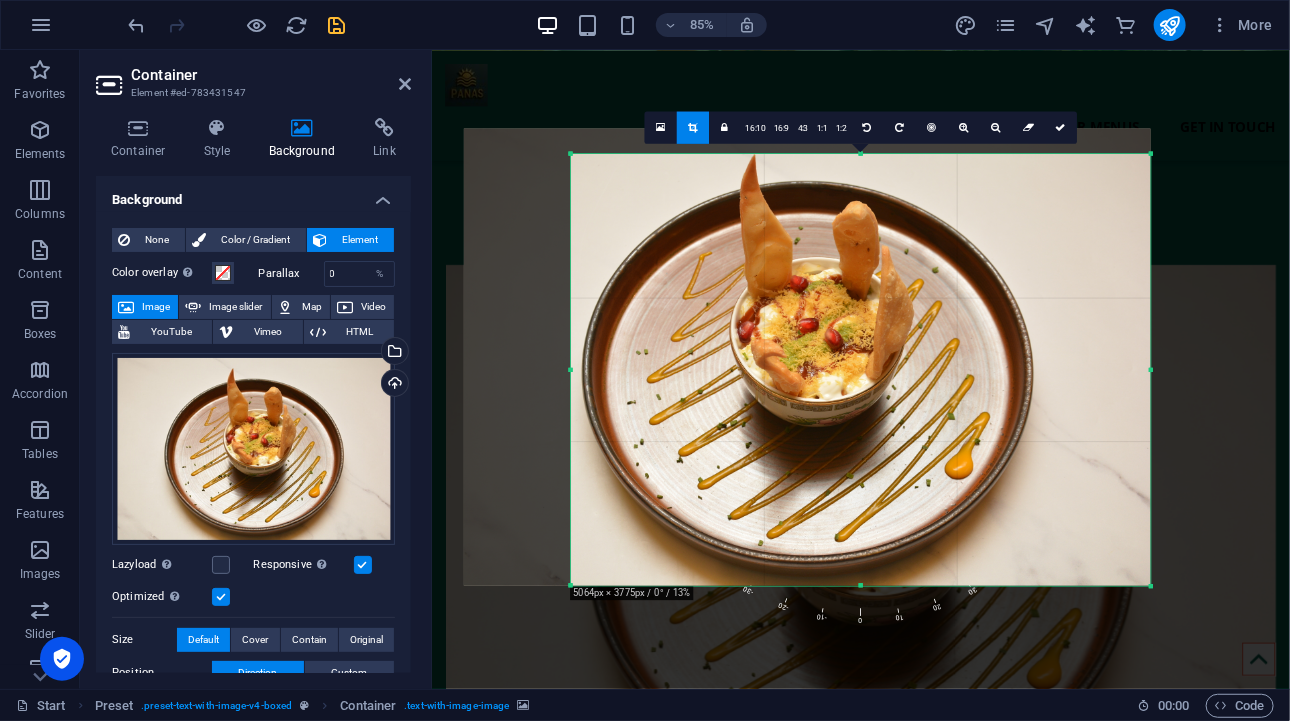 drag, startPoint x: 519, startPoint y: 138, endPoint x: 645, endPoint y: 168, distance: 129.5222 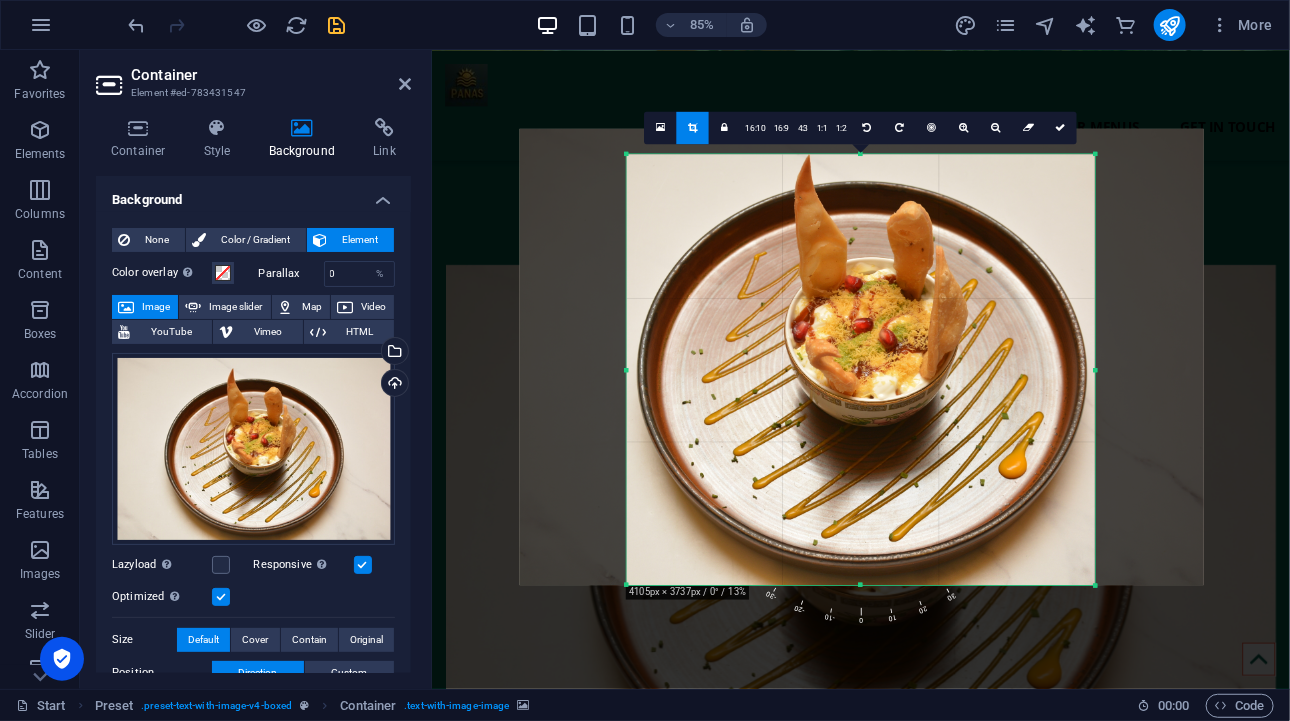 drag, startPoint x: 1151, startPoint y: 587, endPoint x: 1020, endPoint y: 581, distance: 131.13733 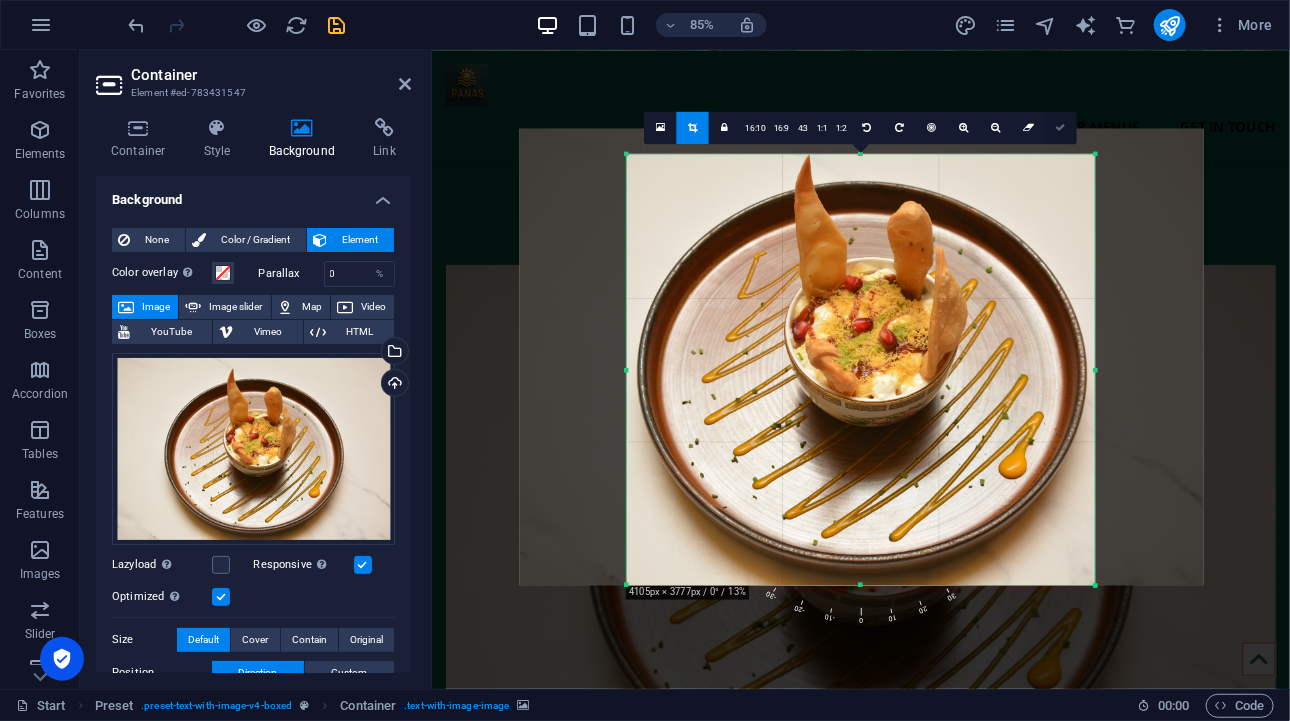 click at bounding box center [1061, 127] 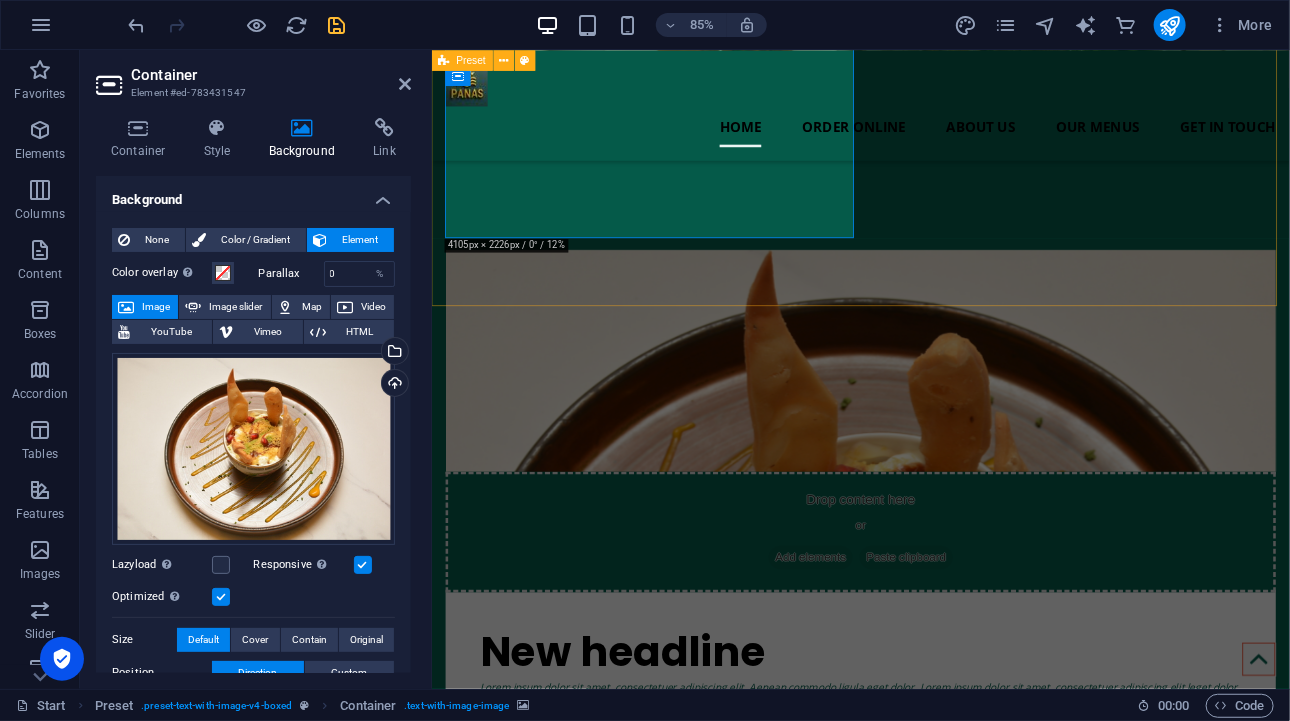 scroll, scrollTop: 773, scrollLeft: 0, axis: vertical 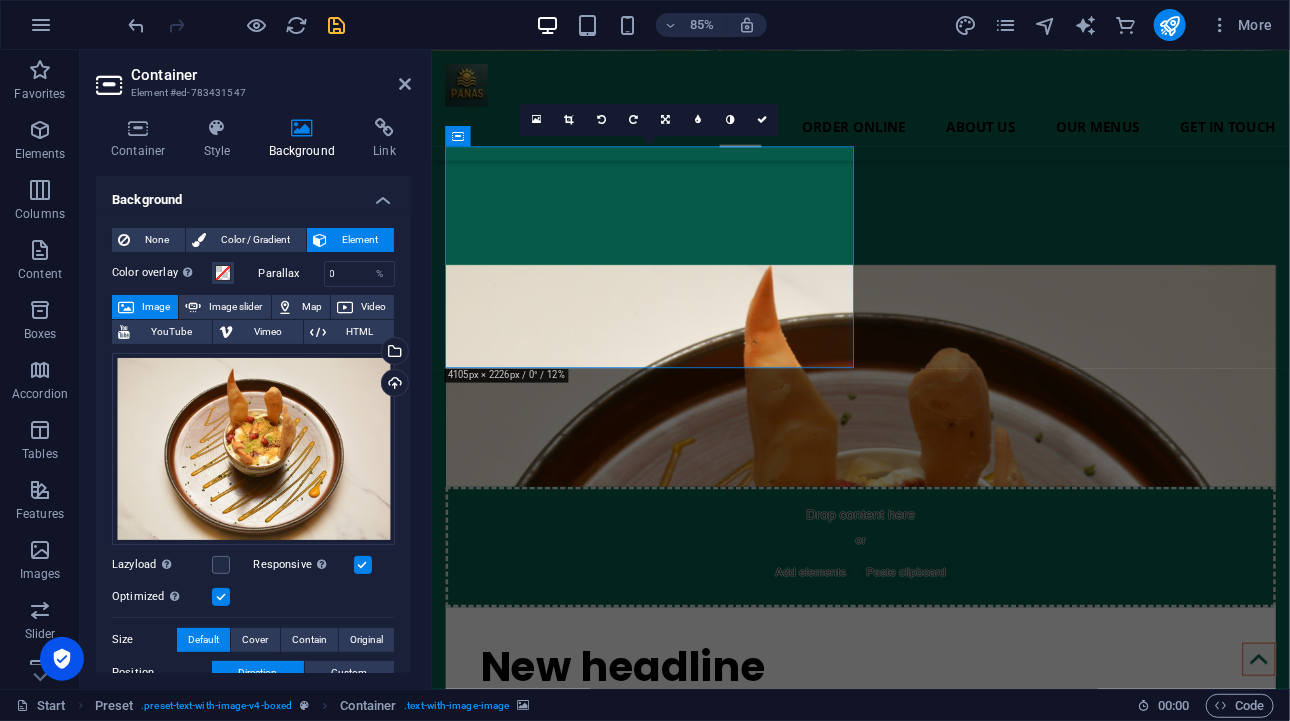 click at bounding box center (935, 431) 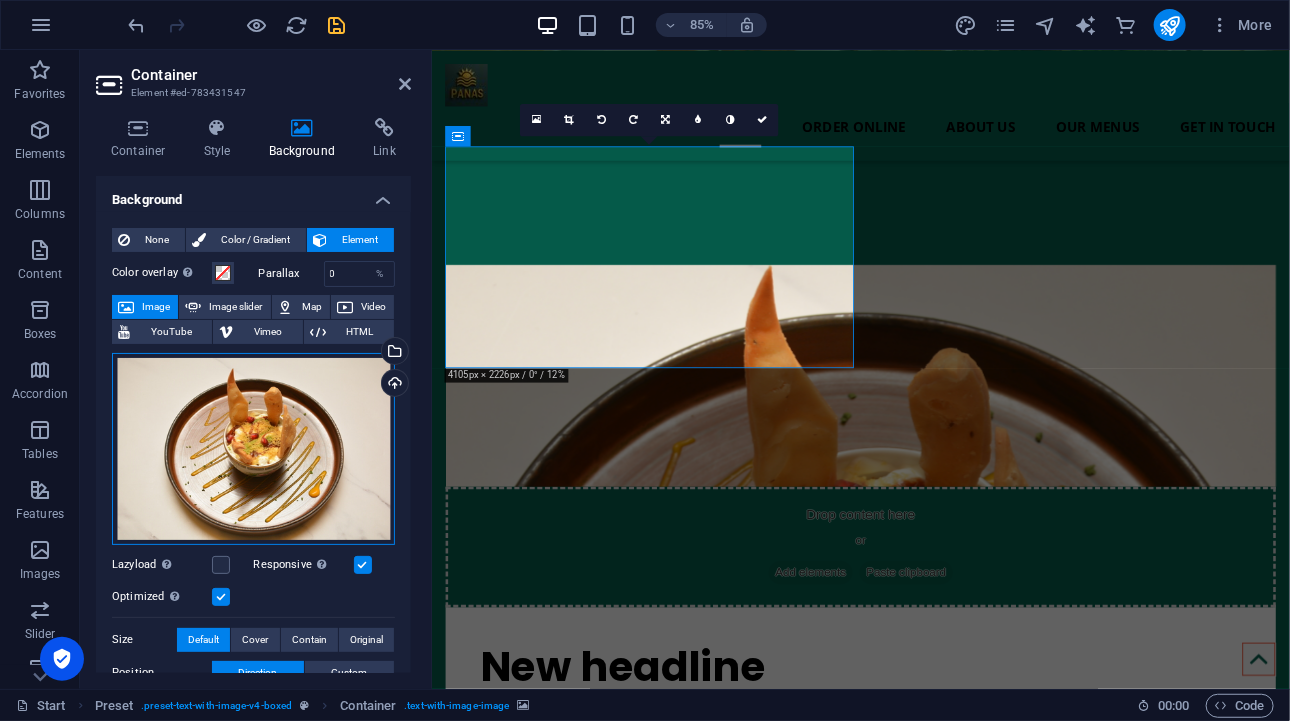 click on "Drag files here, click to choose files or select files from Files or our free stock photos & videos" at bounding box center (253, 449) 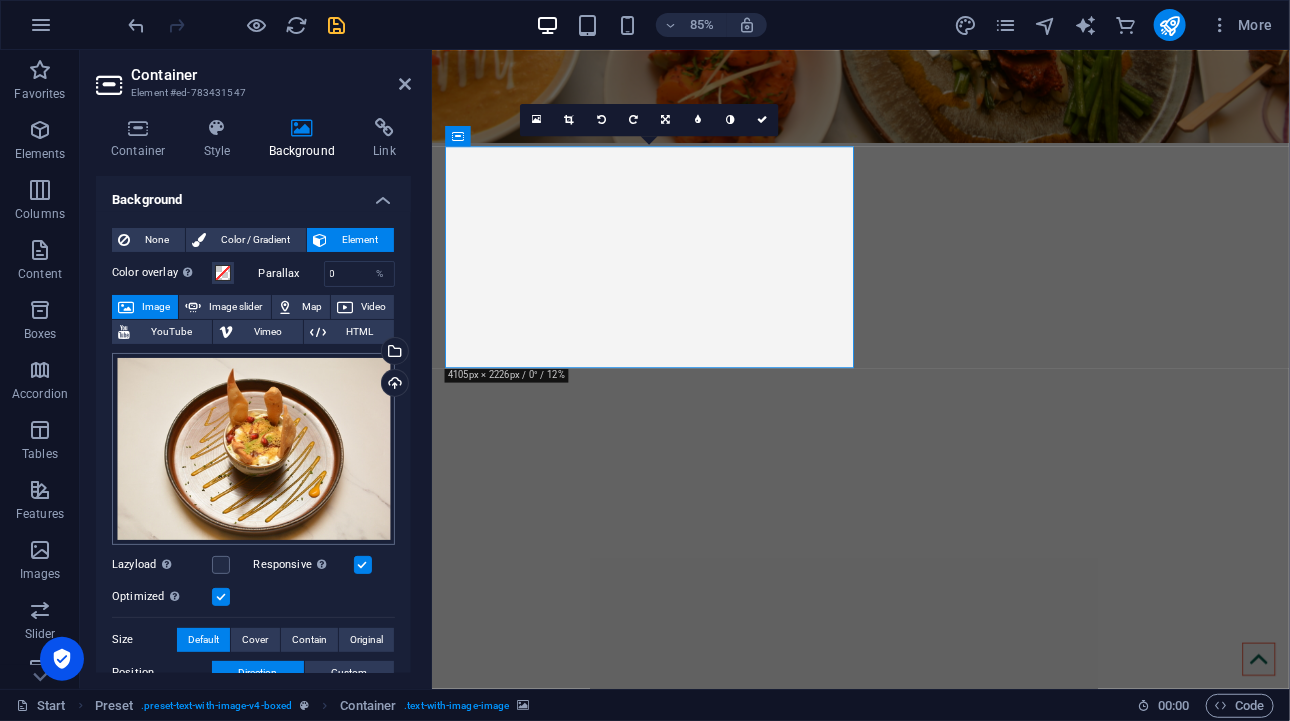 scroll, scrollTop: 1472, scrollLeft: 0, axis: vertical 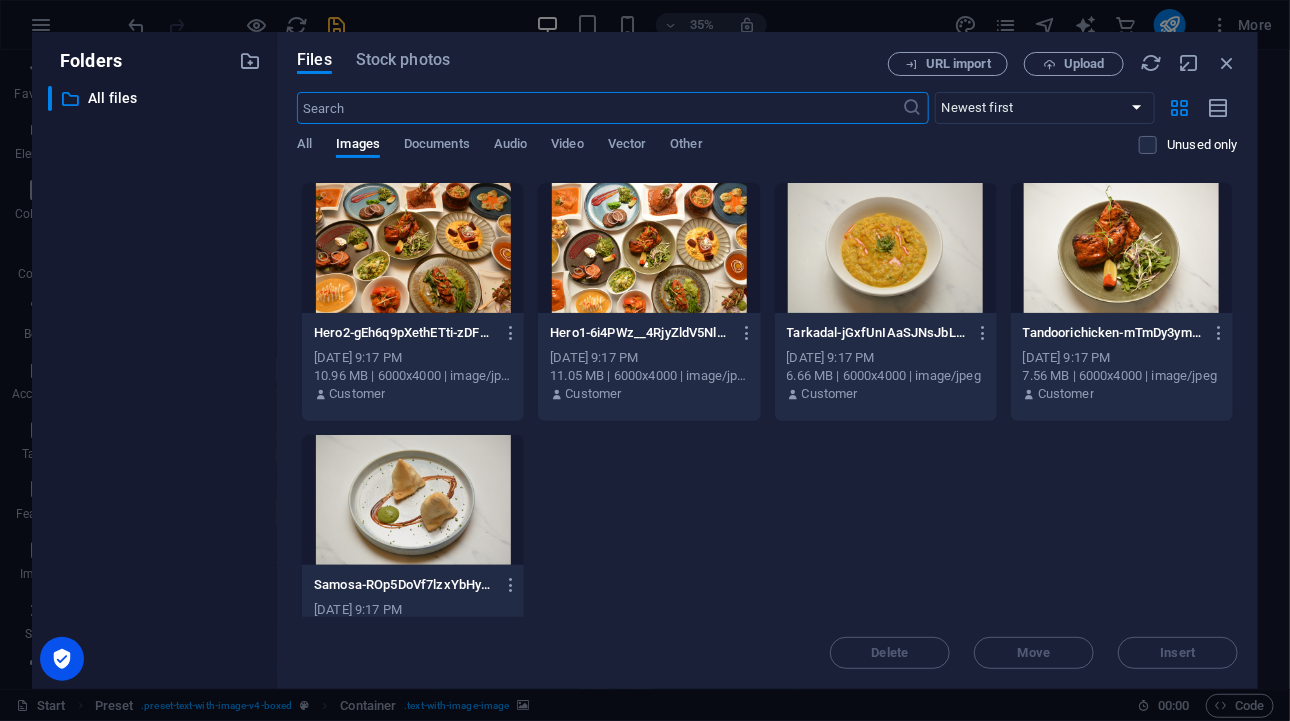 click at bounding box center [413, 248] 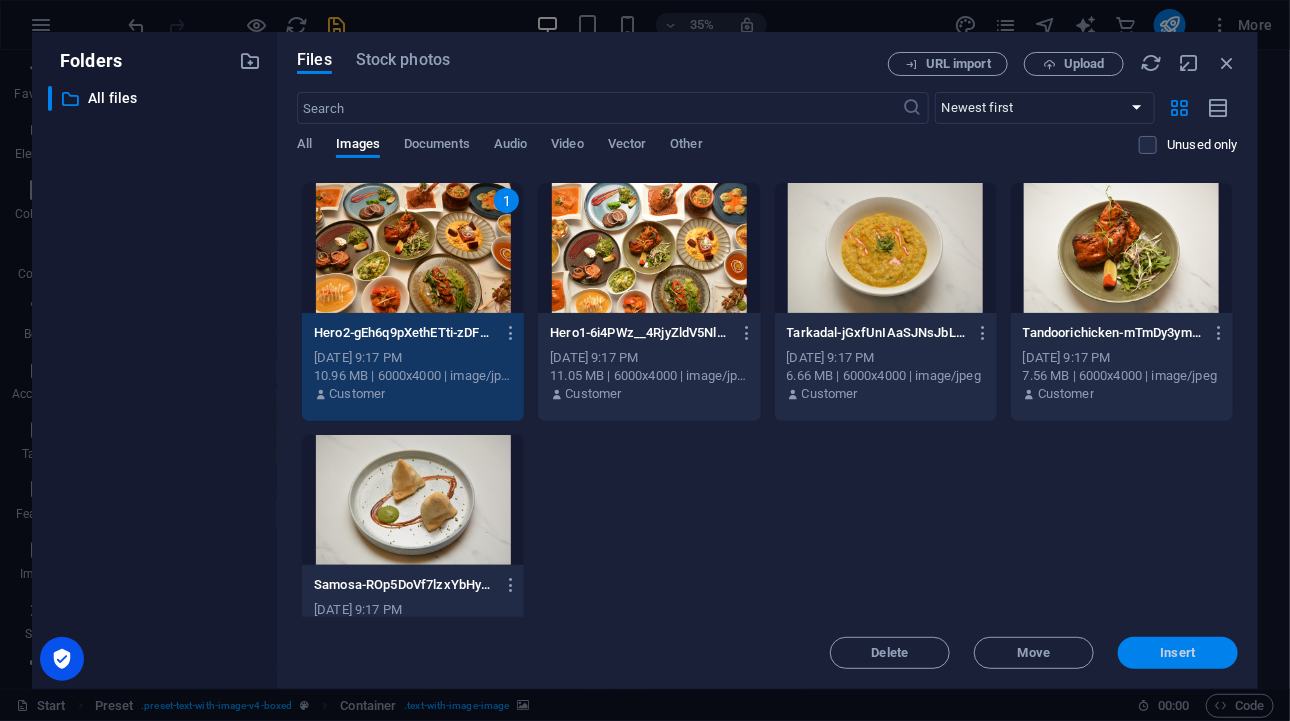 click on "Insert" at bounding box center (1178, 653) 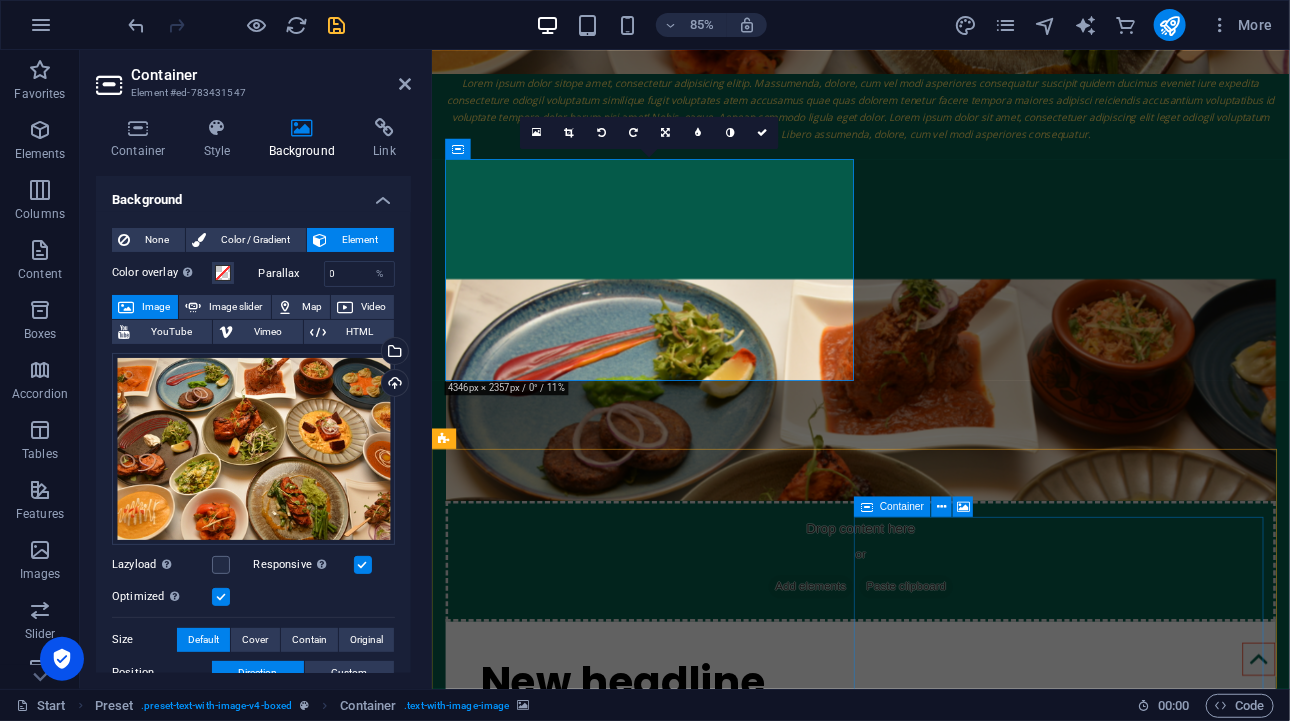 scroll, scrollTop: 873, scrollLeft: 0, axis: vertical 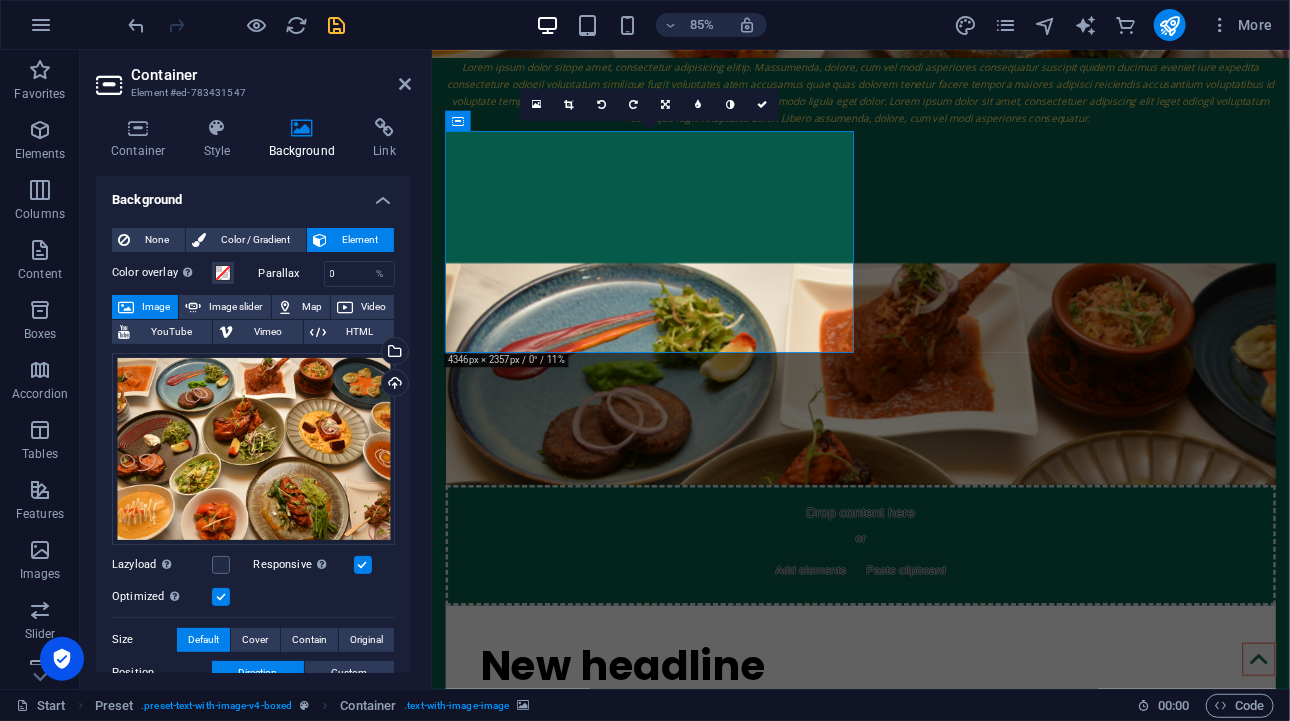 click at bounding box center [935, 1395] 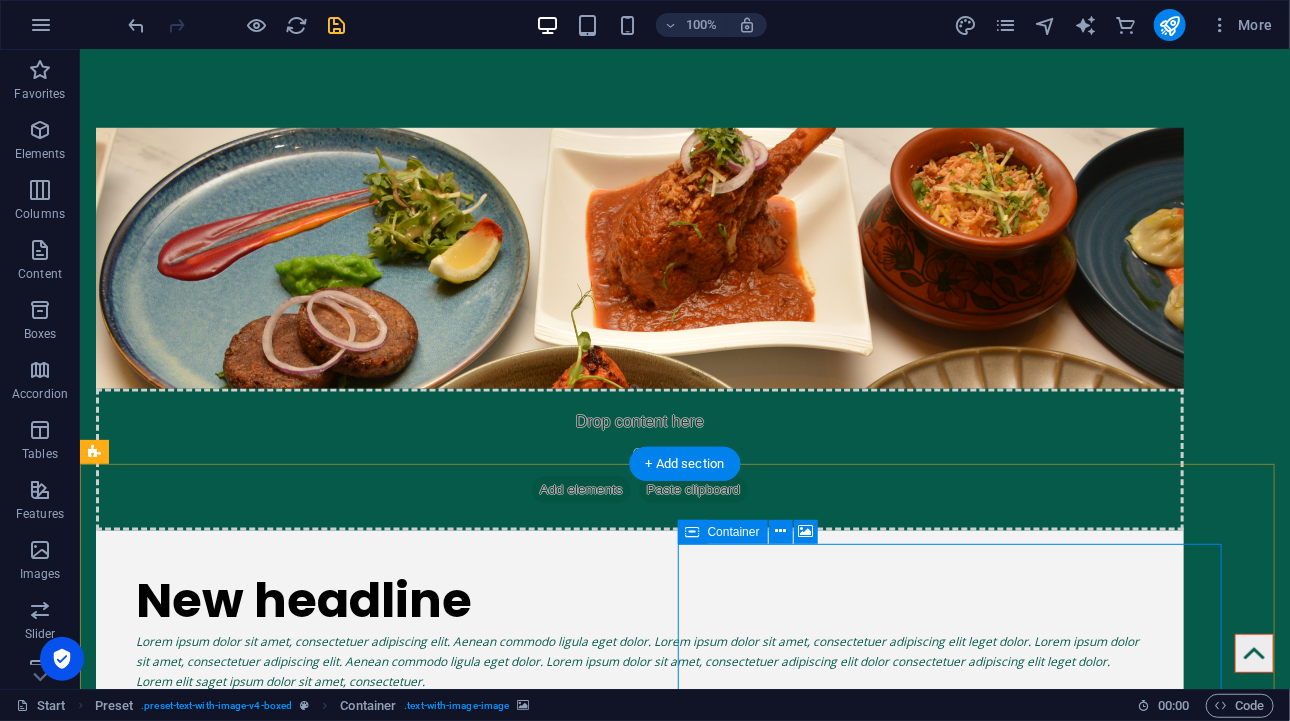 scroll, scrollTop: 1000, scrollLeft: 0, axis: vertical 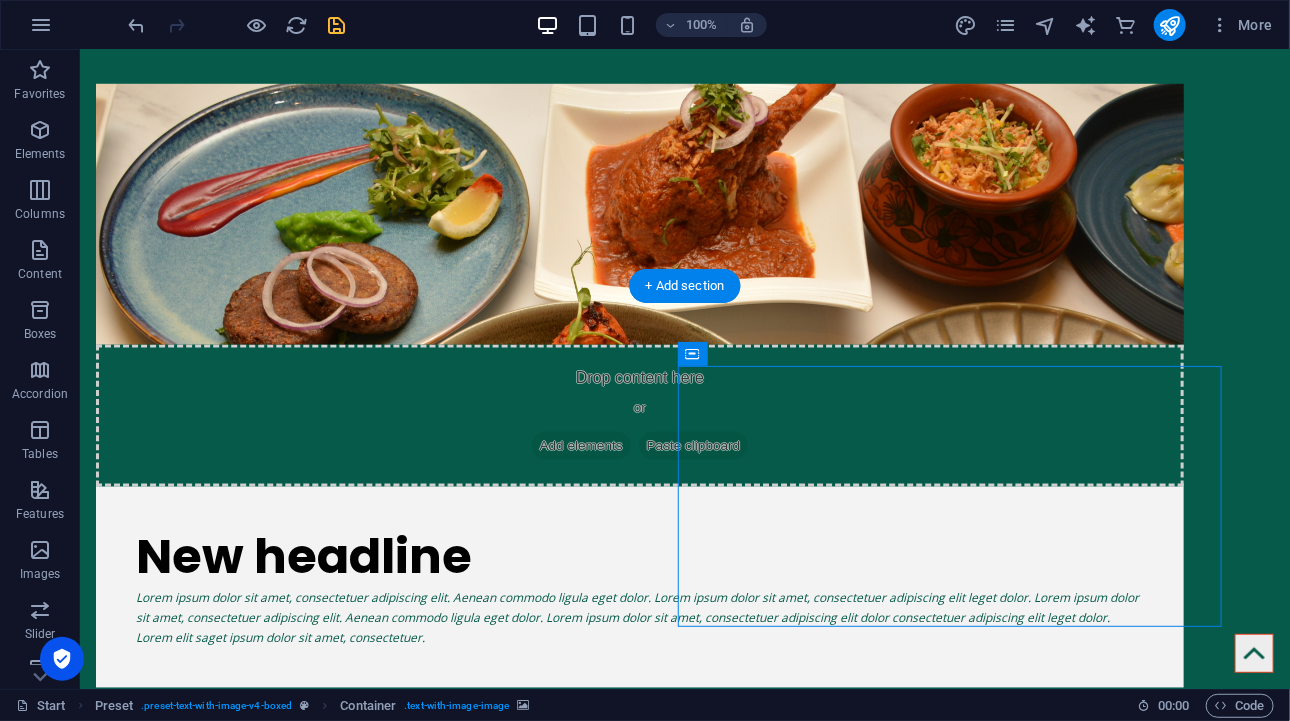 click at bounding box center [639, 1179] 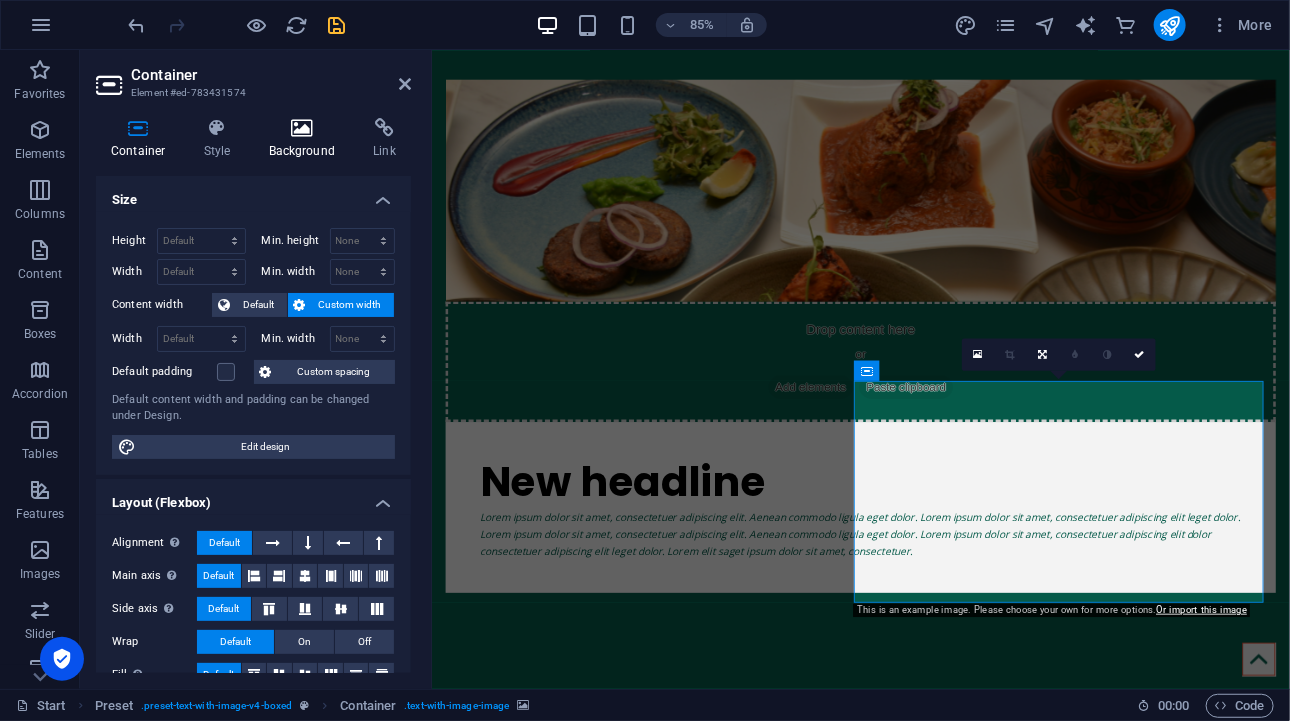 click at bounding box center (302, 128) 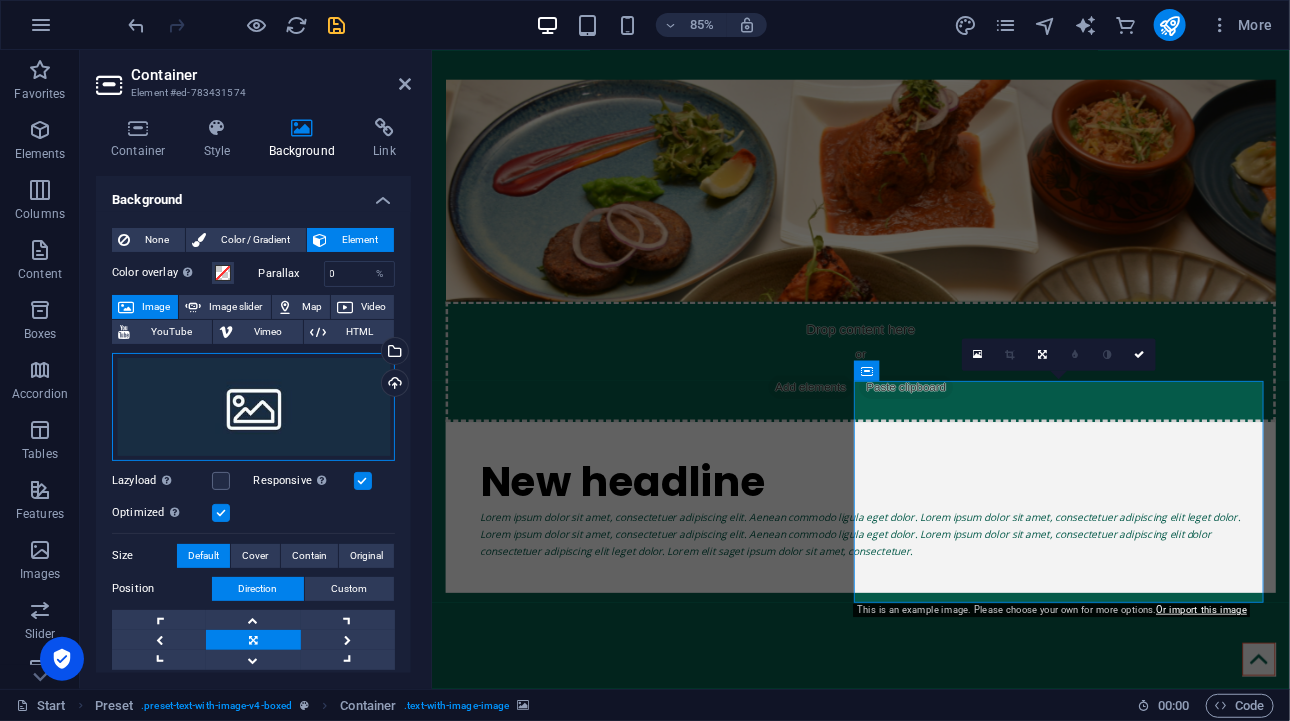 click on "Drag files here, click to choose files or select files from Files or our free stock photos & videos" at bounding box center (253, 407) 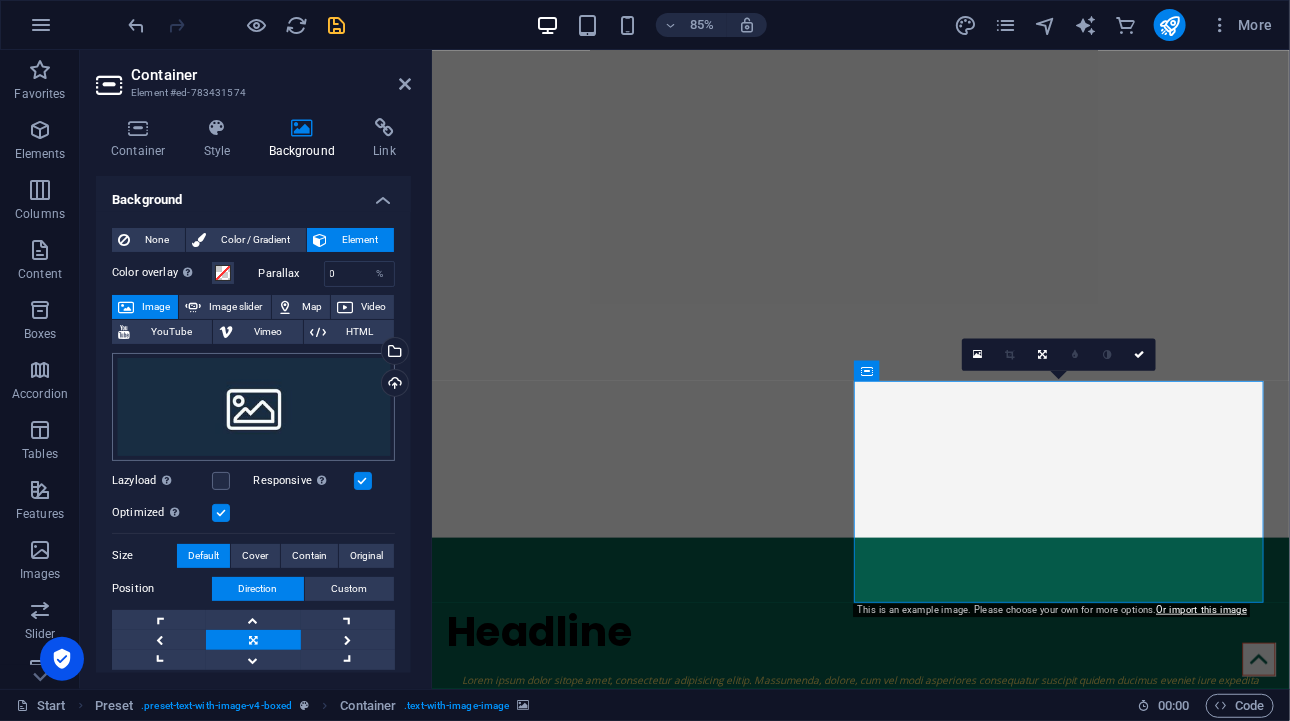 scroll, scrollTop: 1699, scrollLeft: 0, axis: vertical 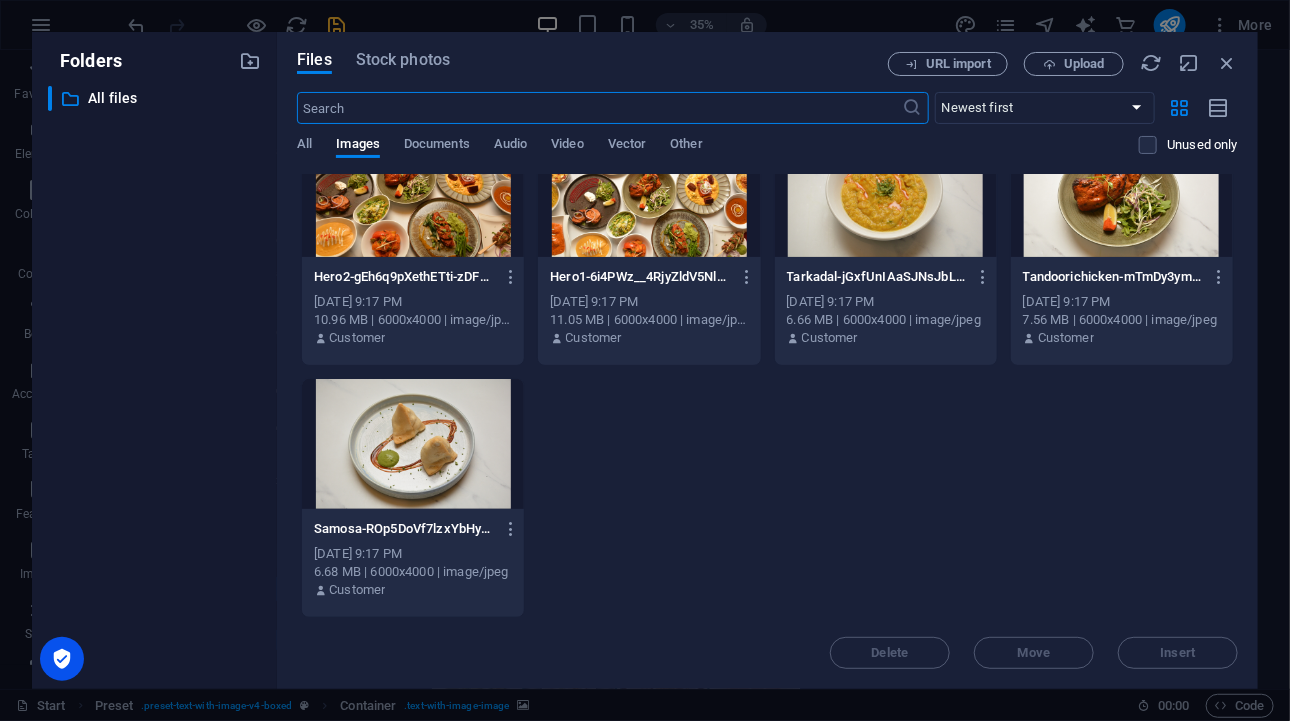 click at bounding box center (649, 192) 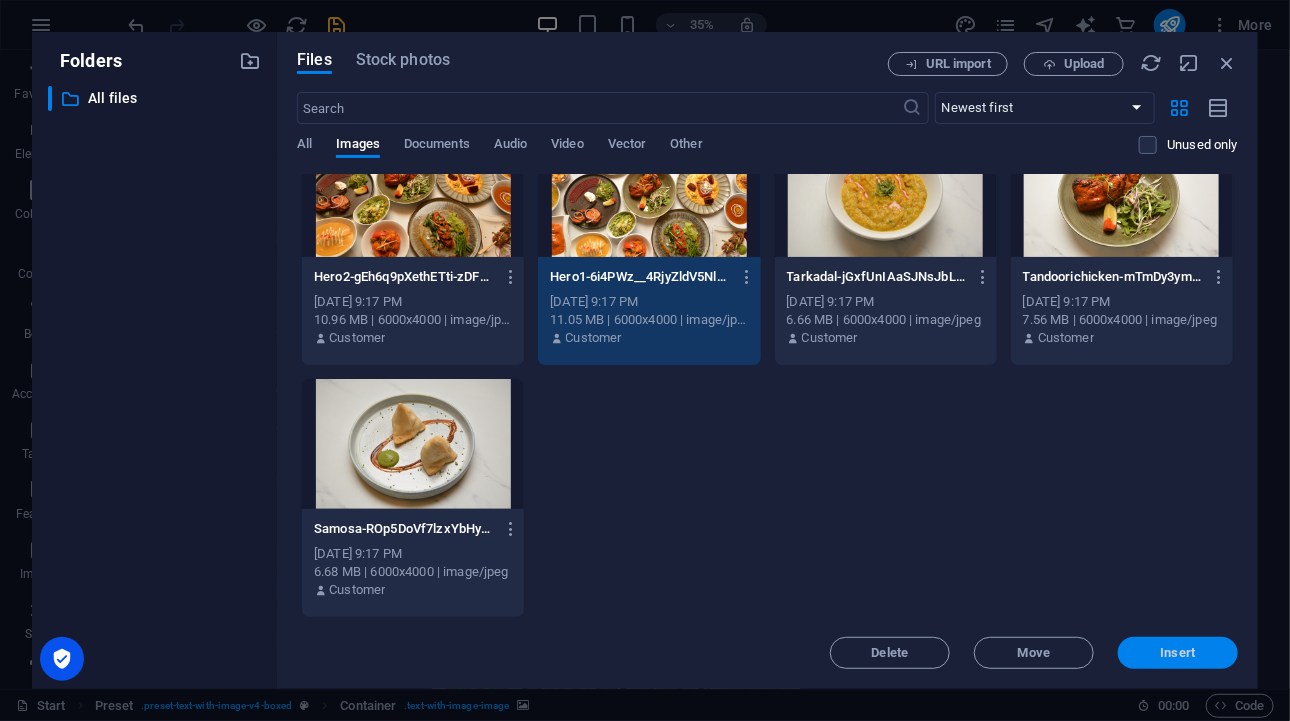 click on "Insert" at bounding box center (1178, 653) 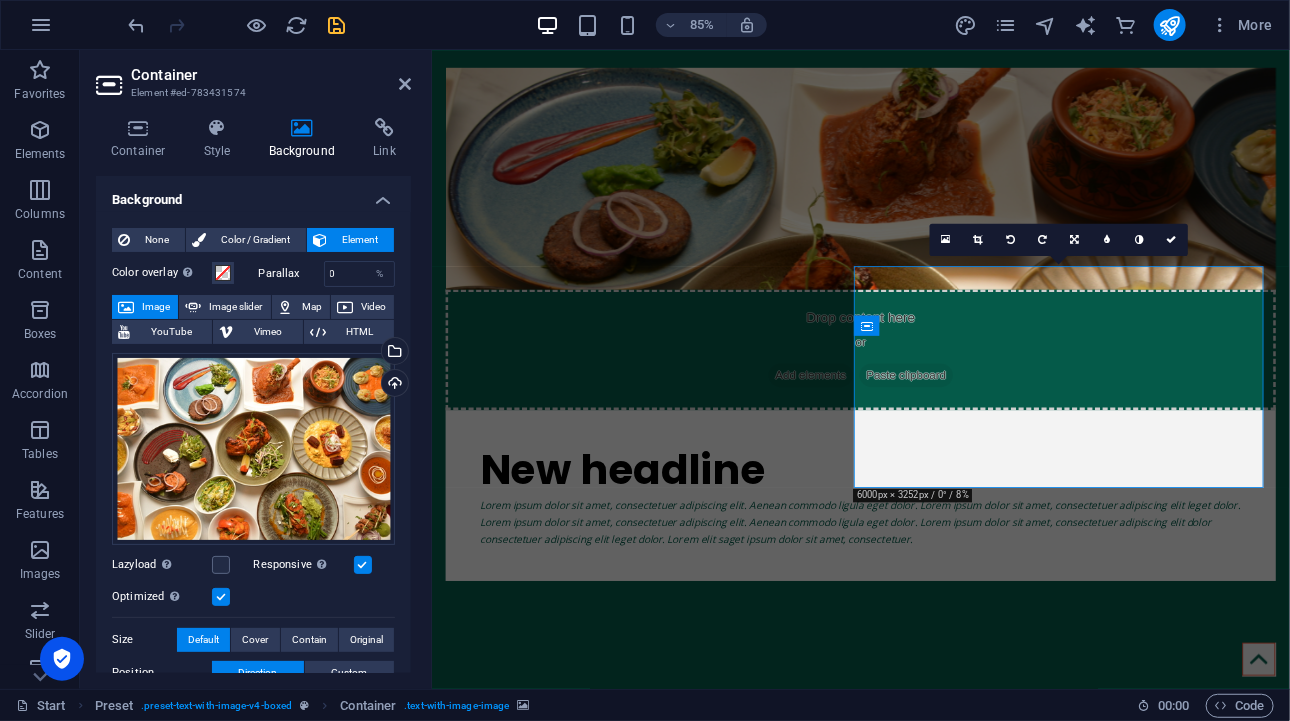 scroll, scrollTop: 1252, scrollLeft: 0, axis: vertical 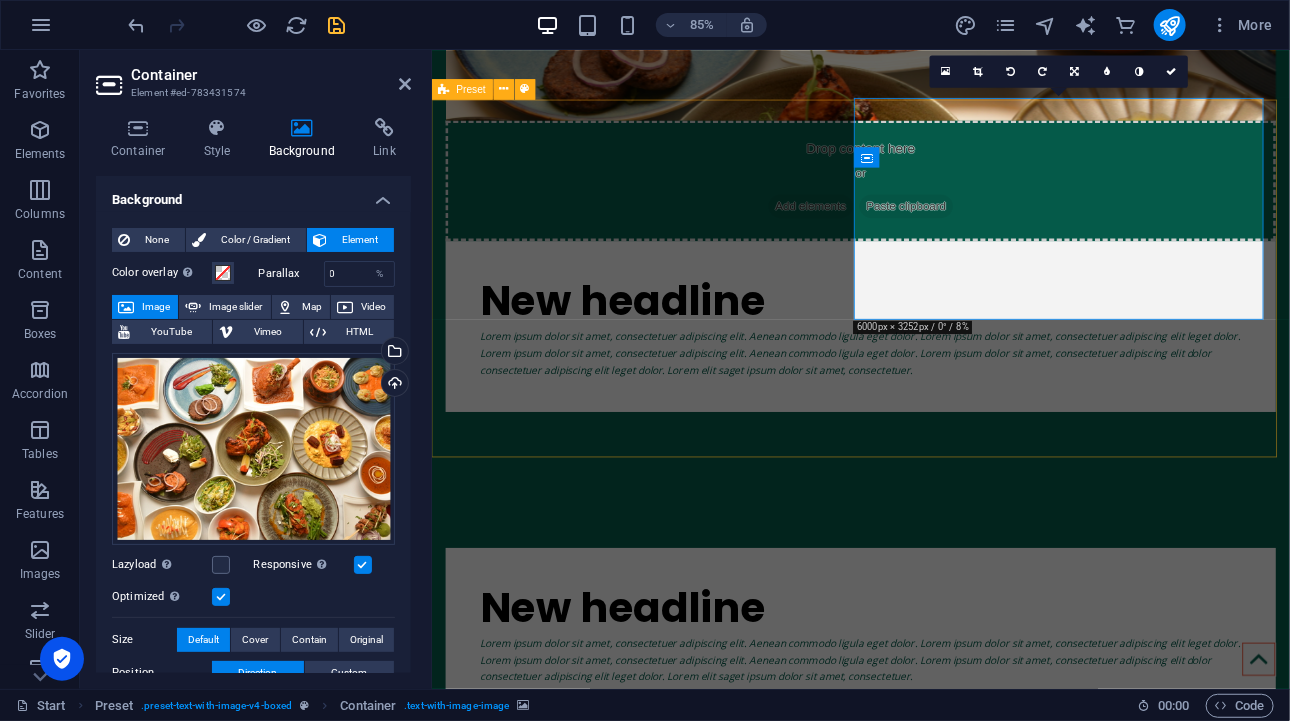 click on "New headline Lorem ipsum dolor sit amet, consectetuer adipiscing elit. Aenean commodo ligula eget dolor. Lorem ipsum dolor sit amet, consectetuer adipiscing elit leget dolor. Lorem ipsum dolor sit amet, consectetuer adipiscing elit. Aenean commodo ligula eget dolor. Lorem ipsum dolor sit amet, consectetuer adipiscing elit dolor consectetuer adipiscing elit leget dolor. Lorem elit saget ipsum dolor sit amet, consectetuer. Drop content here or  Add elements  Paste clipboard" at bounding box center [935, 936] 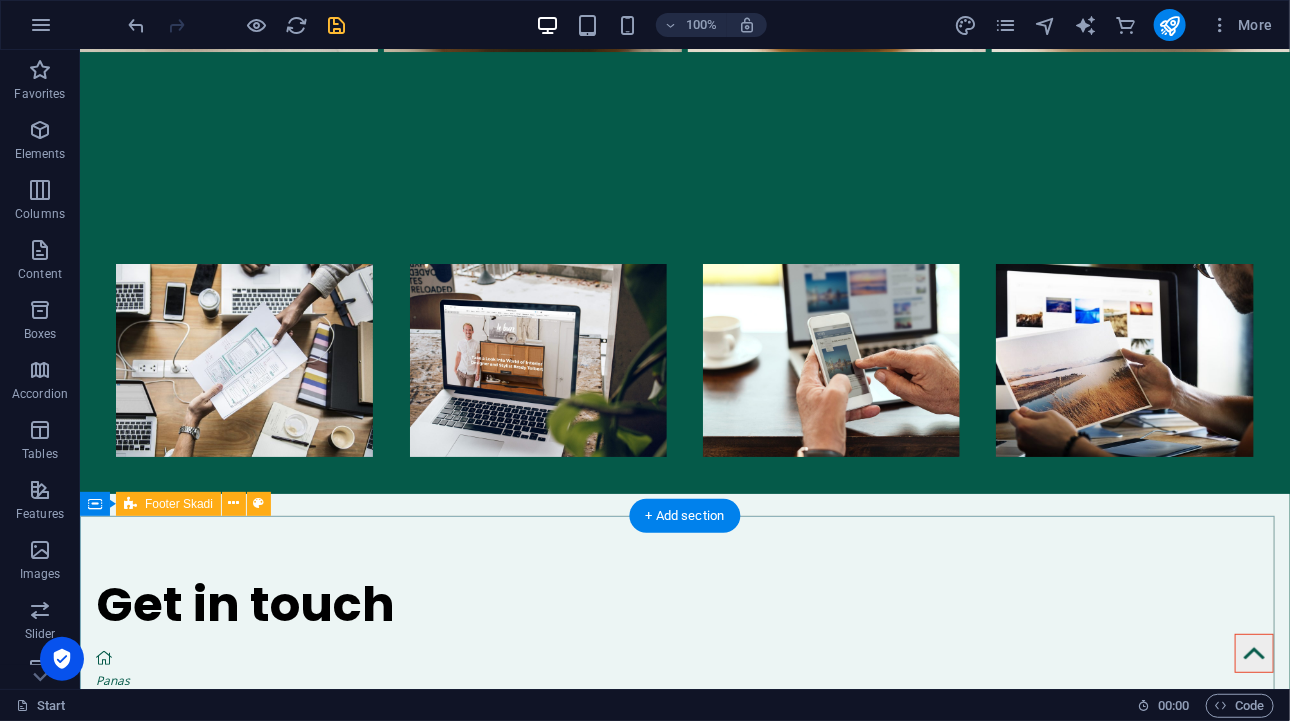 scroll, scrollTop: 2787, scrollLeft: 0, axis: vertical 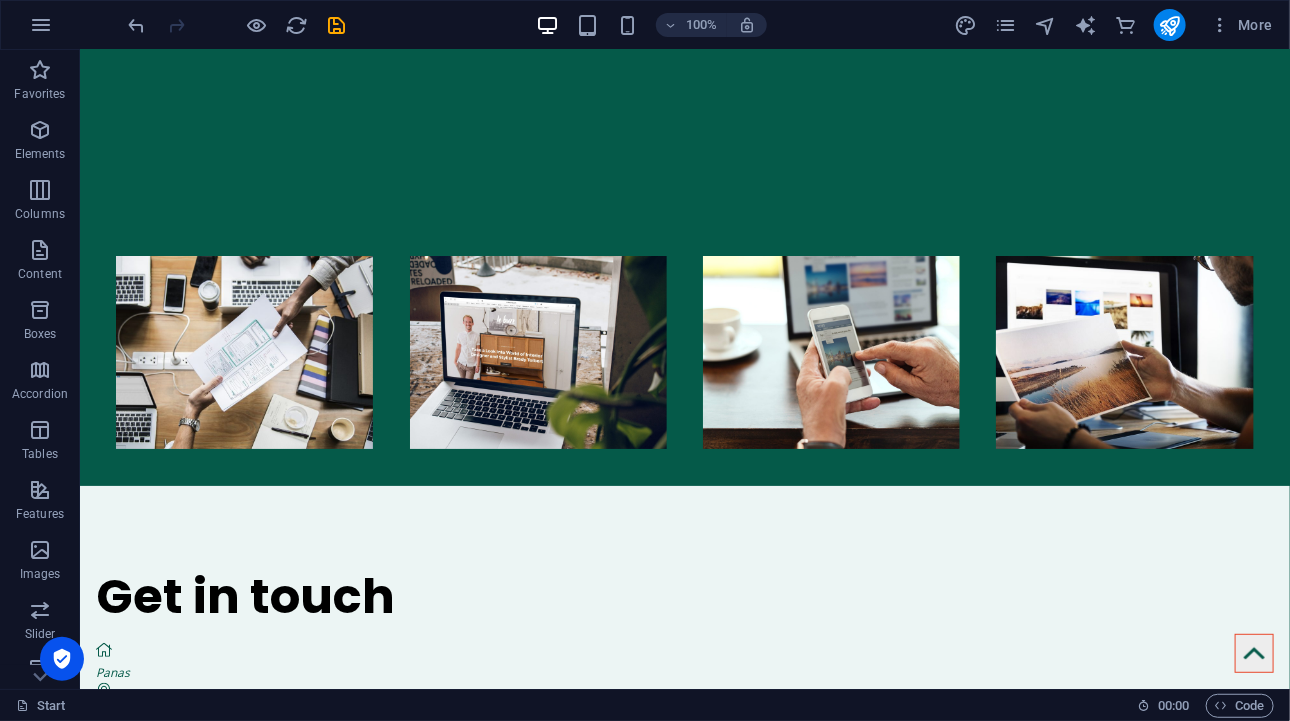 click at bounding box center (337, 25) 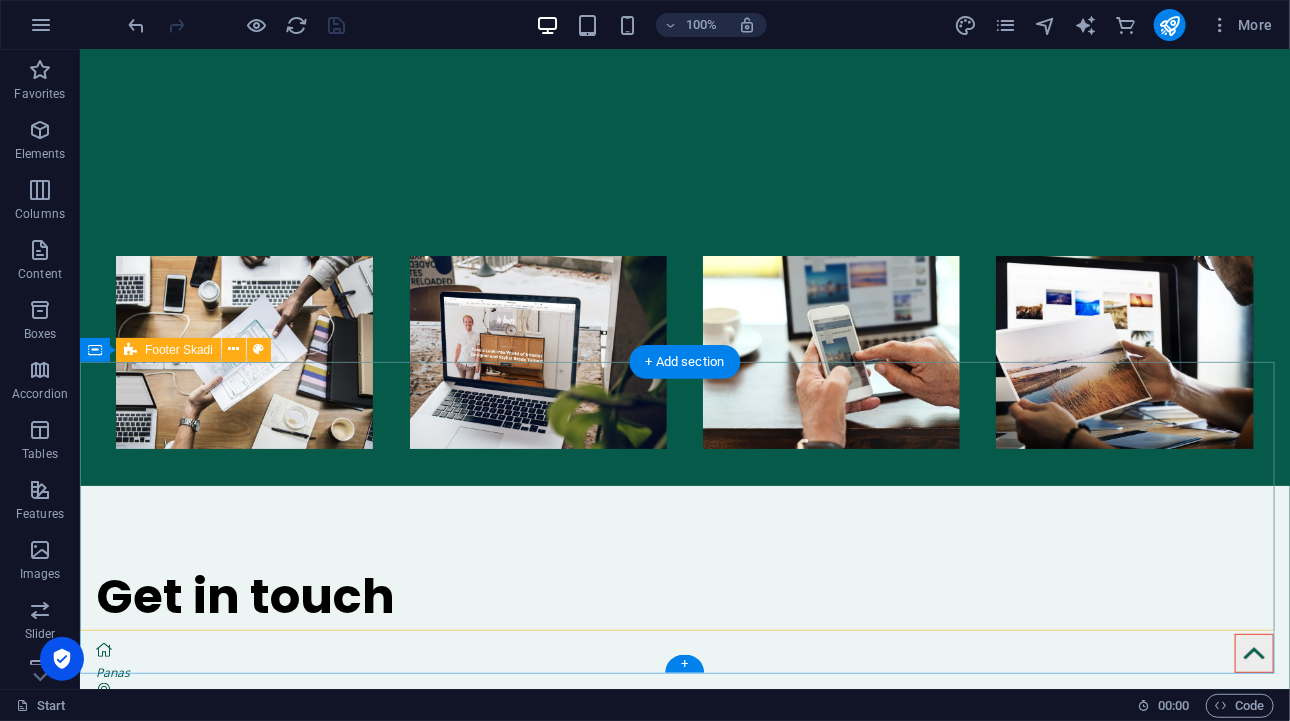 click at bounding box center (684, 1892) 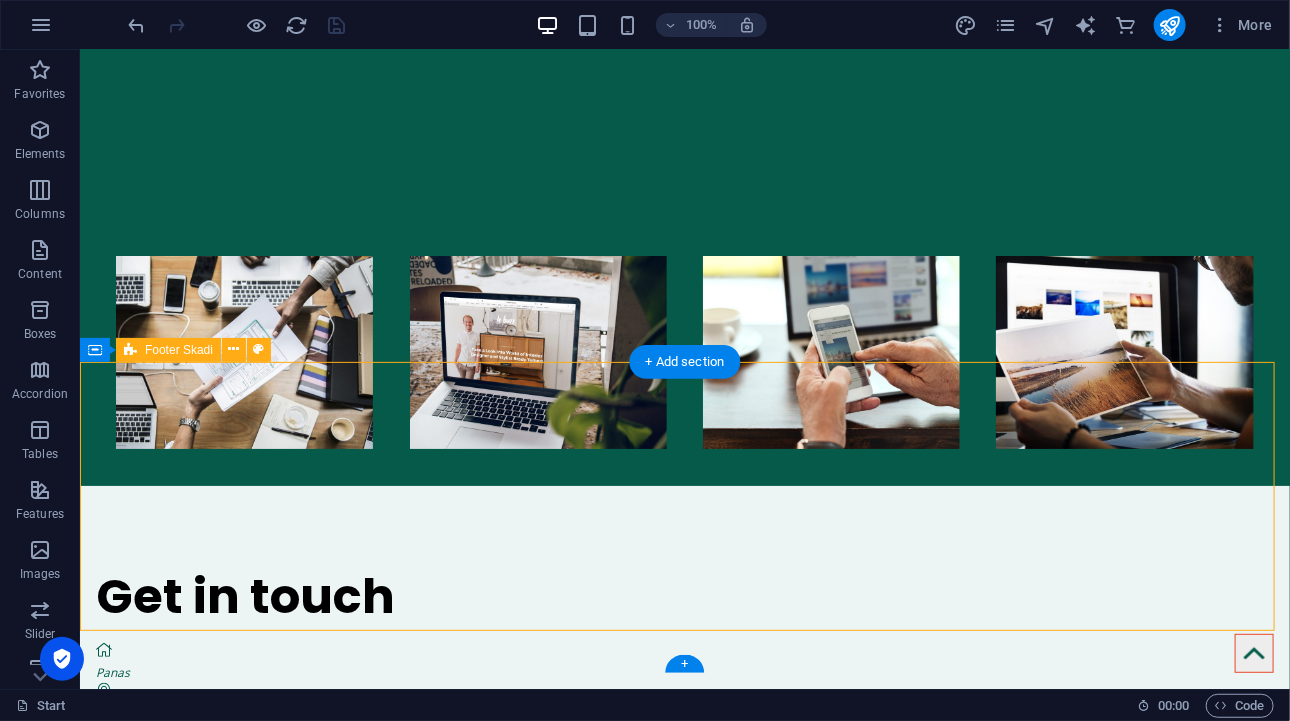 click at bounding box center (684, 1892) 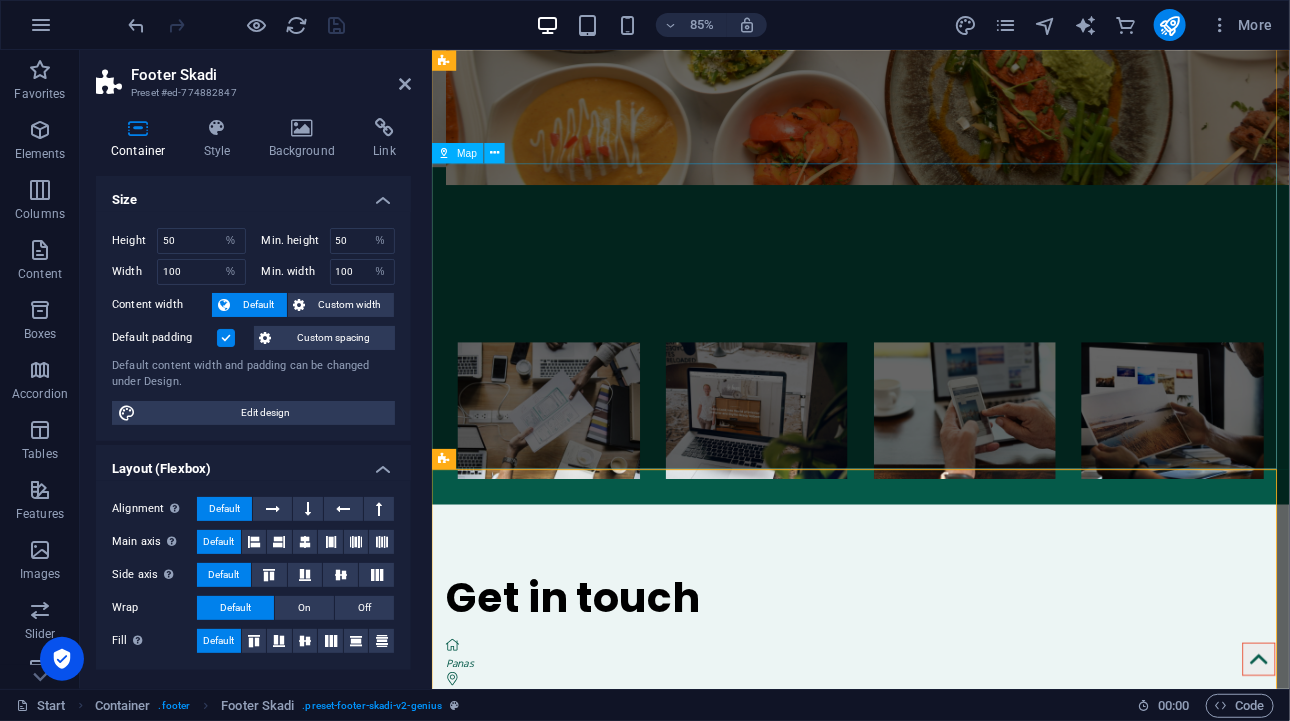 scroll, scrollTop: 2685, scrollLeft: 0, axis: vertical 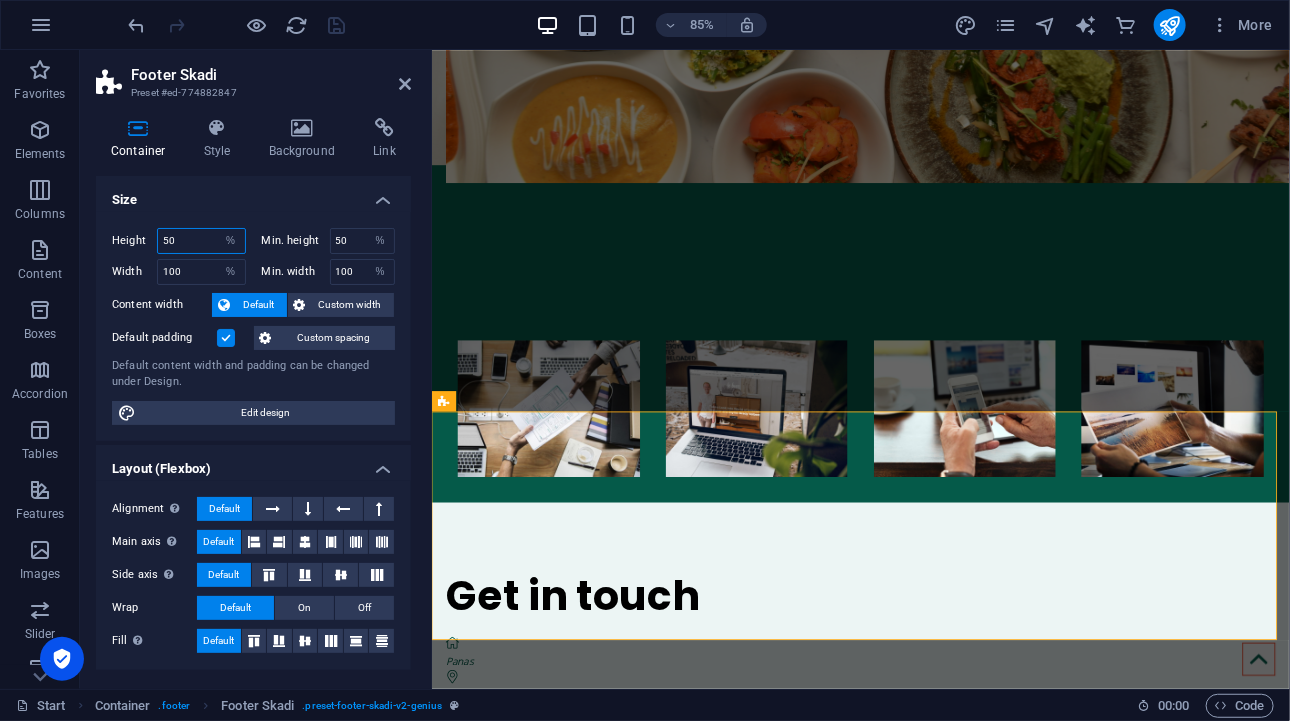 click on "50" at bounding box center [201, 241] 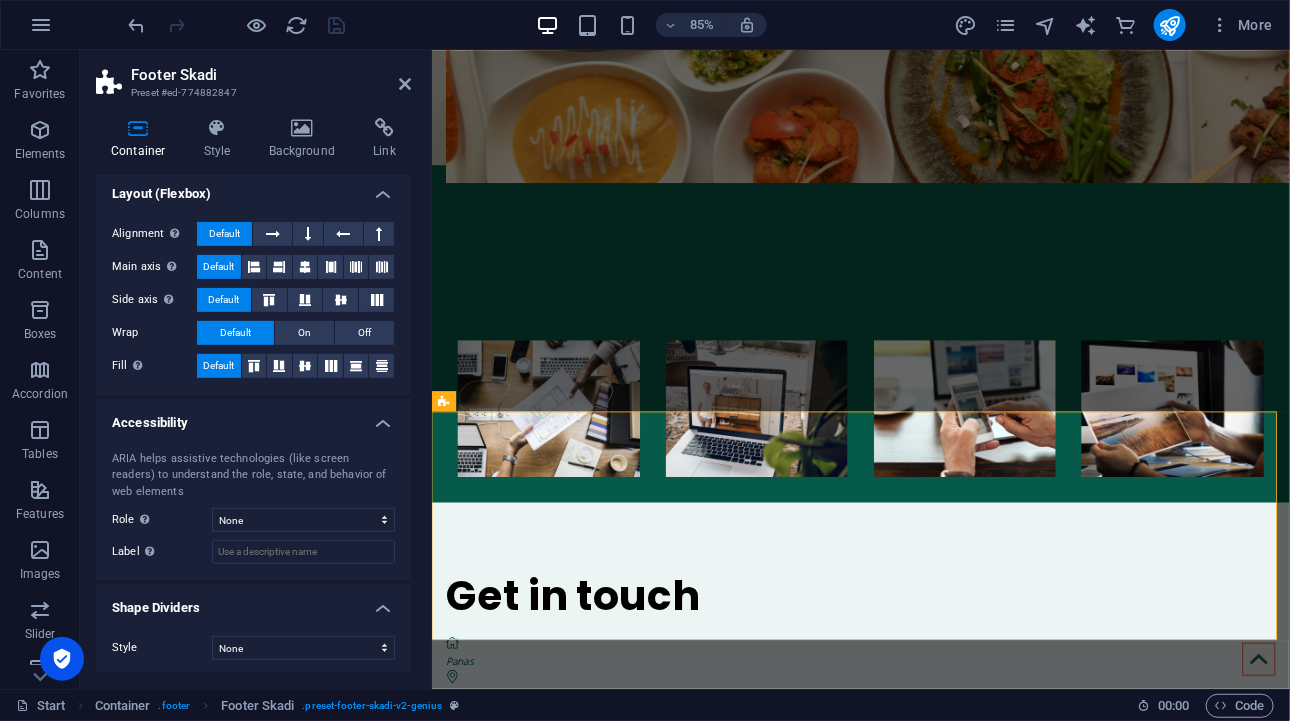 scroll, scrollTop: 0, scrollLeft: 0, axis: both 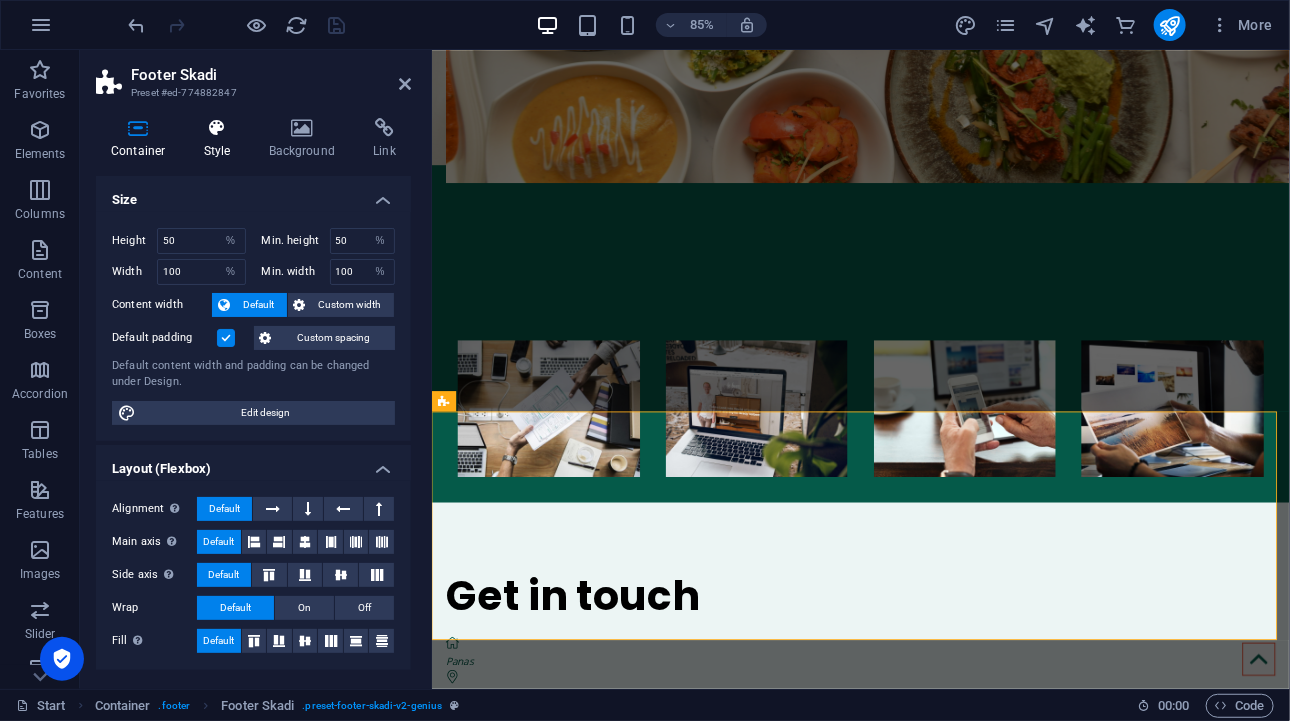 click on "Style" at bounding box center [221, 139] 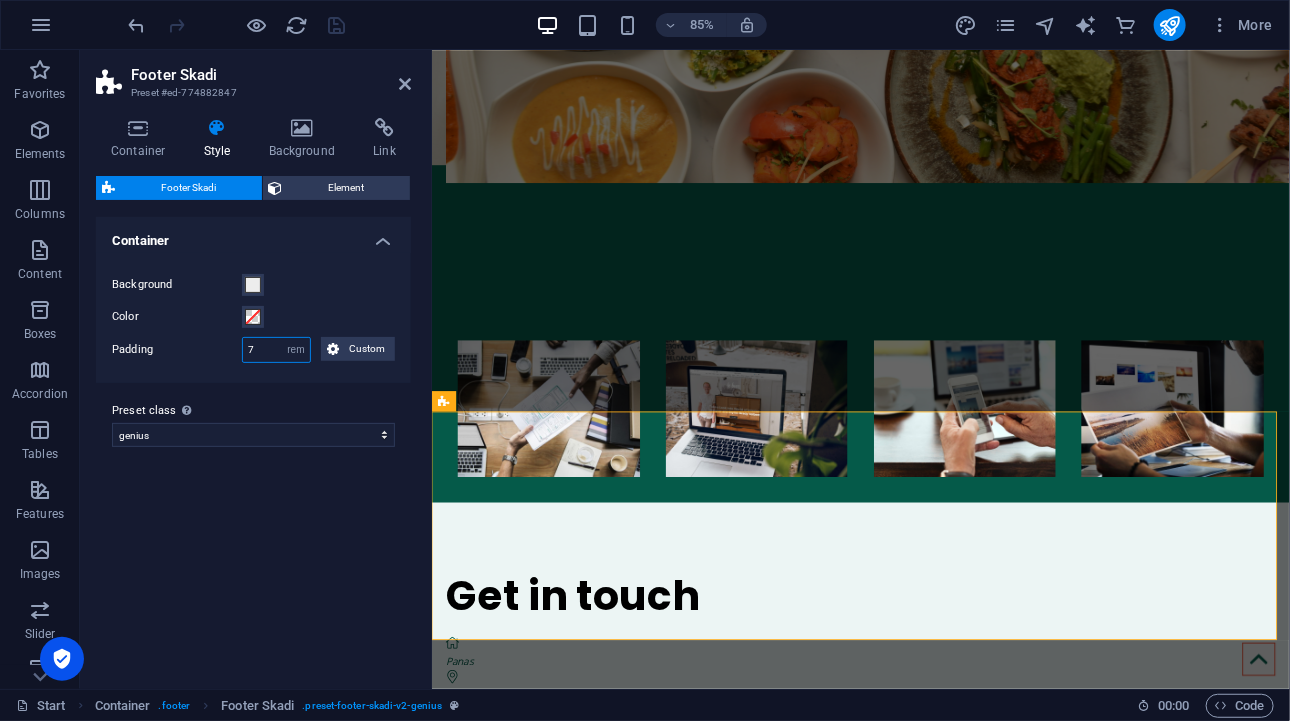 click on "7" at bounding box center (276, 350) 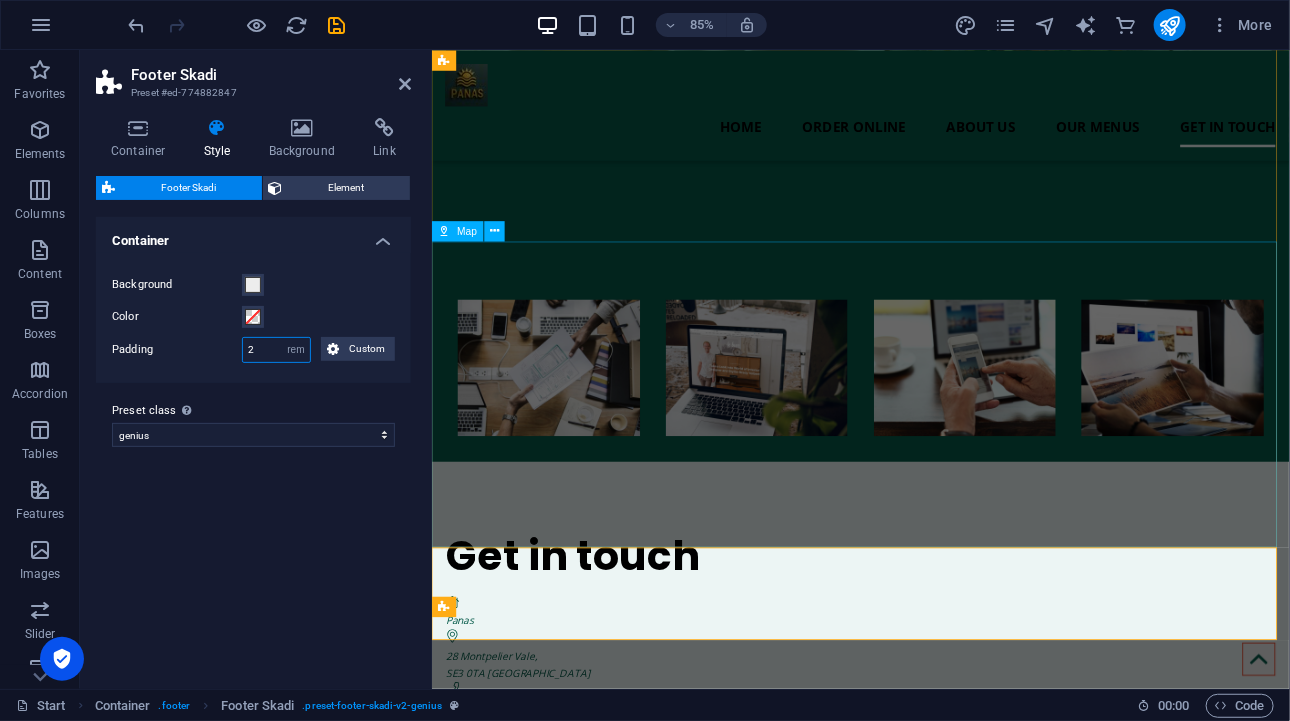 scroll, scrollTop: 2443, scrollLeft: 0, axis: vertical 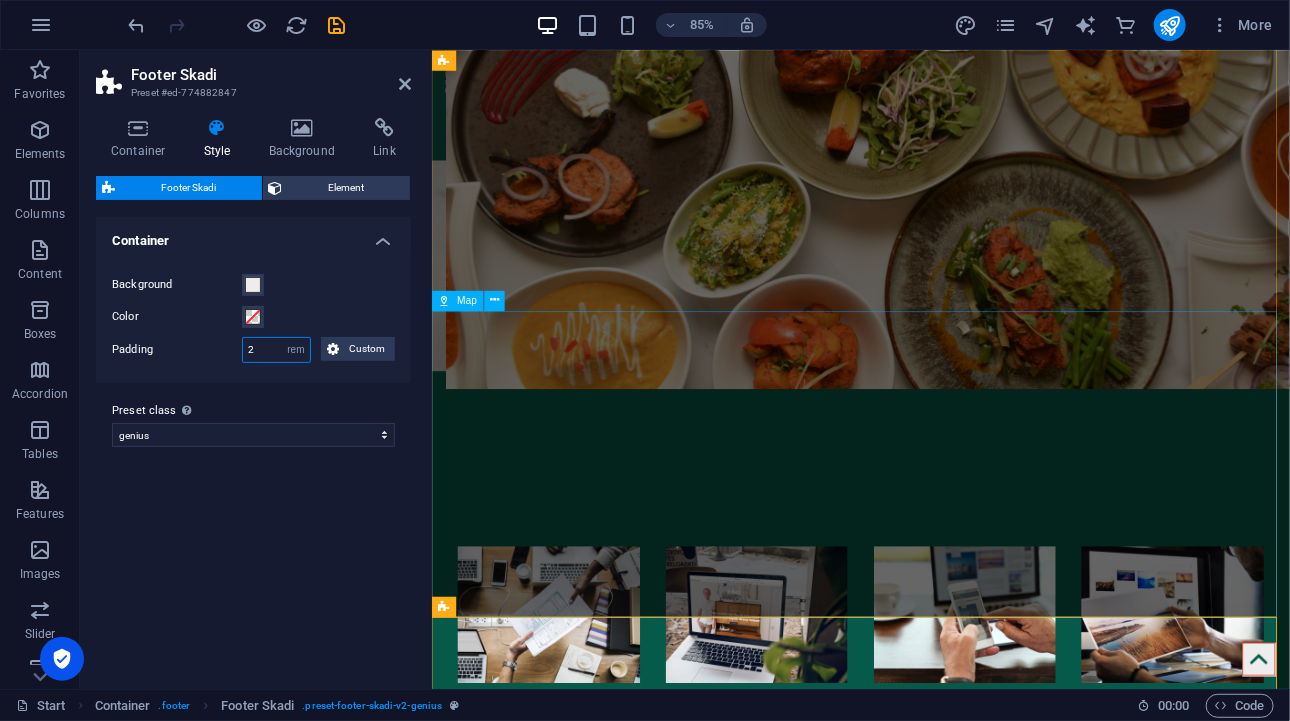 type on "2" 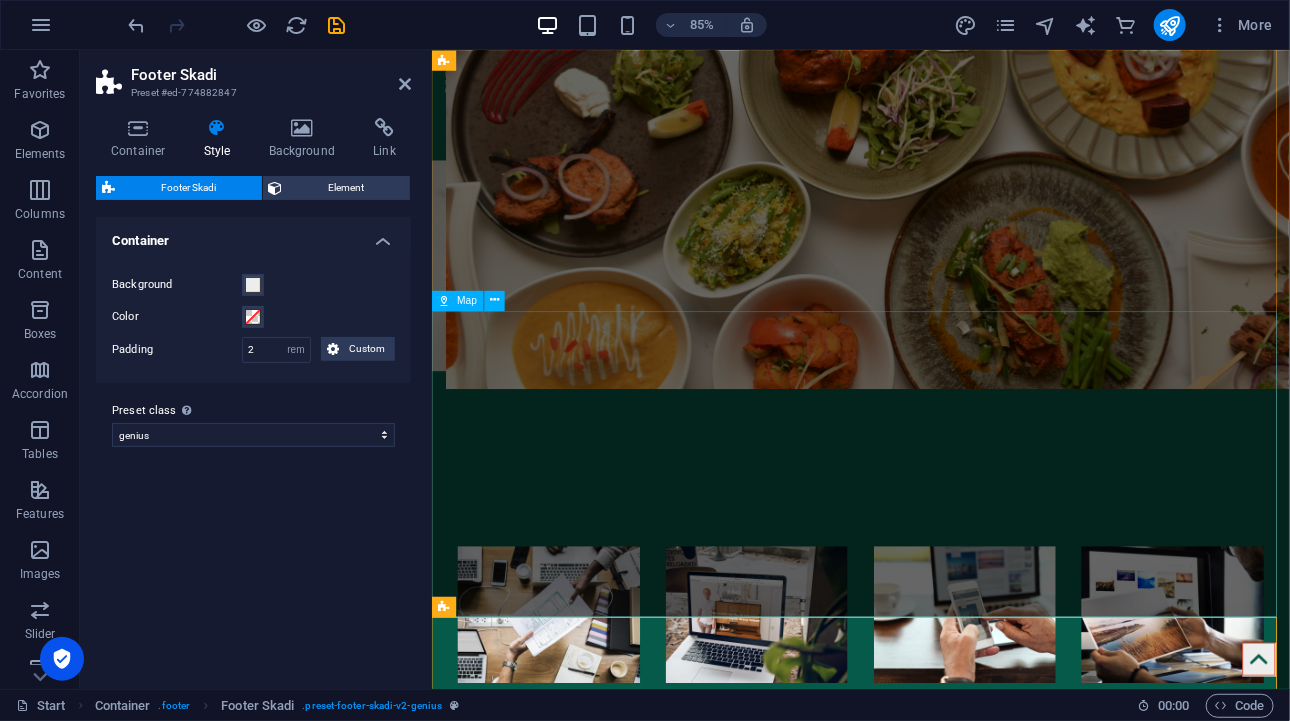 scroll, scrollTop: 2525, scrollLeft: 0, axis: vertical 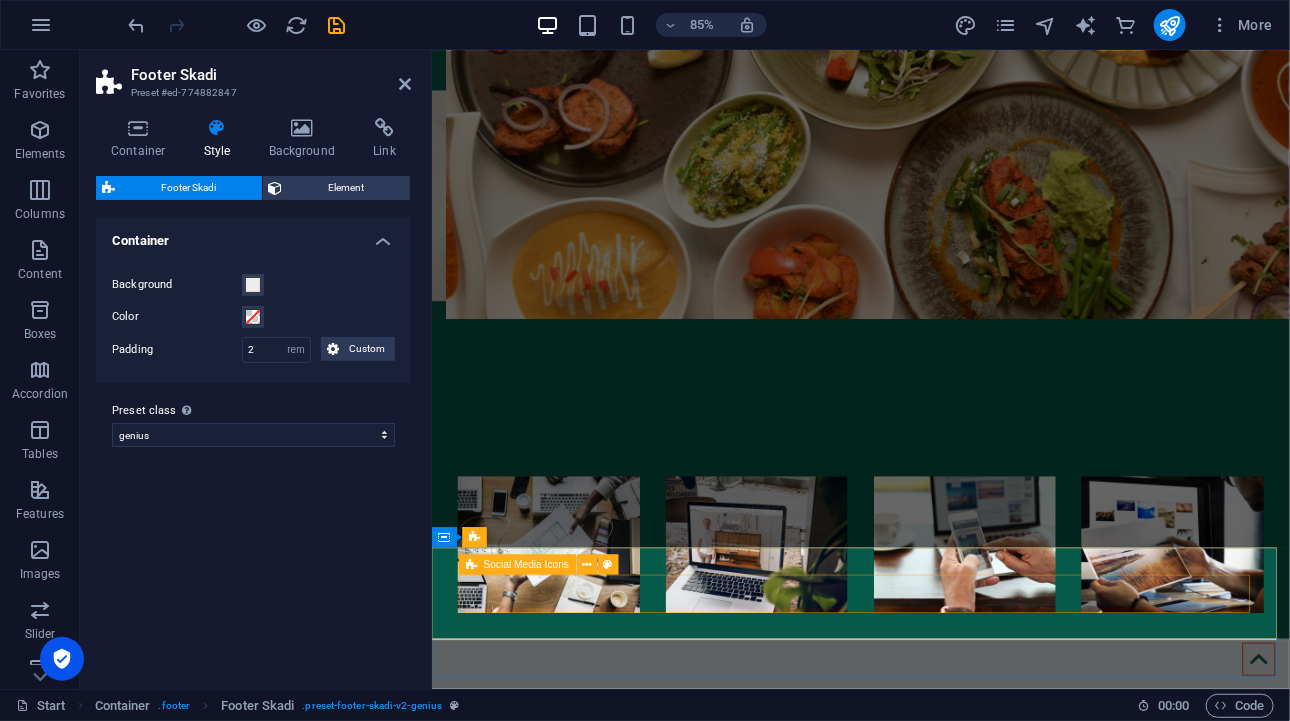 click at bounding box center (935, 2069) 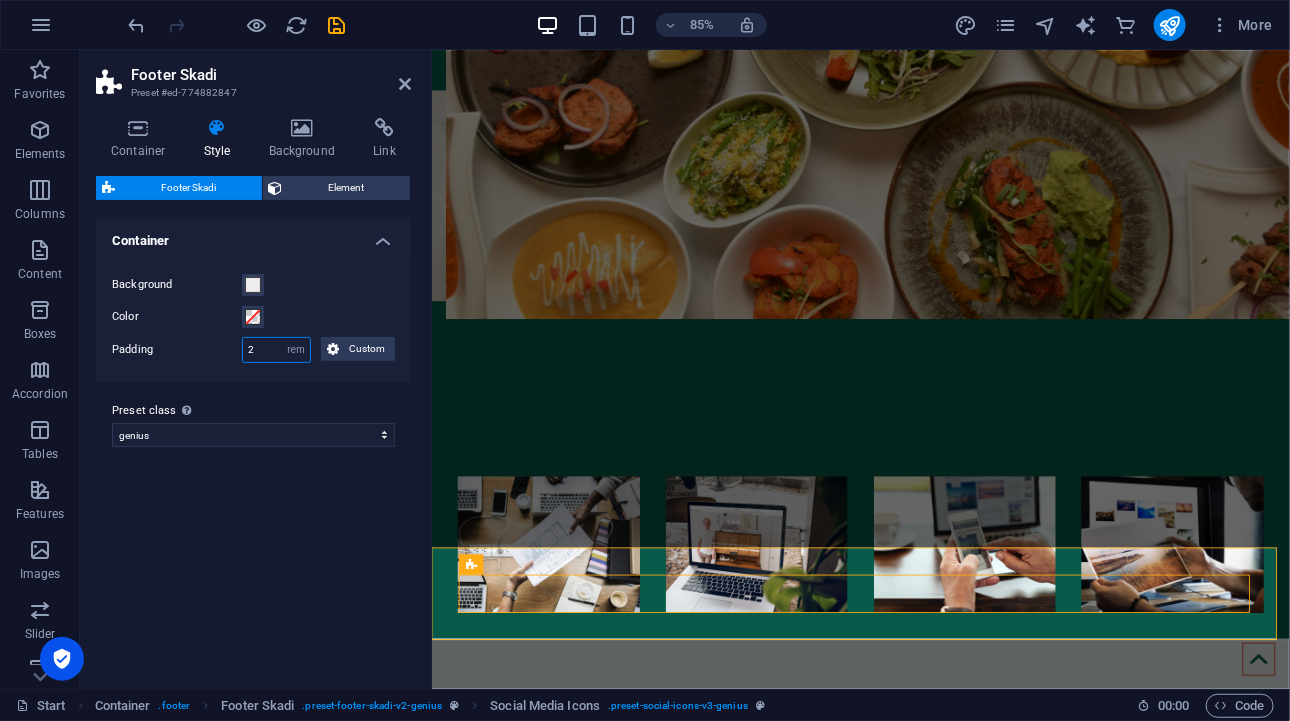 click on "2" at bounding box center (276, 350) 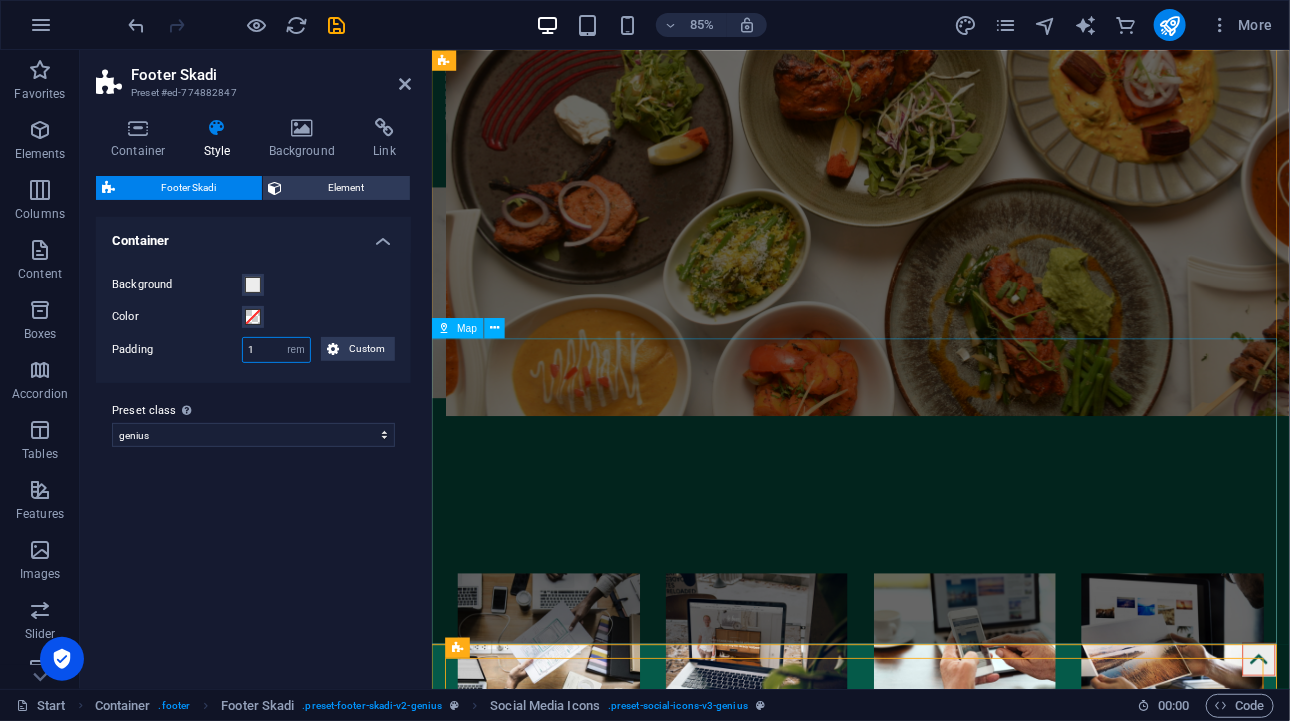 type on "1" 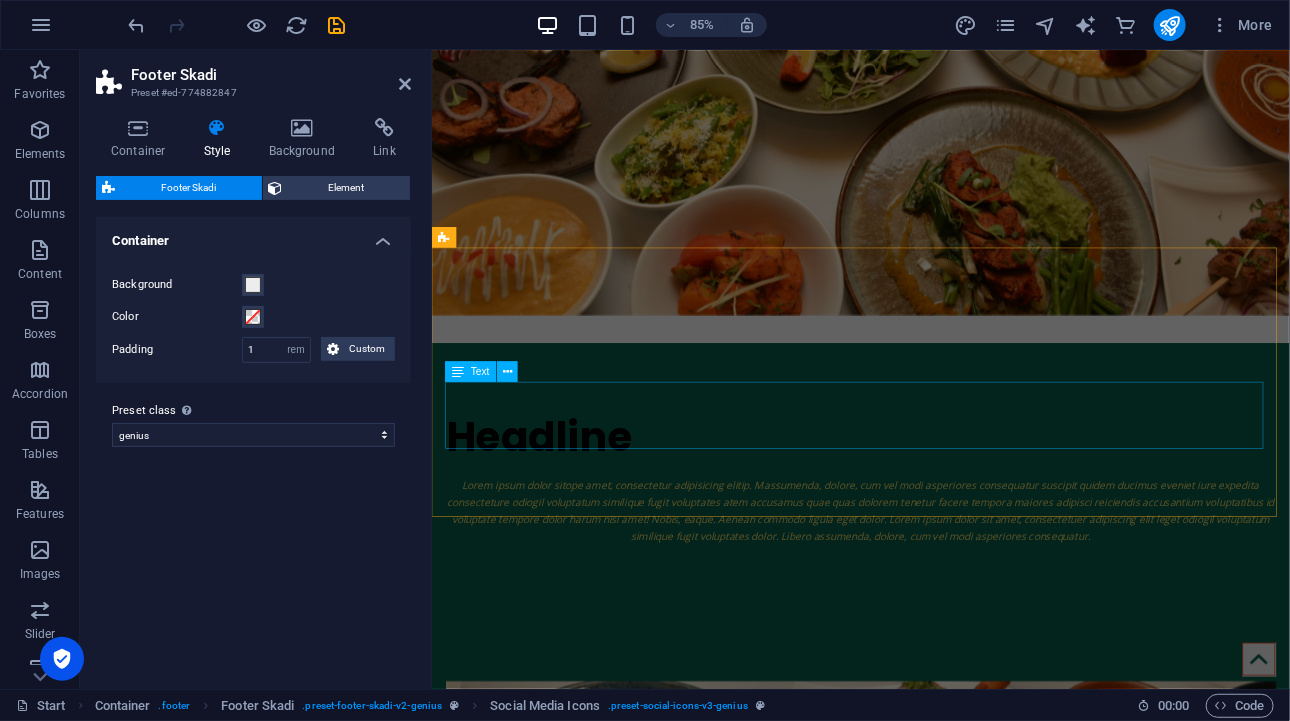 scroll, scrollTop: 0, scrollLeft: 0, axis: both 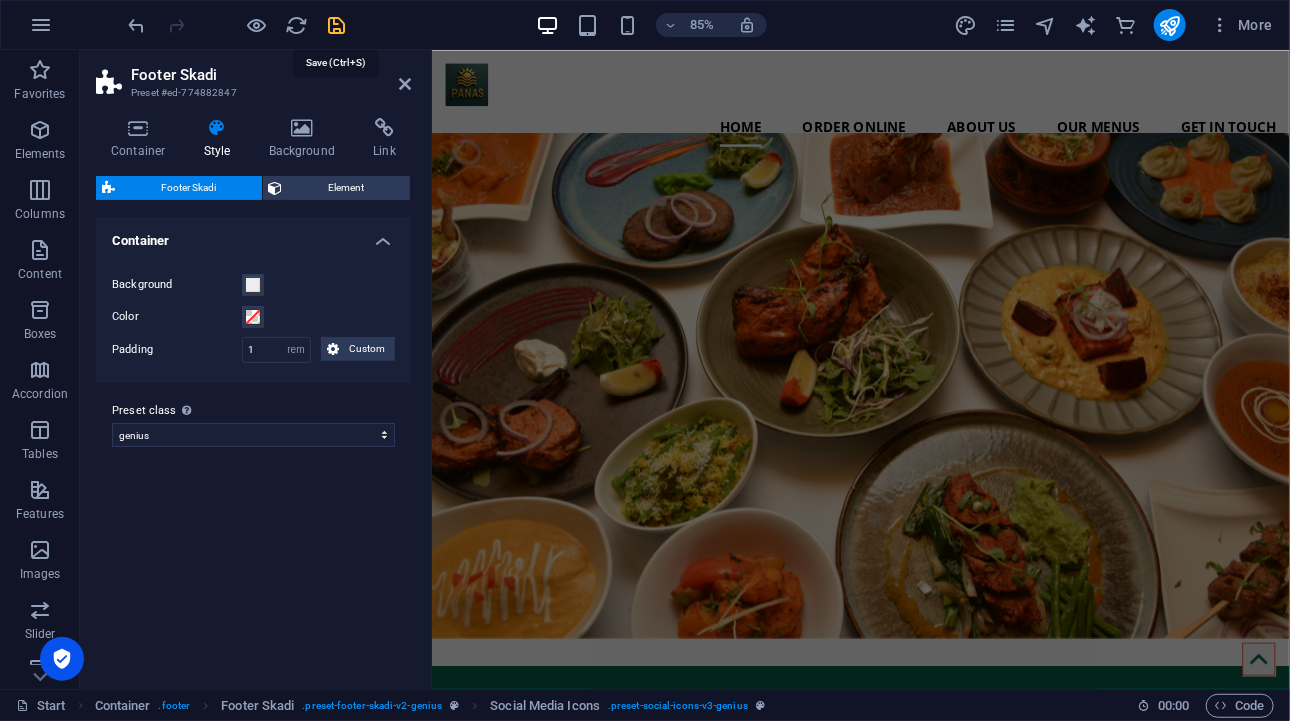 click at bounding box center (337, 25) 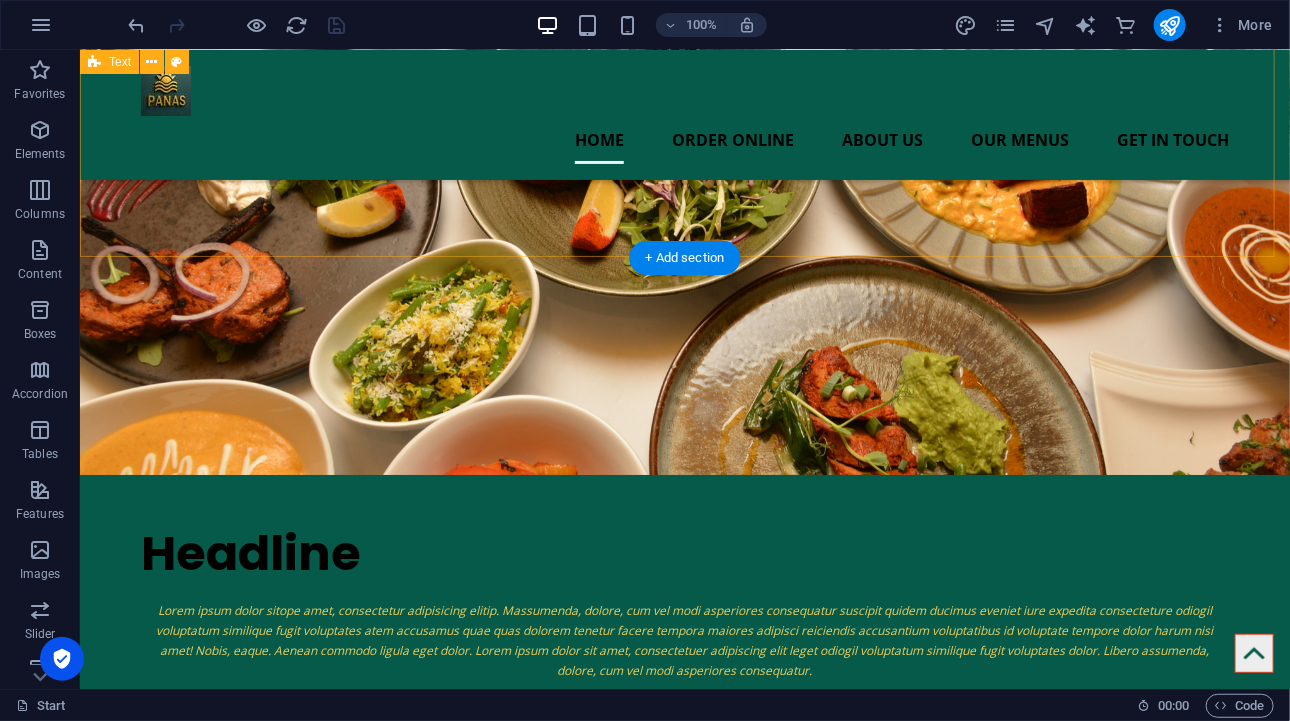 scroll, scrollTop: 0, scrollLeft: 0, axis: both 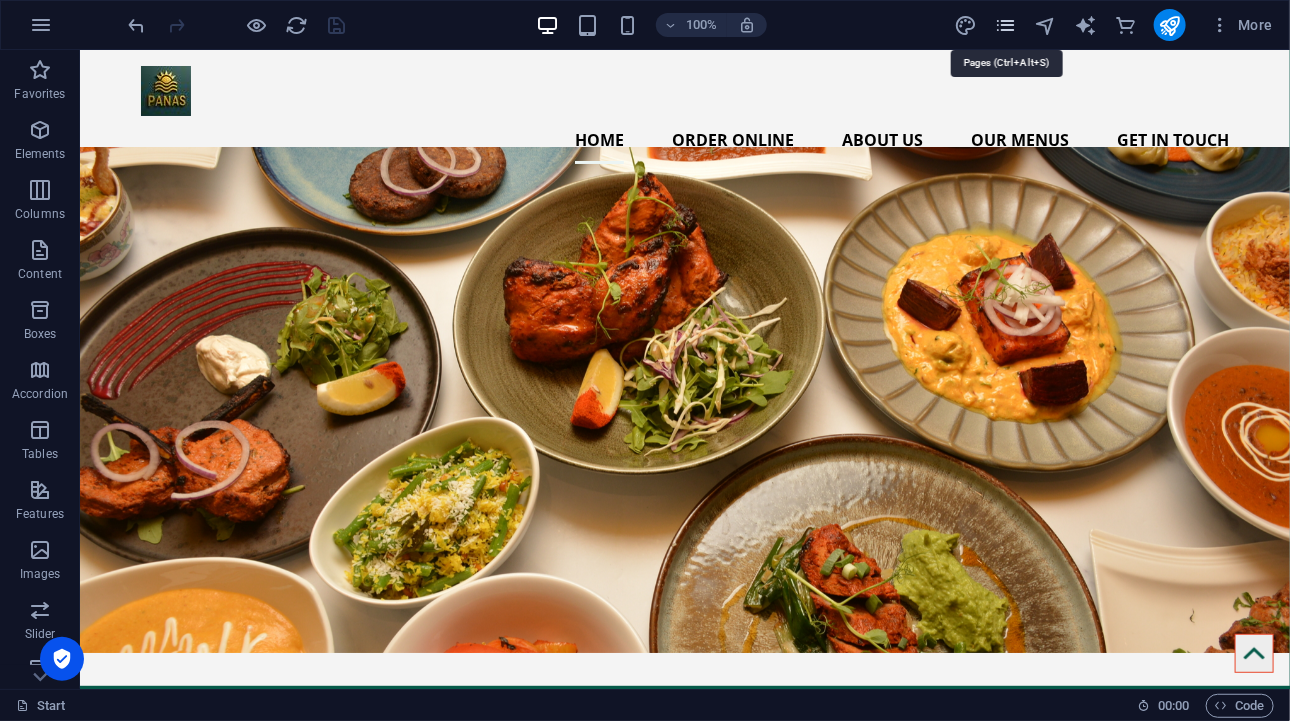 click at bounding box center (1005, 25) 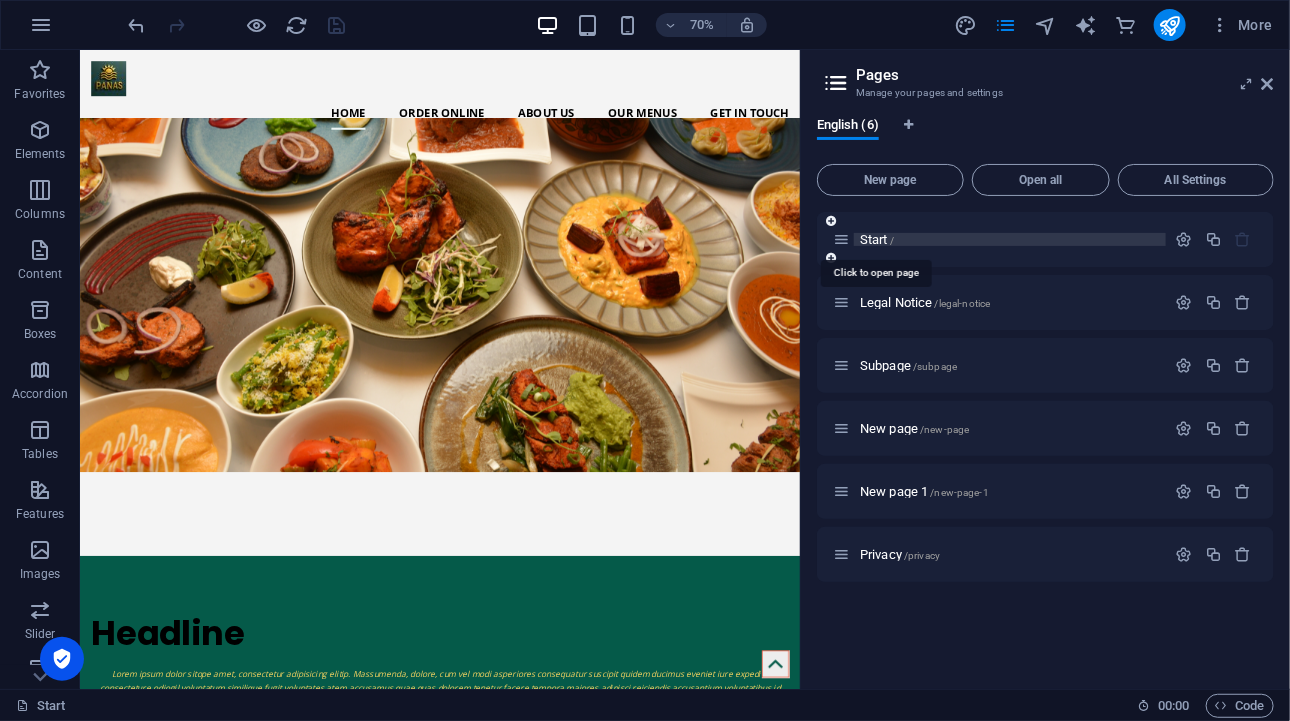 click on "Start /" at bounding box center [877, 239] 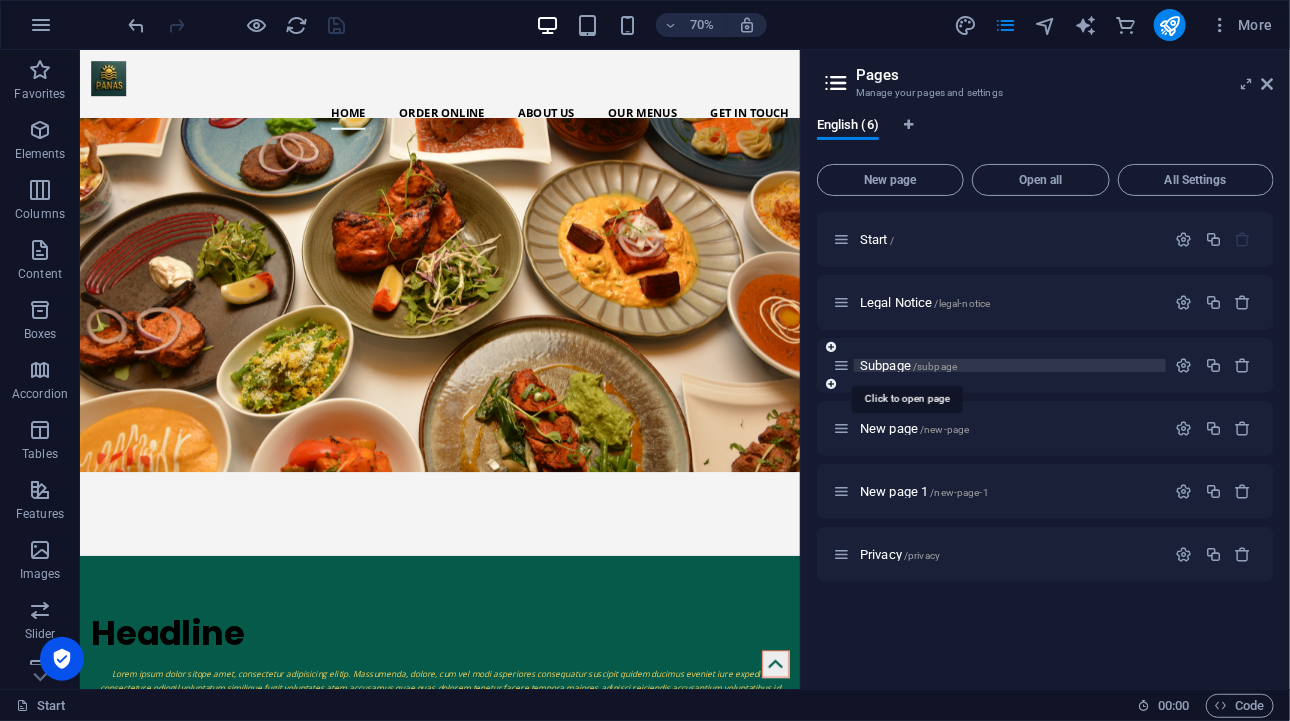 click on "Subpage /subpage" at bounding box center (908, 365) 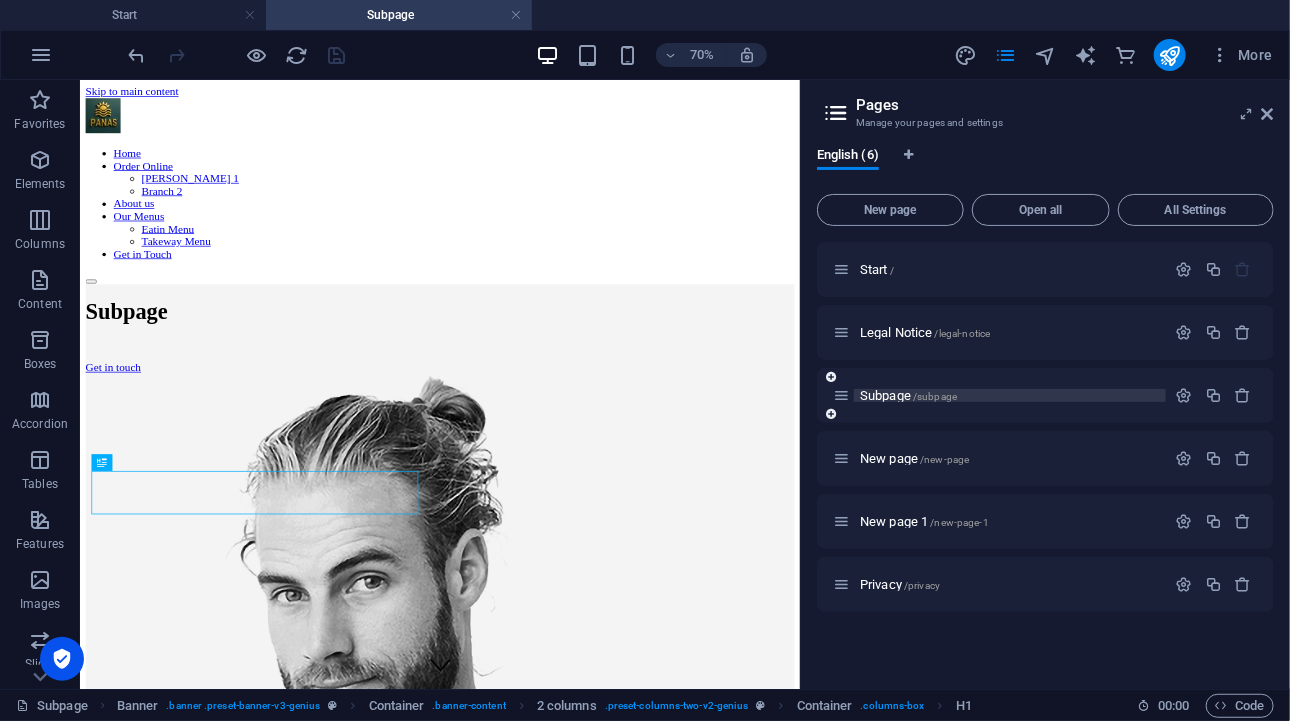 scroll, scrollTop: 0, scrollLeft: 0, axis: both 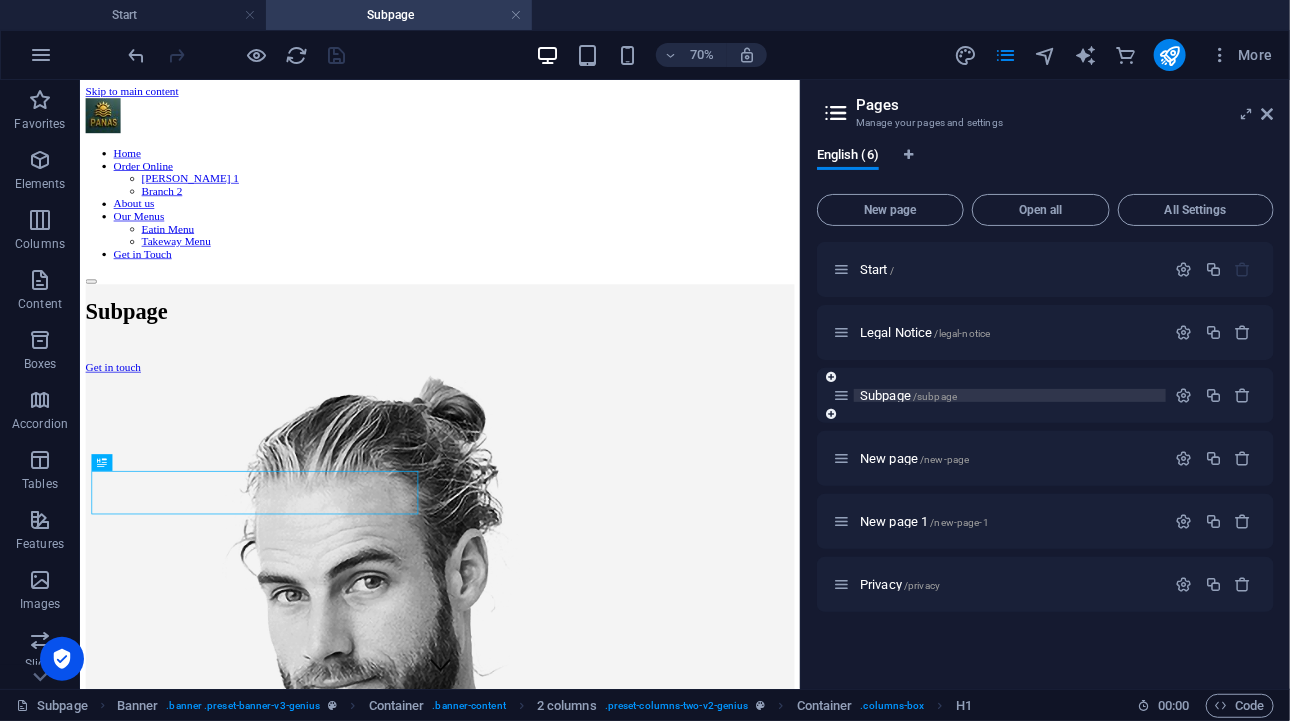click on "Subpage /subpage" at bounding box center [908, 395] 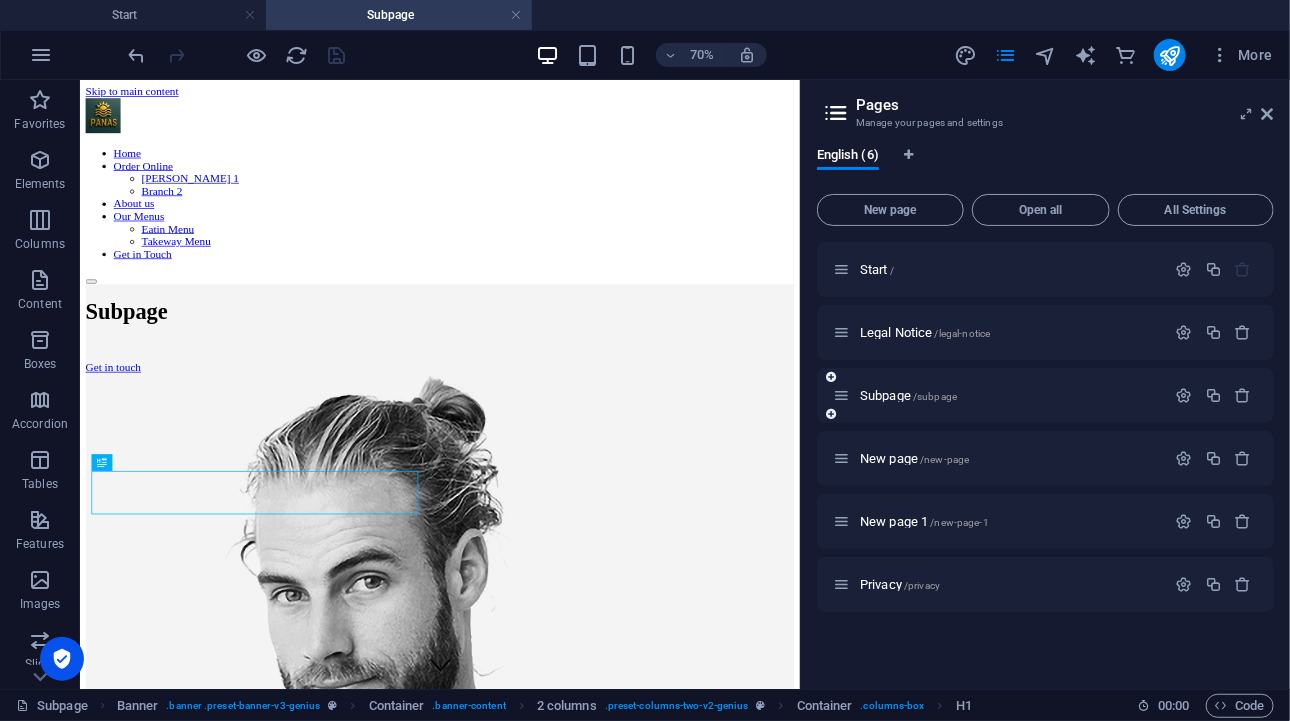 drag, startPoint x: 878, startPoint y: 395, endPoint x: 877, endPoint y: 383, distance: 12.0415945 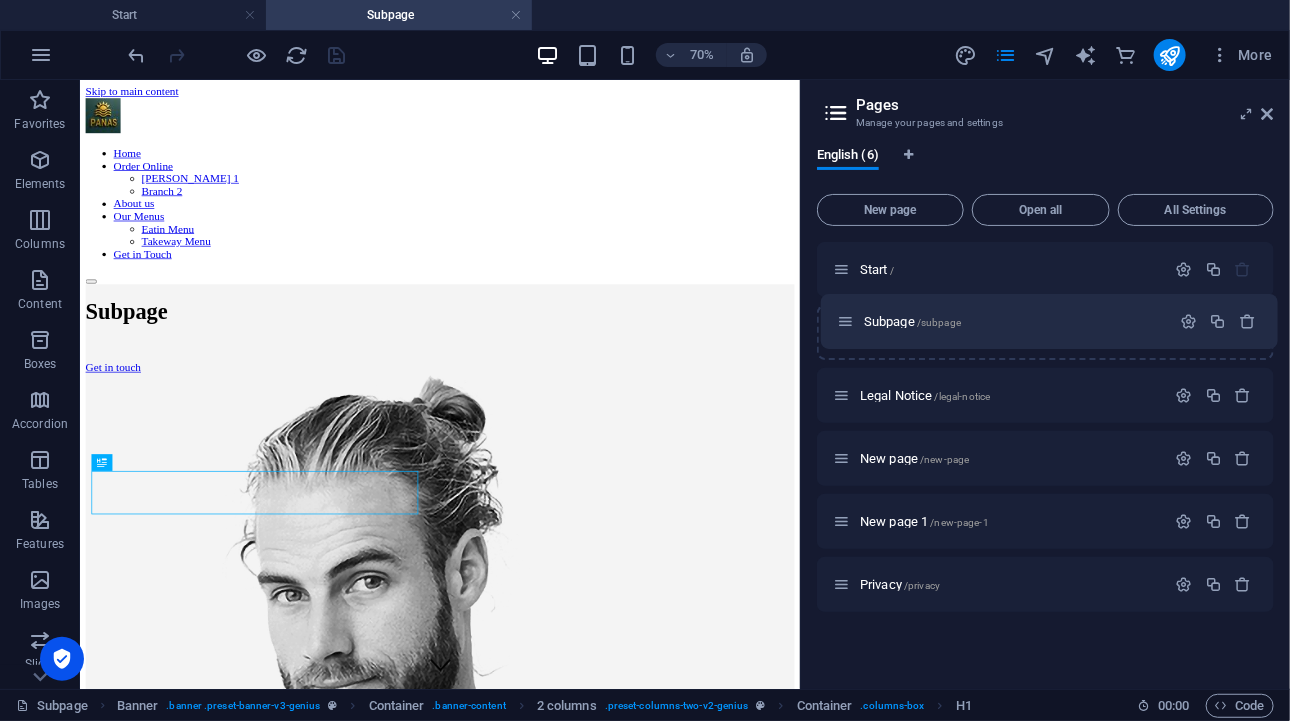 drag, startPoint x: 842, startPoint y: 397, endPoint x: 846, endPoint y: 314, distance: 83.09633 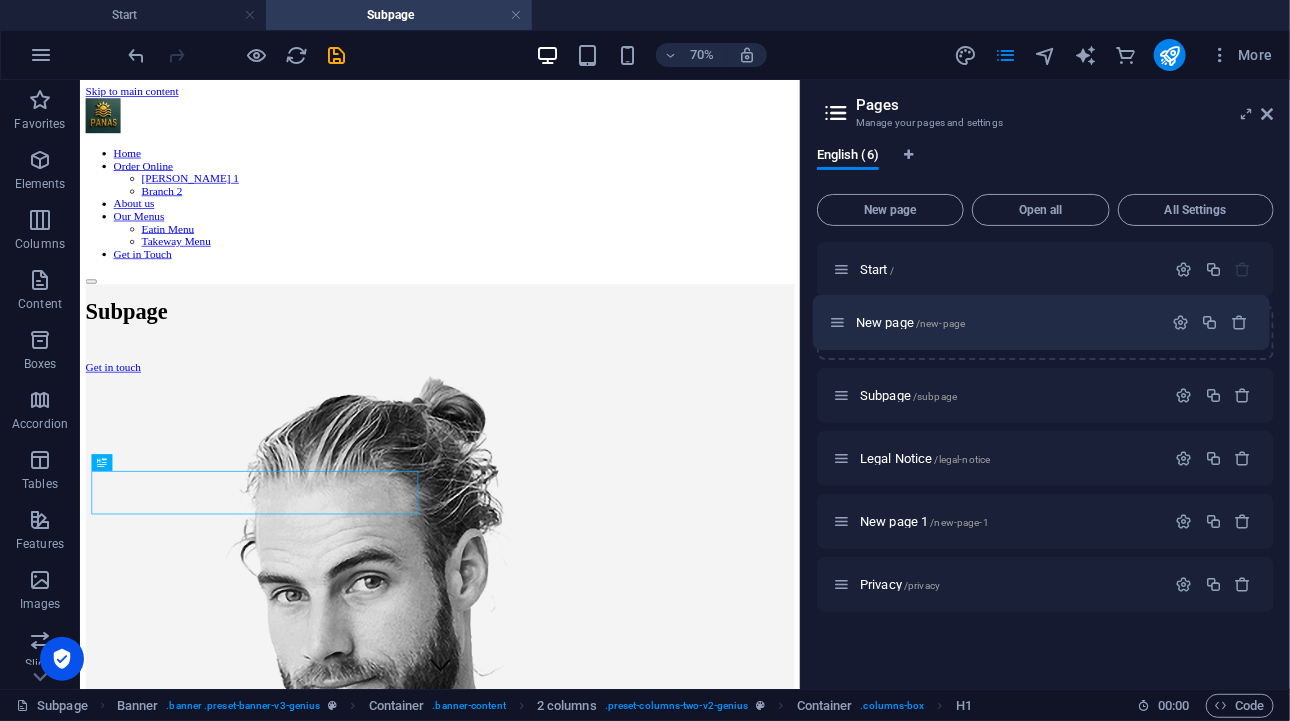 drag, startPoint x: 838, startPoint y: 458, endPoint x: 834, endPoint y: 313, distance: 145.05516 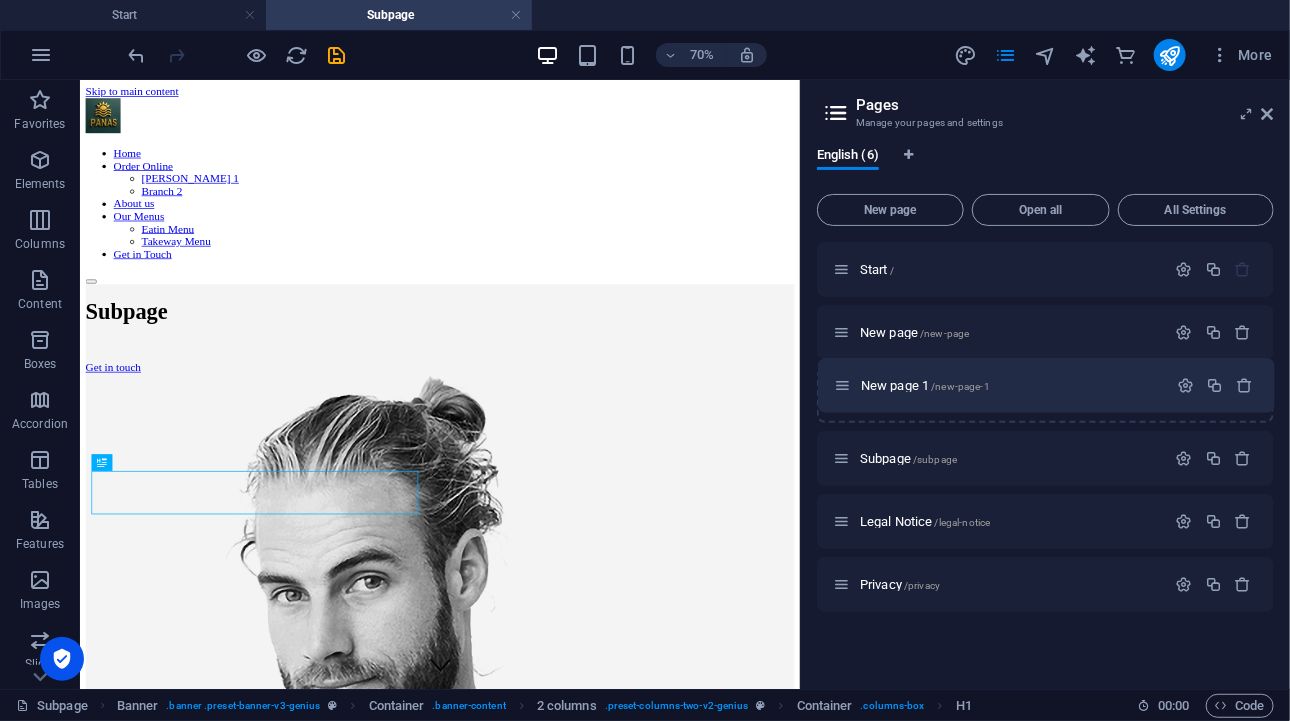 drag, startPoint x: 841, startPoint y: 526, endPoint x: 841, endPoint y: 377, distance: 149 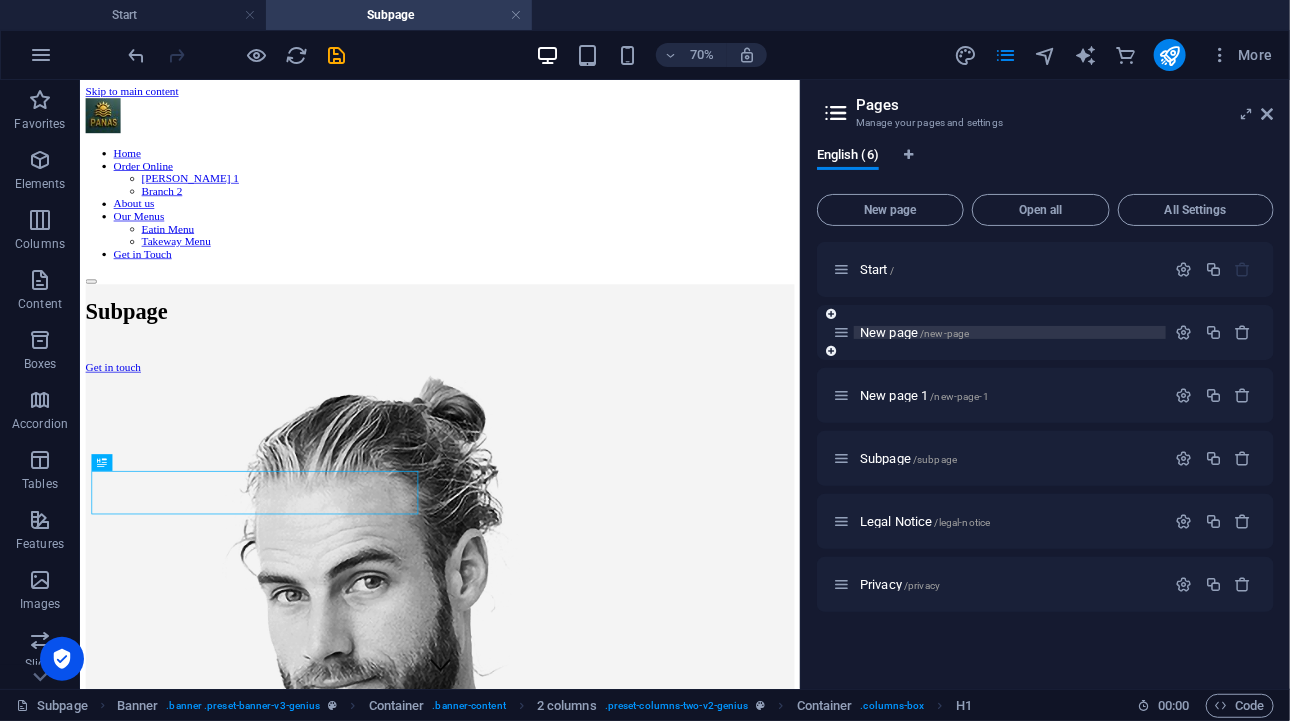 click on "New page /new-page" at bounding box center [914, 332] 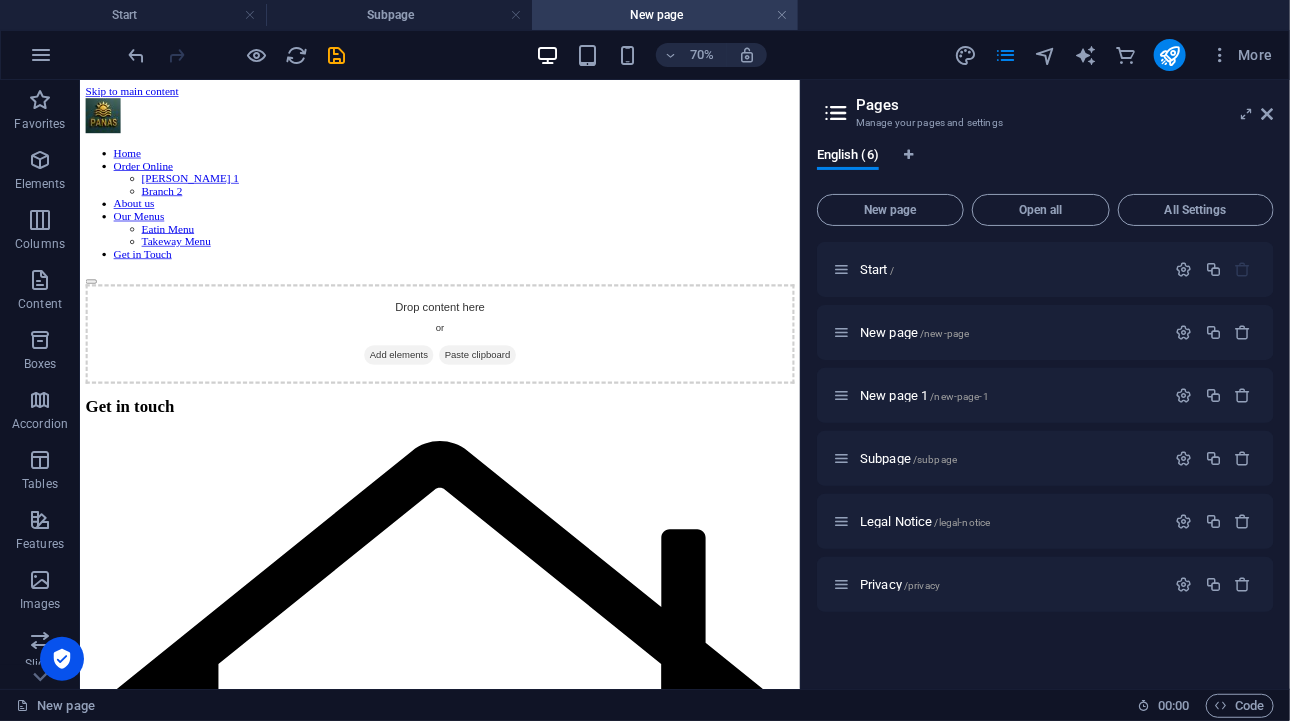 scroll, scrollTop: 0, scrollLeft: 0, axis: both 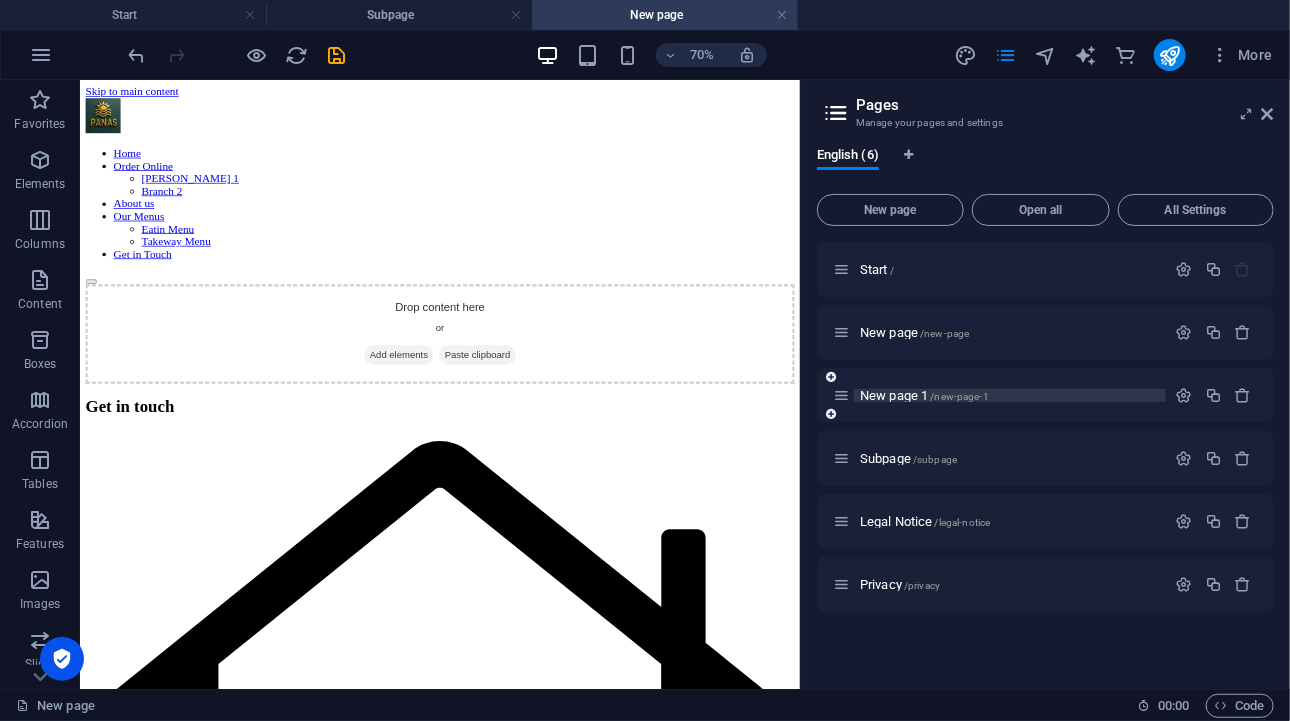 click on "New page 1 /new-page-1" at bounding box center [924, 395] 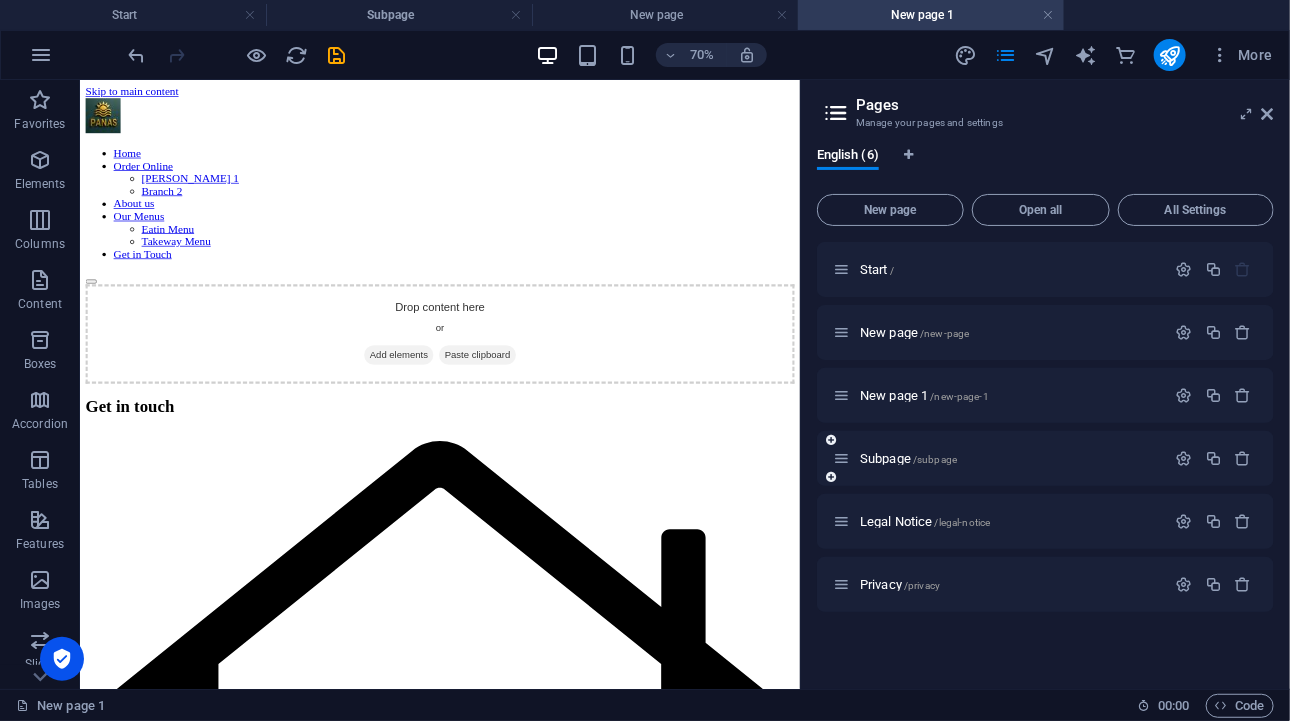 scroll, scrollTop: 0, scrollLeft: 0, axis: both 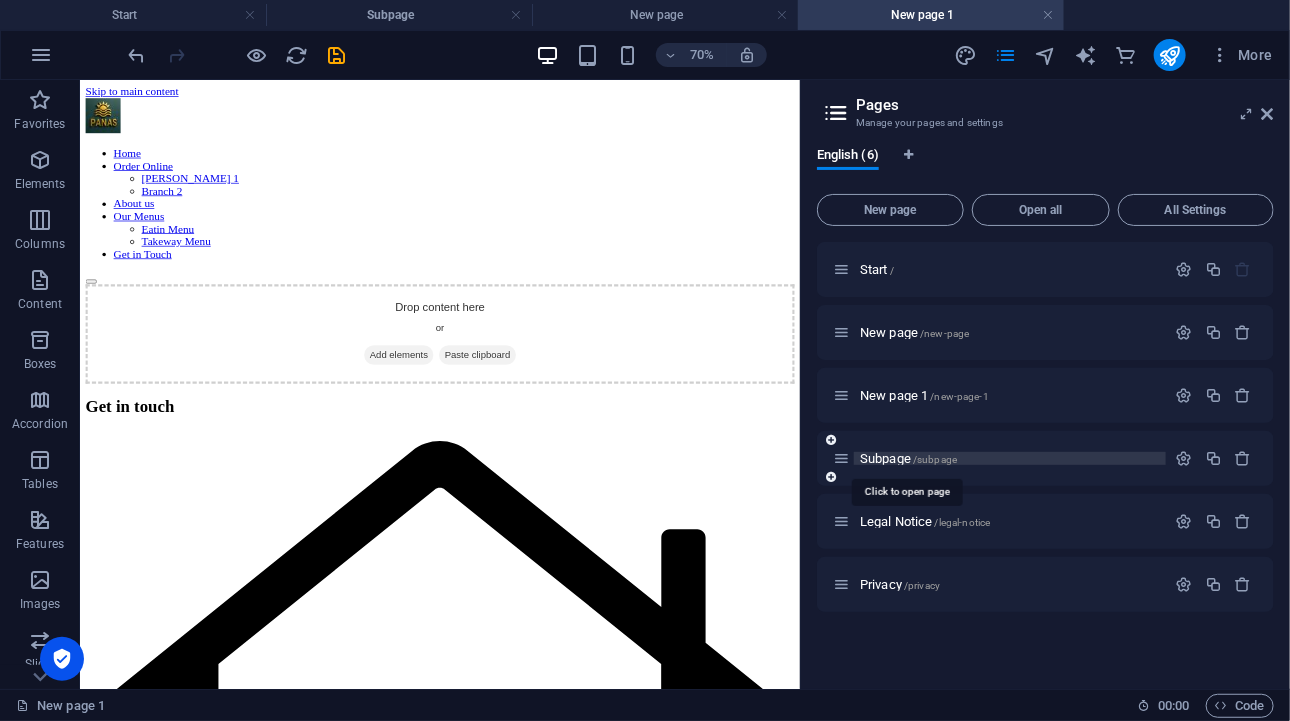 click on "Subpage /subpage" at bounding box center [908, 458] 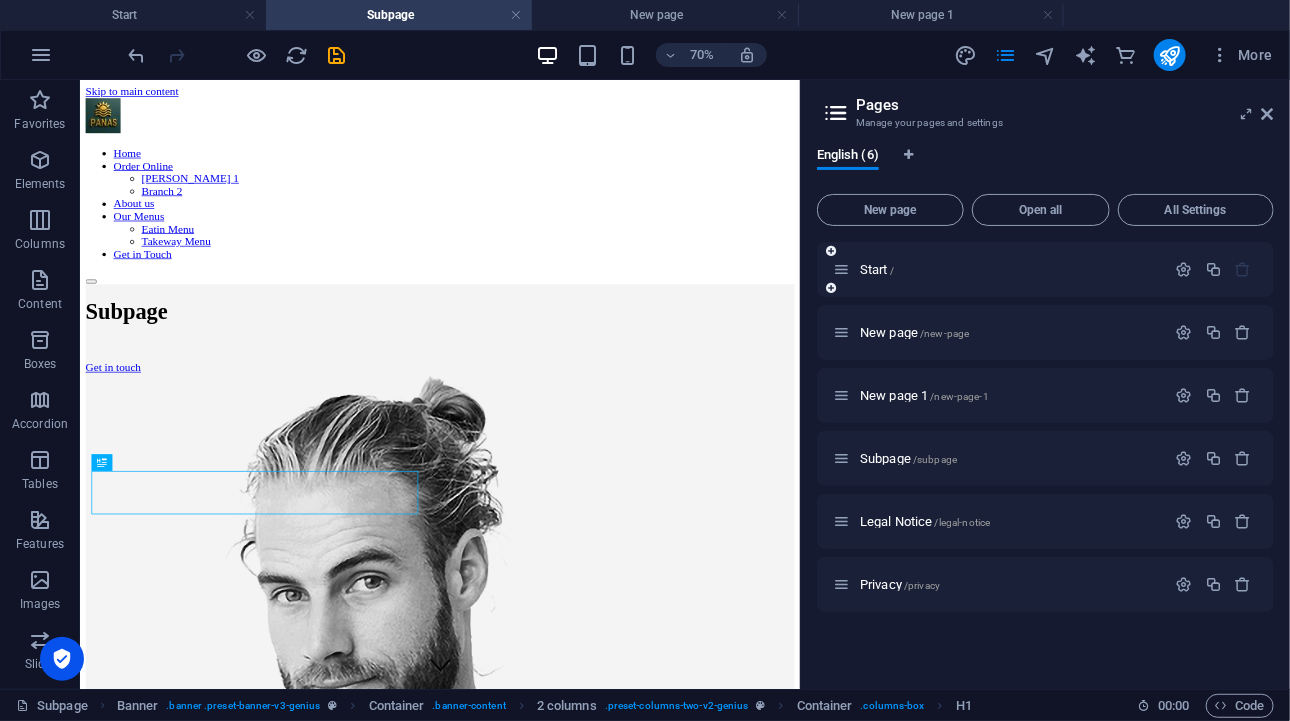 click at bounding box center (841, 269) 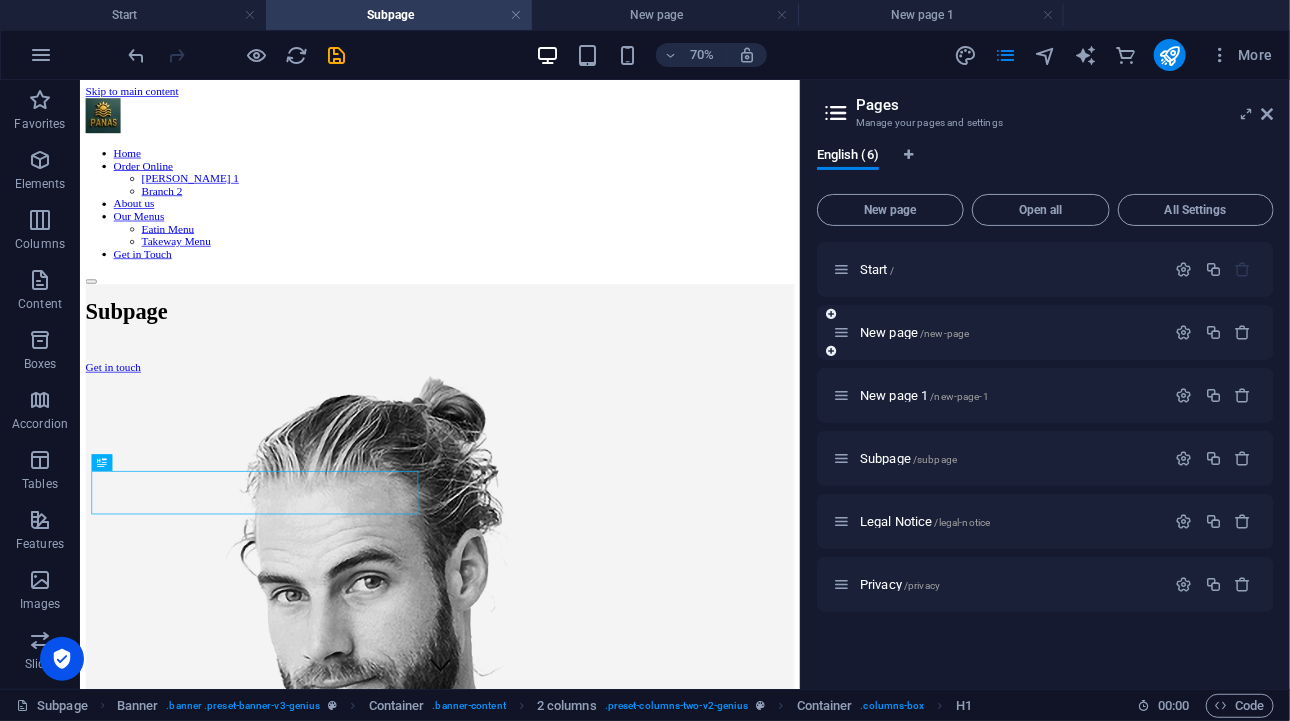 click on "New page /new-page" at bounding box center (999, 332) 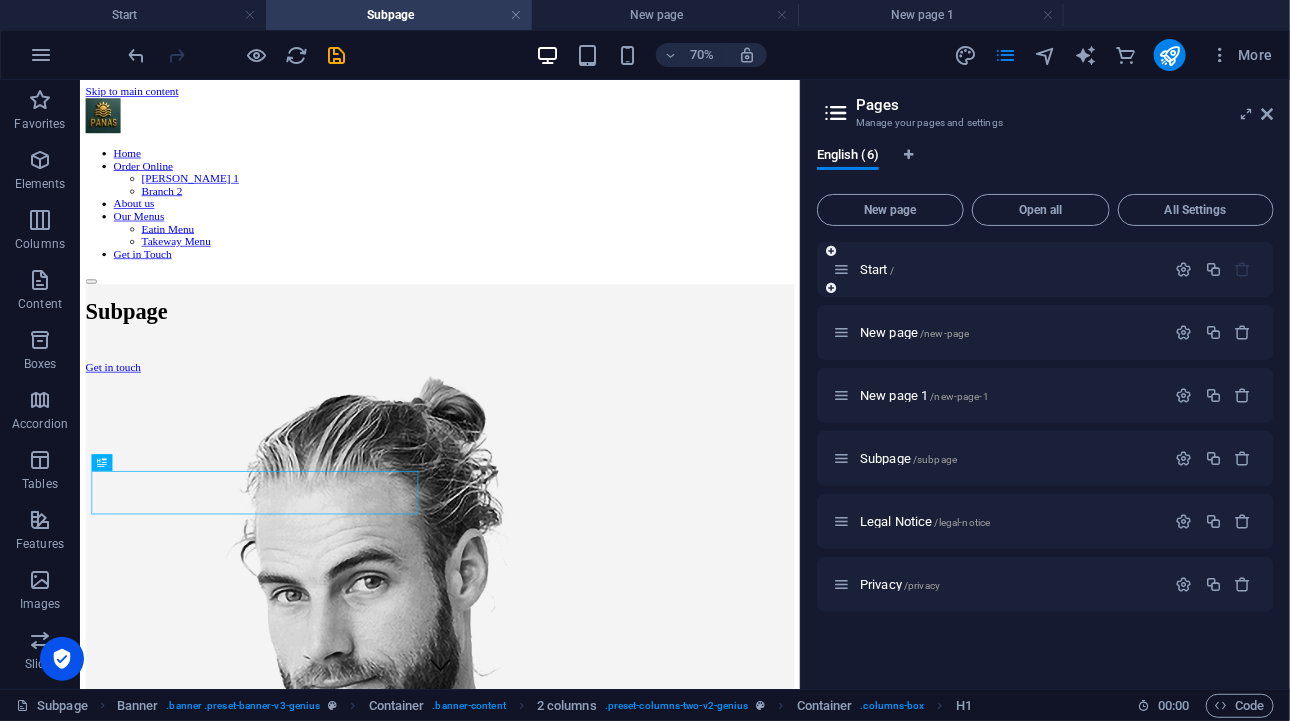 click at bounding box center [841, 269] 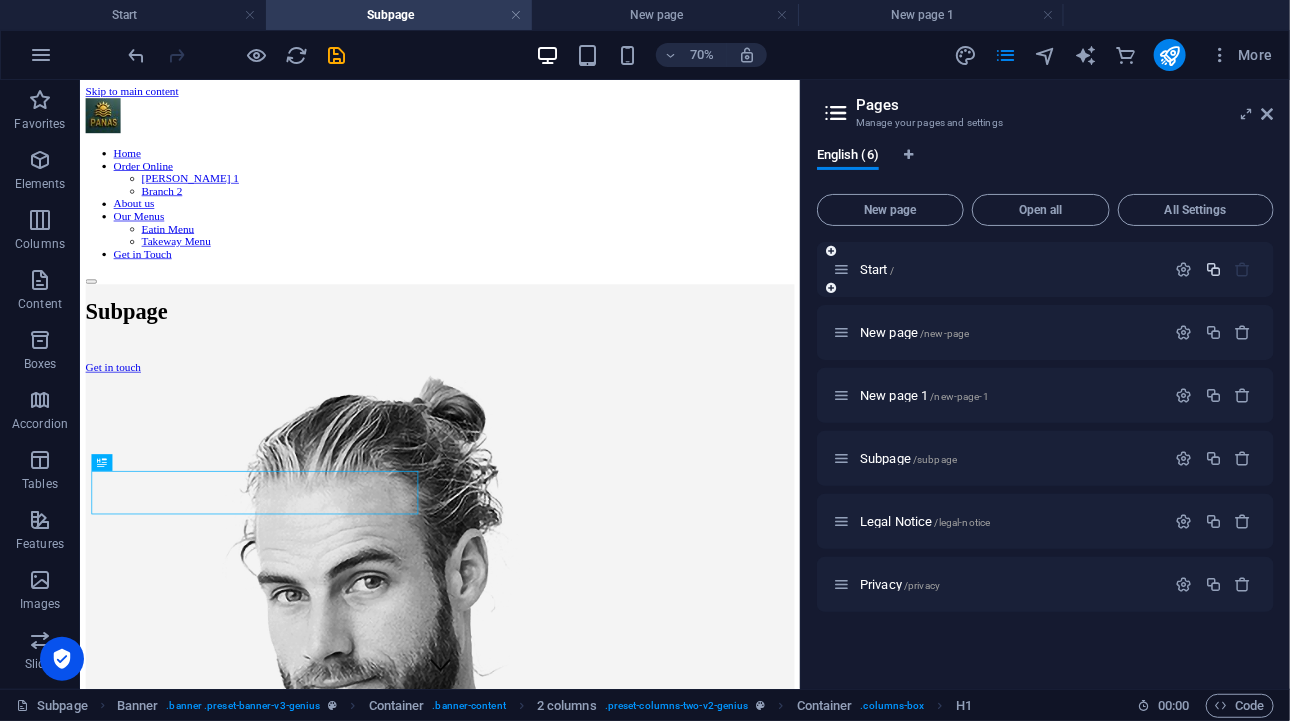 click at bounding box center (1213, 269) 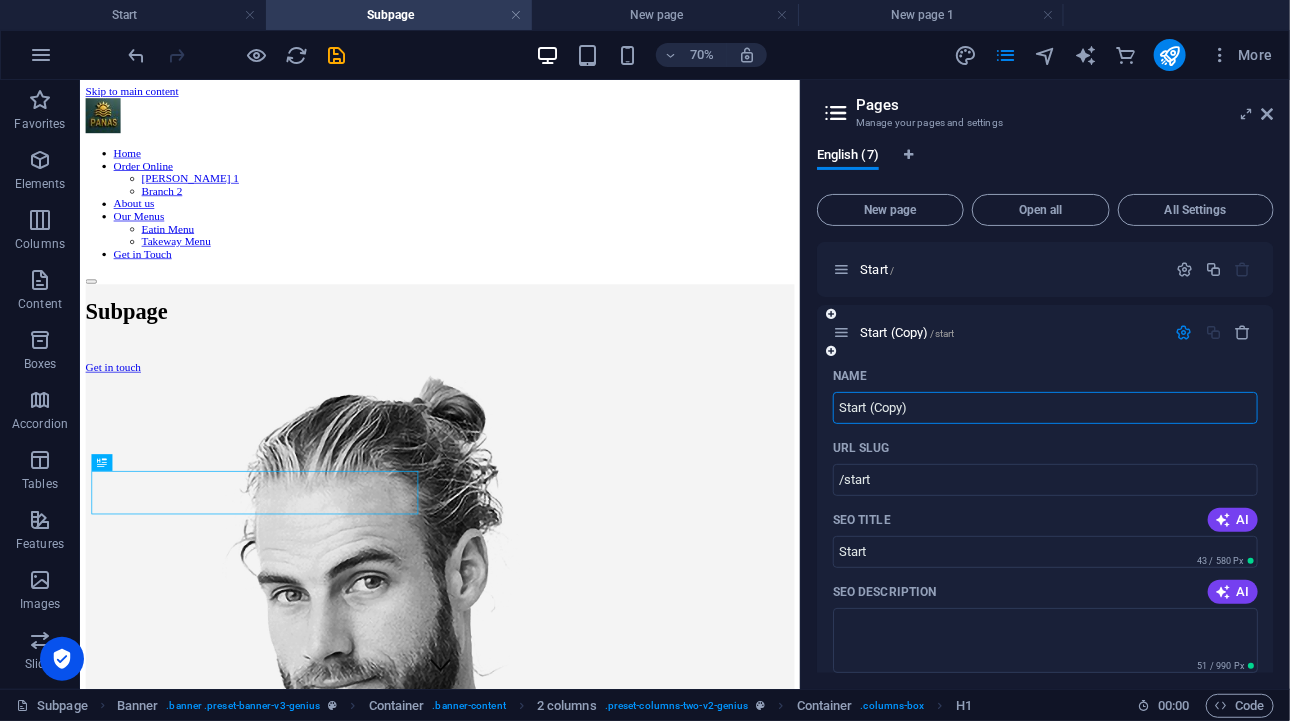 click on "Start (Copy)" at bounding box center (1045, 408) 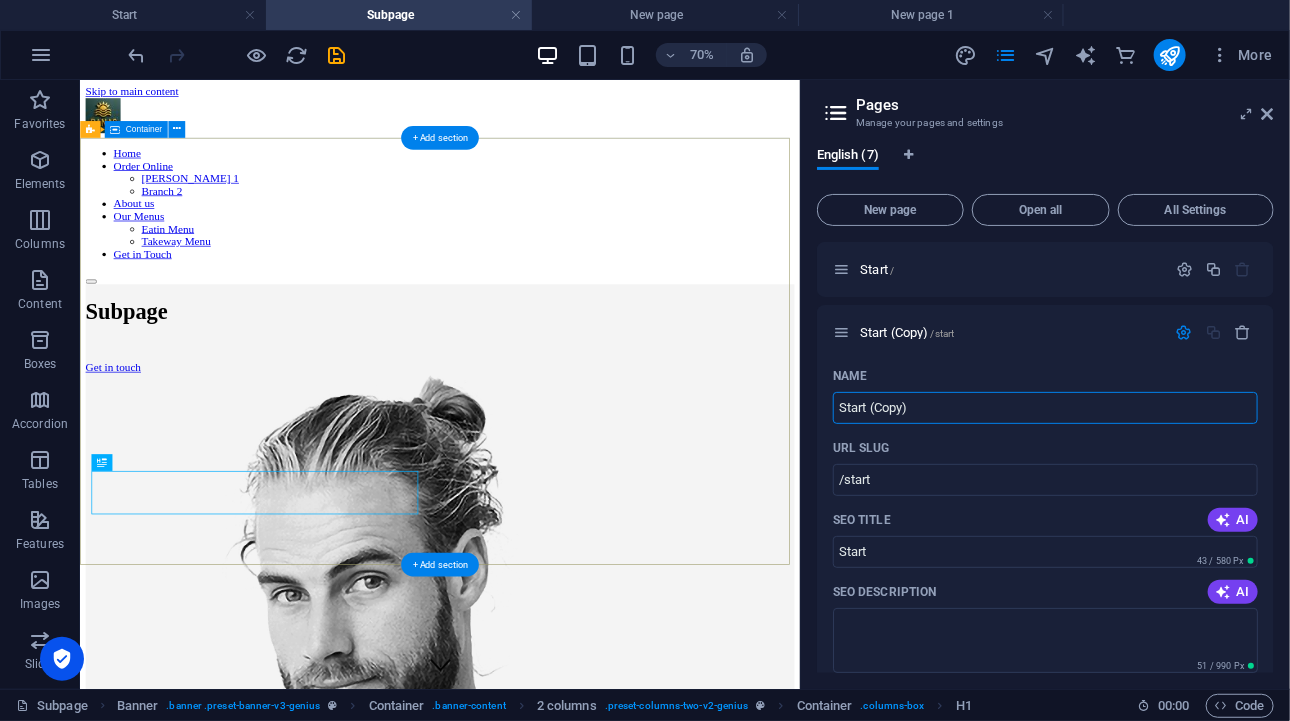 drag, startPoint x: 1015, startPoint y: 488, endPoint x: 1055, endPoint y: 551, distance: 74.62573 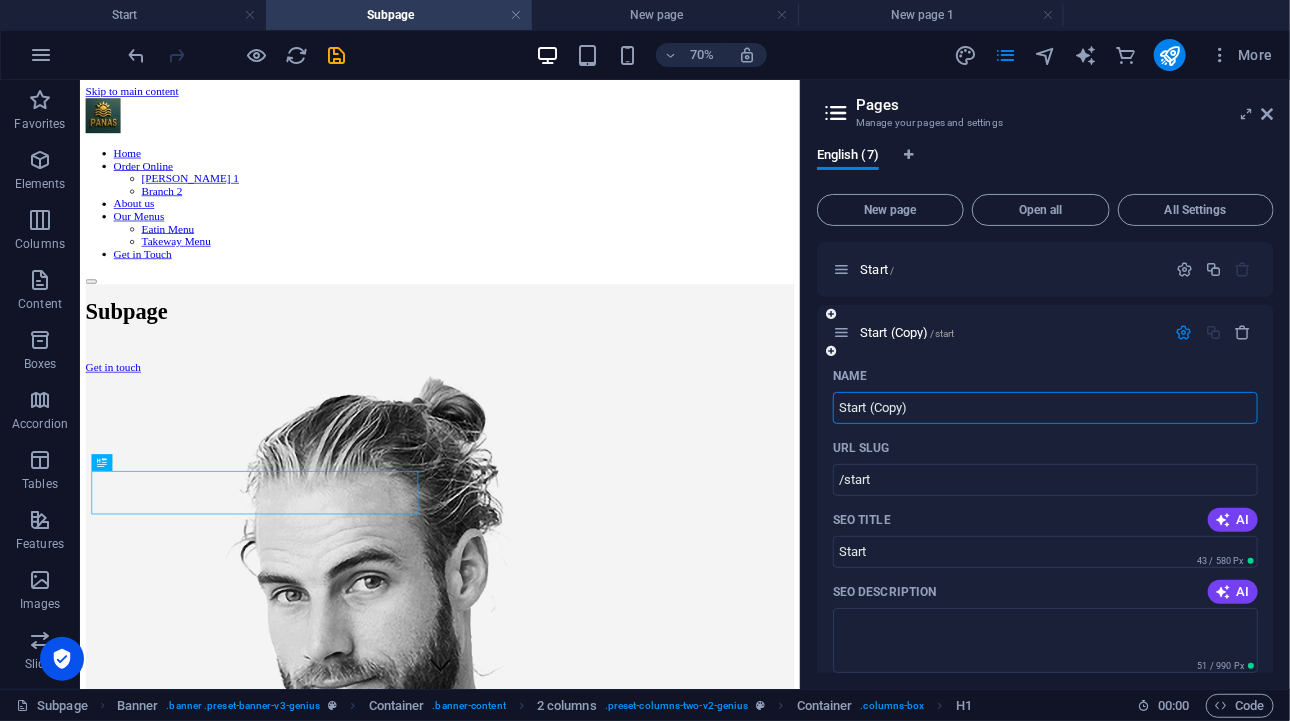click on "Start (Copy)" at bounding box center [1045, 408] 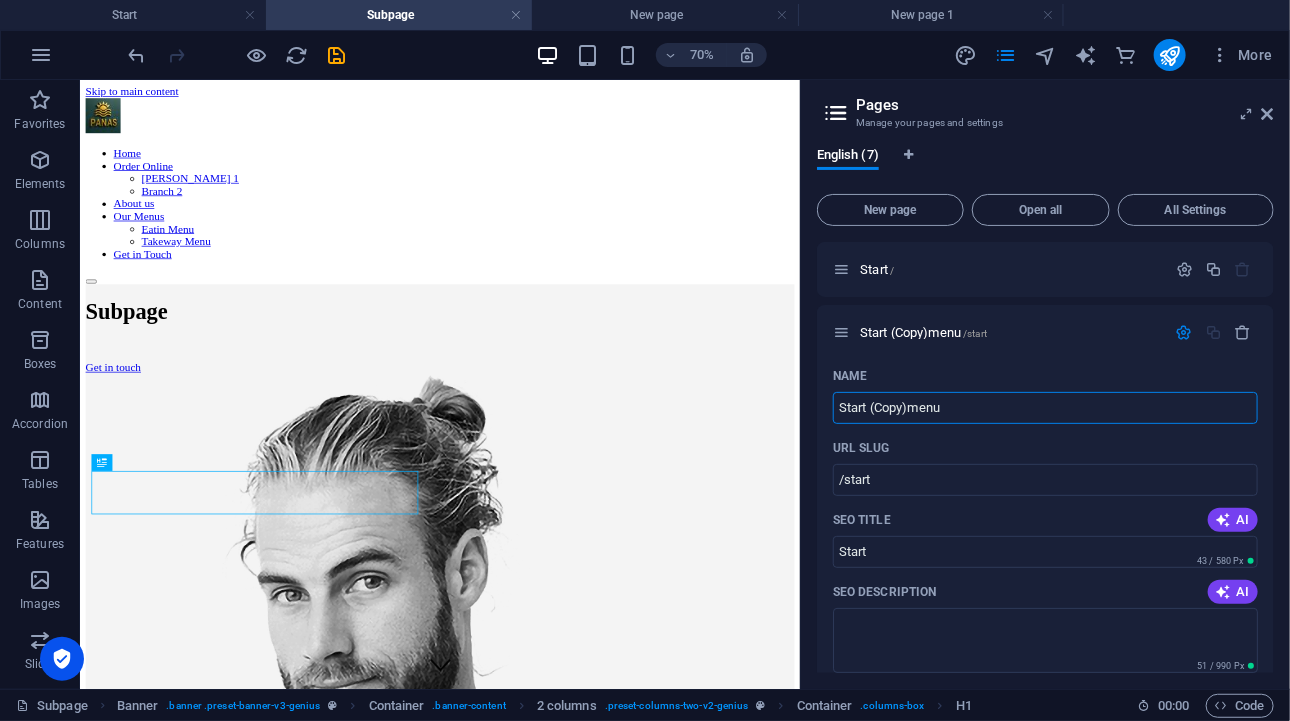 drag, startPoint x: 1037, startPoint y: 487, endPoint x: 1016, endPoint y: 512, distance: 32.649654 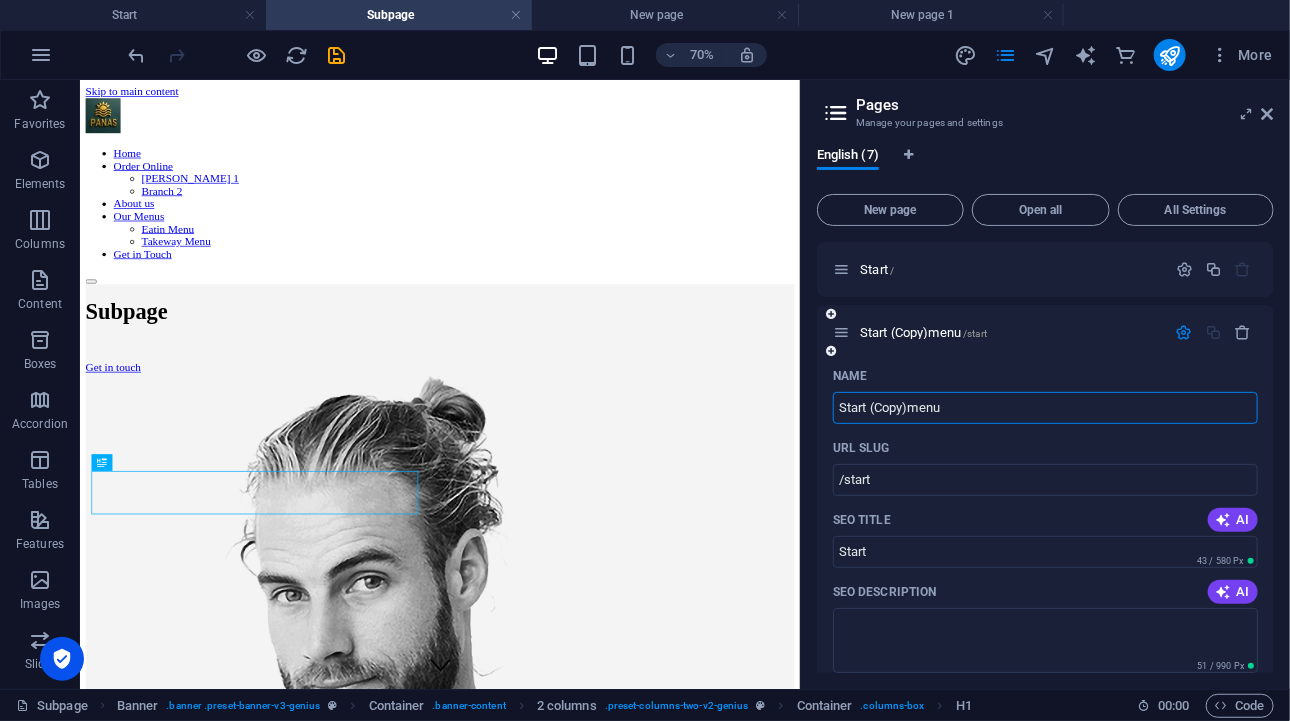 type on "Start (Copy)menu" 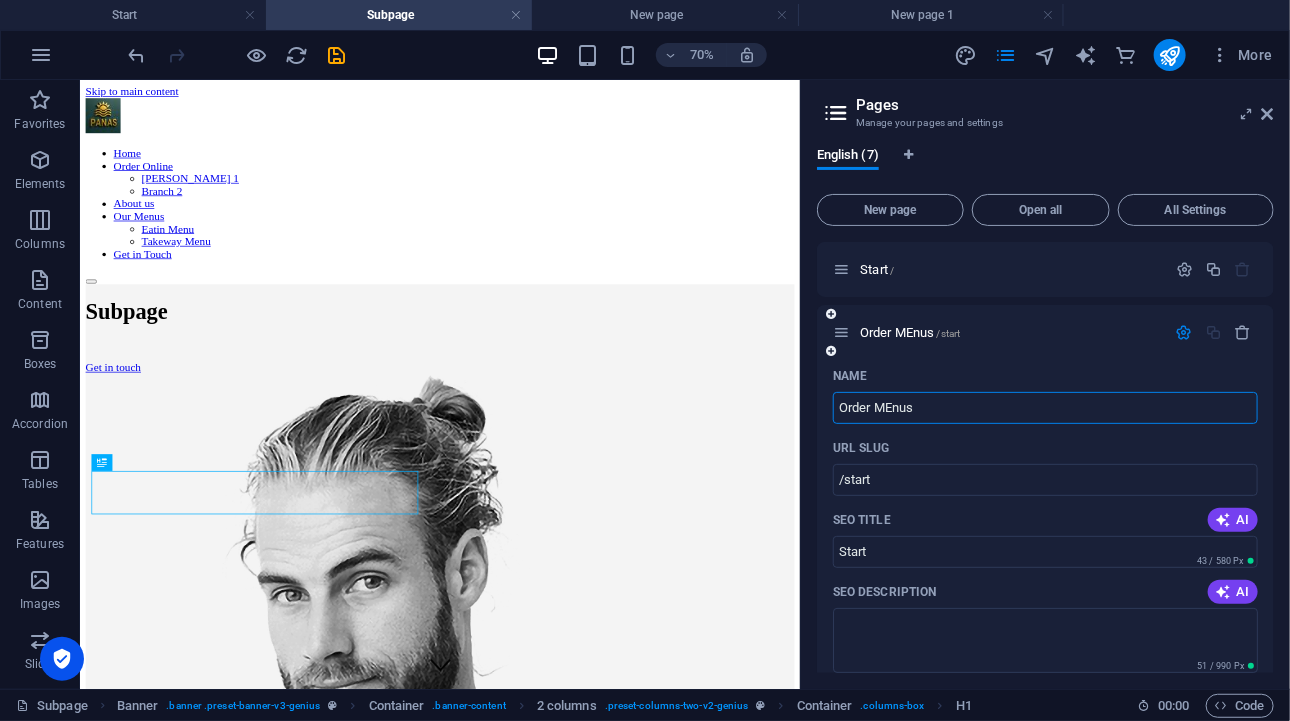 type on "Order MEnus" 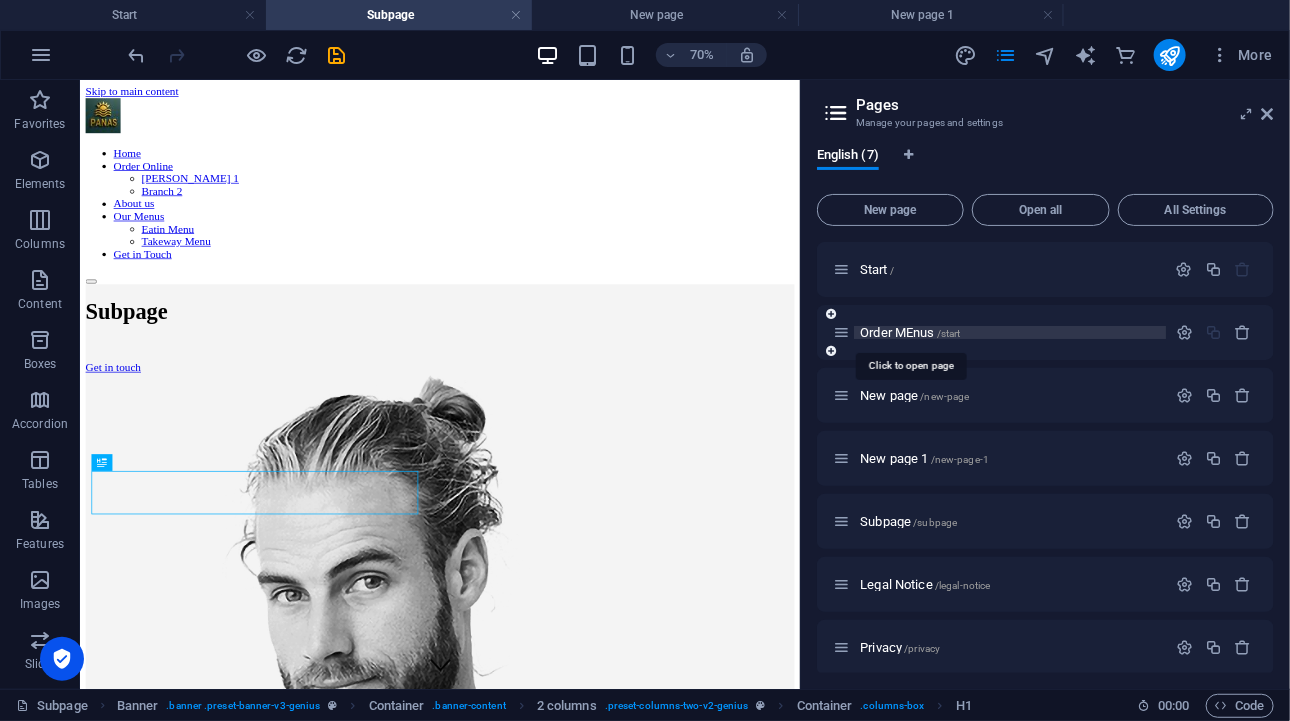 click on "Order MEnus /start" at bounding box center [910, 332] 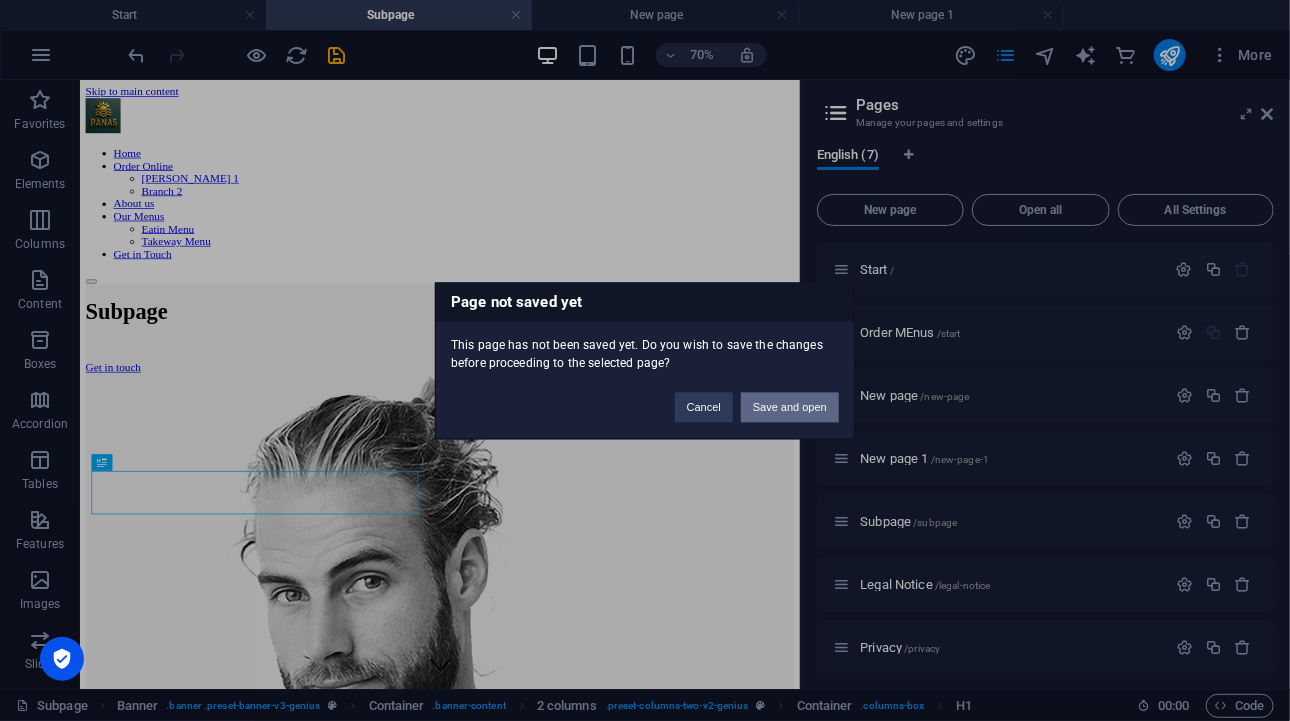 click on "Save and open" at bounding box center (790, 407) 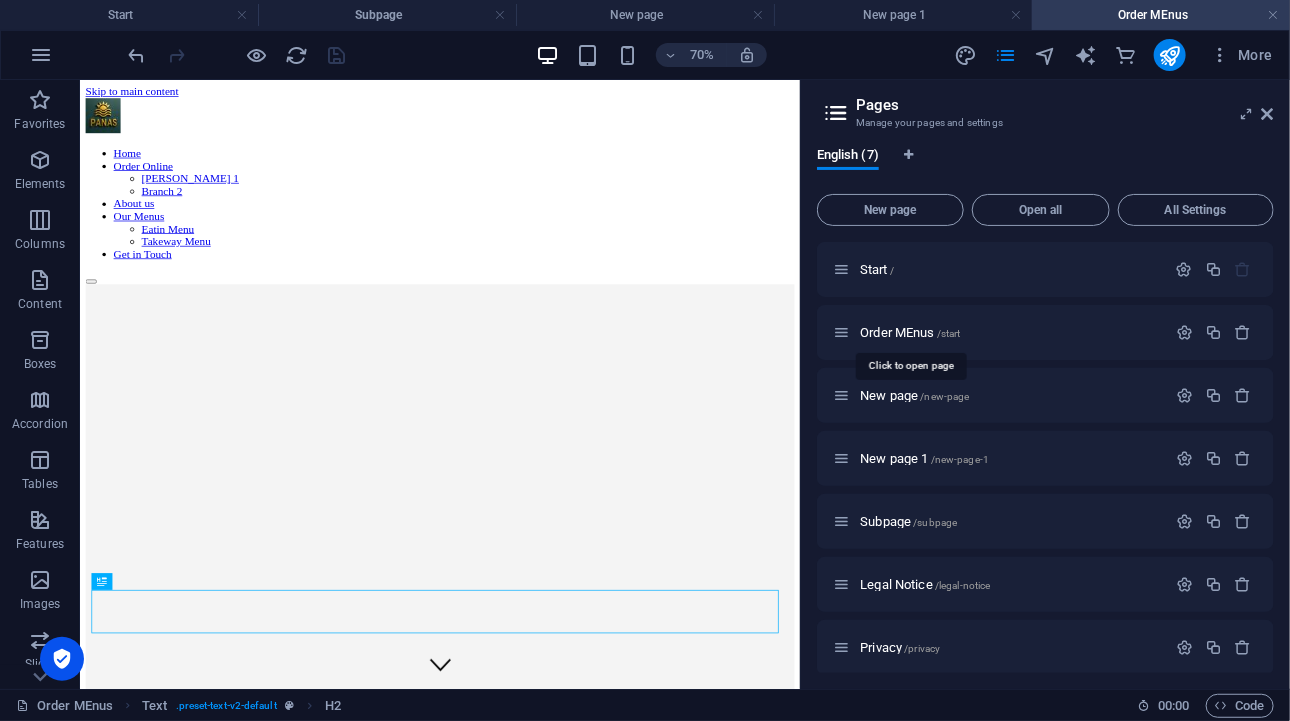 scroll, scrollTop: 0, scrollLeft: 0, axis: both 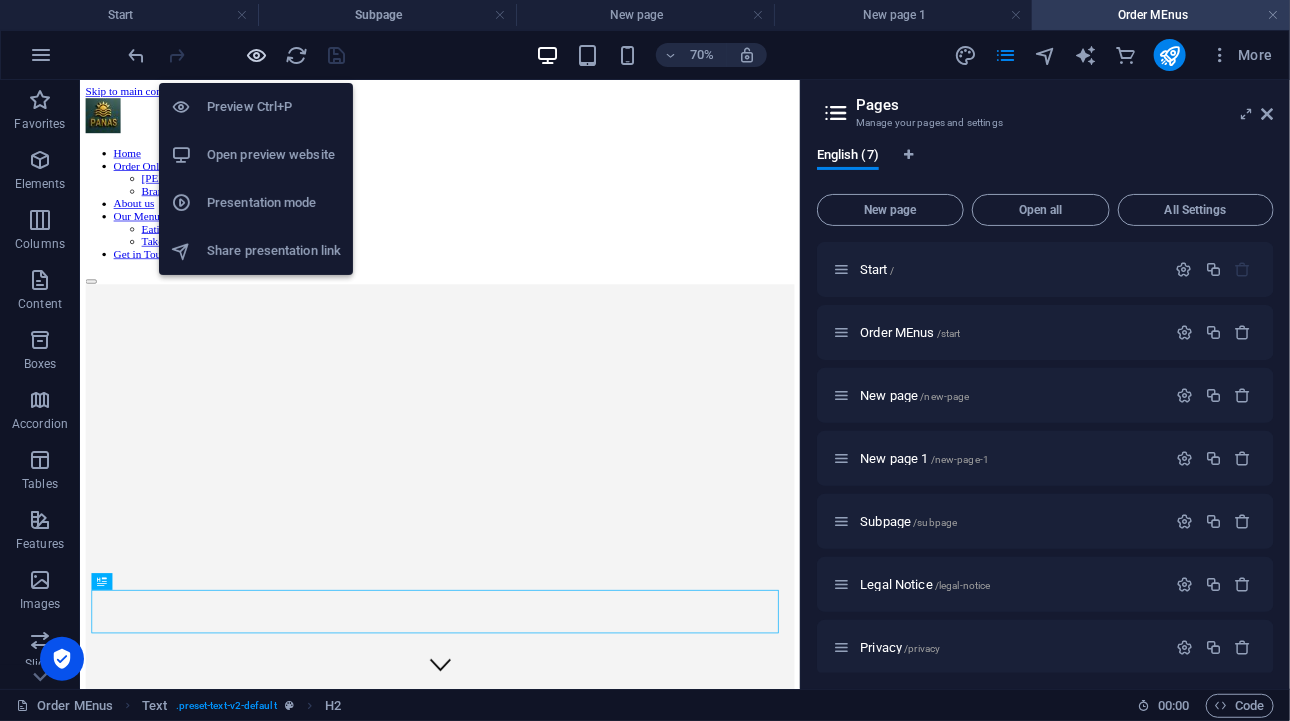click at bounding box center (257, 55) 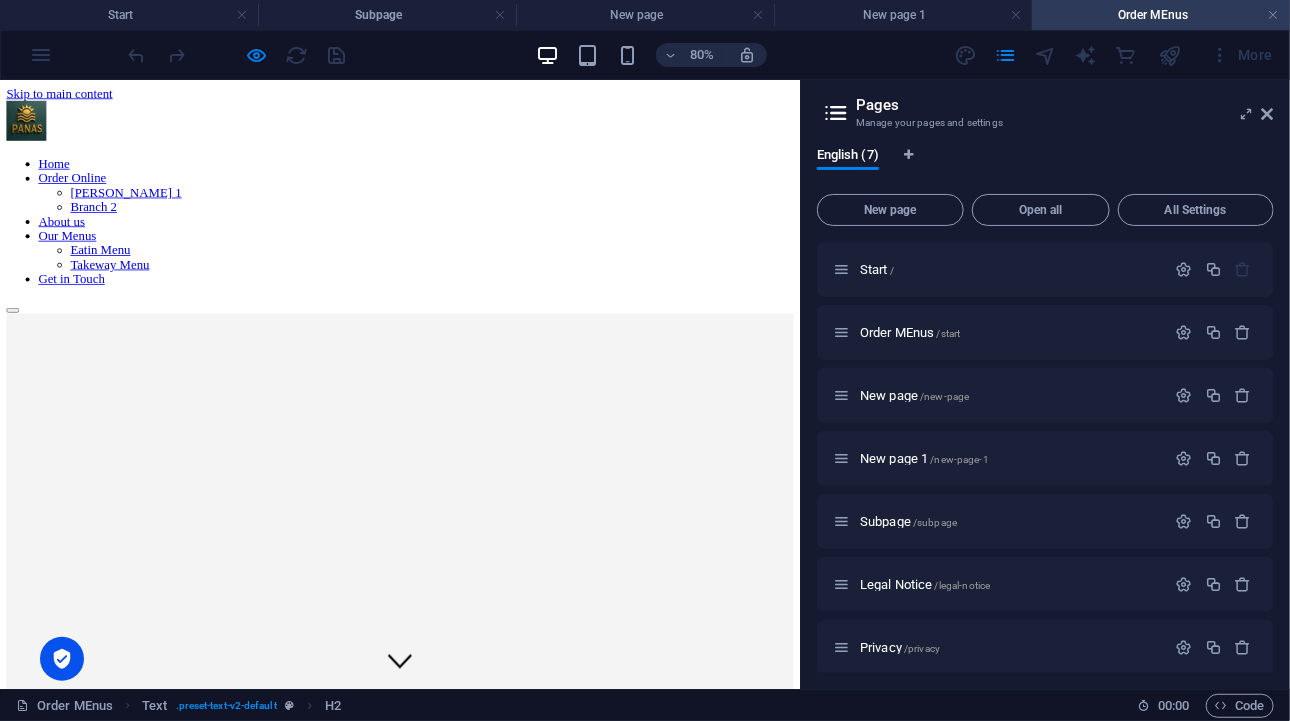 click on "Home" at bounding box center [67, 183] 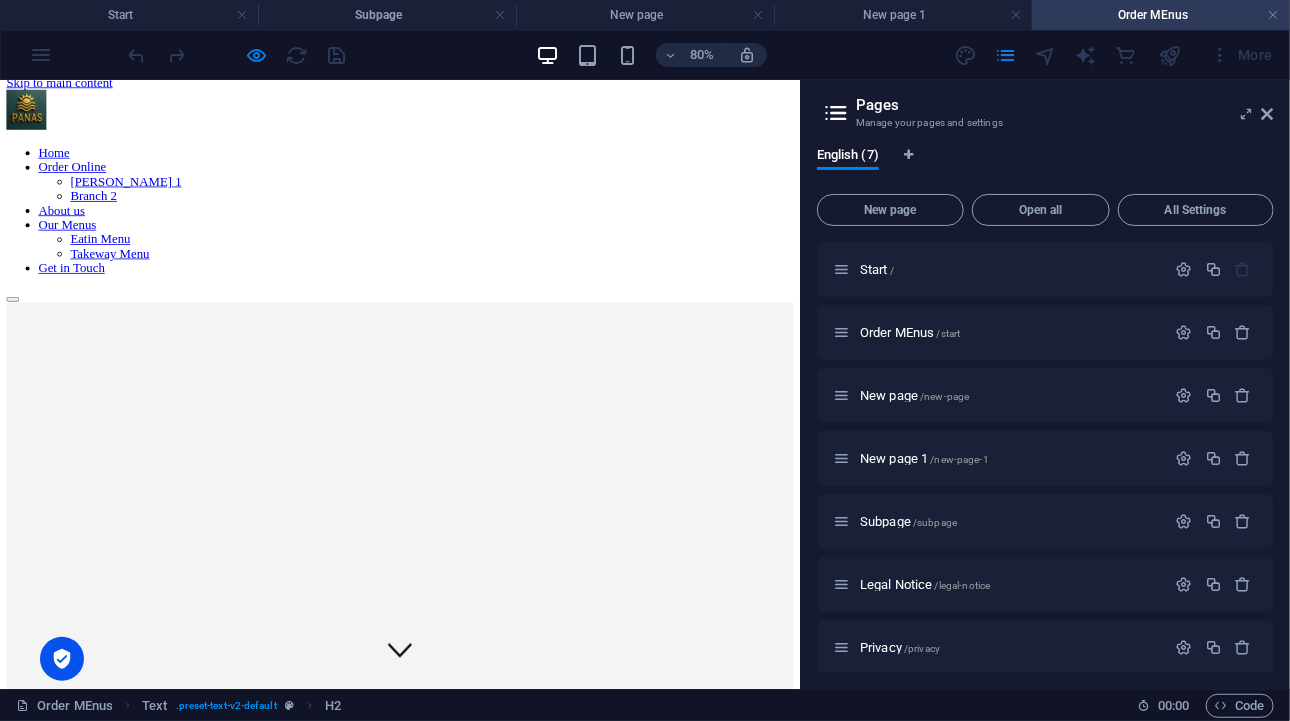scroll, scrollTop: 17, scrollLeft: 0, axis: vertical 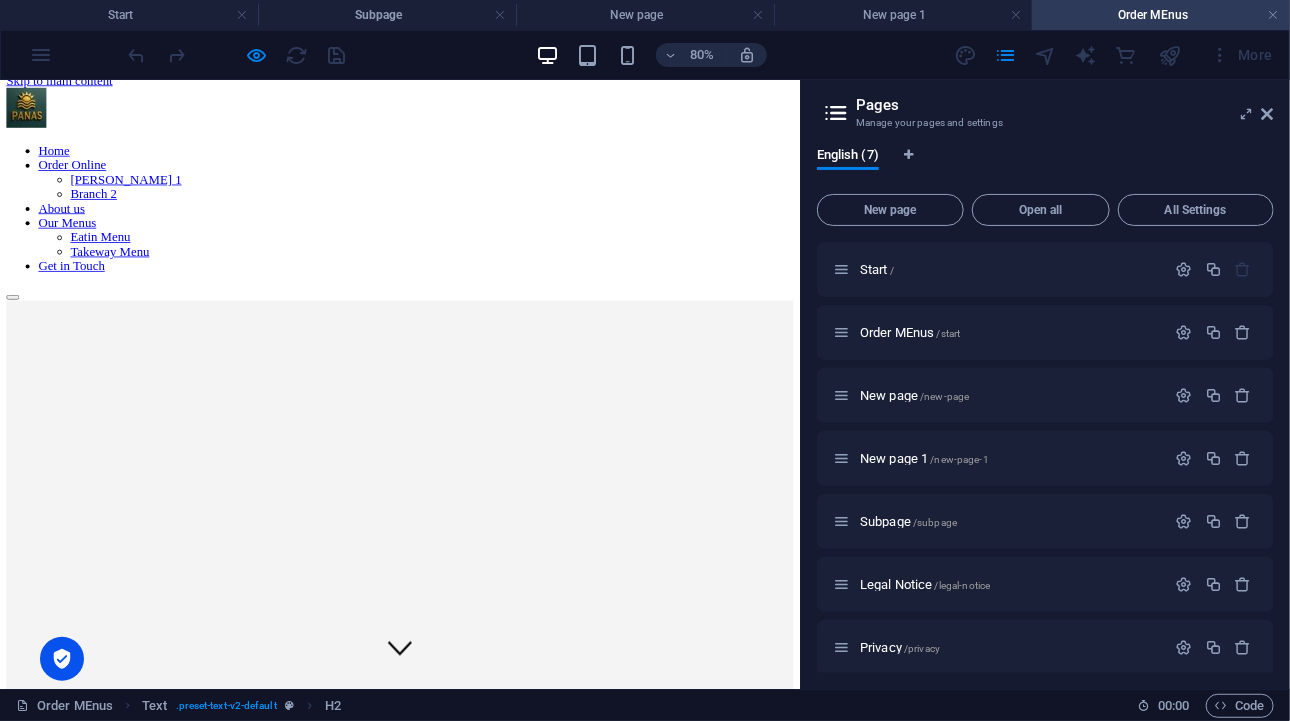 click on "Order Online" at bounding box center [90, 184] 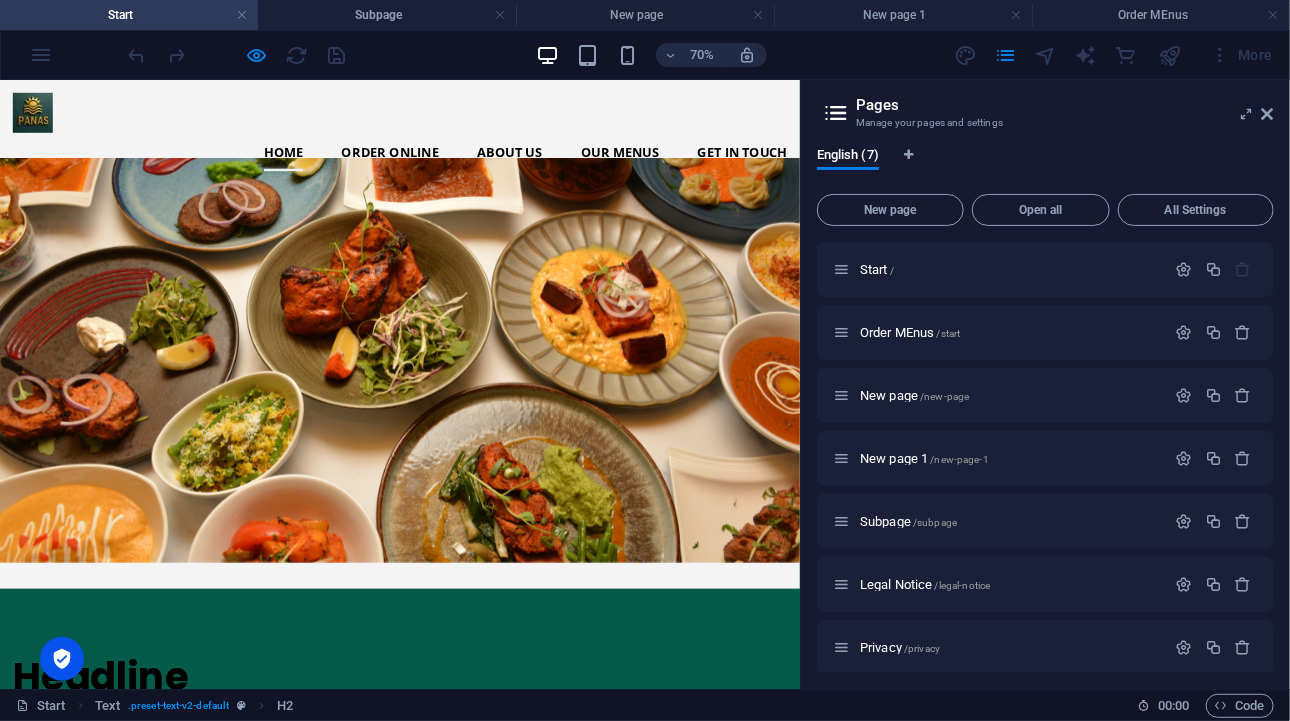 scroll, scrollTop: 0, scrollLeft: 0, axis: both 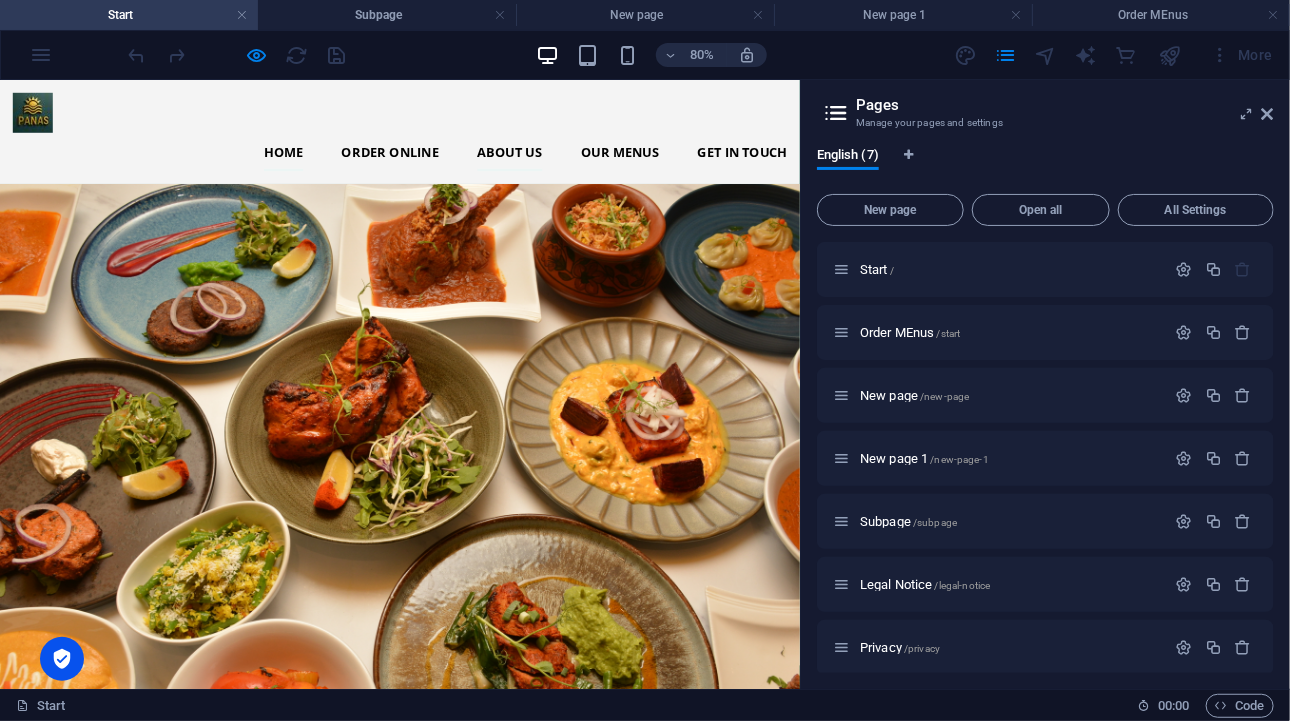 click on "About us" at bounding box center (637, 169) 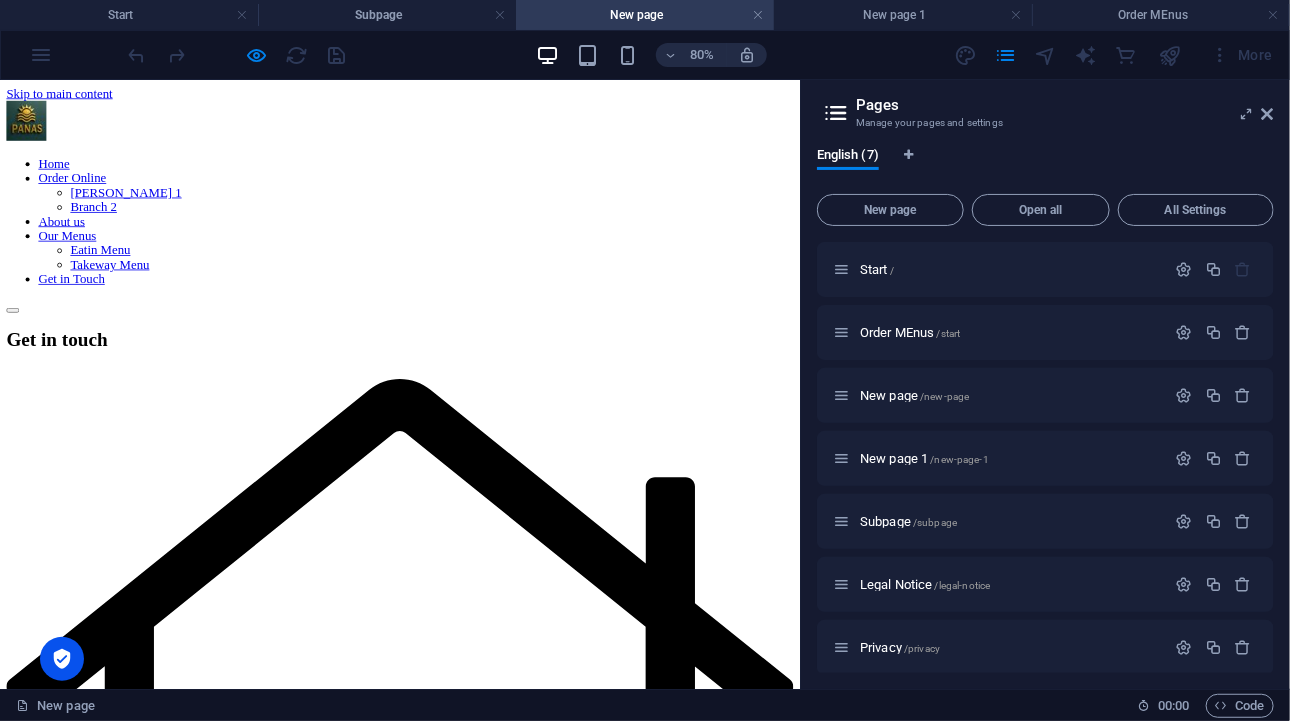 click on "Our Menus" at bounding box center [84, 273] 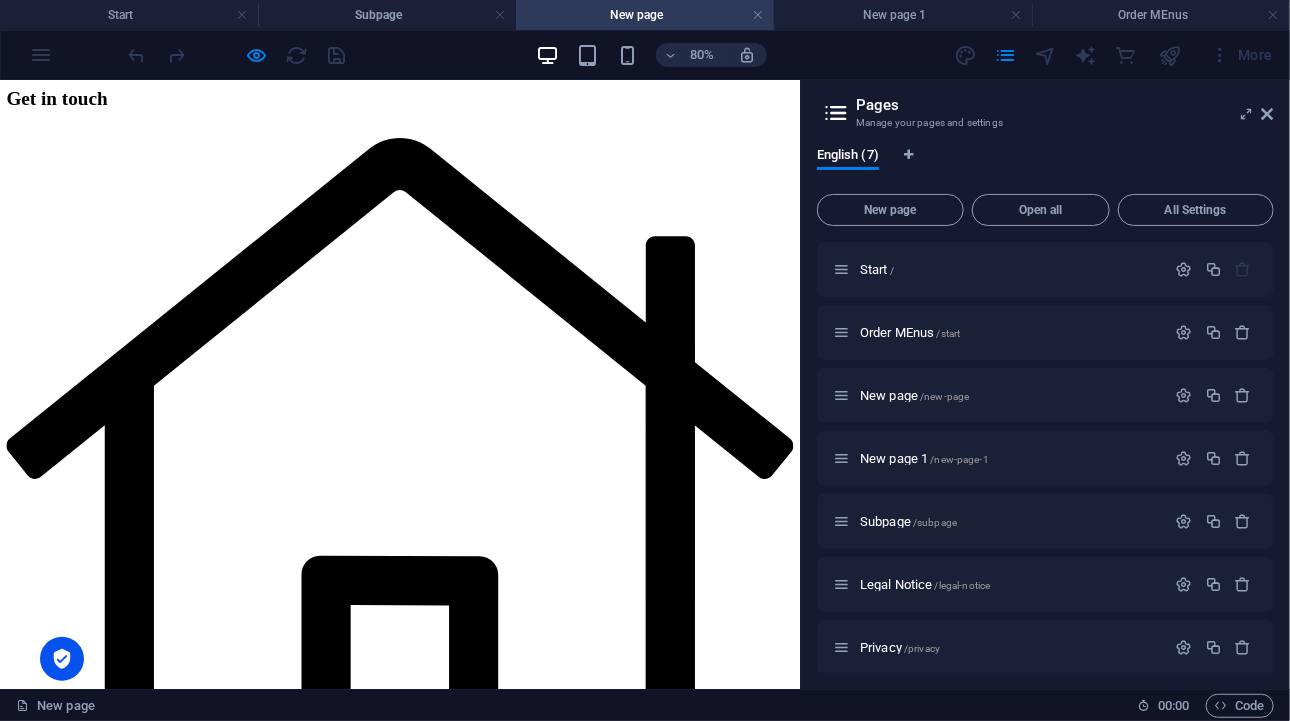 scroll, scrollTop: 321, scrollLeft: 0, axis: vertical 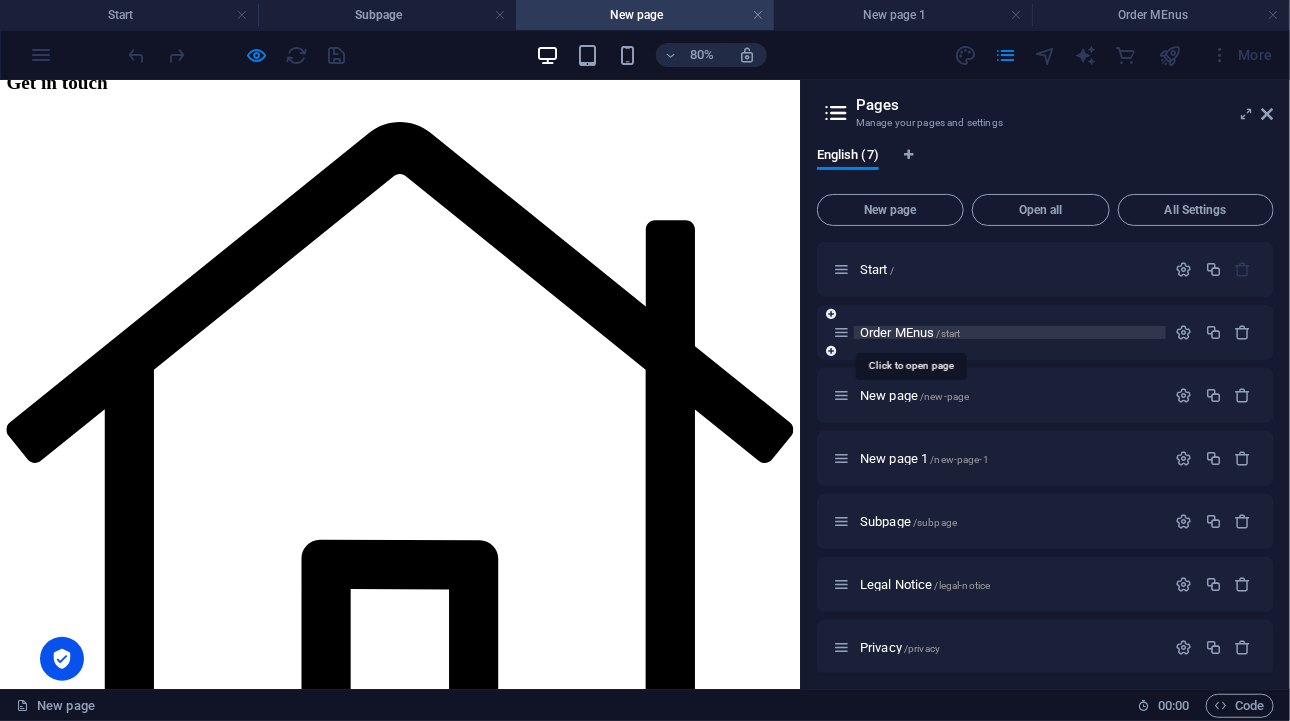 click on "Order MEnus /start" at bounding box center (910, 332) 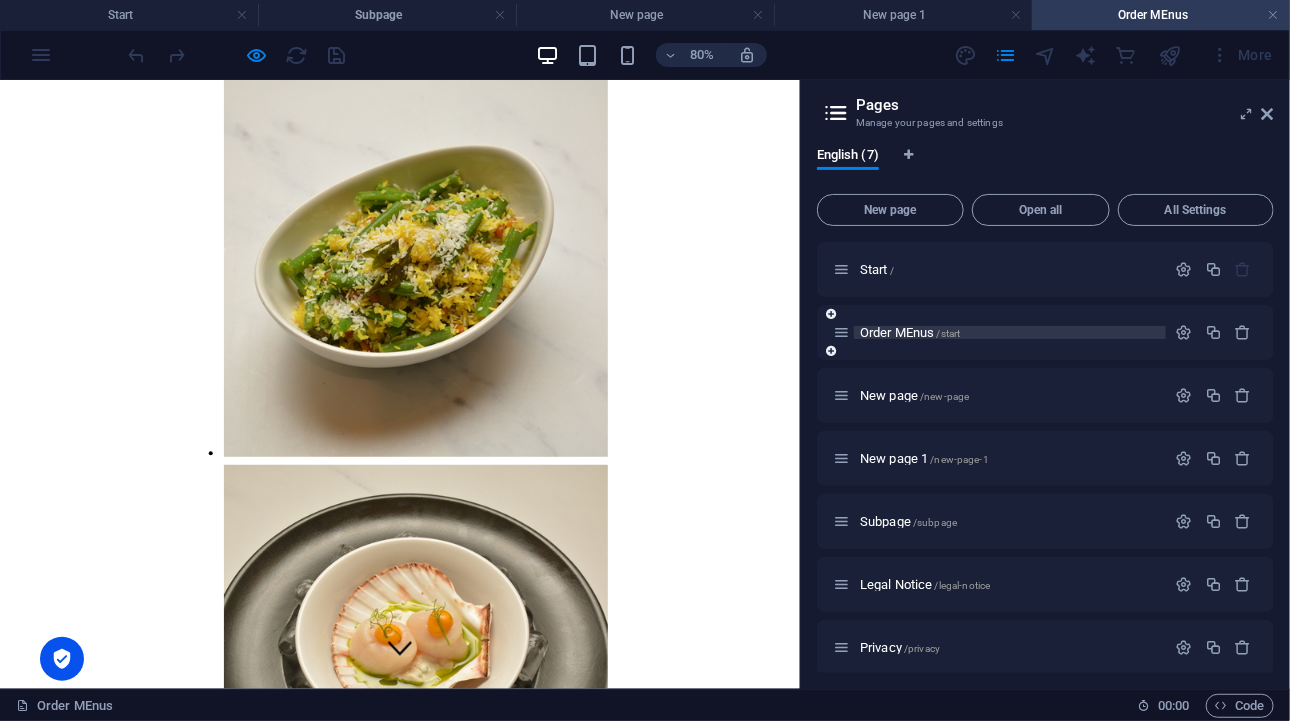click on "Order MEnus /start" at bounding box center (910, 332) 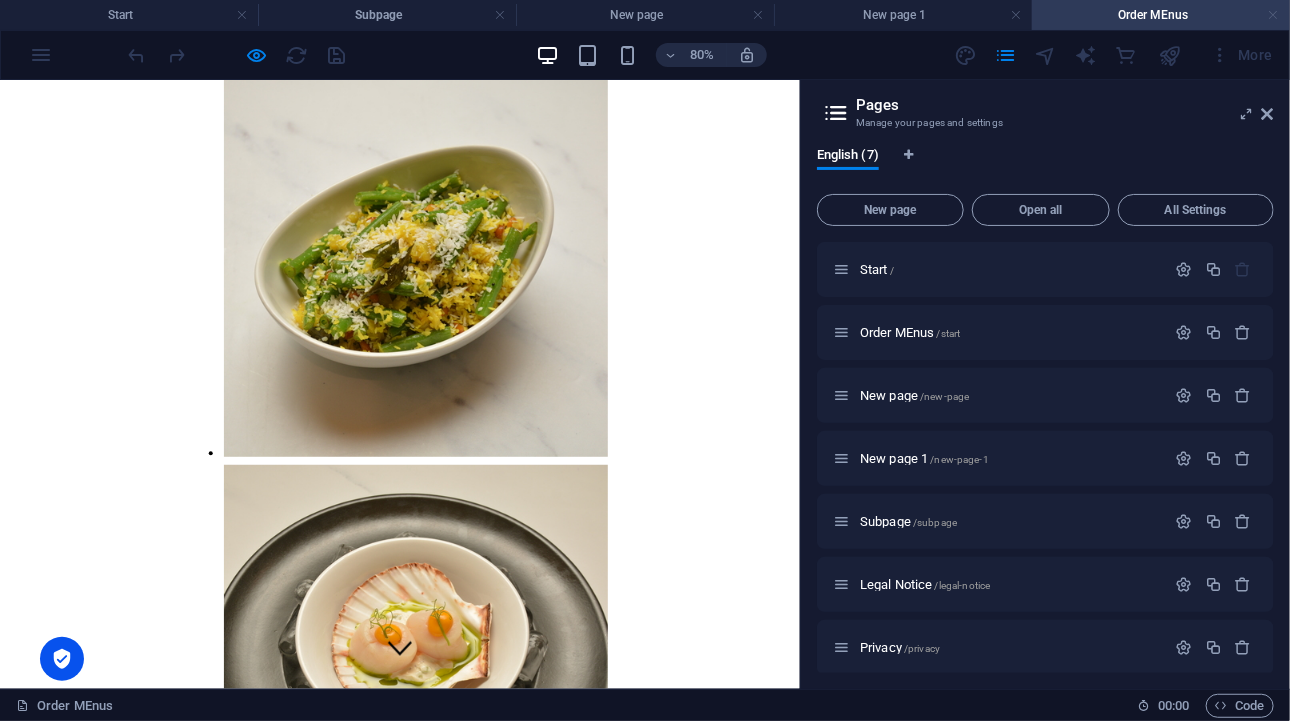 click at bounding box center (1274, 15) 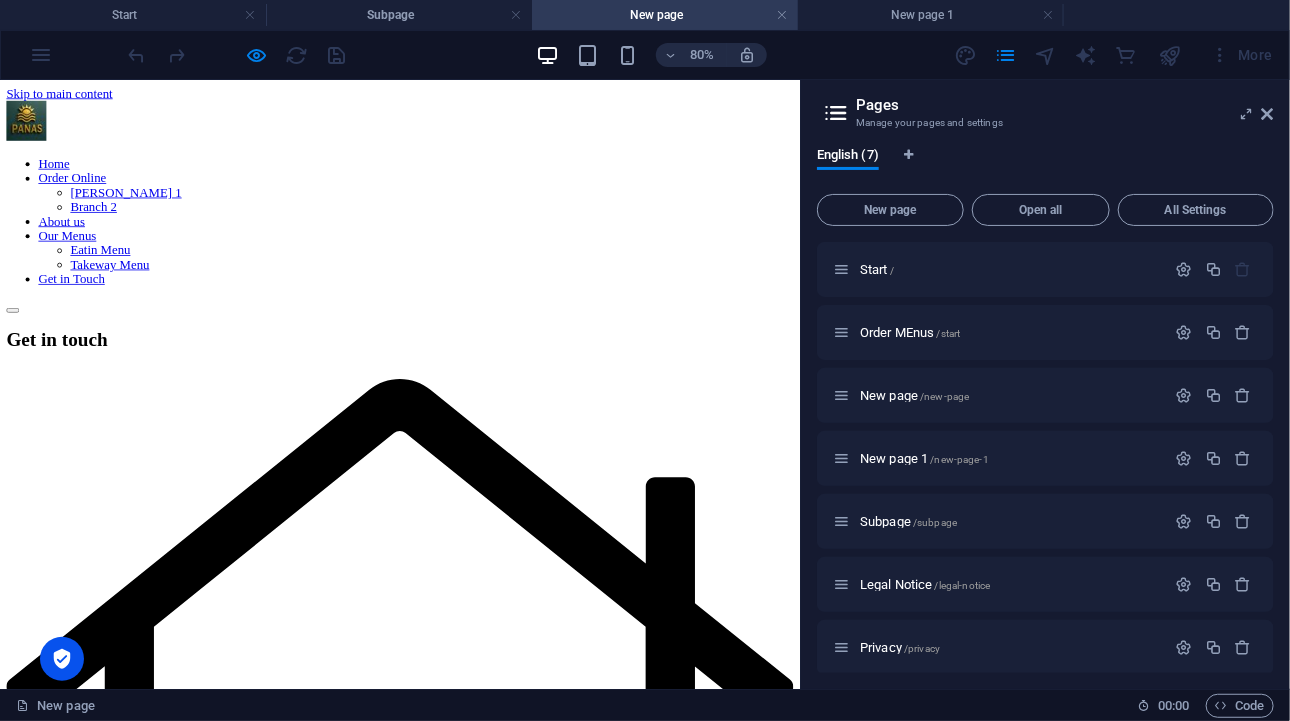 scroll, scrollTop: 321, scrollLeft: 0, axis: vertical 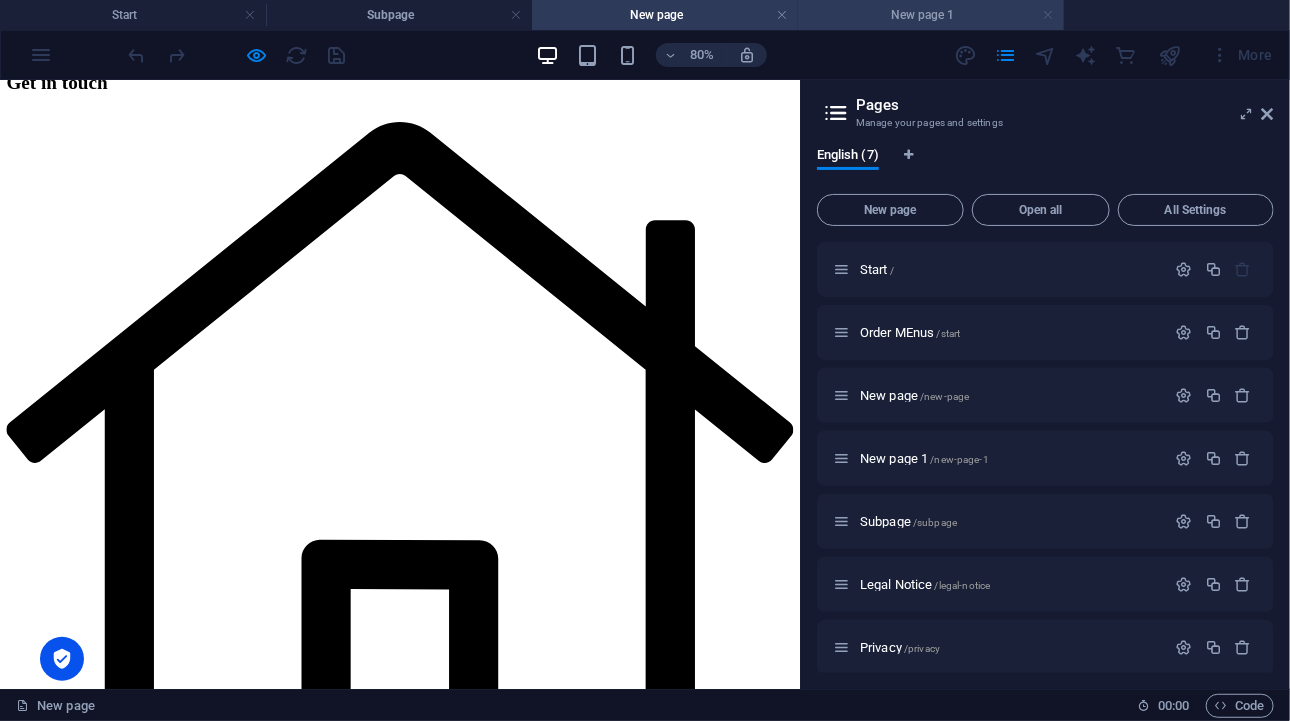 click at bounding box center (1048, 15) 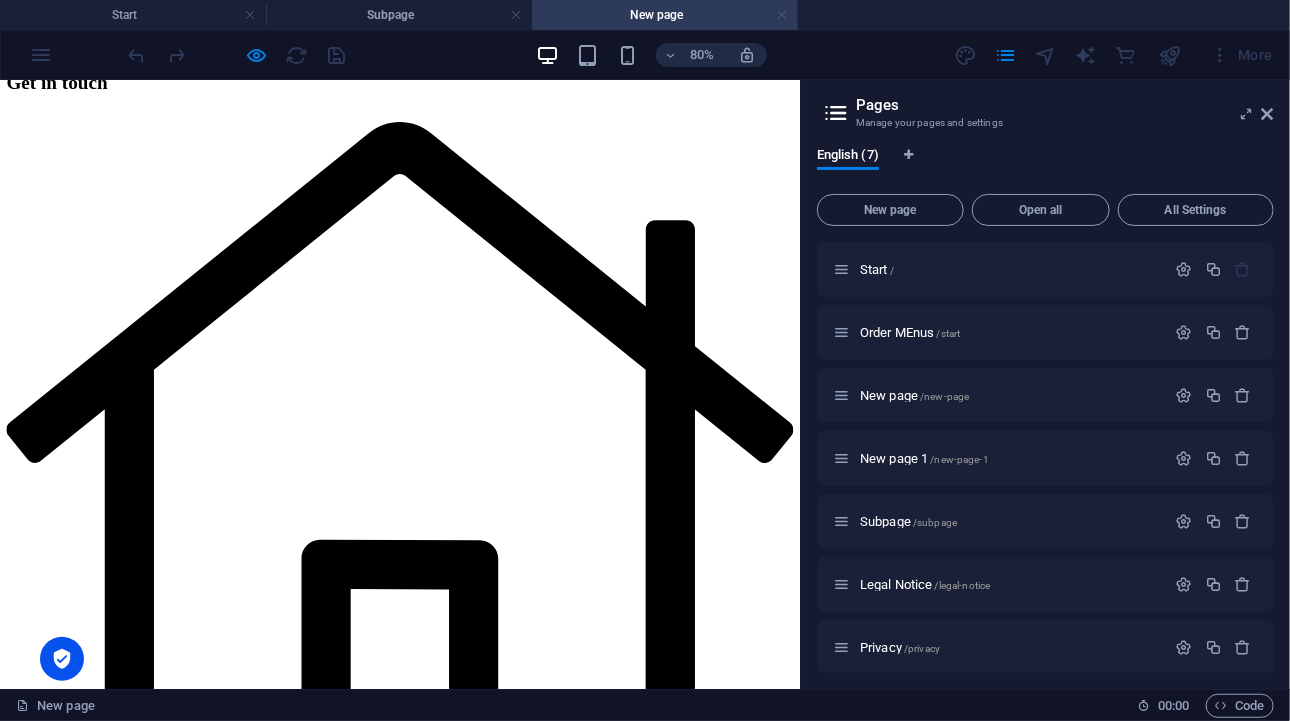 click at bounding box center (782, 15) 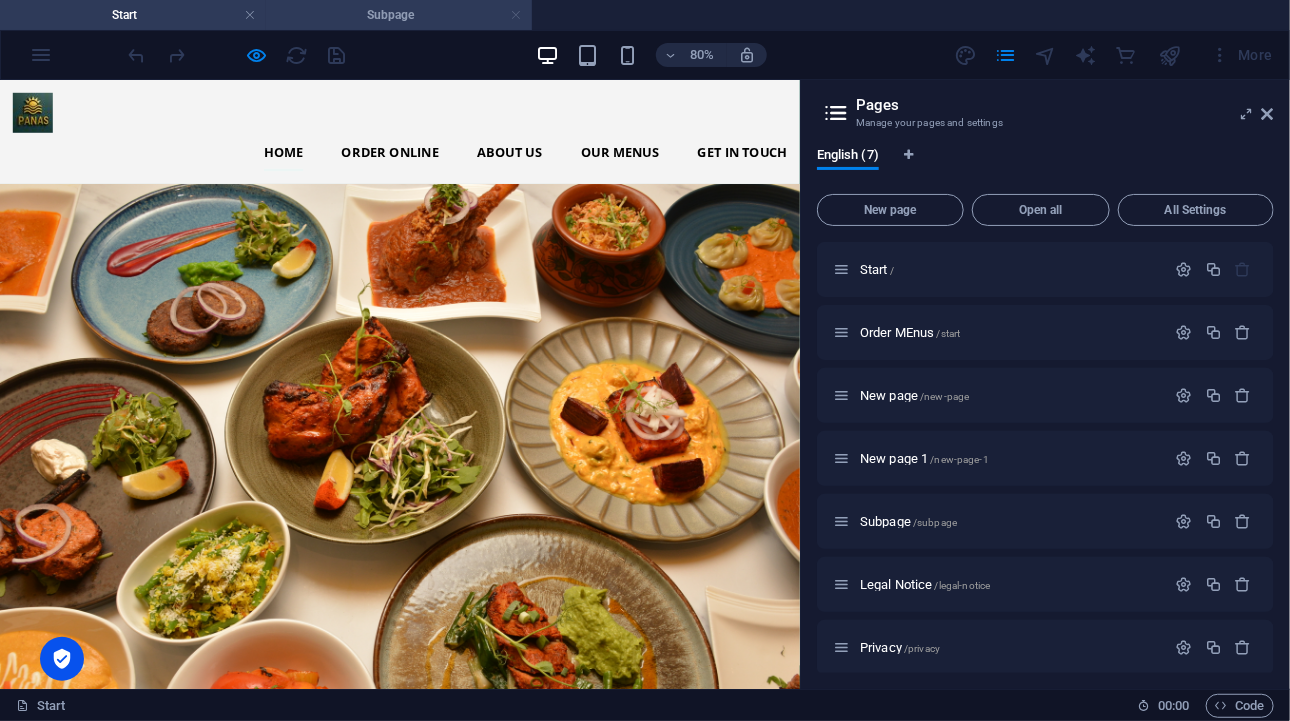 click at bounding box center [516, 15] 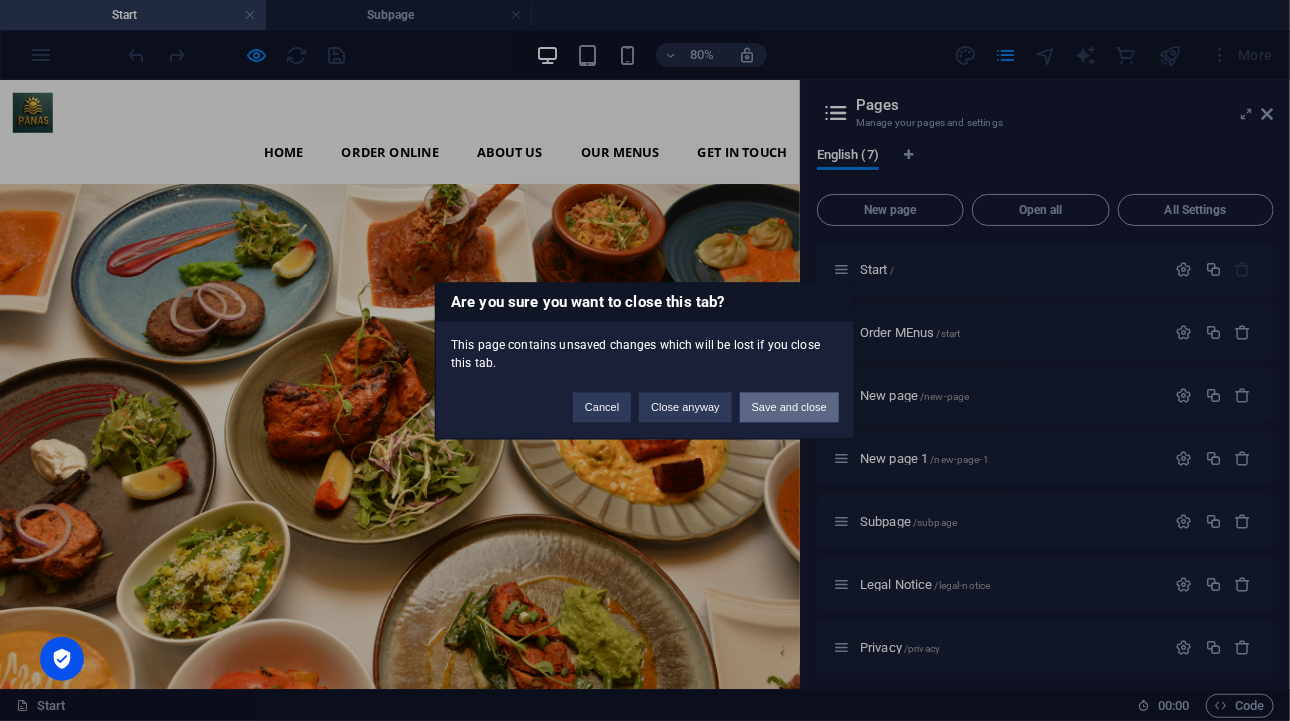 click on "Save and close" at bounding box center [789, 407] 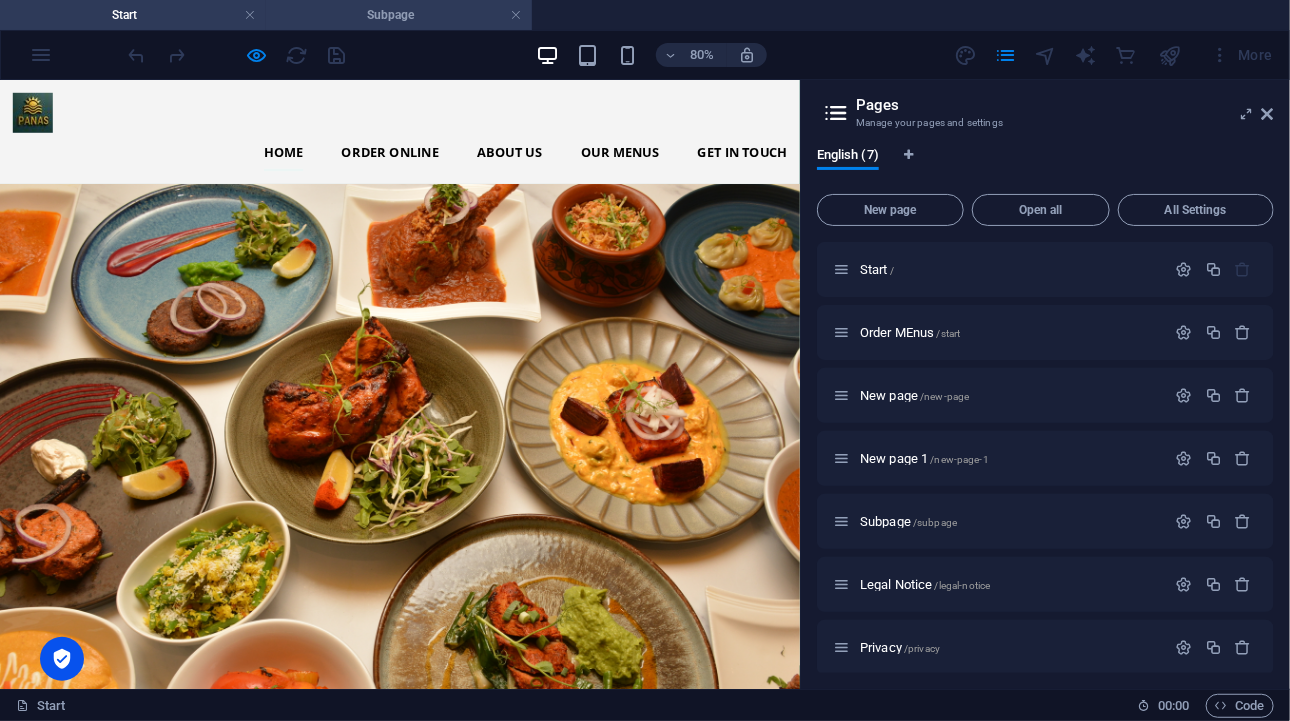 click on "Subpage" at bounding box center (399, 15) 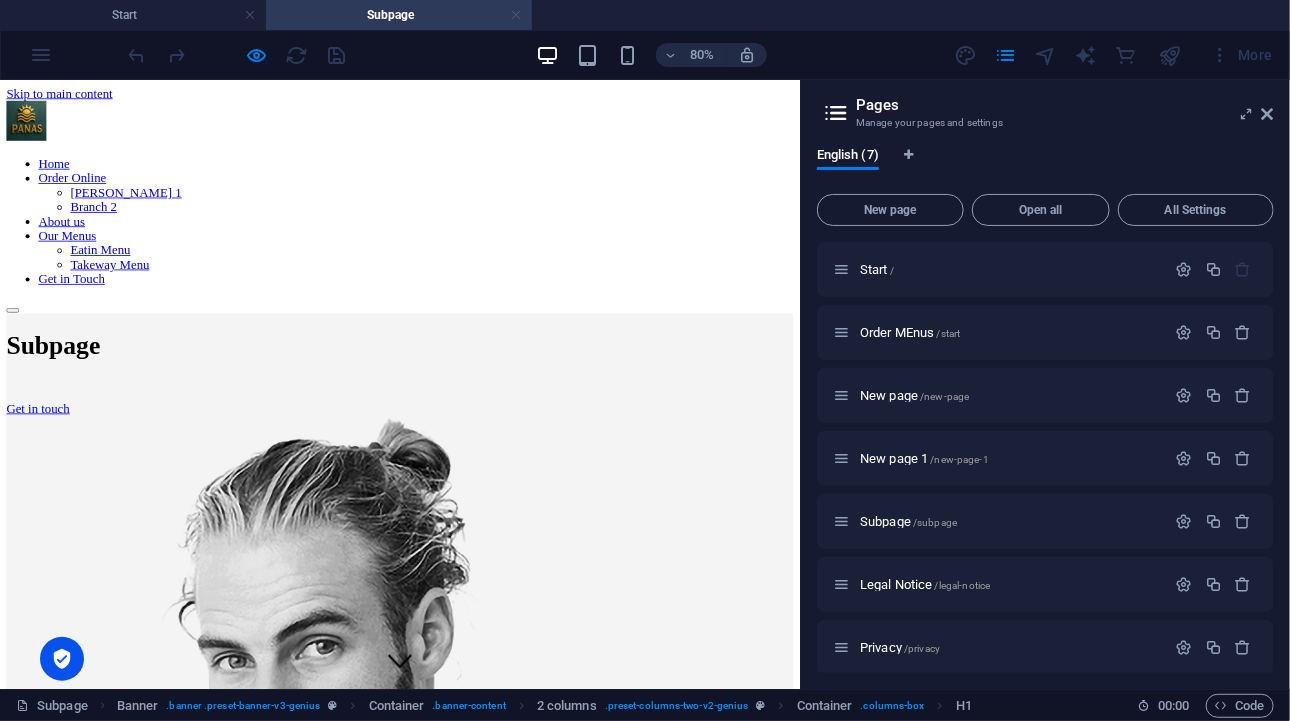 click at bounding box center (516, 15) 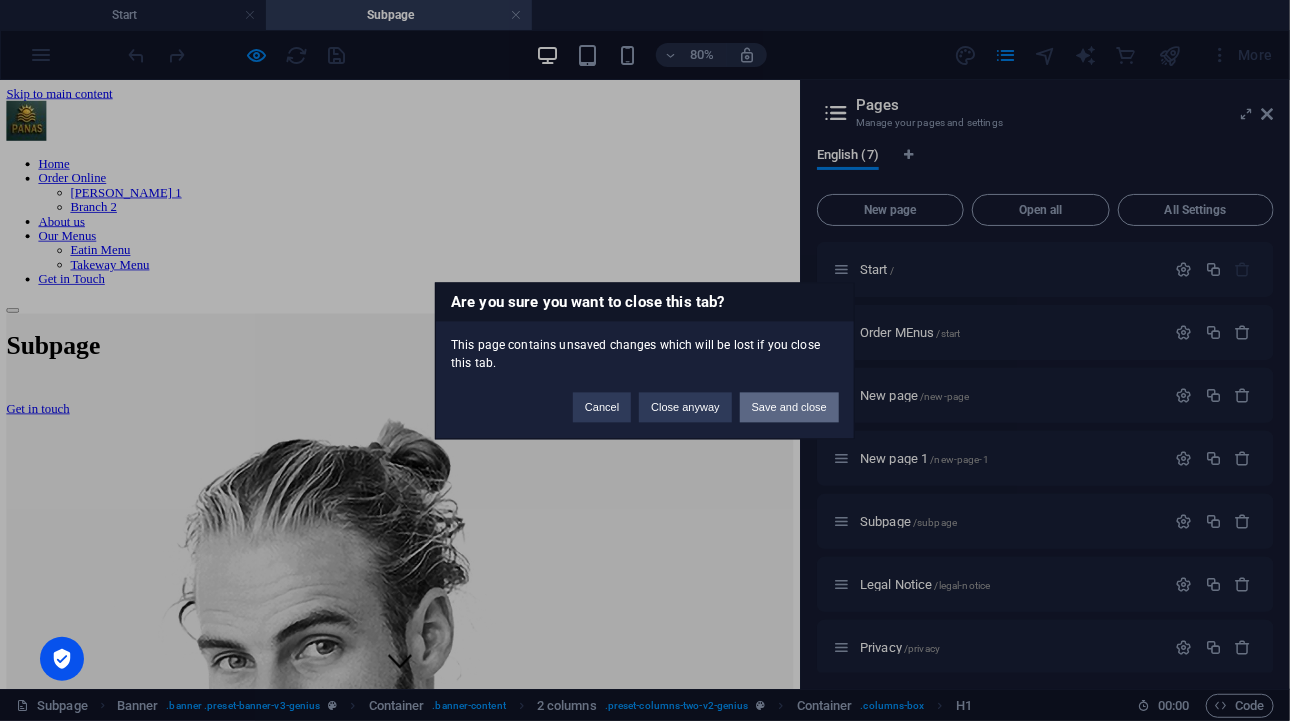 drag, startPoint x: 780, startPoint y: 411, endPoint x: 976, endPoint y: 410, distance: 196.00255 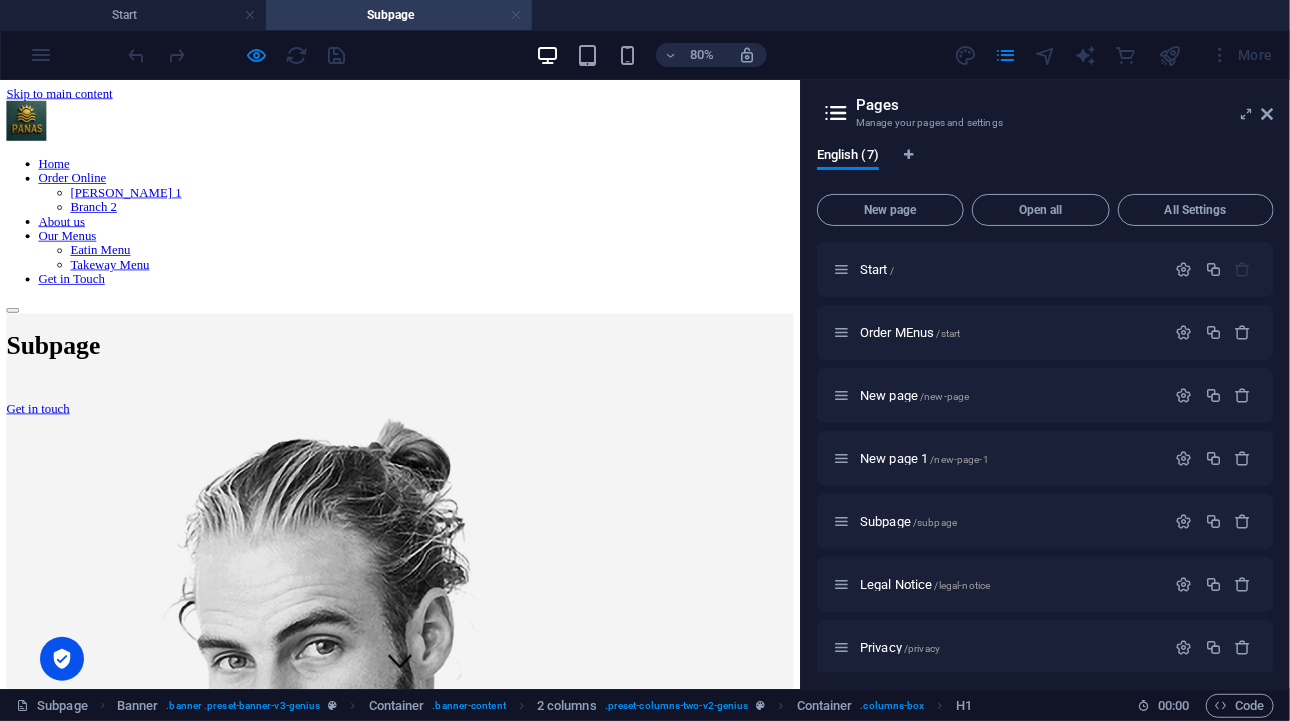 click at bounding box center (516, 15) 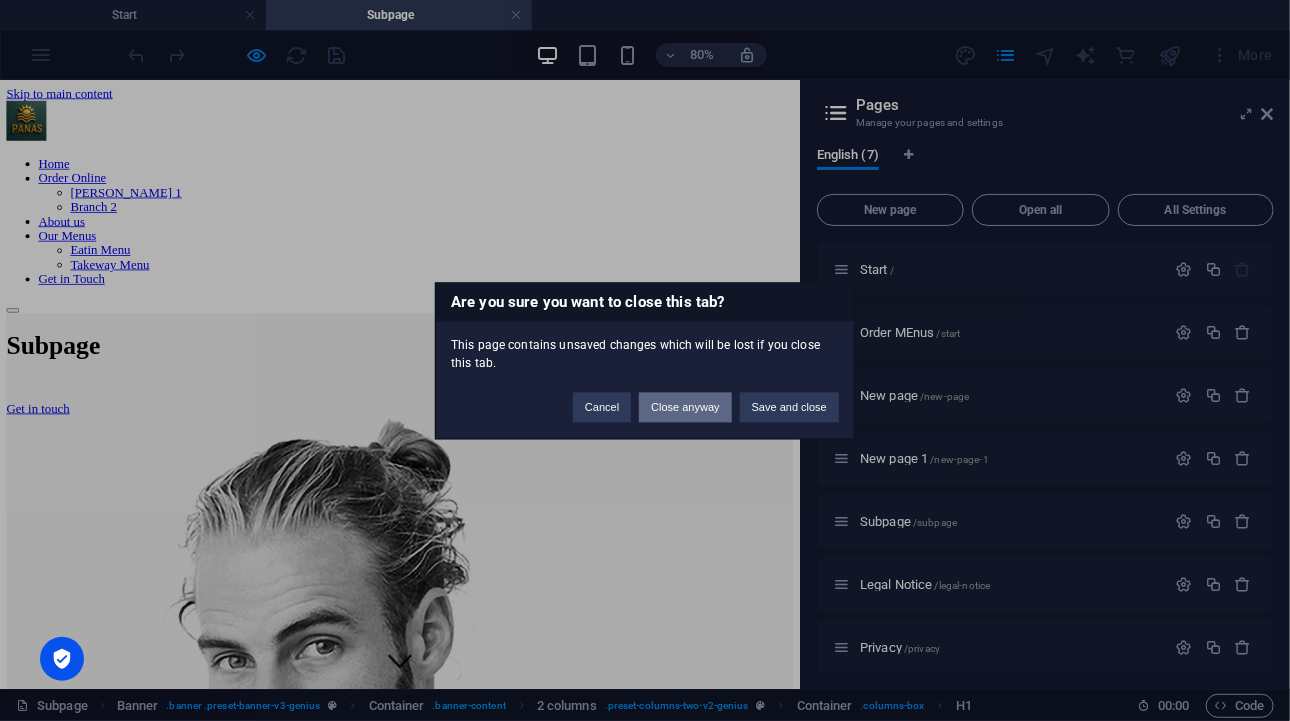 click on "Close anyway" at bounding box center [685, 407] 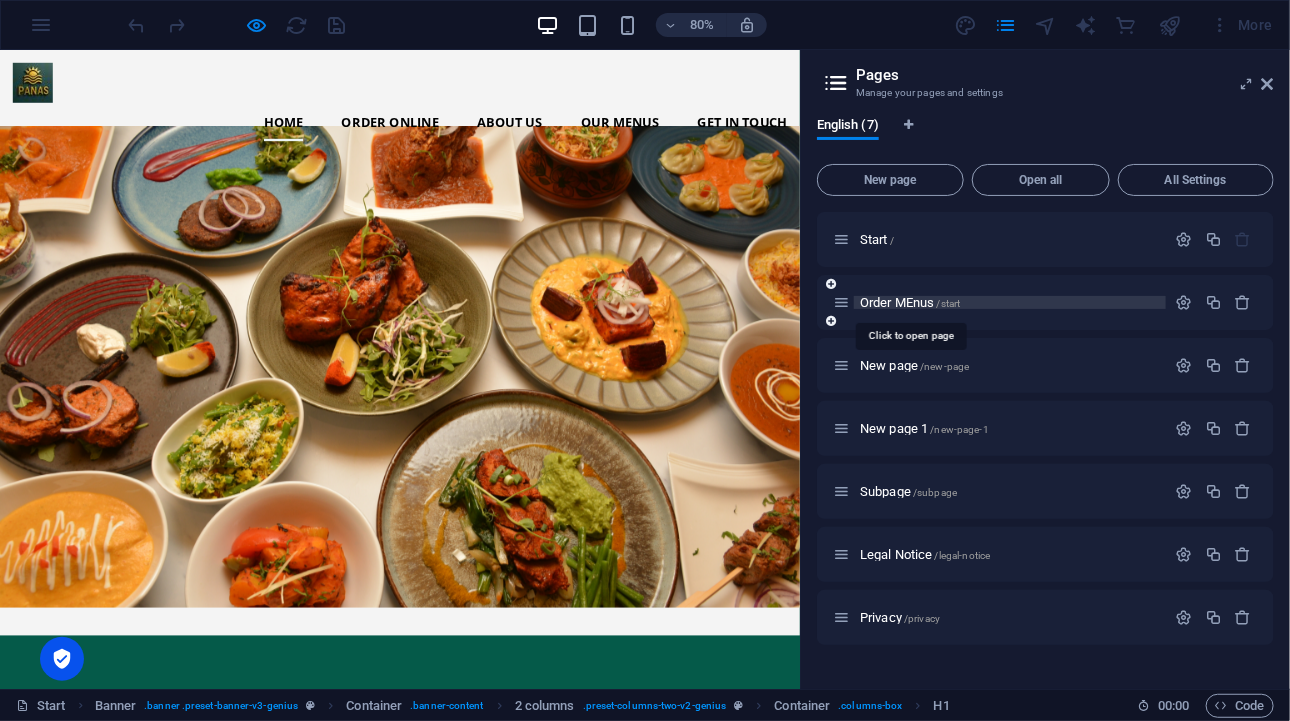 click on "Order MEnus /start" at bounding box center (910, 302) 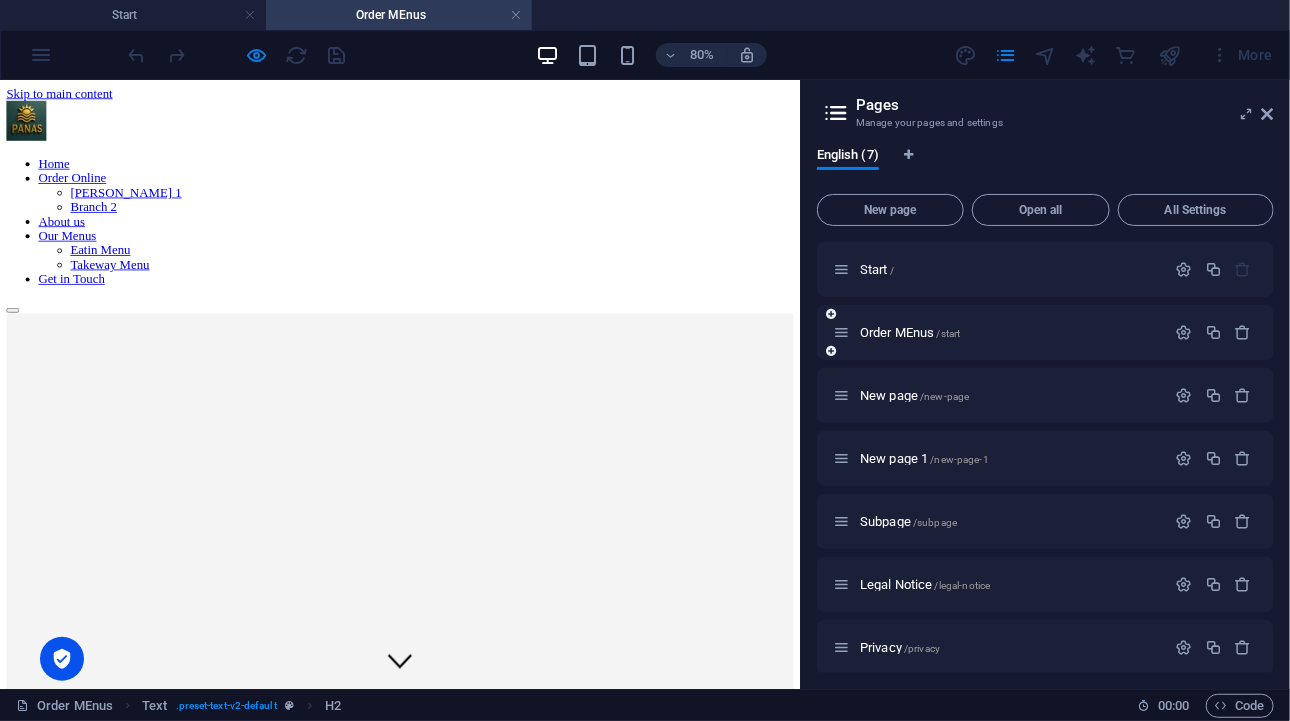 scroll, scrollTop: 0, scrollLeft: 0, axis: both 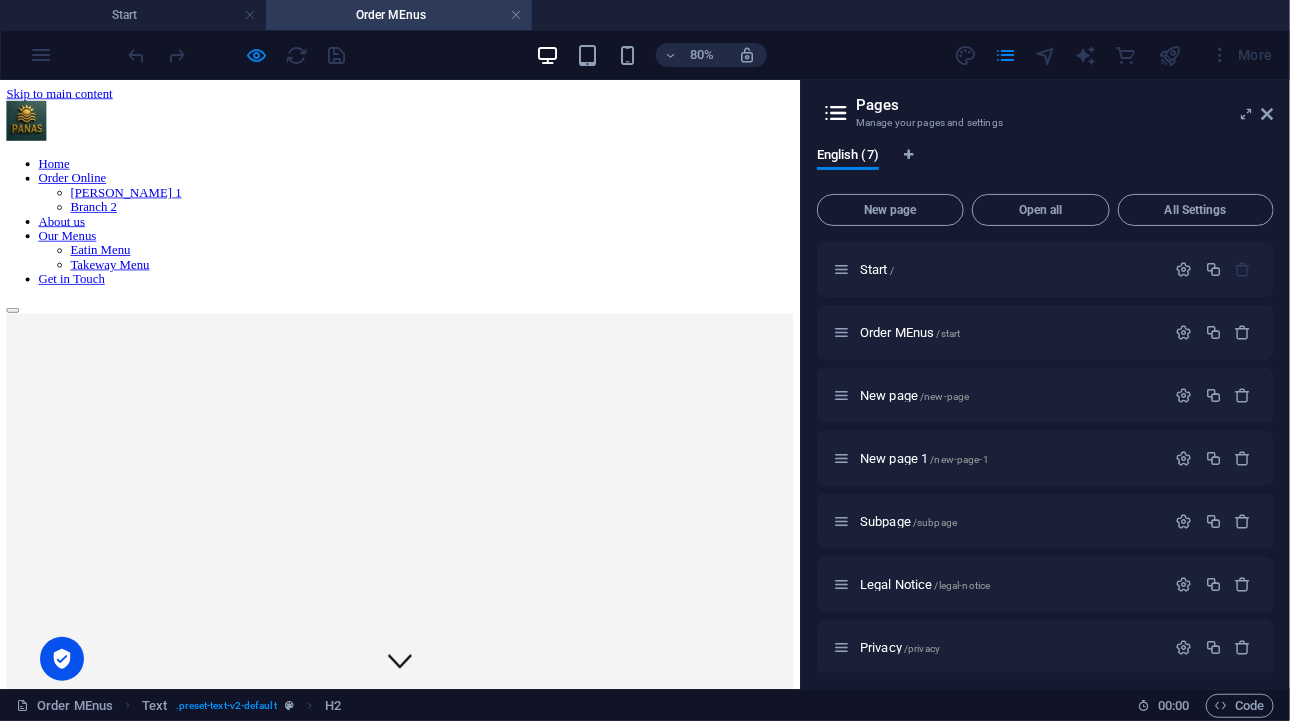 click on "Home Order Online [PERSON_NAME] 1 Branch 2 About us Our Menus Eatin Menu Takeway Menu Get in Touch" at bounding box center (500, 256) 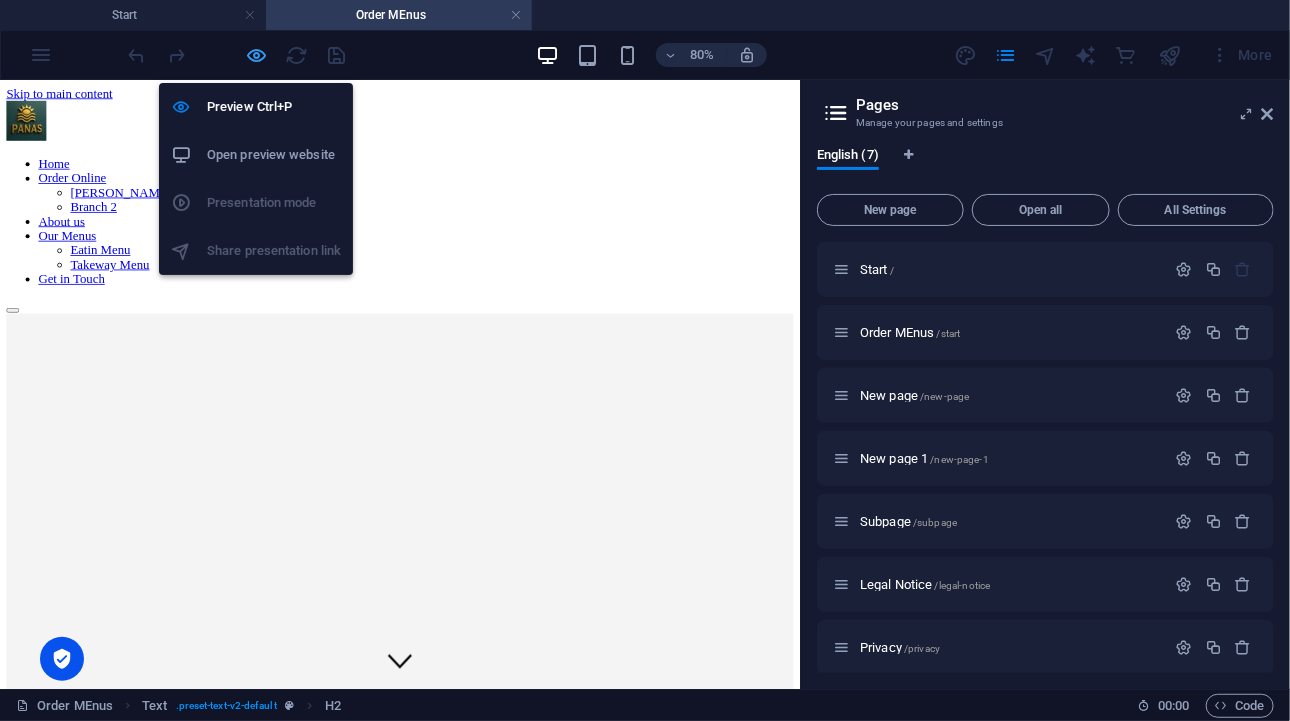 click at bounding box center [257, 55] 